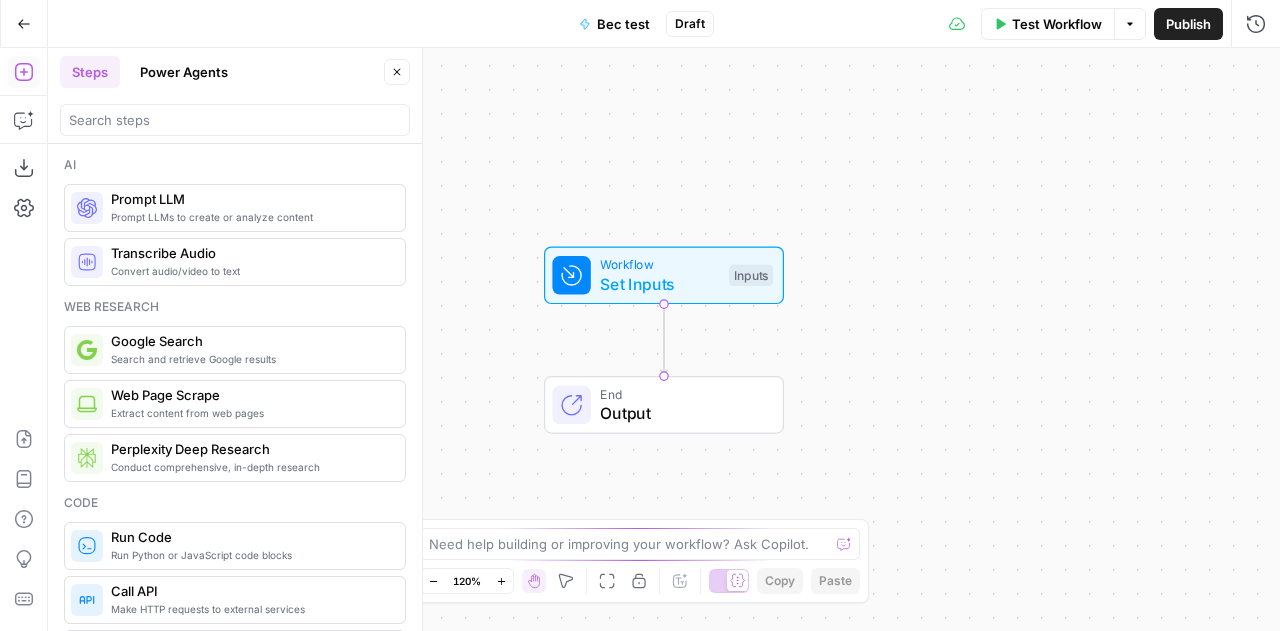 scroll, scrollTop: 0, scrollLeft: 0, axis: both 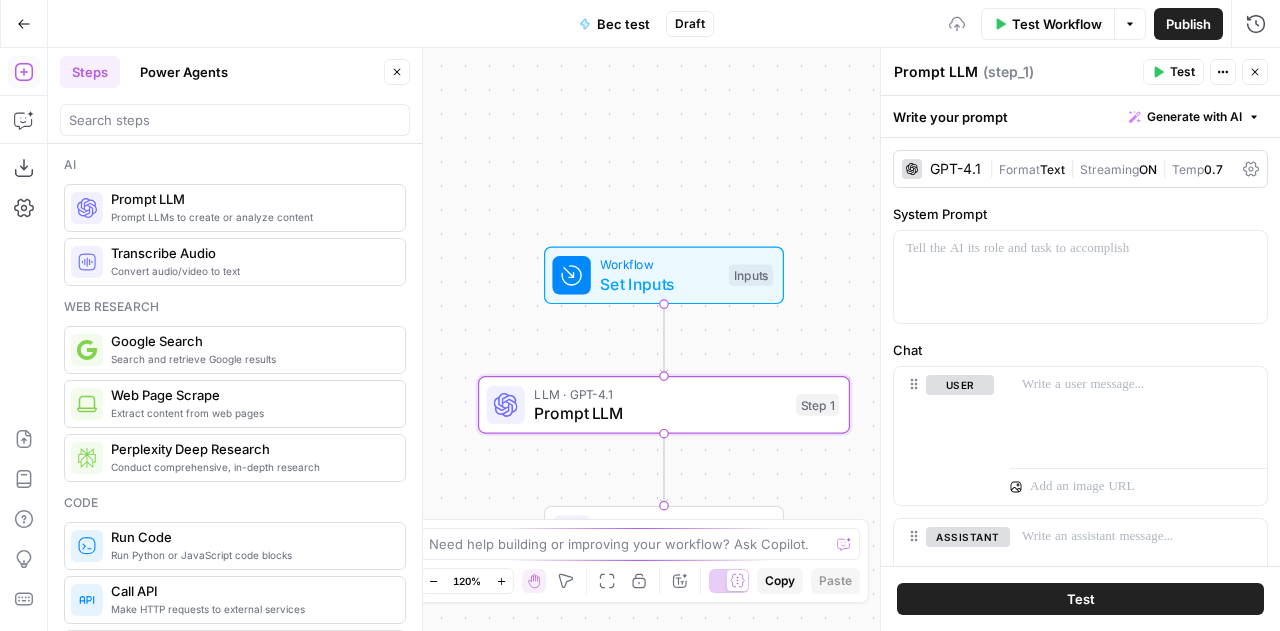 click on "Prompt LLMs to create or analyze content" at bounding box center [250, 217] 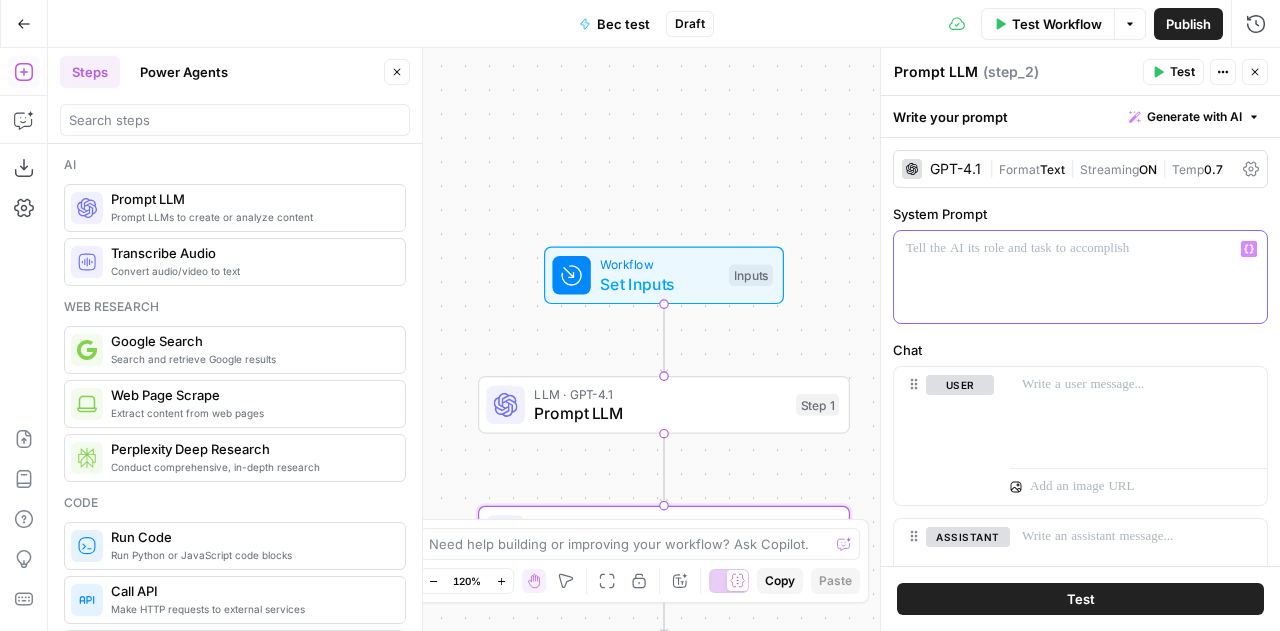 click at bounding box center [1080, 277] 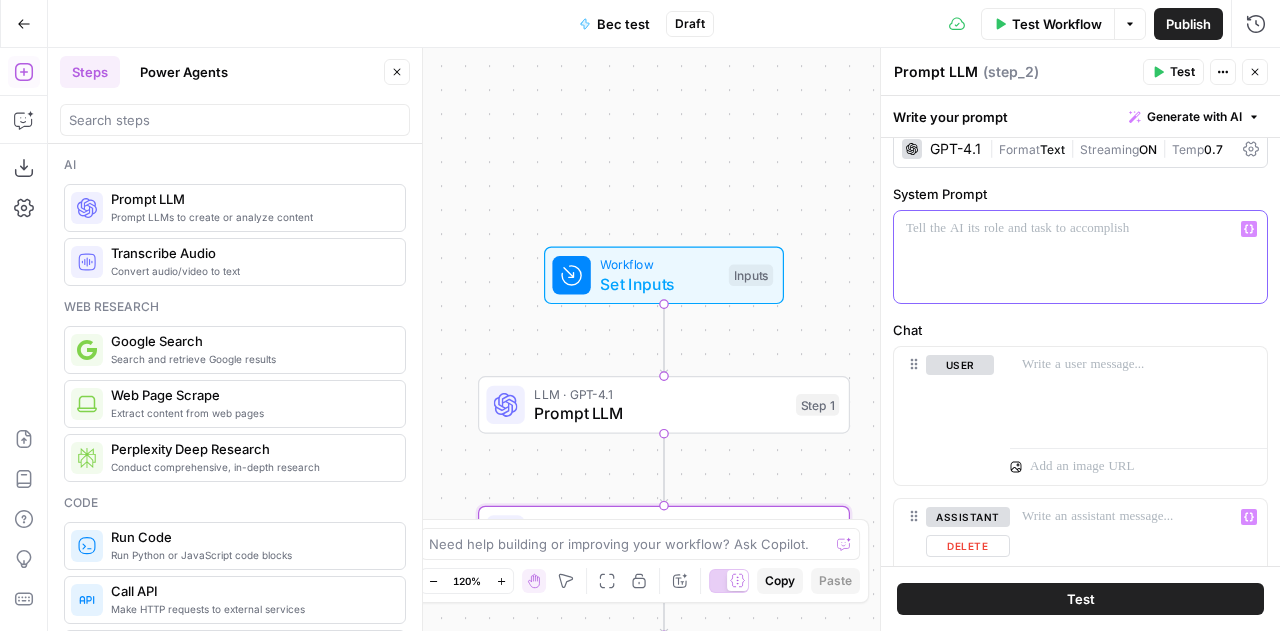 scroll, scrollTop: 0, scrollLeft: 0, axis: both 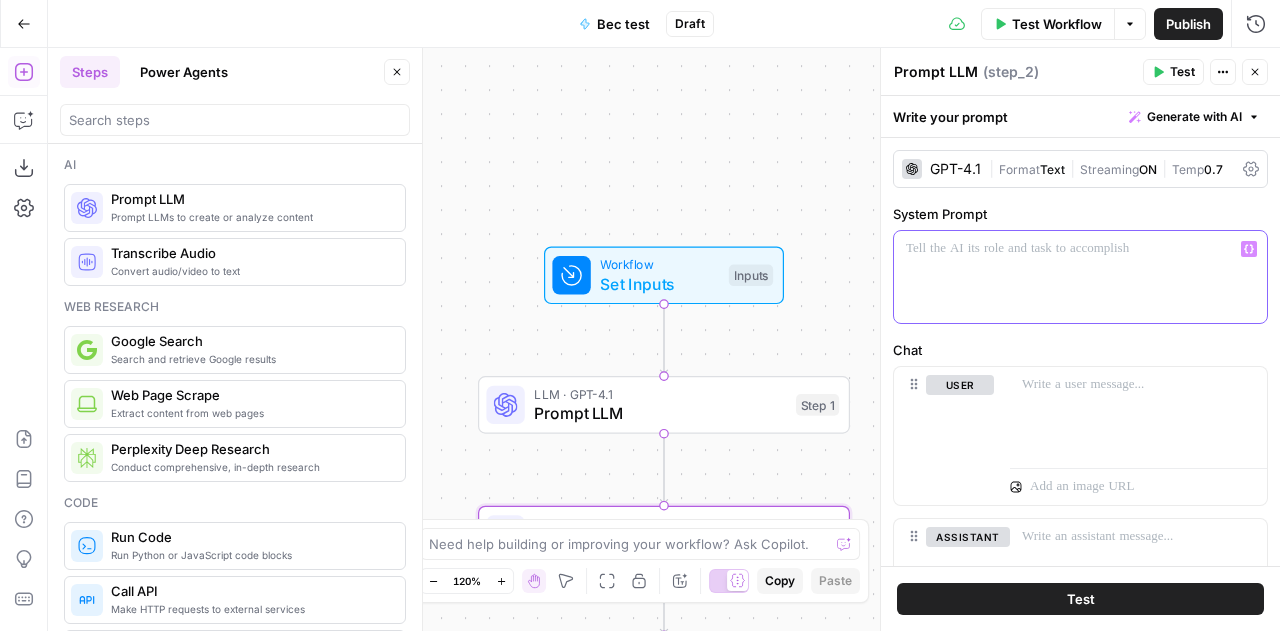 click at bounding box center (1080, 277) 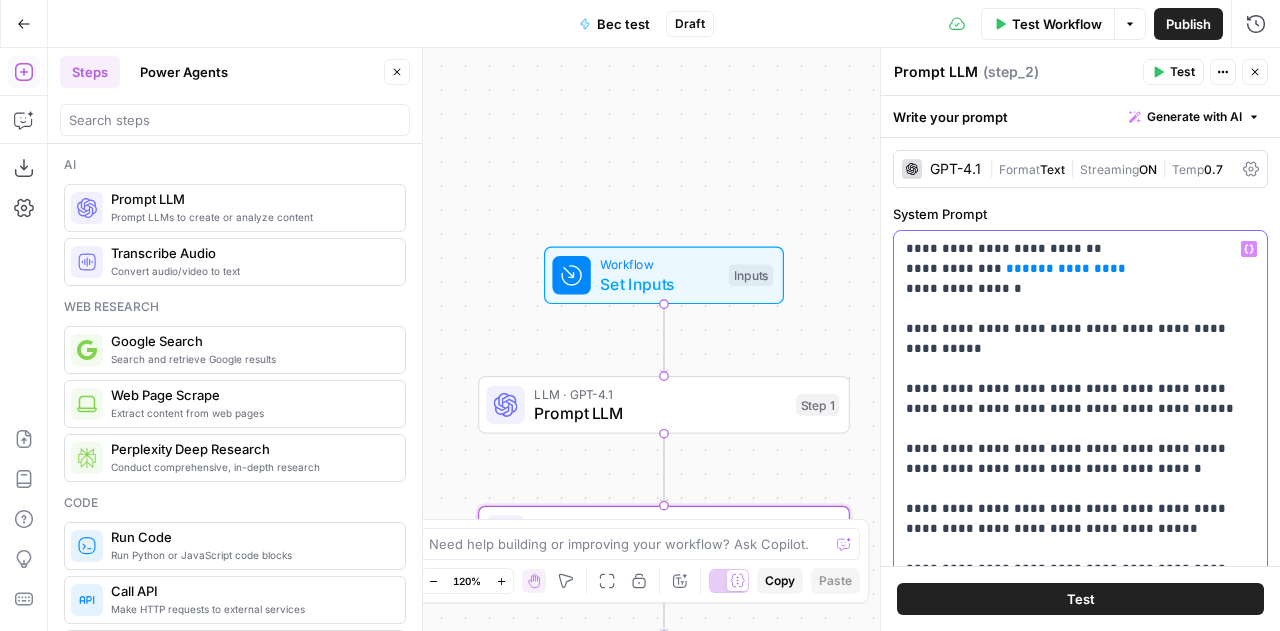 click on "**********" at bounding box center [1073, 539] 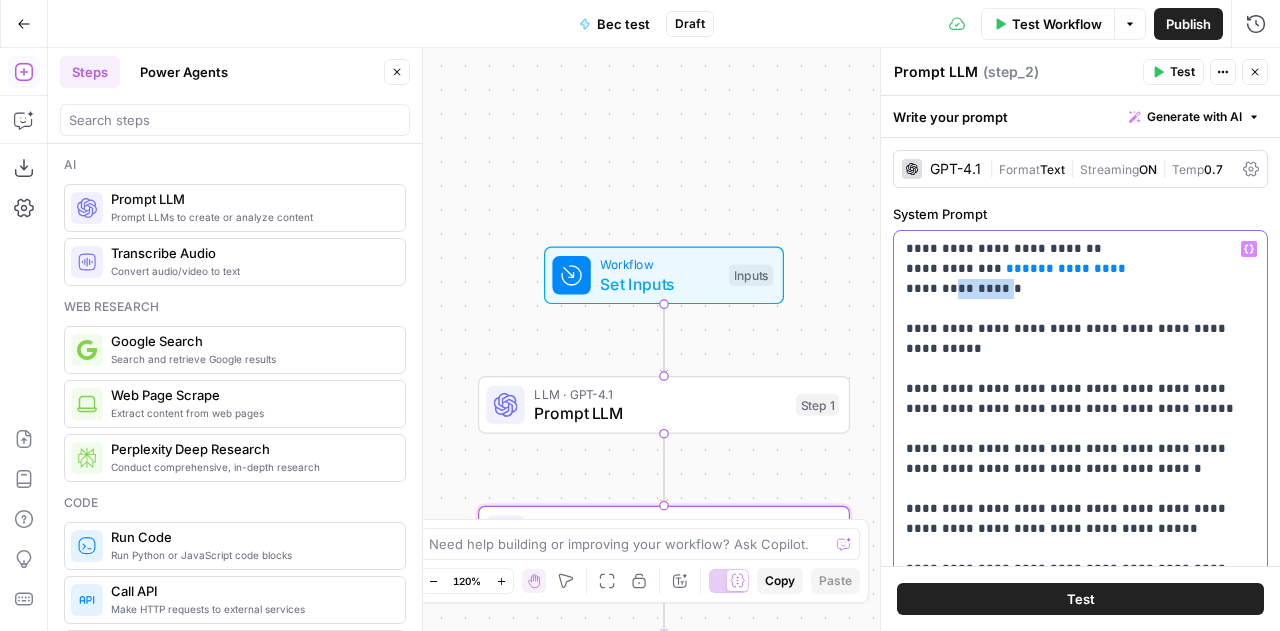 click on "**********" at bounding box center (1073, 539) 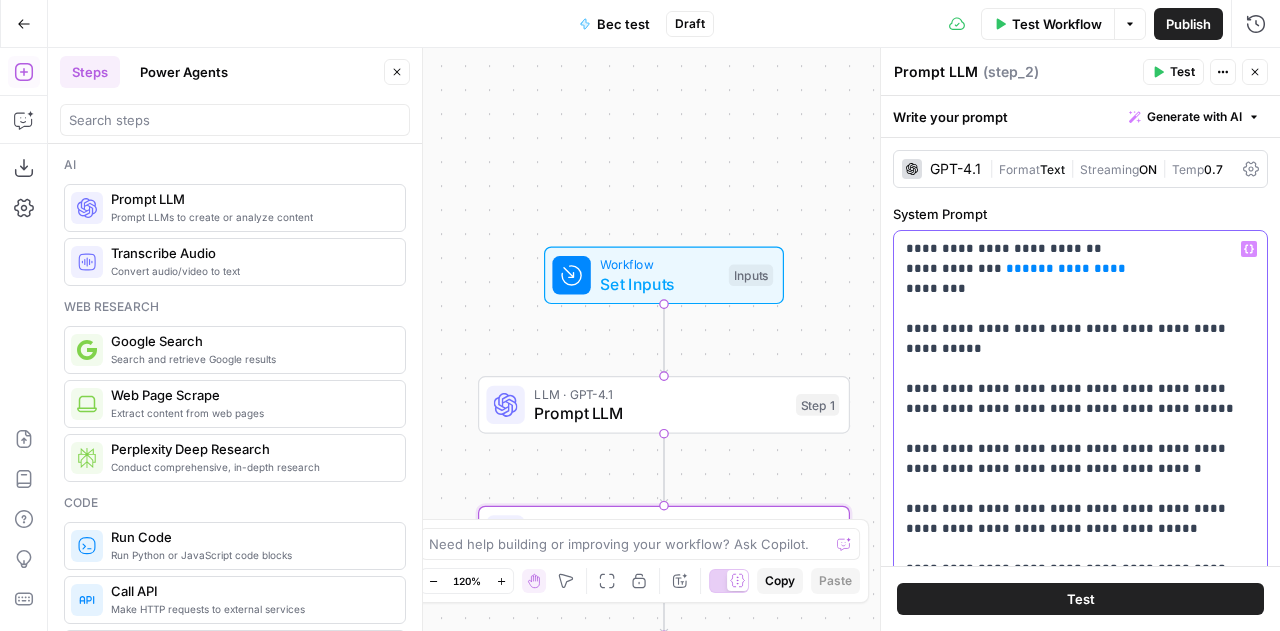 type 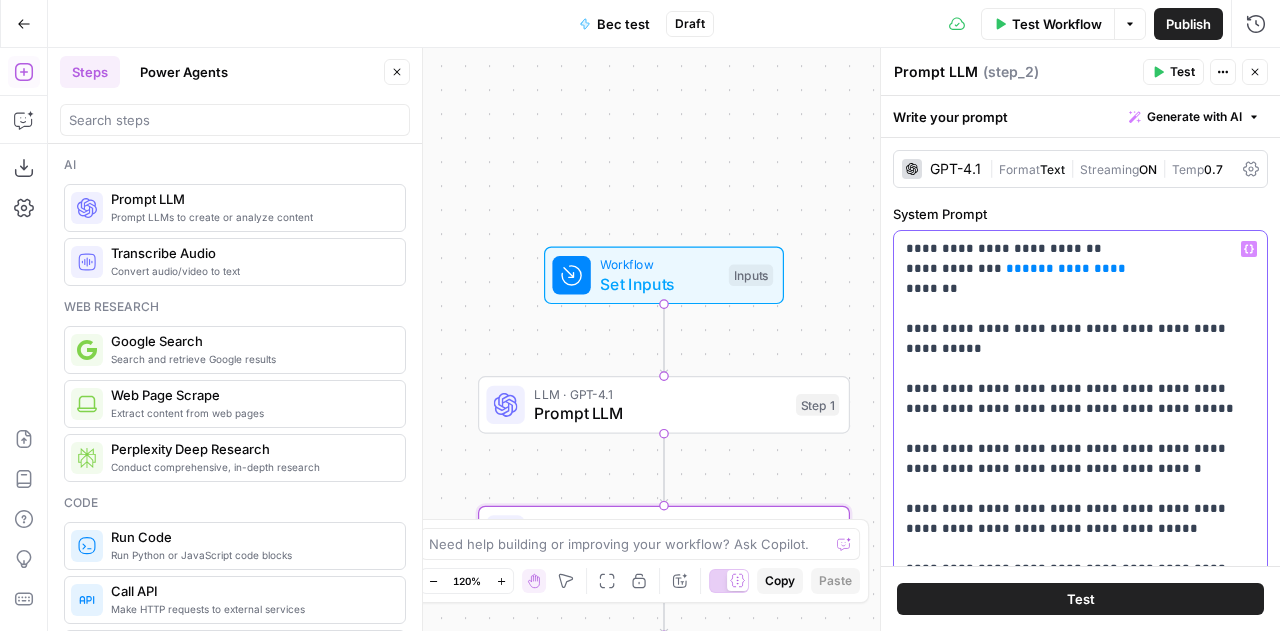 click on "**********" at bounding box center [1073, 539] 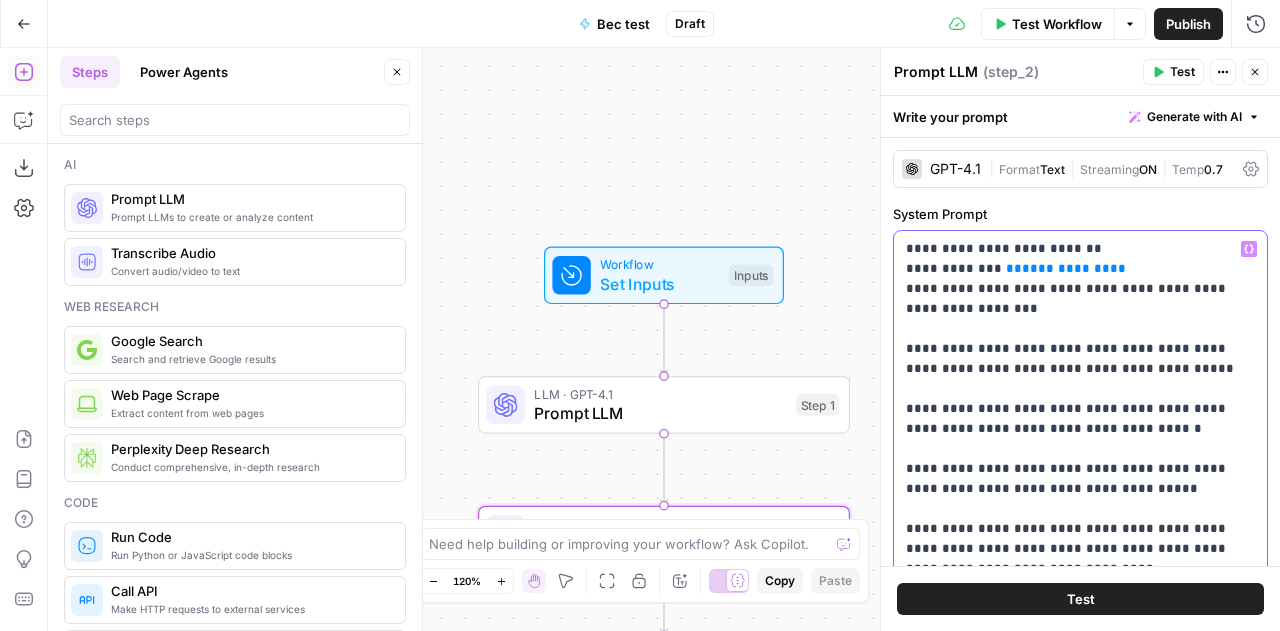 scroll, scrollTop: 41, scrollLeft: 0, axis: vertical 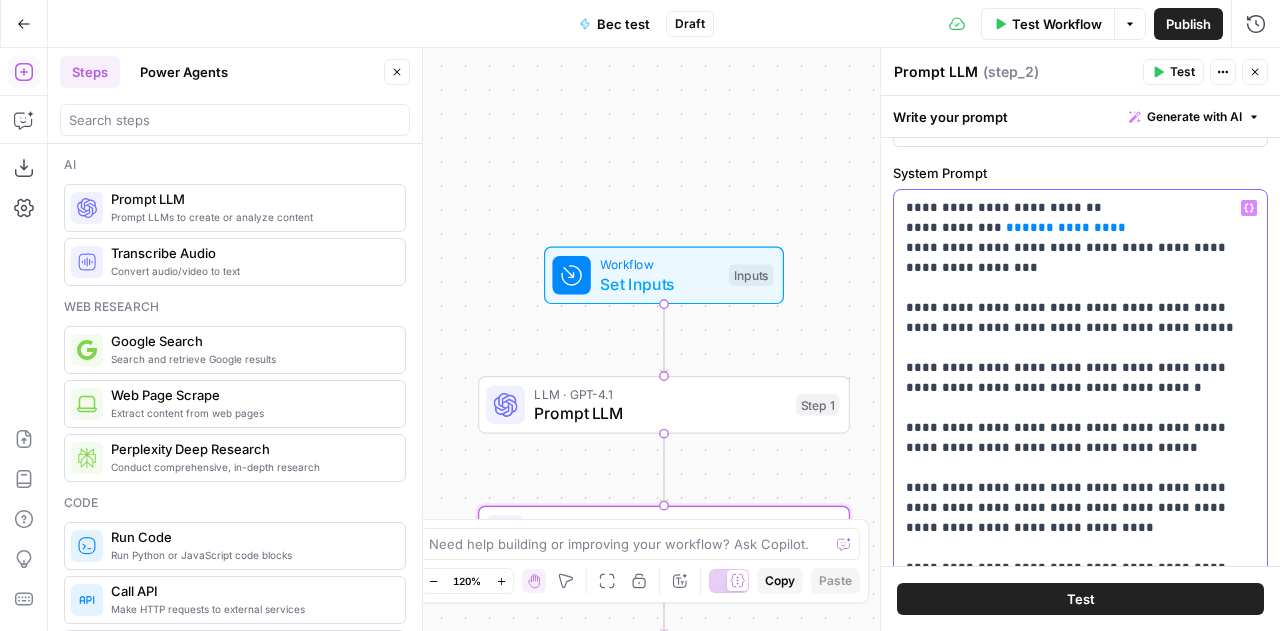 click on "**********" at bounding box center (1073, 488) 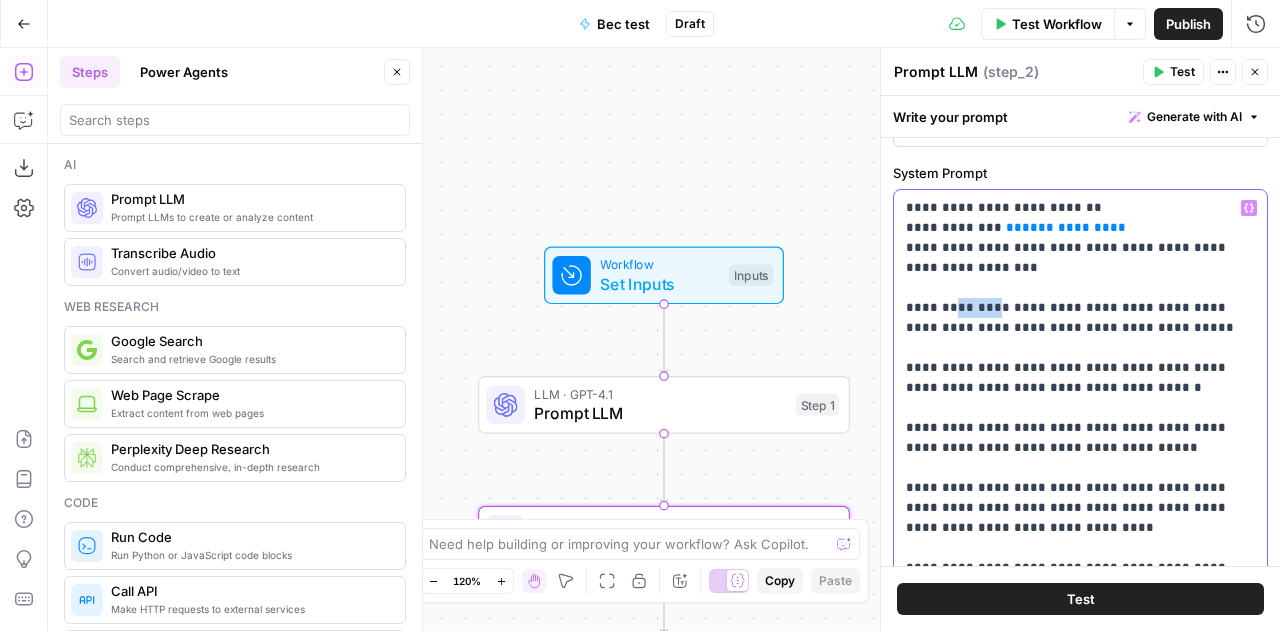 click on "**********" at bounding box center (1073, 488) 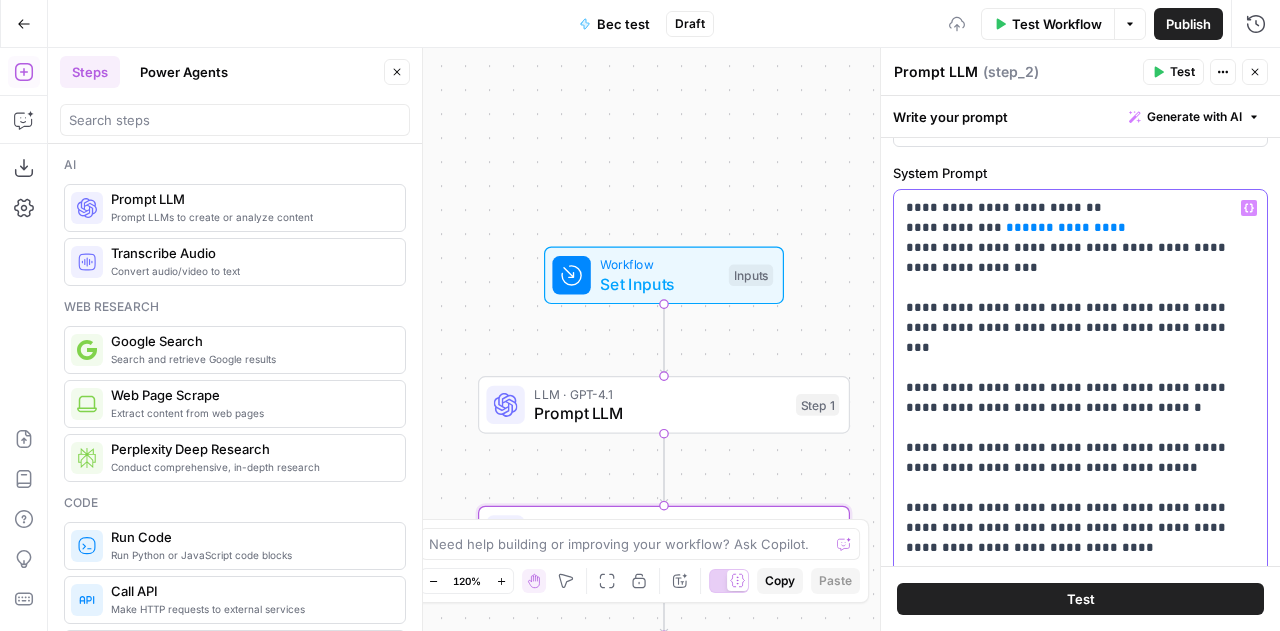click on "**********" at bounding box center [1073, 488] 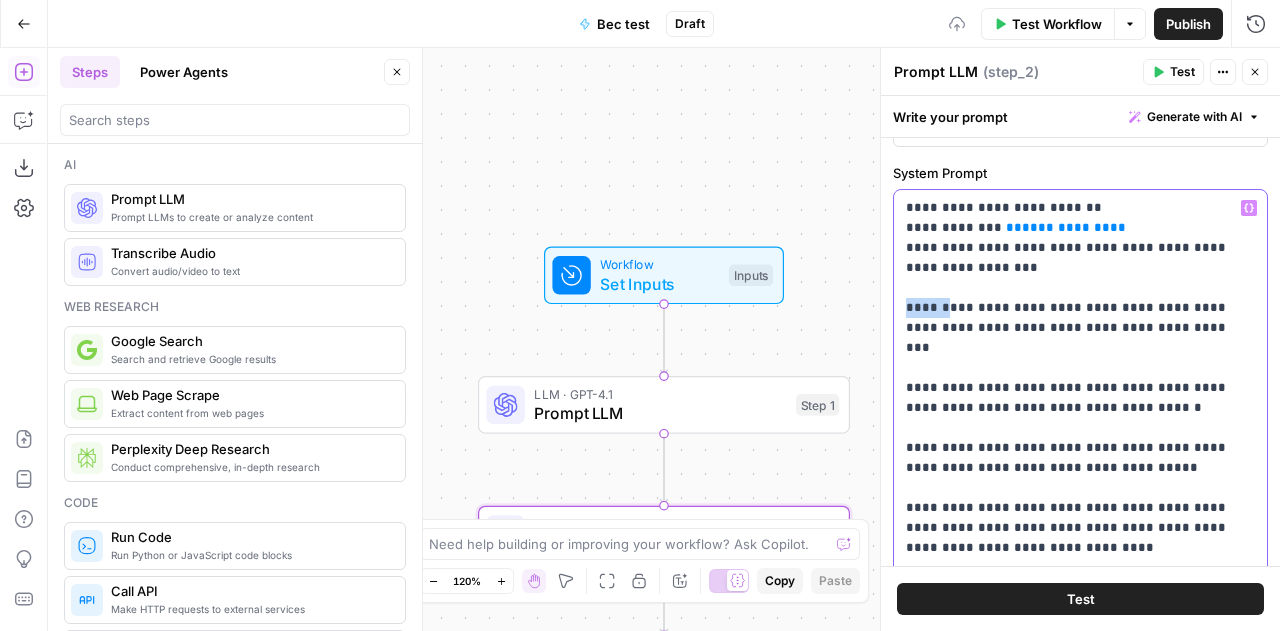 click on "**********" at bounding box center (1073, 488) 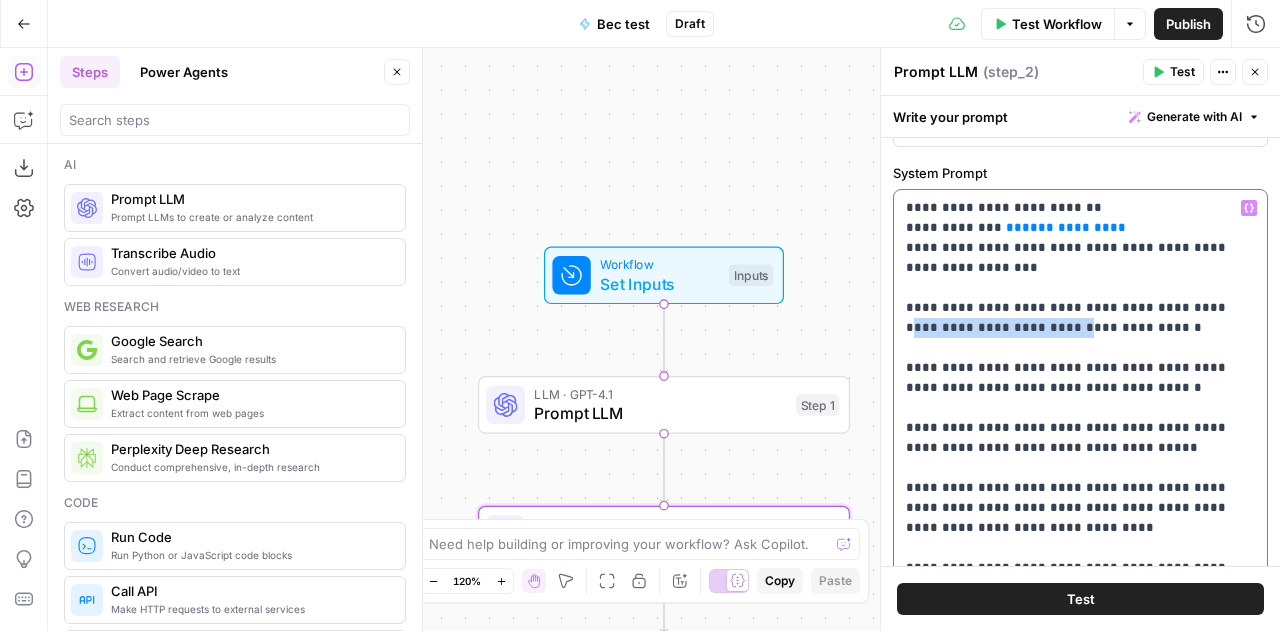 drag, startPoint x: 1184, startPoint y: 306, endPoint x: 1030, endPoint y: 331, distance: 156.01602 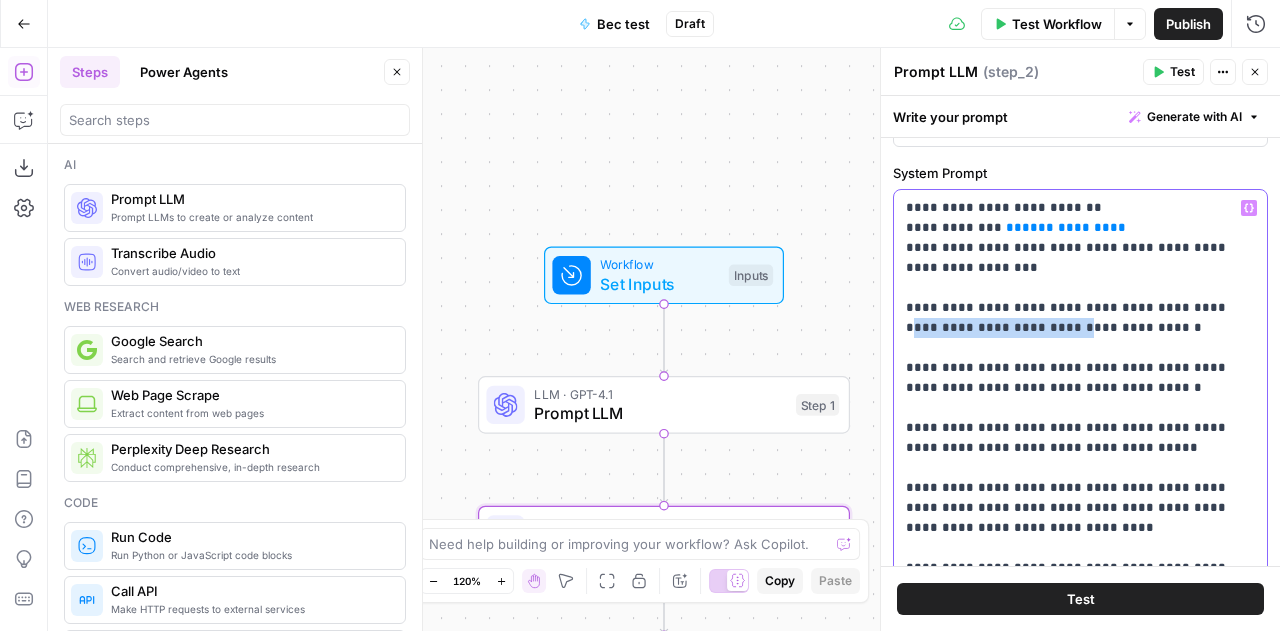 click on "**********" at bounding box center [1073, 488] 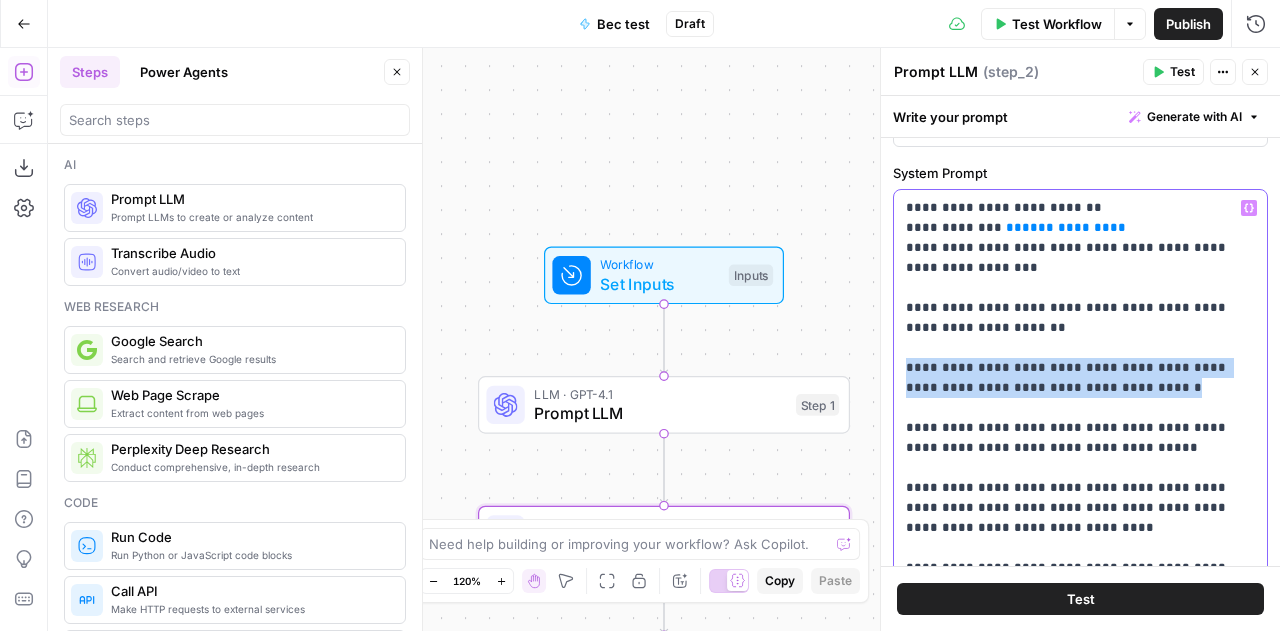 drag, startPoint x: 1120, startPoint y: 388, endPoint x: 899, endPoint y: 357, distance: 223.16362 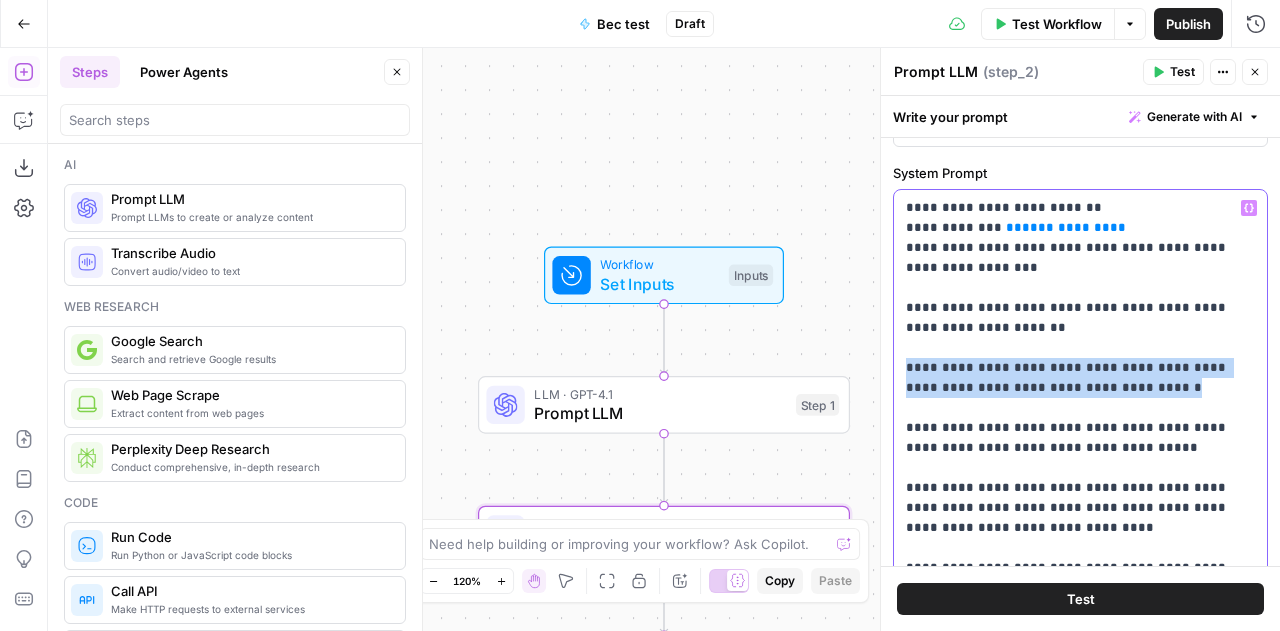 click on "**********" at bounding box center (1080, 488) 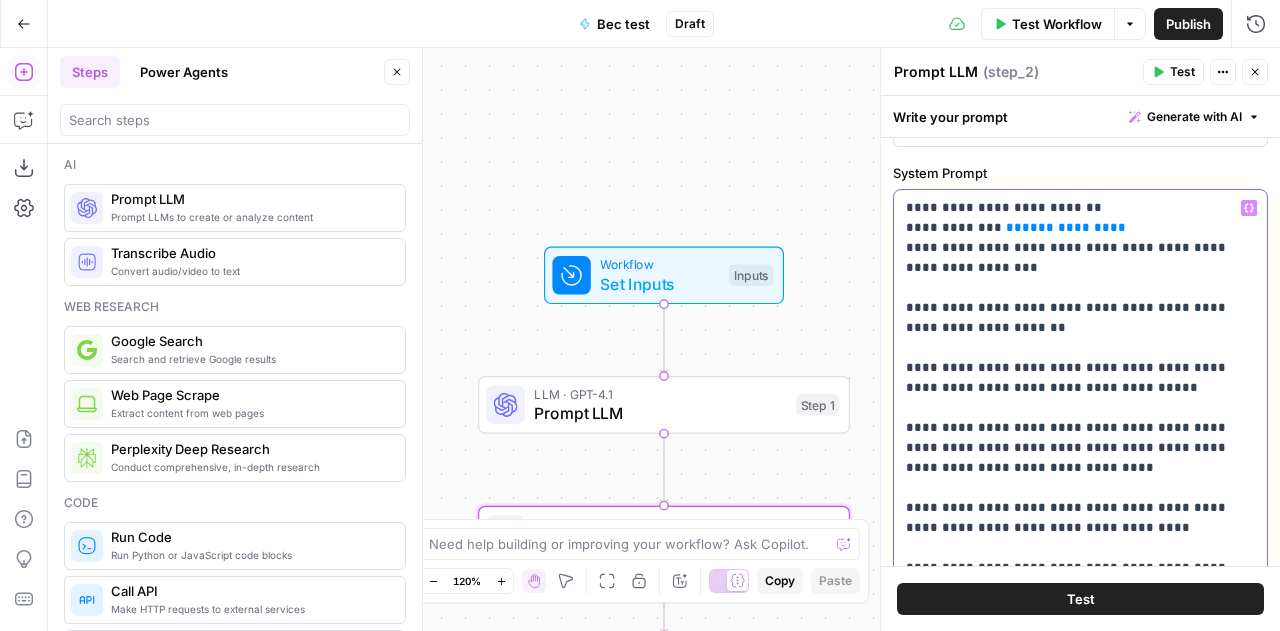 click on "**********" at bounding box center (1073, 458) 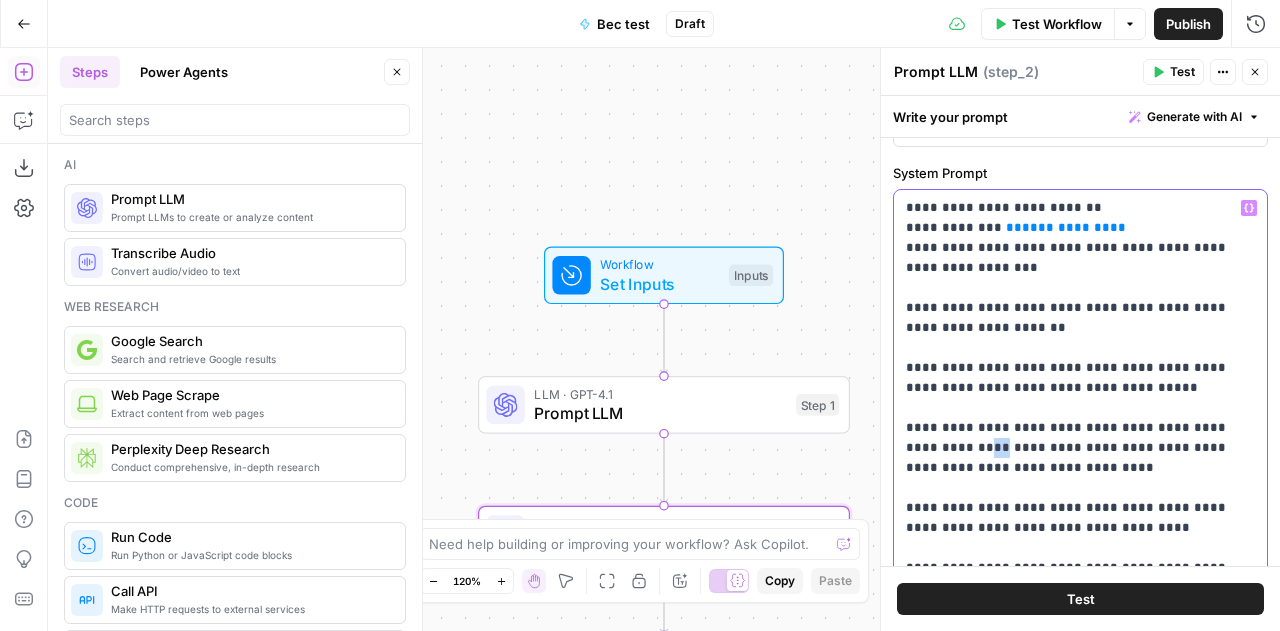 click on "**********" at bounding box center [1073, 458] 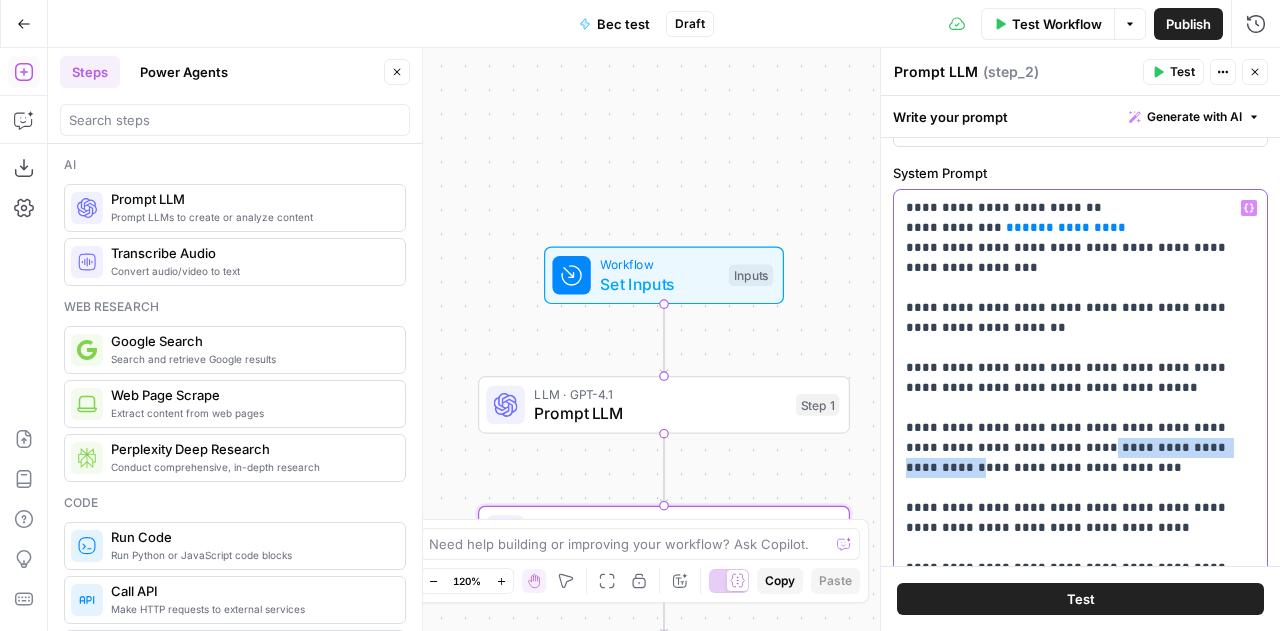 drag, startPoint x: 1052, startPoint y: 445, endPoint x: 993, endPoint y: 462, distance: 61.400326 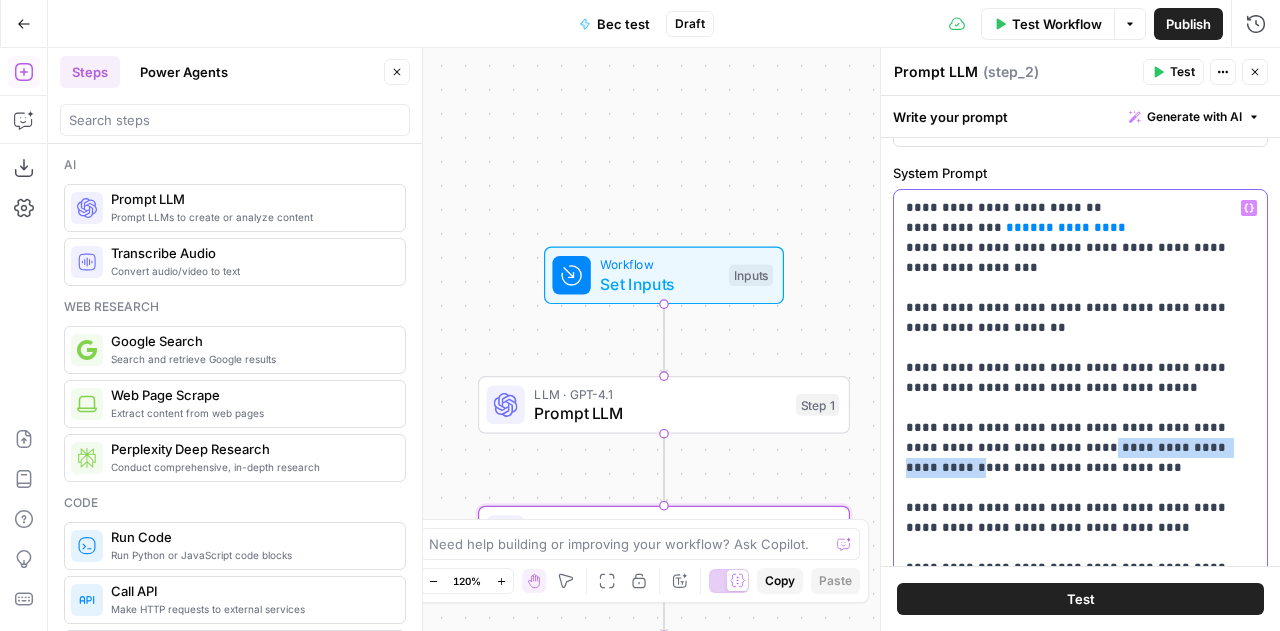 click on "**********" at bounding box center [1073, 458] 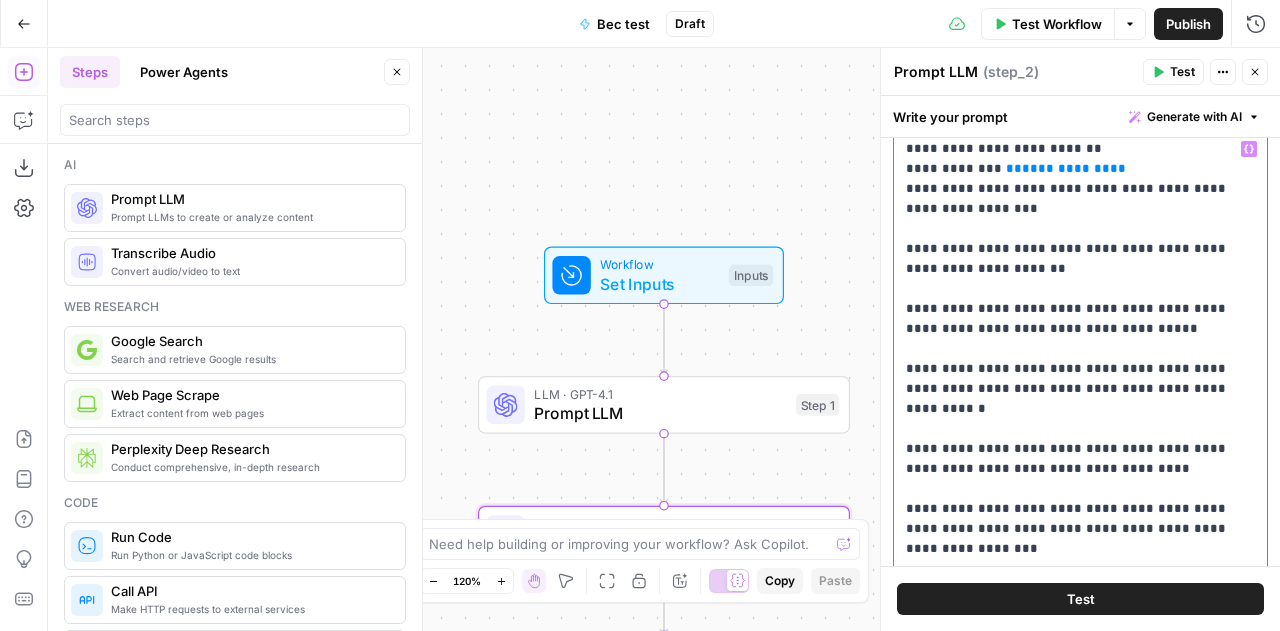 scroll, scrollTop: 101, scrollLeft: 0, axis: vertical 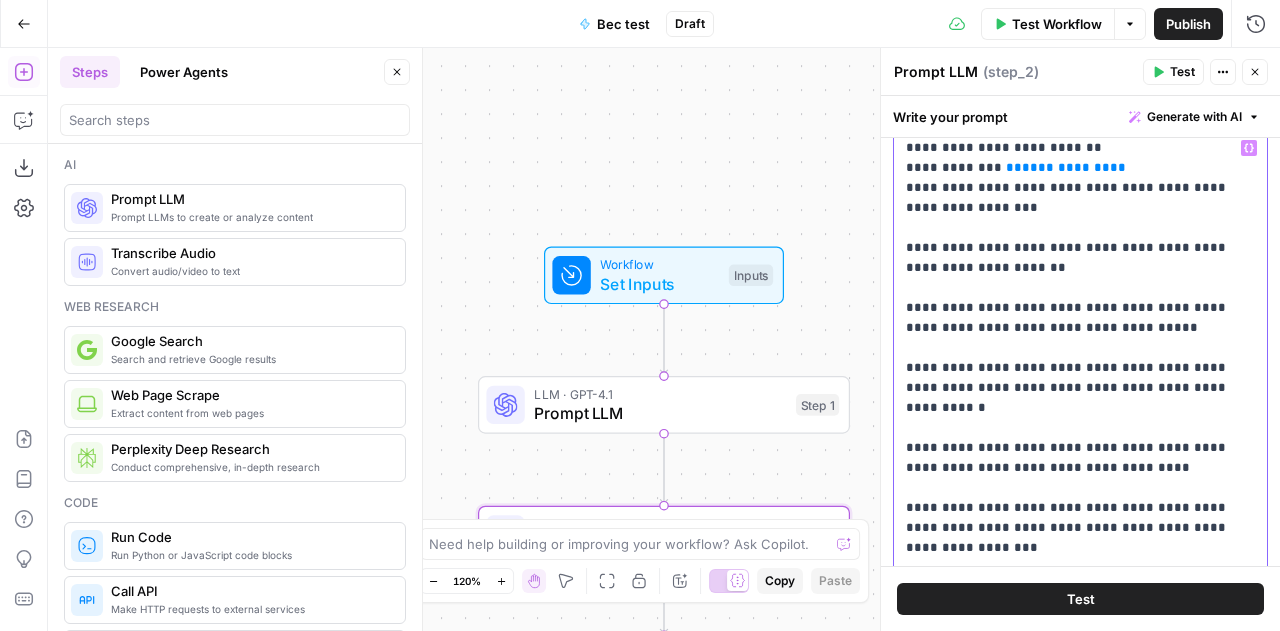 click on "**********" at bounding box center [1073, 388] 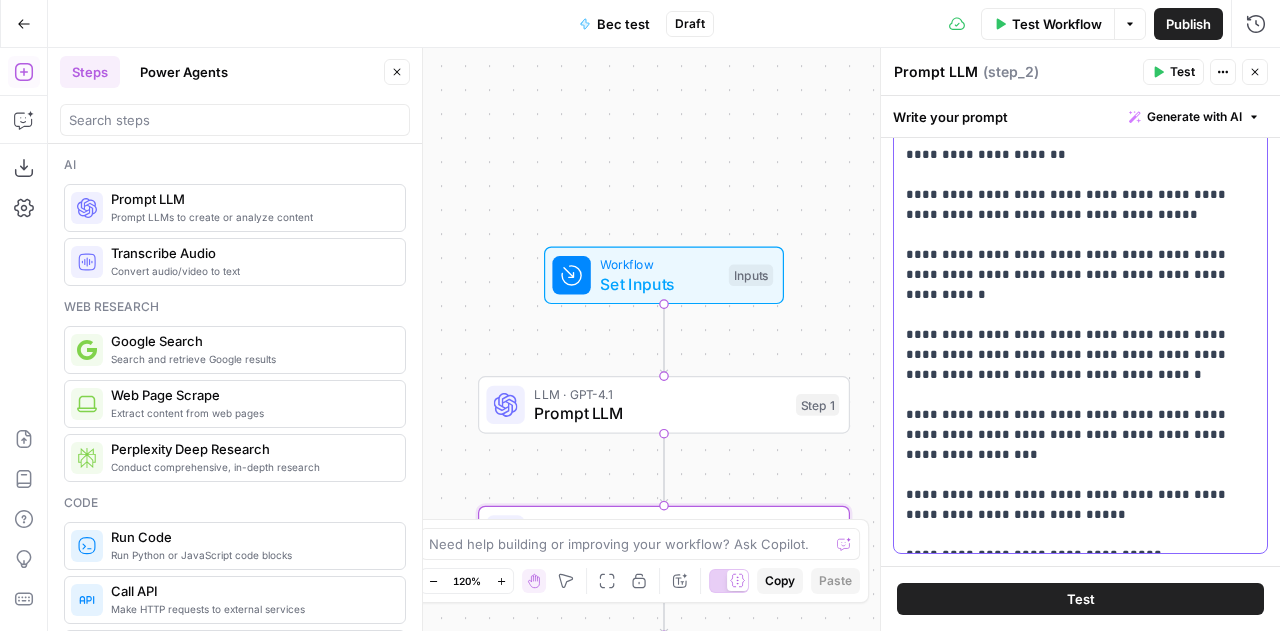 scroll, scrollTop: 215, scrollLeft: 0, axis: vertical 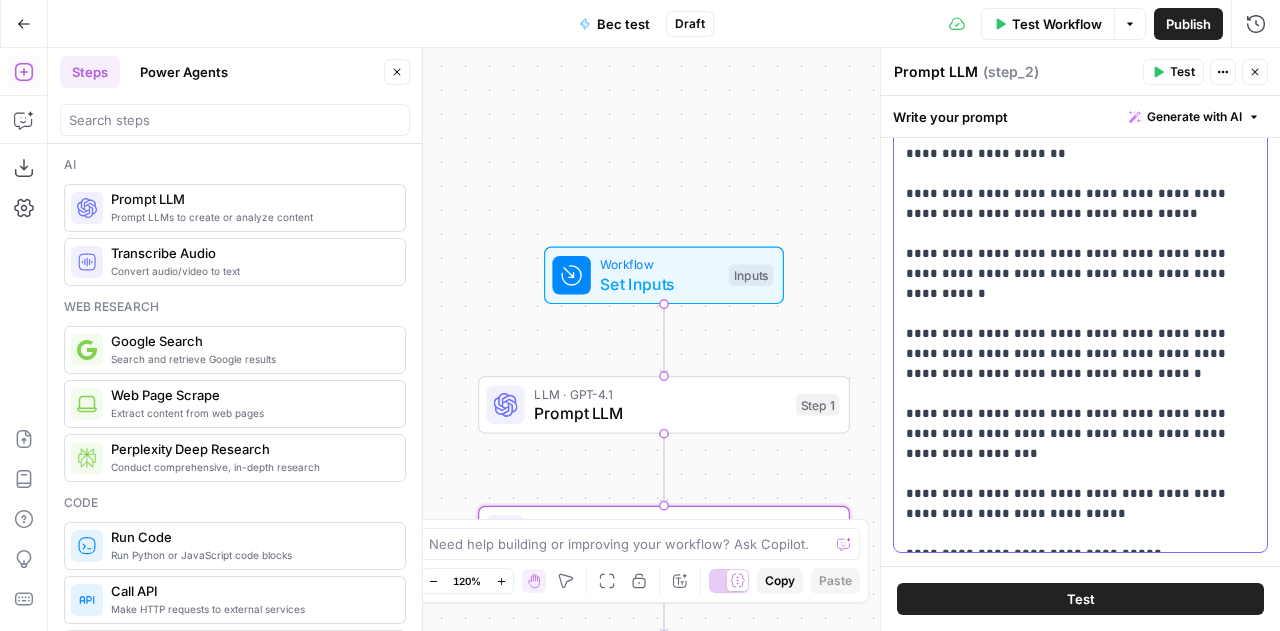 click on "**********" at bounding box center (1080, 284) 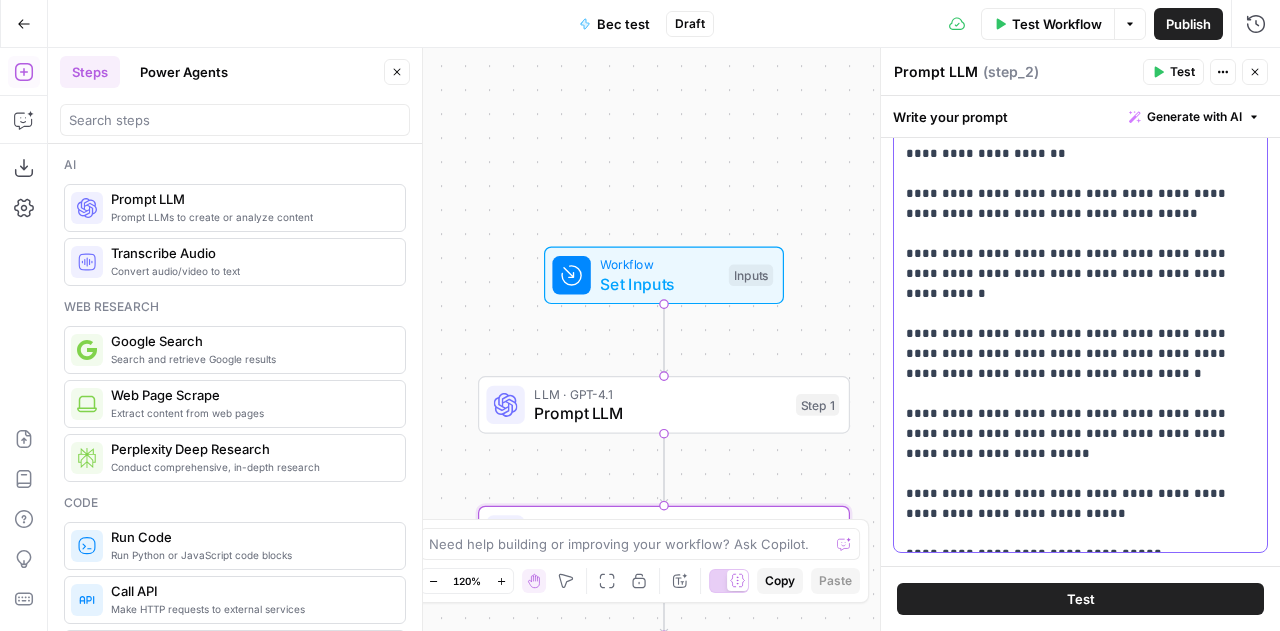 click on "**********" at bounding box center (1073, 284) 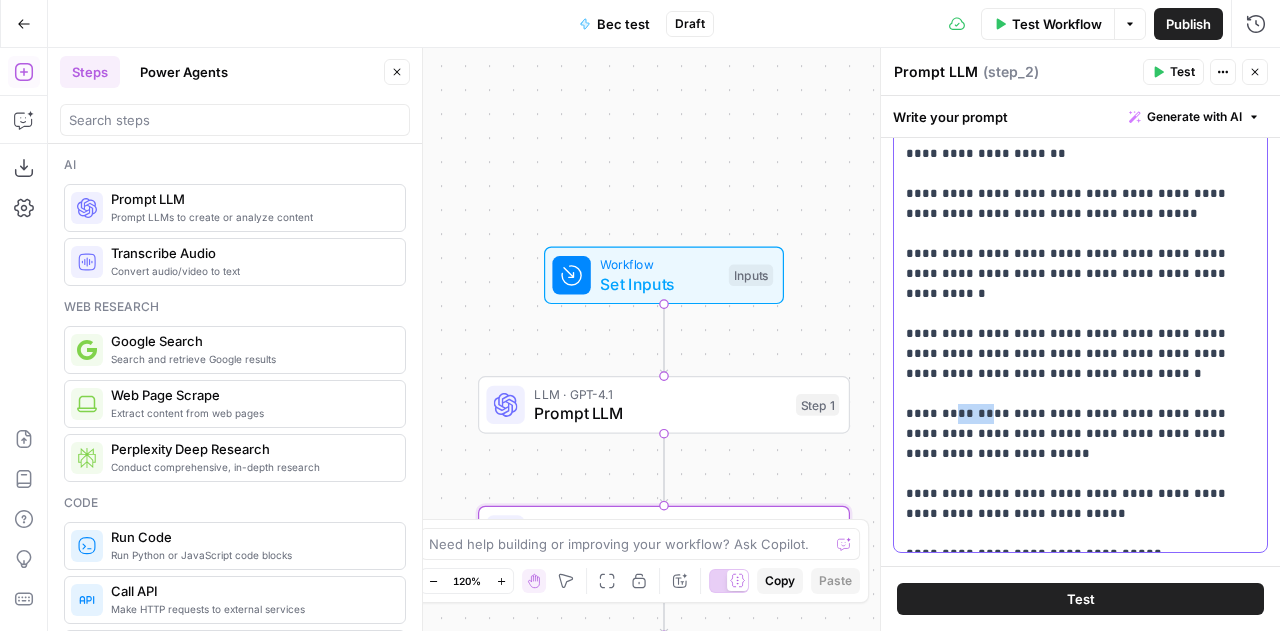 click on "**********" at bounding box center (1073, 284) 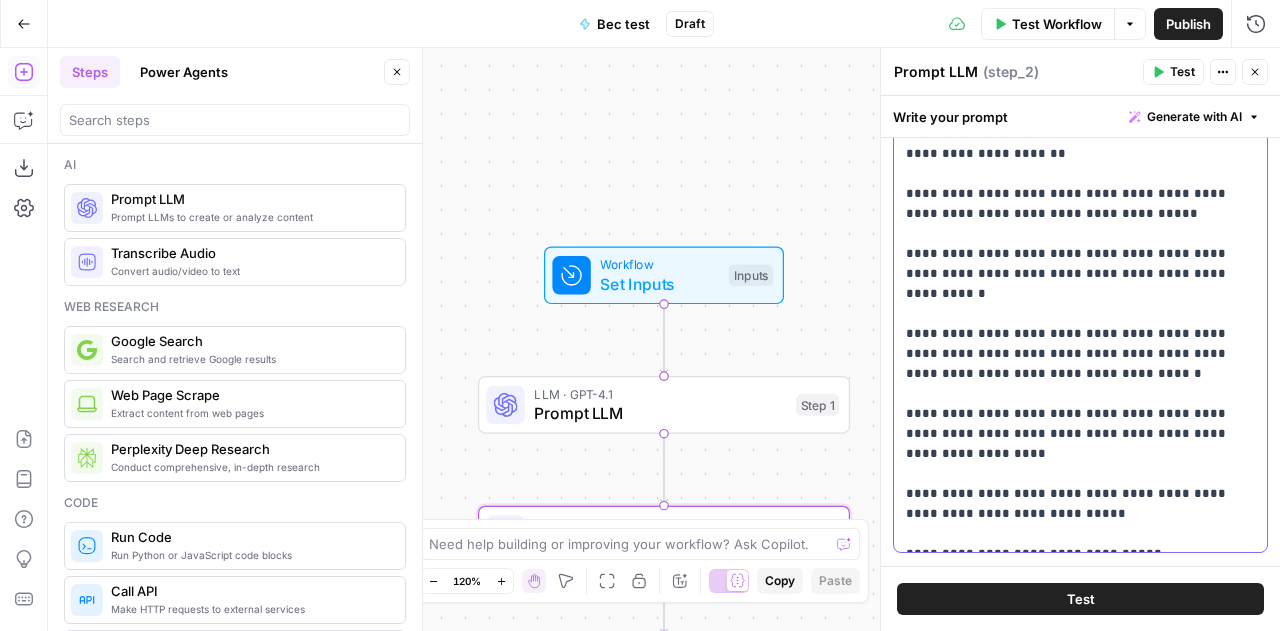 click on "**********" at bounding box center [1073, 284] 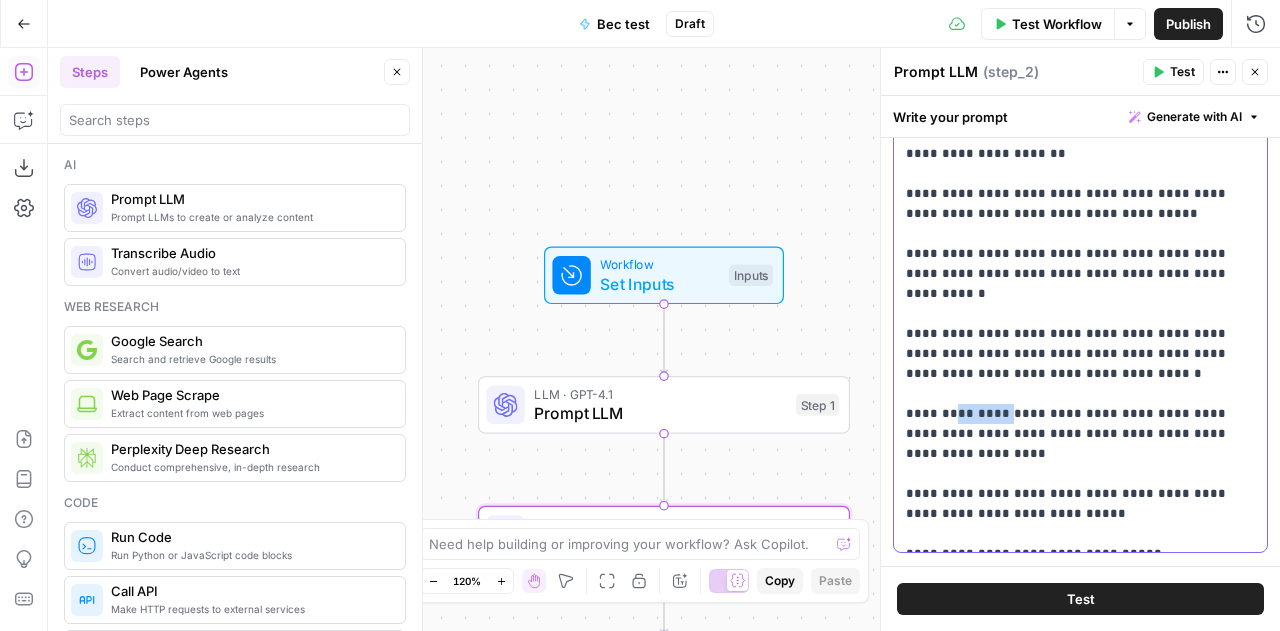 click on "**********" at bounding box center (1073, 284) 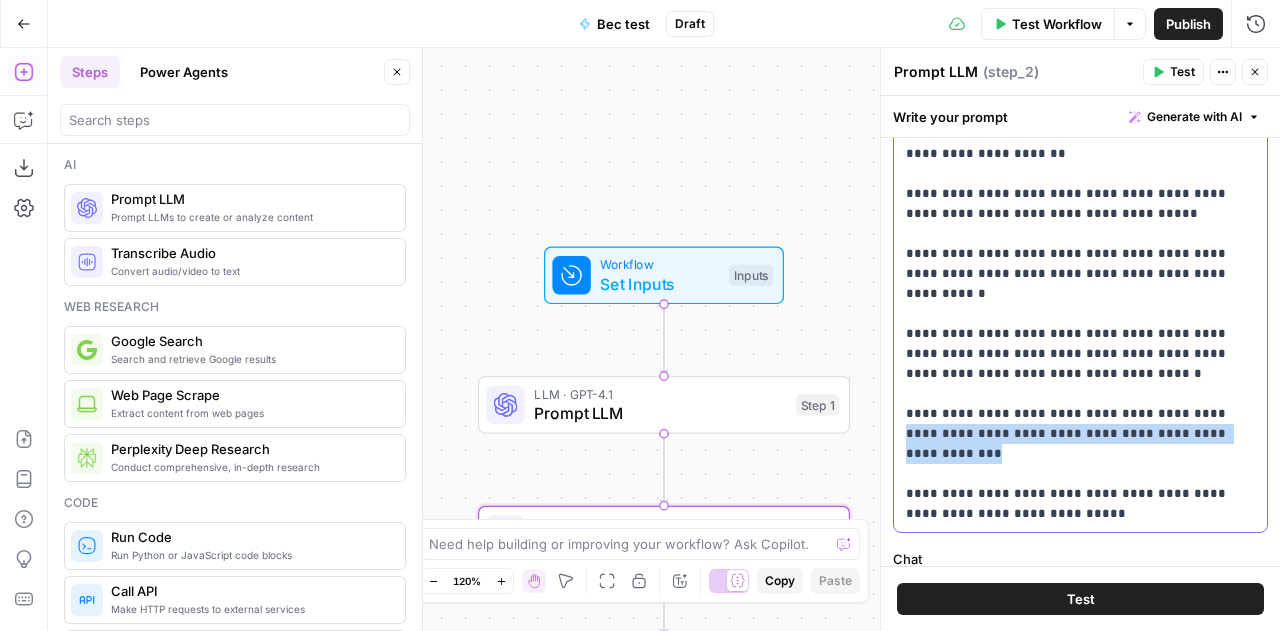 drag, startPoint x: 1190, startPoint y: 391, endPoint x: 1246, endPoint y: 415, distance: 60.926186 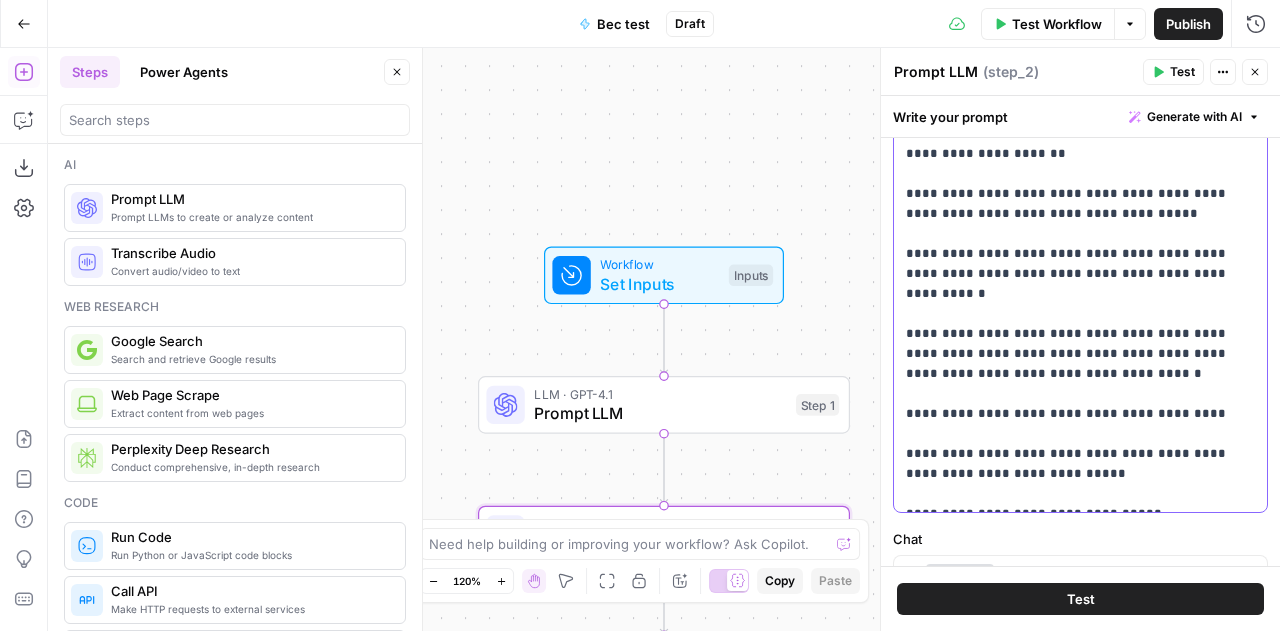click on "**********" at bounding box center [1073, 264] 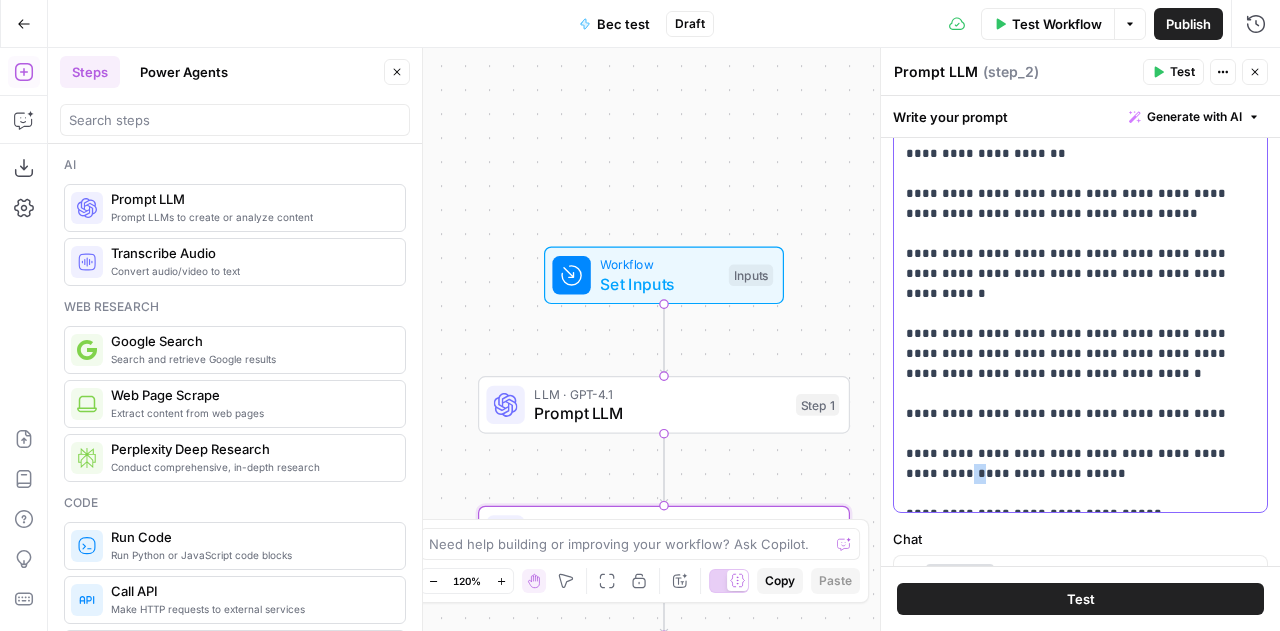 click on "**********" at bounding box center [1073, 264] 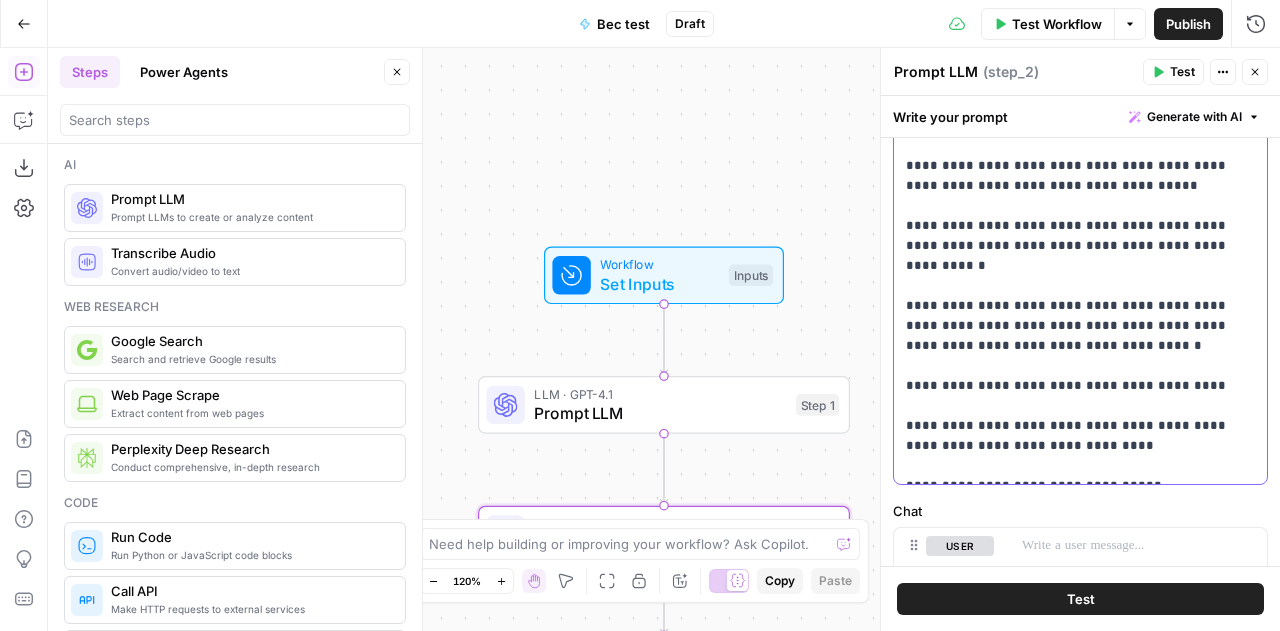 scroll, scrollTop: 247, scrollLeft: 0, axis: vertical 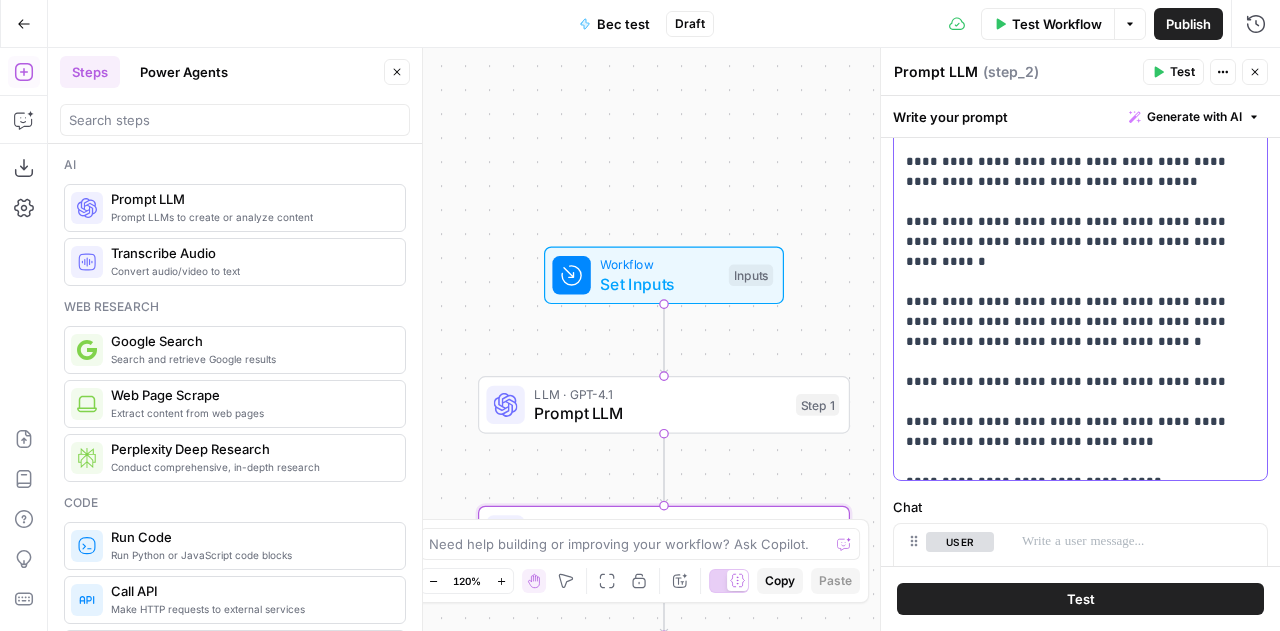 click on "**********" at bounding box center (1073, 232) 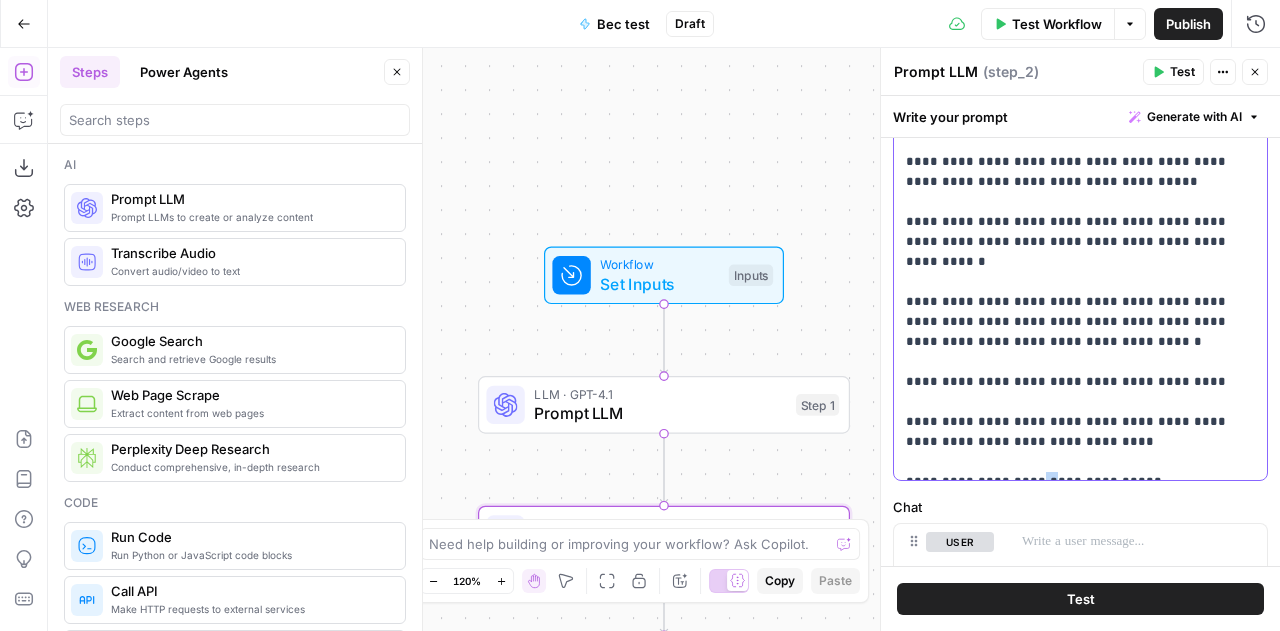 click on "**********" at bounding box center (1073, 232) 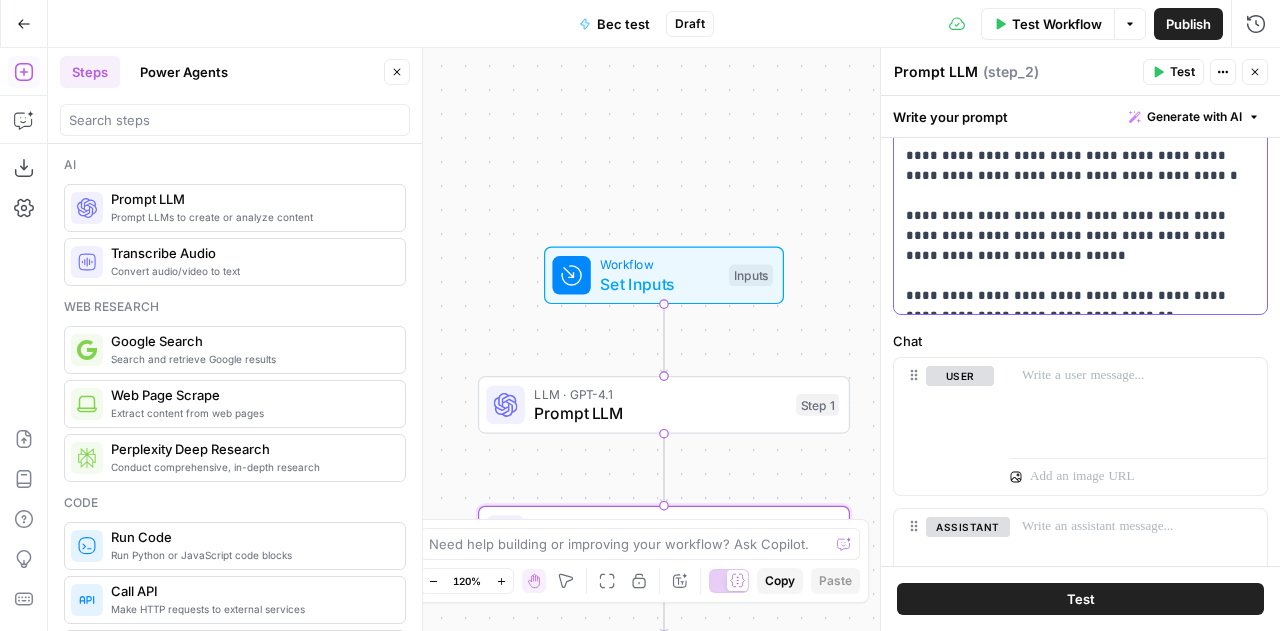 scroll, scrollTop: 472, scrollLeft: 0, axis: vertical 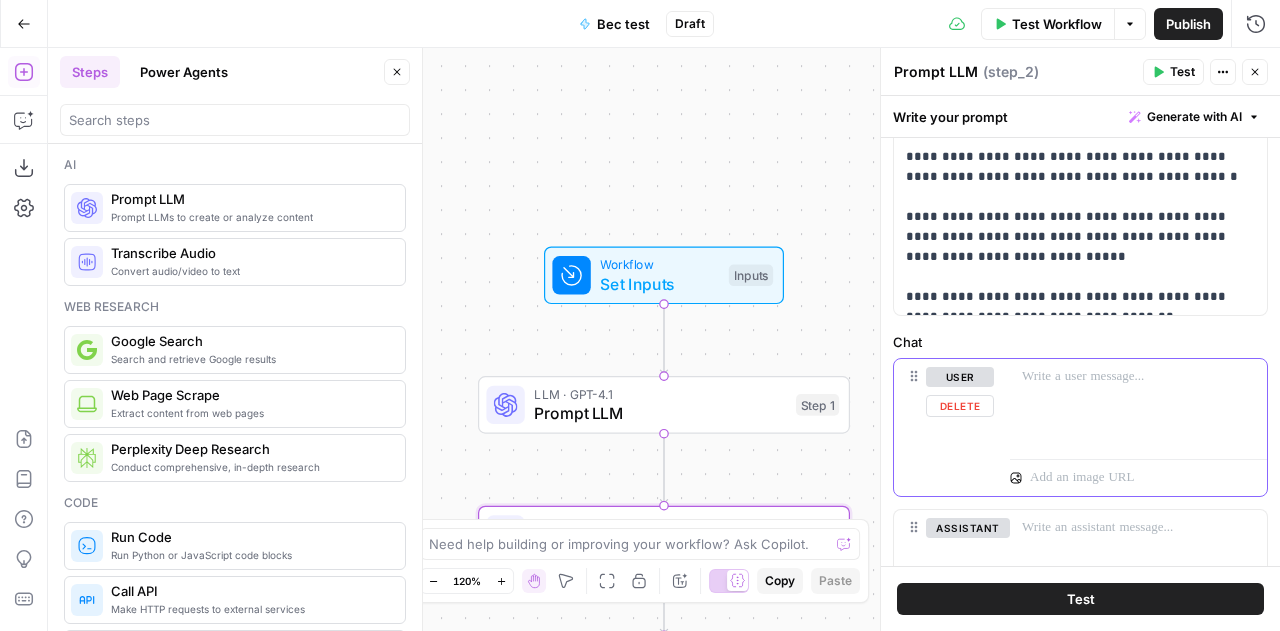 click on "Delete" at bounding box center (960, 406) 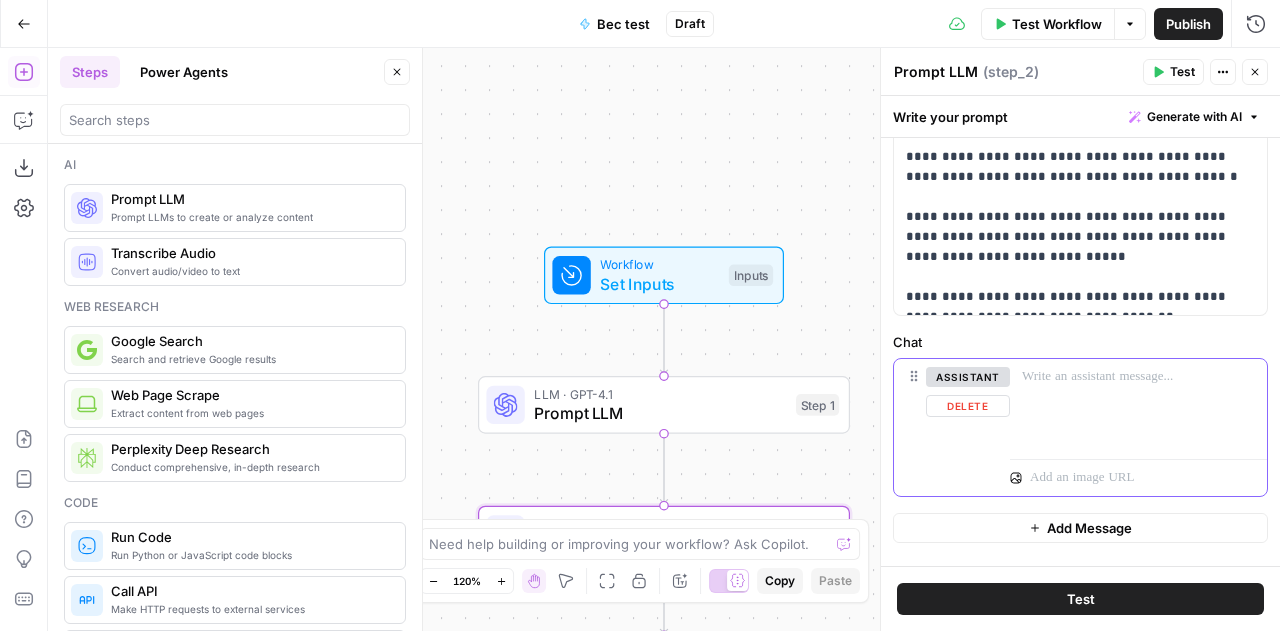 click on "Delete" at bounding box center (968, 406) 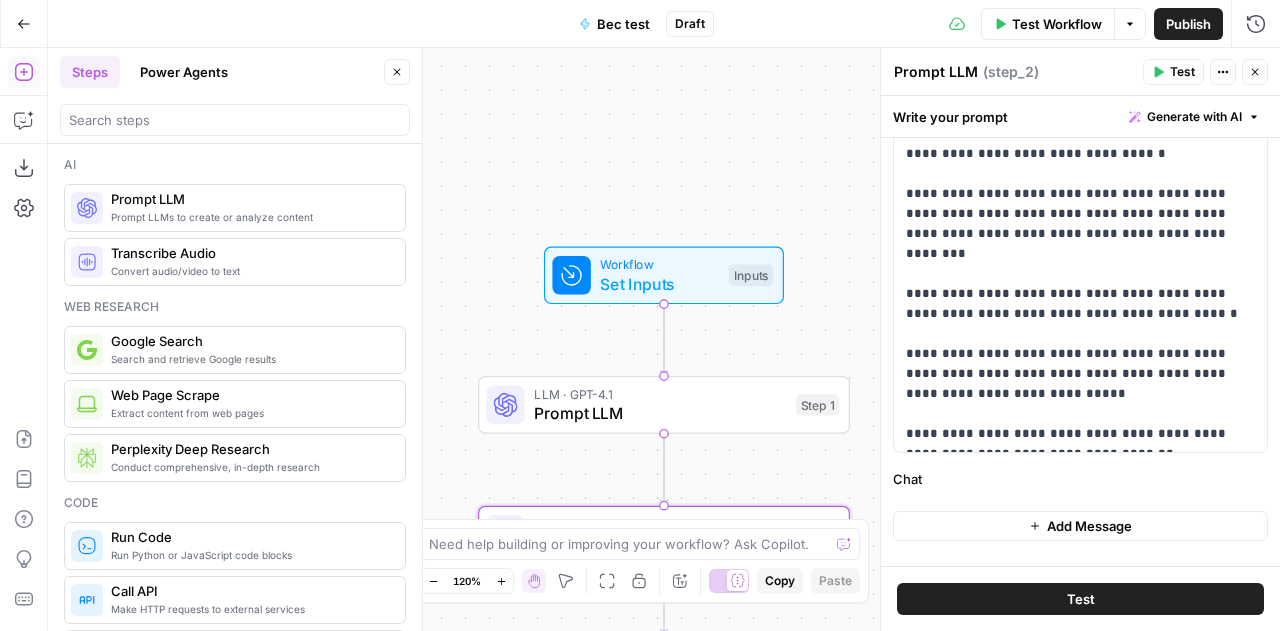 scroll, scrollTop: 336, scrollLeft: 0, axis: vertical 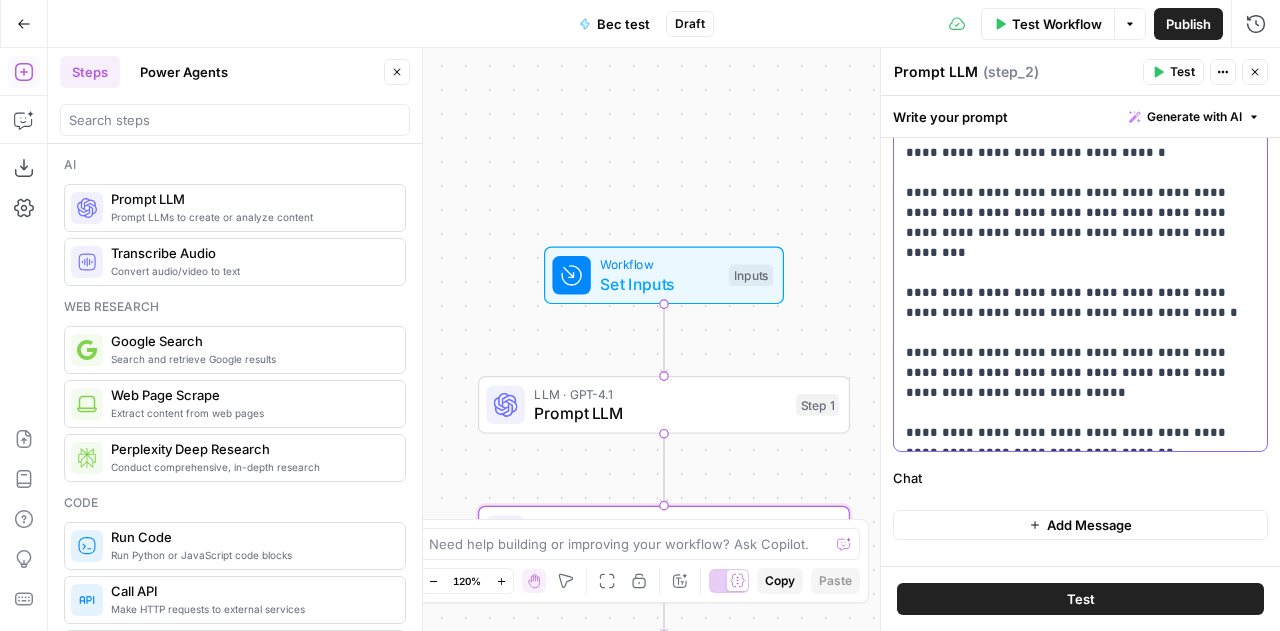 click on "**********" at bounding box center (1073, 173) 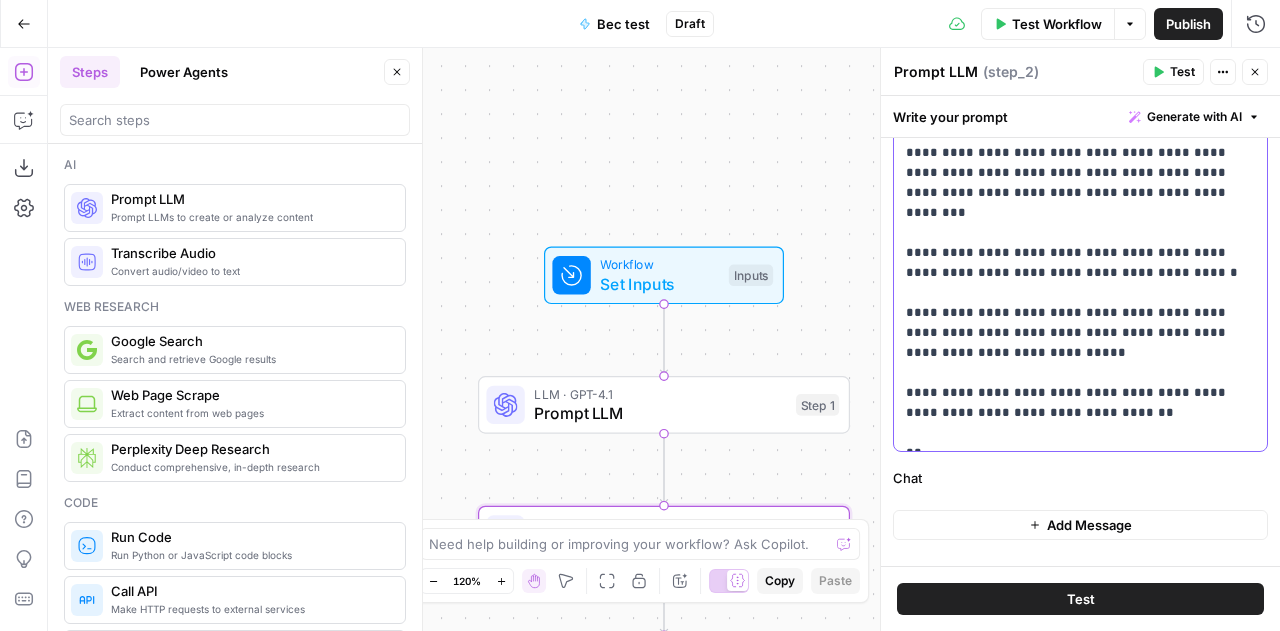 scroll, scrollTop: 375, scrollLeft: 0, axis: vertical 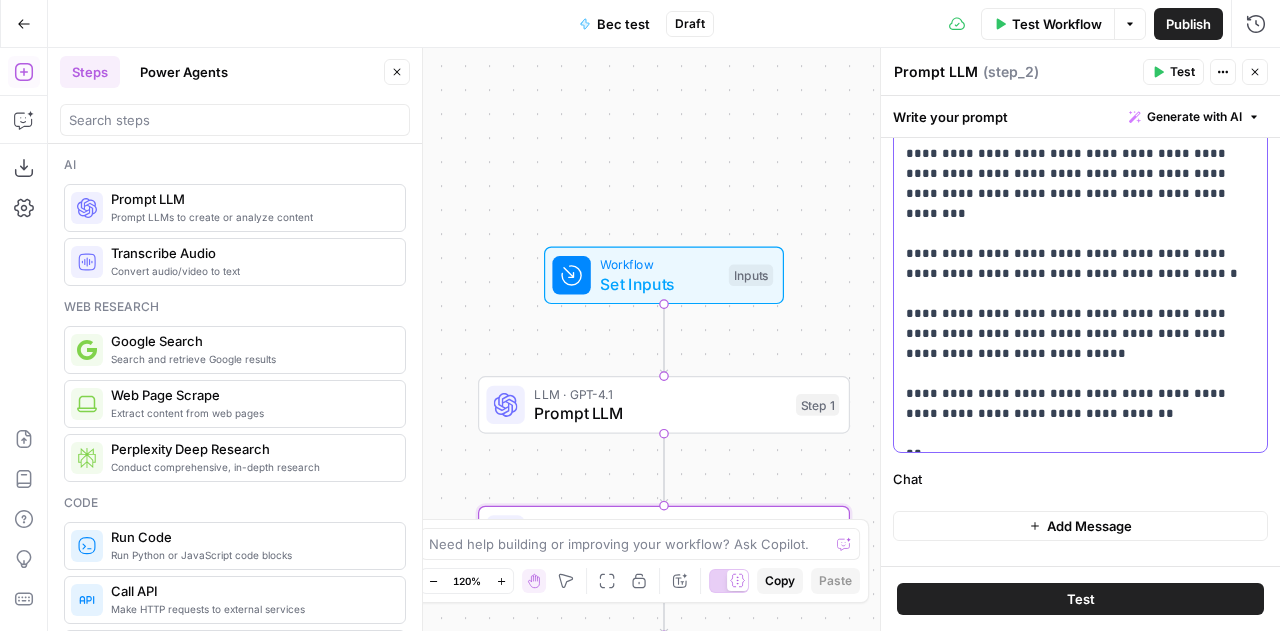 click on "**********" at bounding box center [1073, 154] 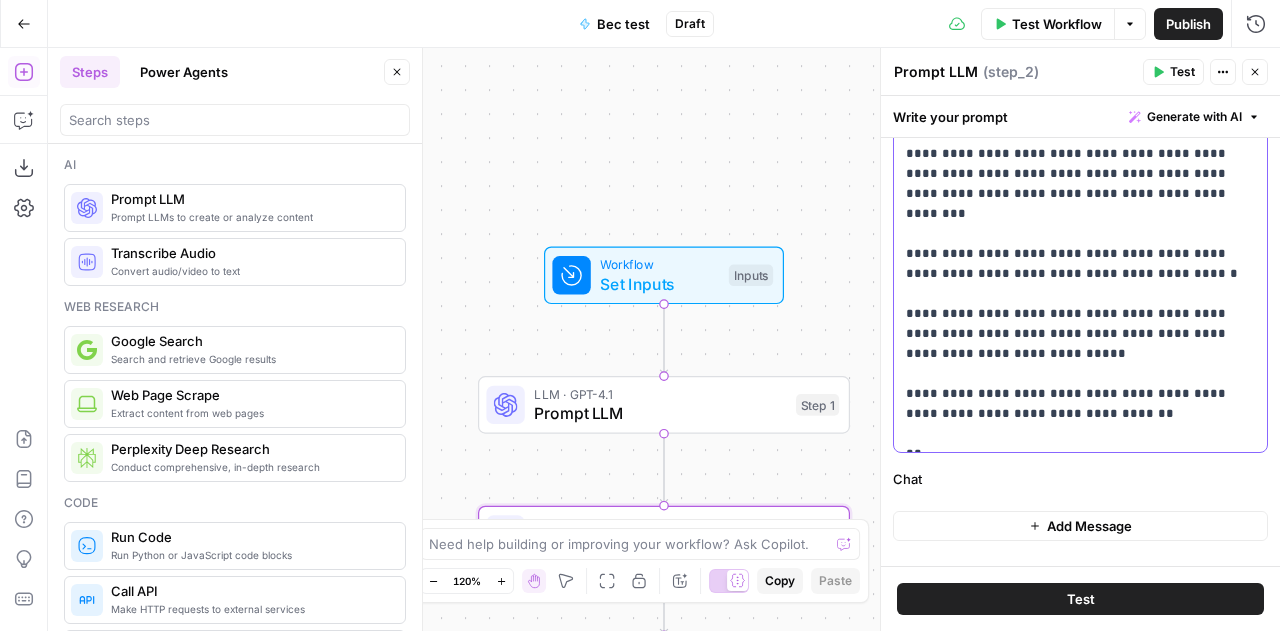 click on "**********" at bounding box center (1073, 154) 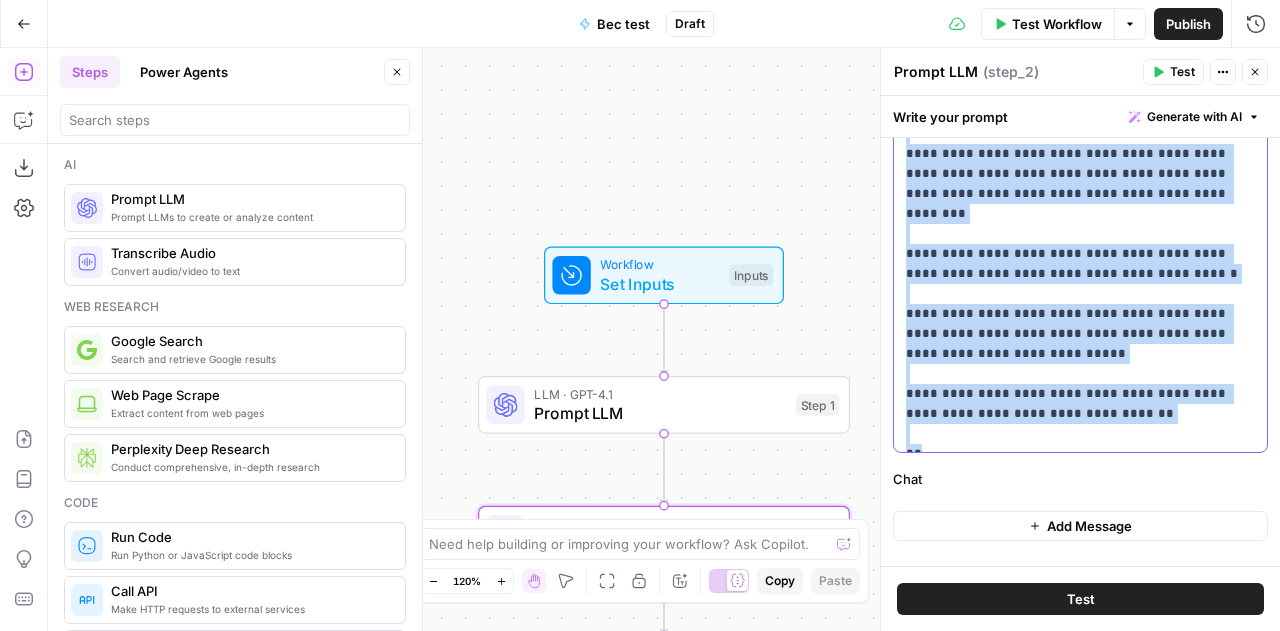 click on "**********" at bounding box center (1073, 154) 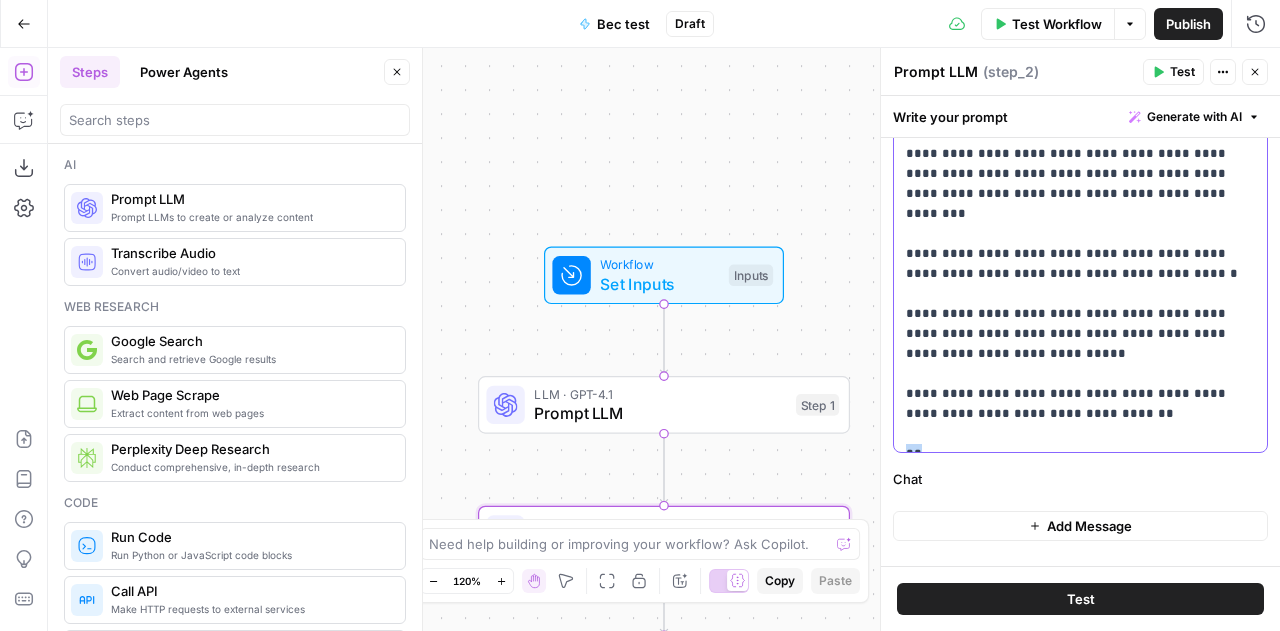 drag, startPoint x: 918, startPoint y: 437, endPoint x: 905, endPoint y: 437, distance: 13 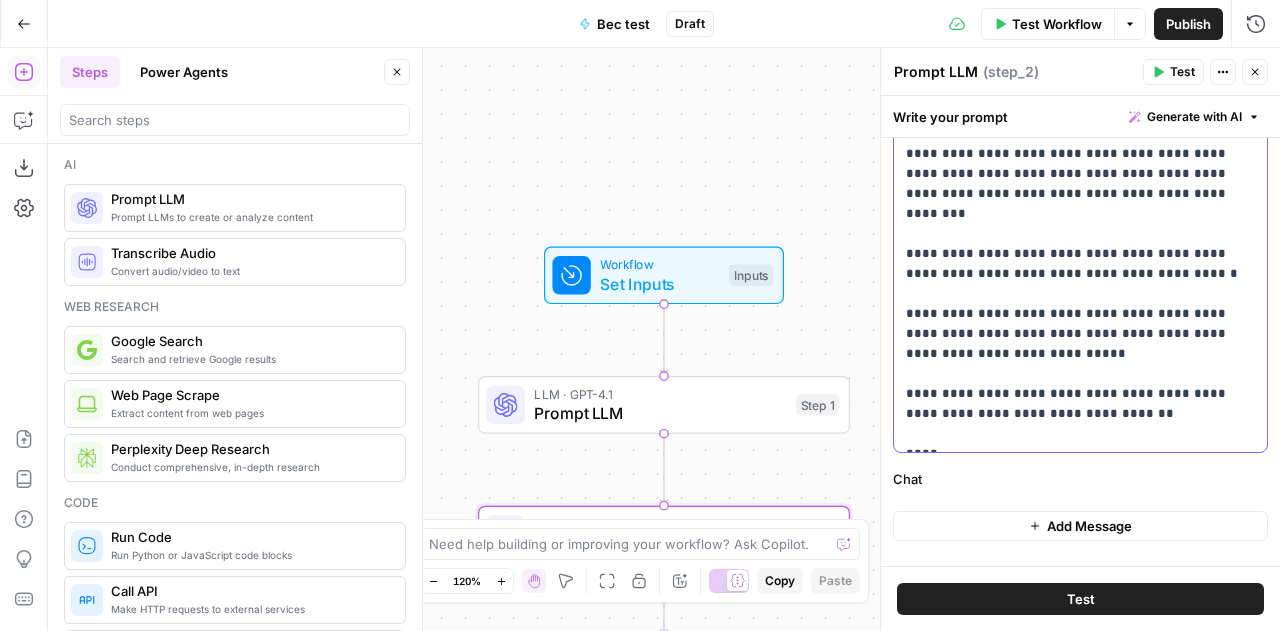 click on "**********" at bounding box center [1073, 154] 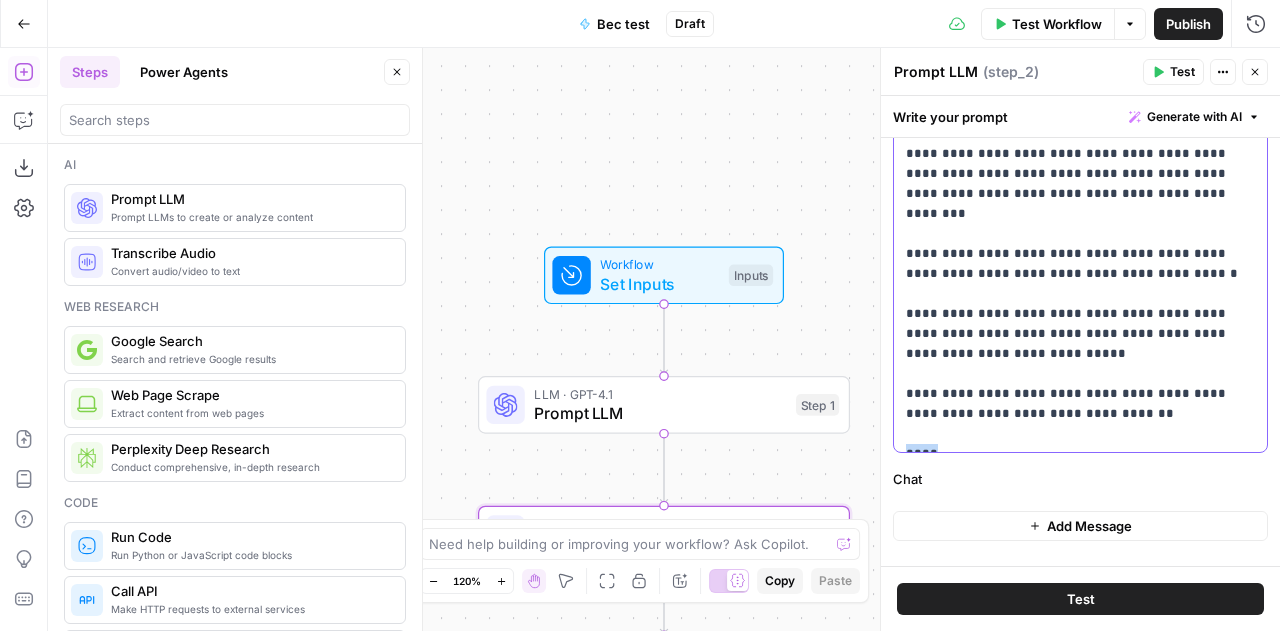 click on "**********" at bounding box center [1073, 154] 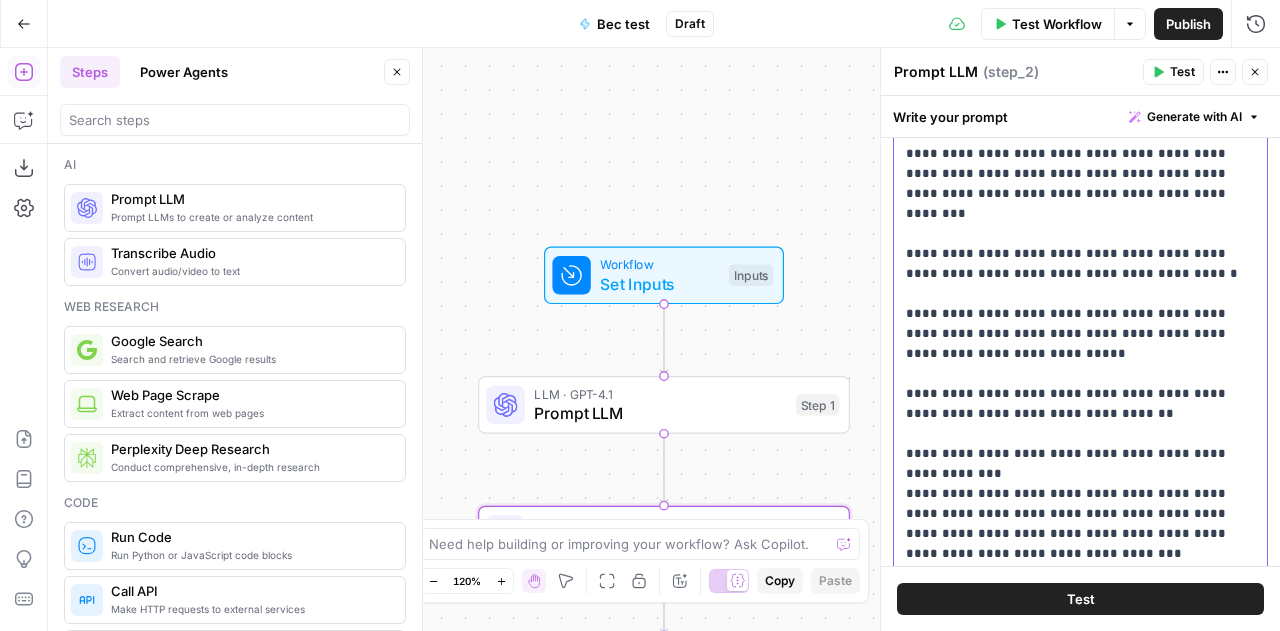 scroll, scrollTop: 394, scrollLeft: 0, axis: vertical 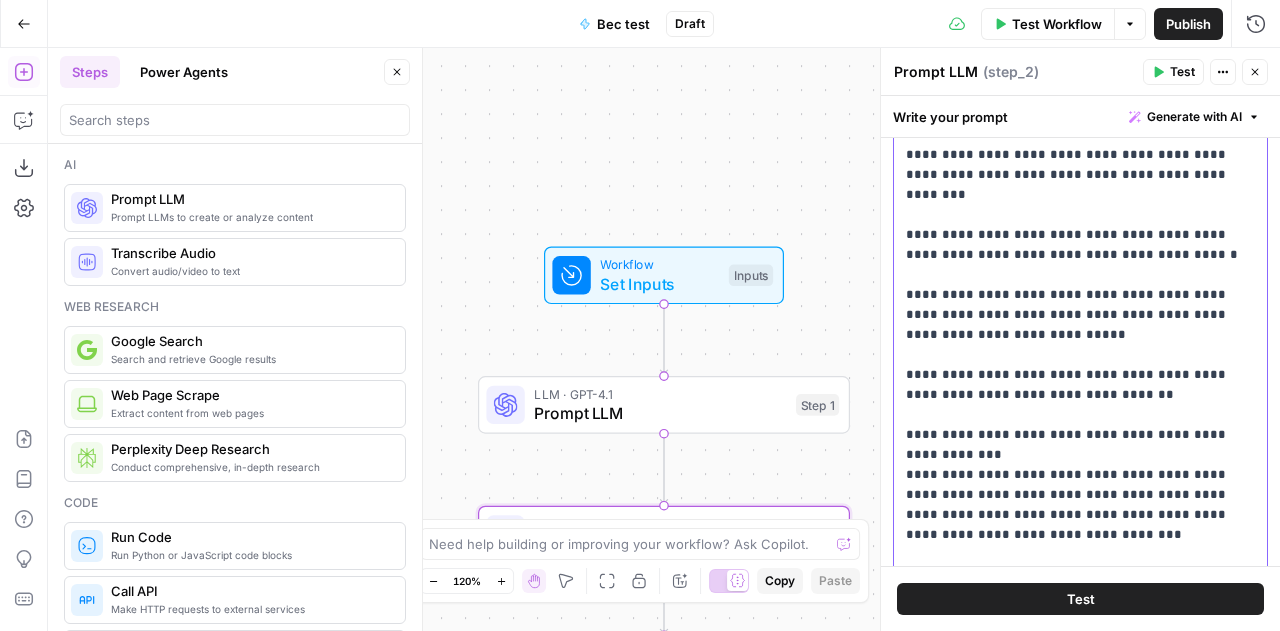 click on "**********" at bounding box center (1080, 205) 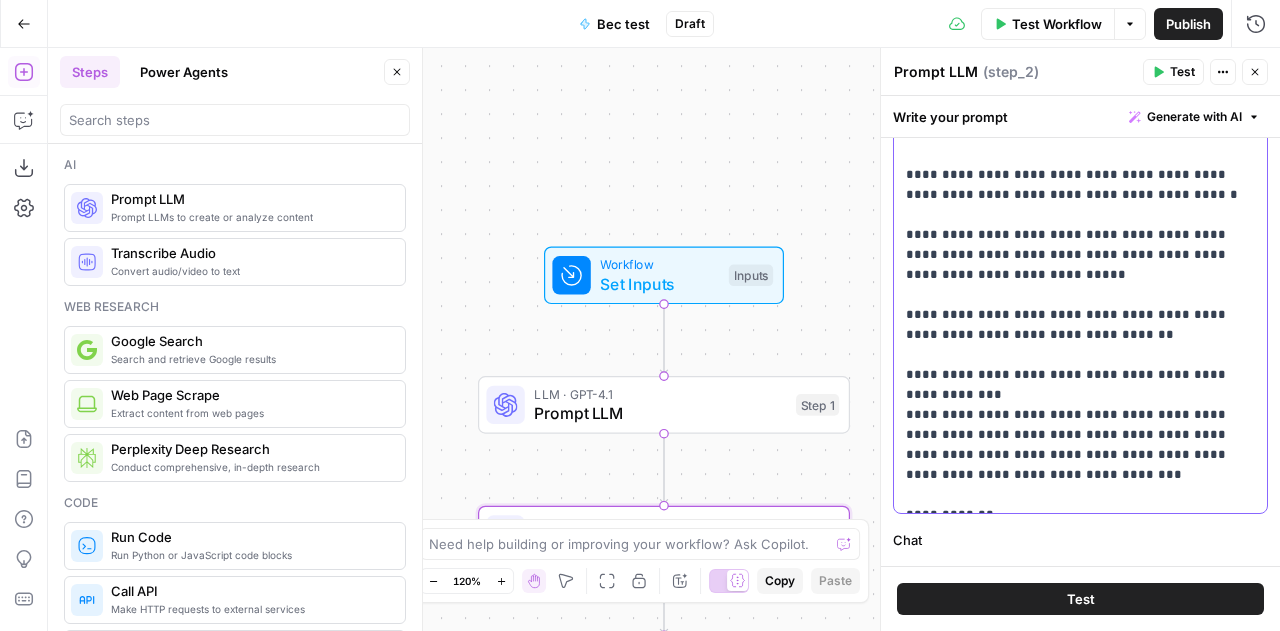 scroll, scrollTop: 516, scrollLeft: 0, axis: vertical 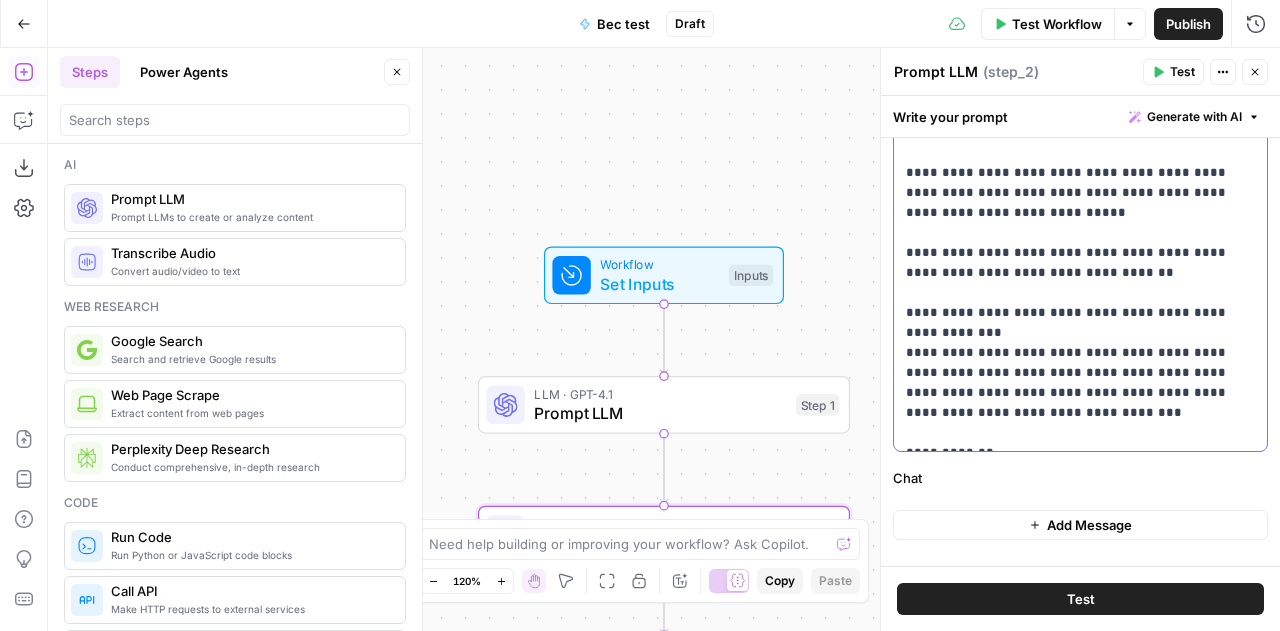 click on "**********" at bounding box center (1073, 83) 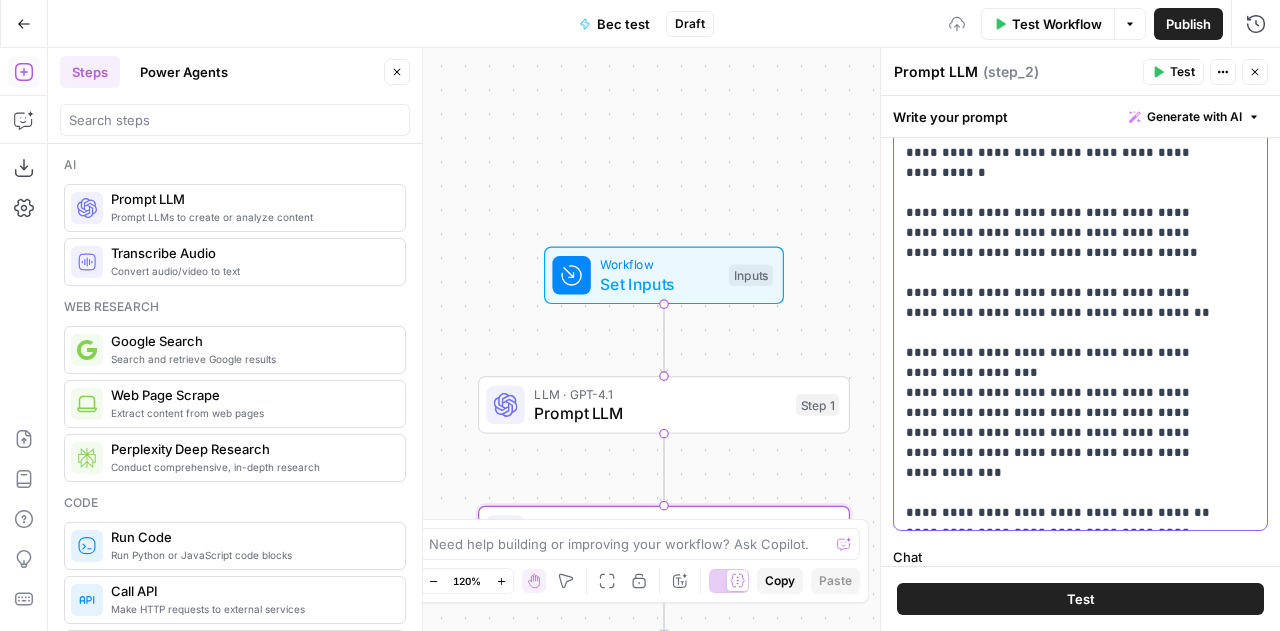 scroll, scrollTop: 41, scrollLeft: 0, axis: vertical 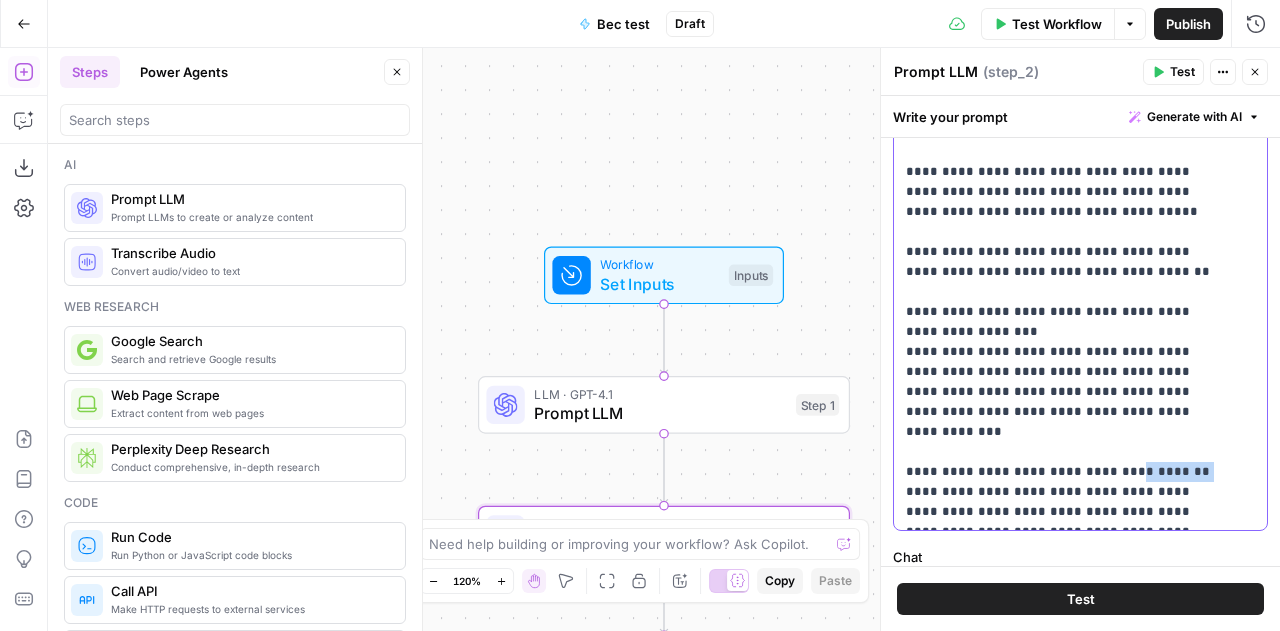 drag, startPoint x: 1131, startPoint y: 411, endPoint x: 1195, endPoint y: 411, distance: 64 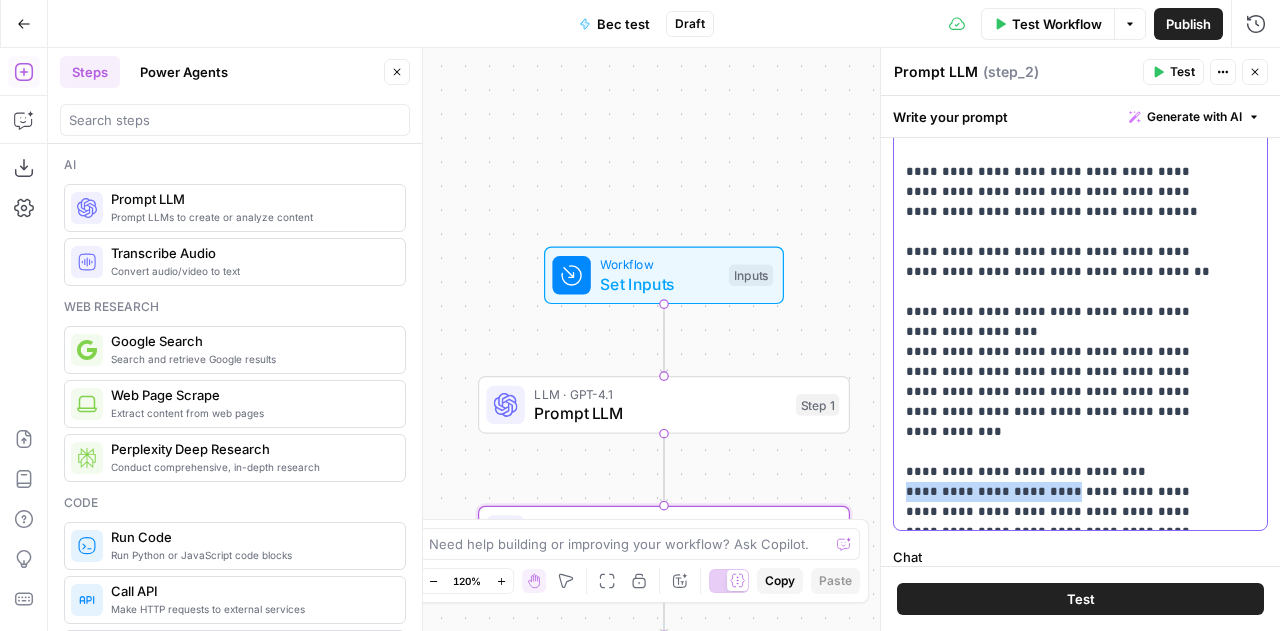 drag, startPoint x: 1068, startPoint y: 431, endPoint x: 892, endPoint y: 439, distance: 176.18172 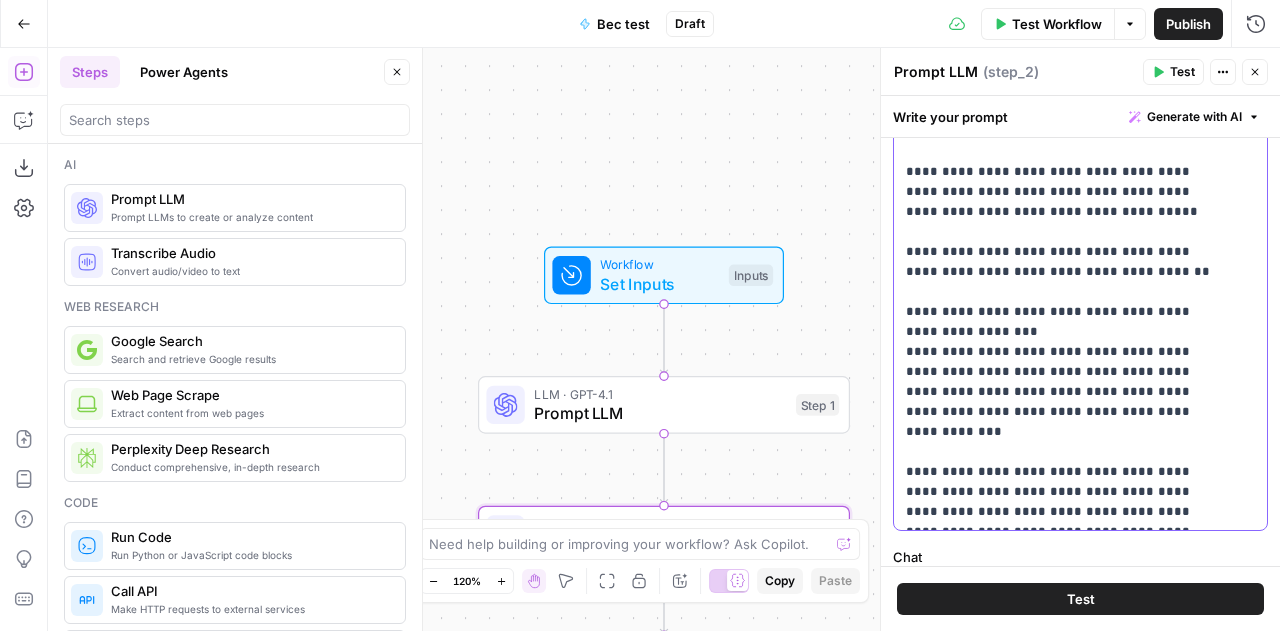 click on "**********" at bounding box center [1065, 102] 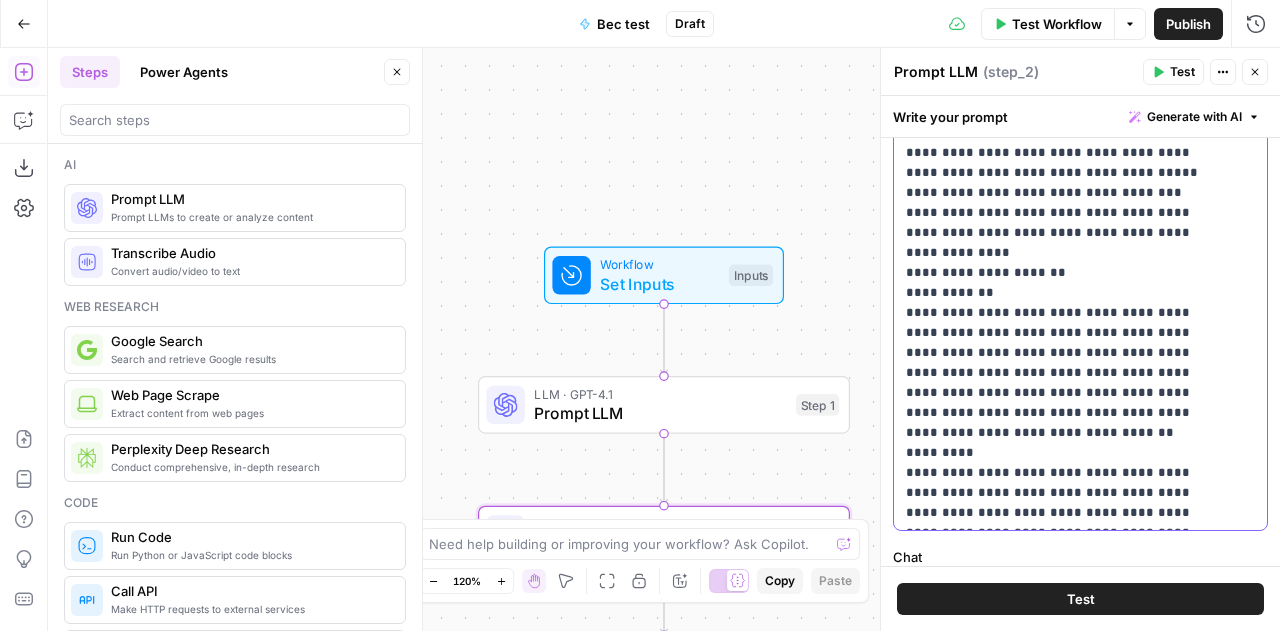 scroll, scrollTop: 5061, scrollLeft: 0, axis: vertical 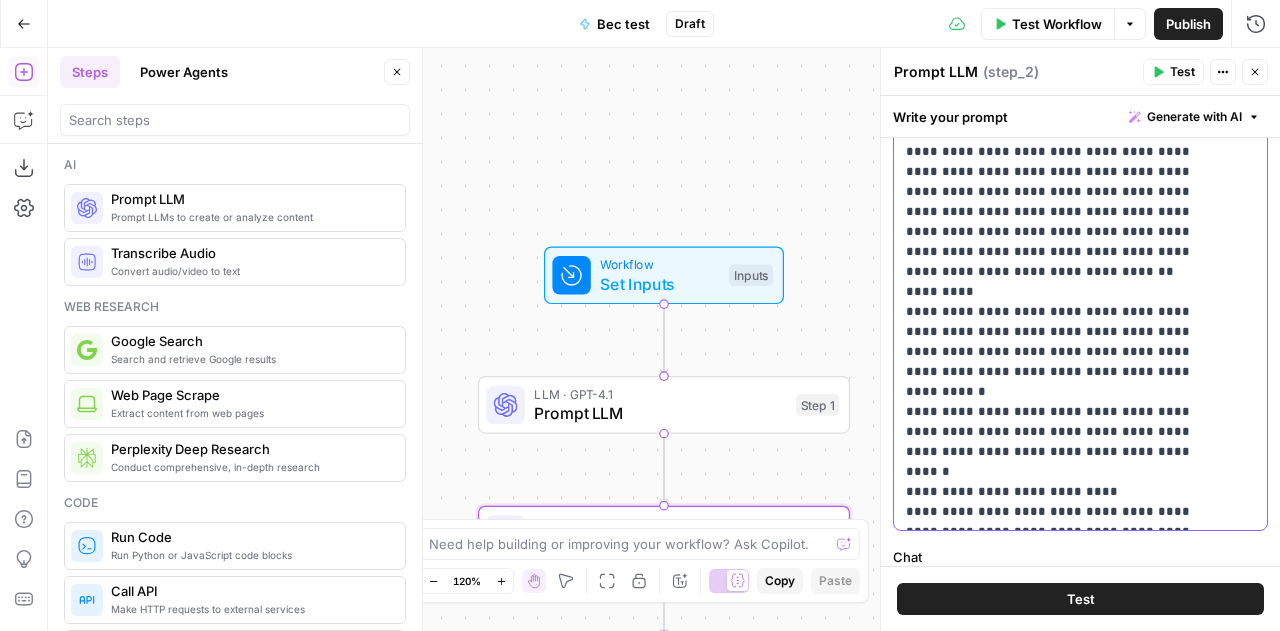 click on "**********" at bounding box center [1065, -2408] 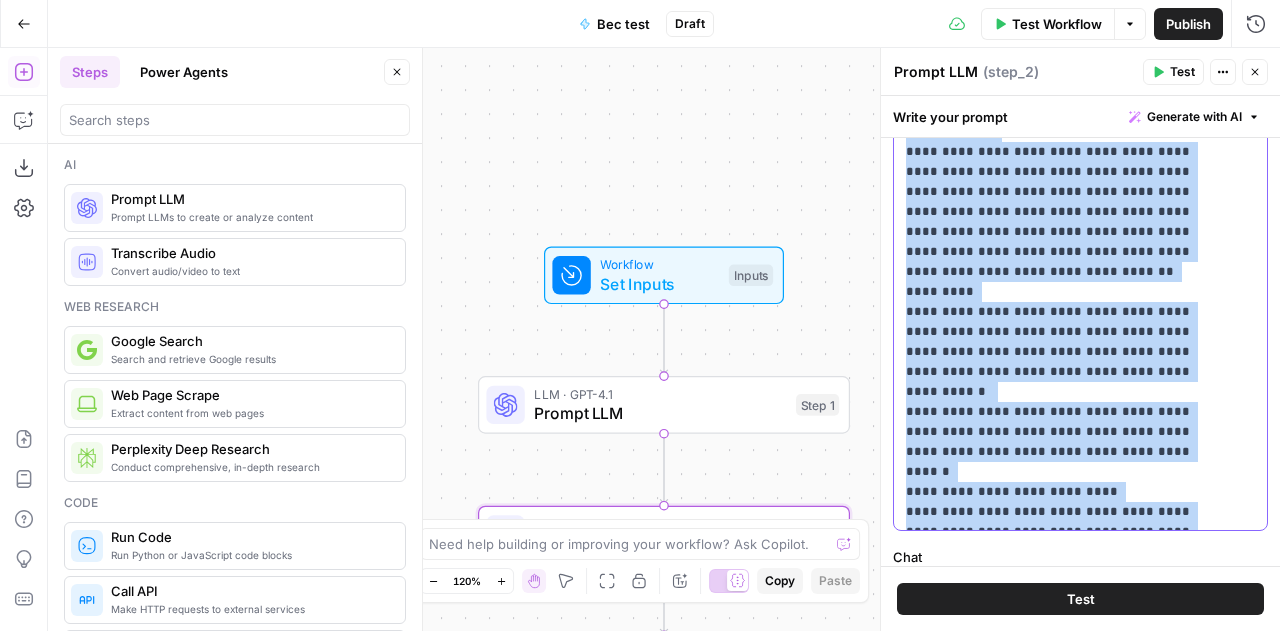 click on "**********" at bounding box center (1065, -2408) 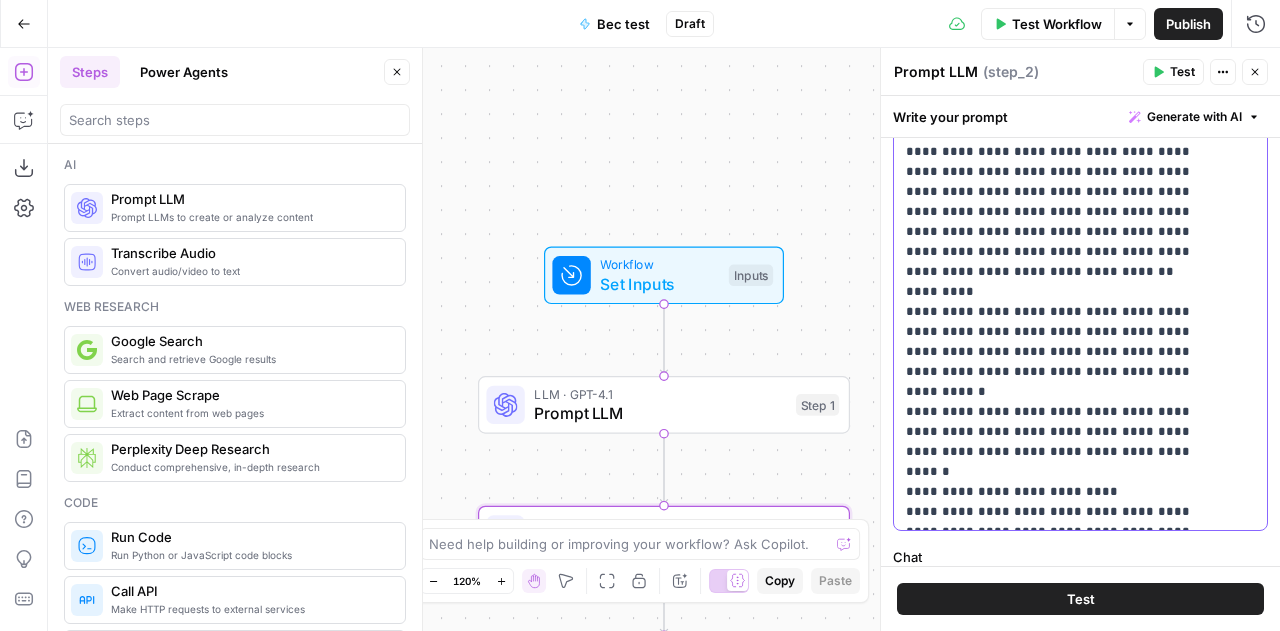 drag, startPoint x: 1012, startPoint y: 272, endPoint x: 885, endPoint y: 274, distance: 127.01575 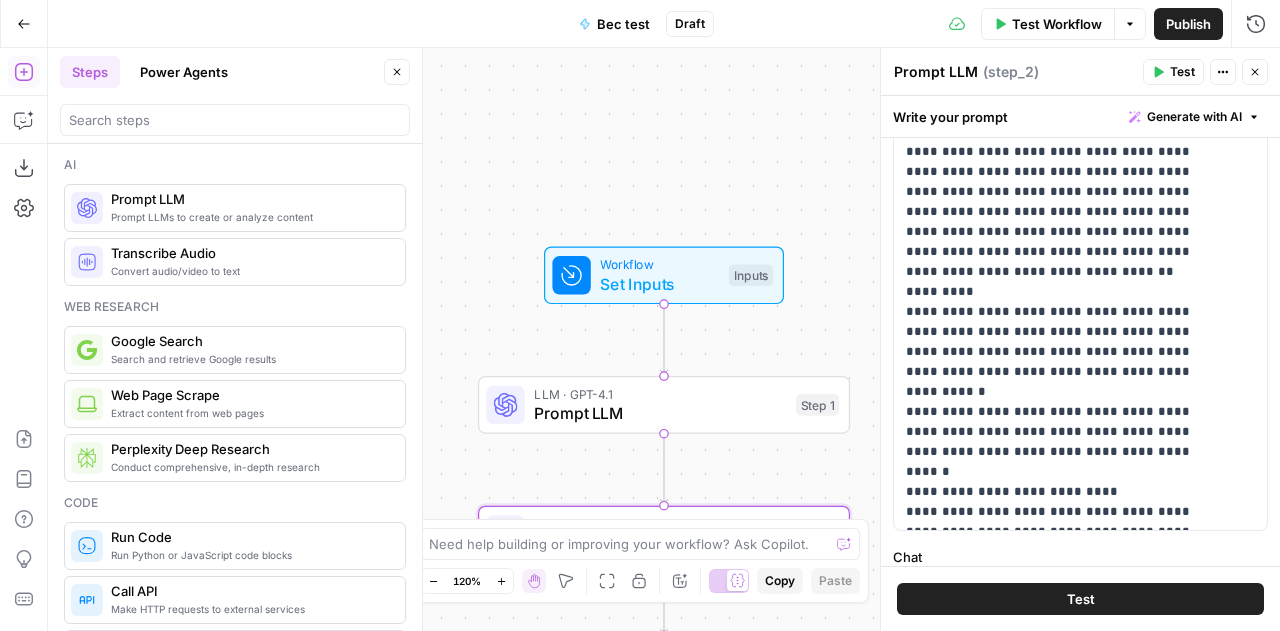 click on "Test" at bounding box center (1080, 599) 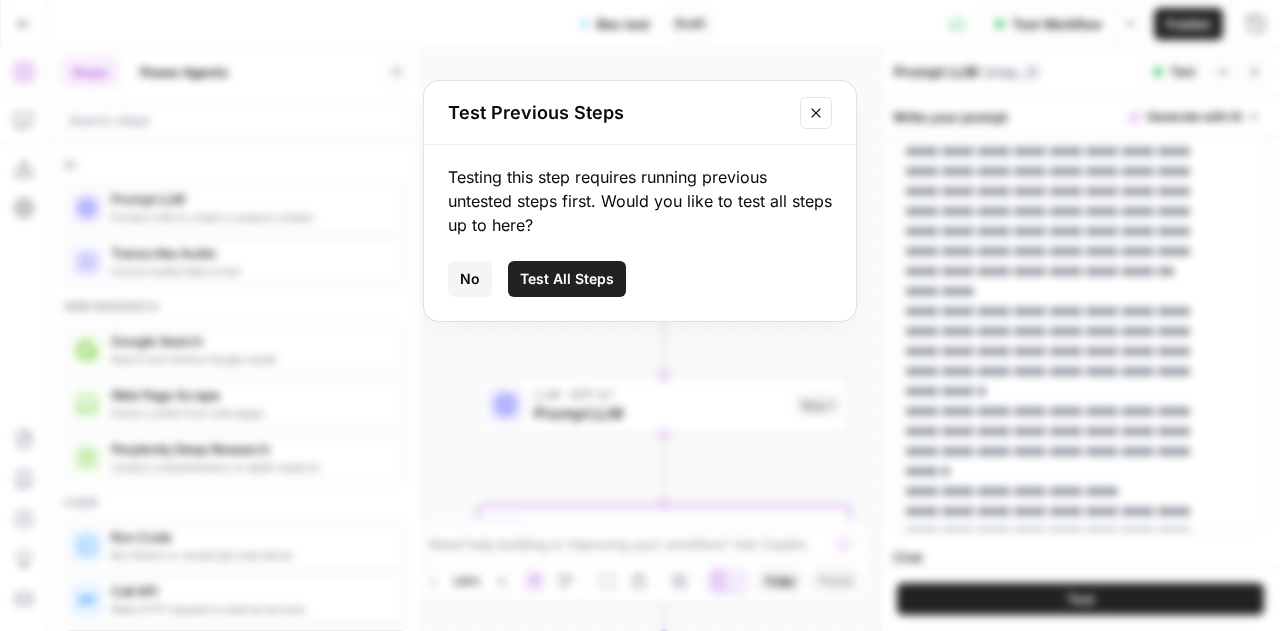click on "Test All Steps" at bounding box center [567, 279] 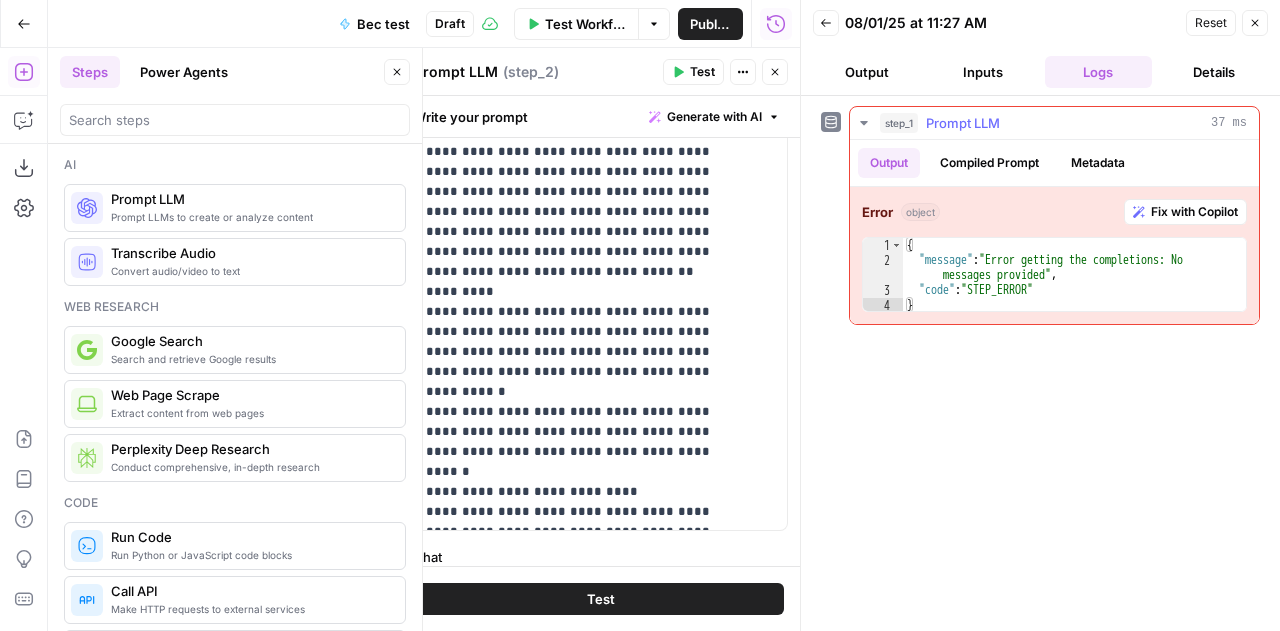click on "Fix with Copilot" at bounding box center (1194, 212) 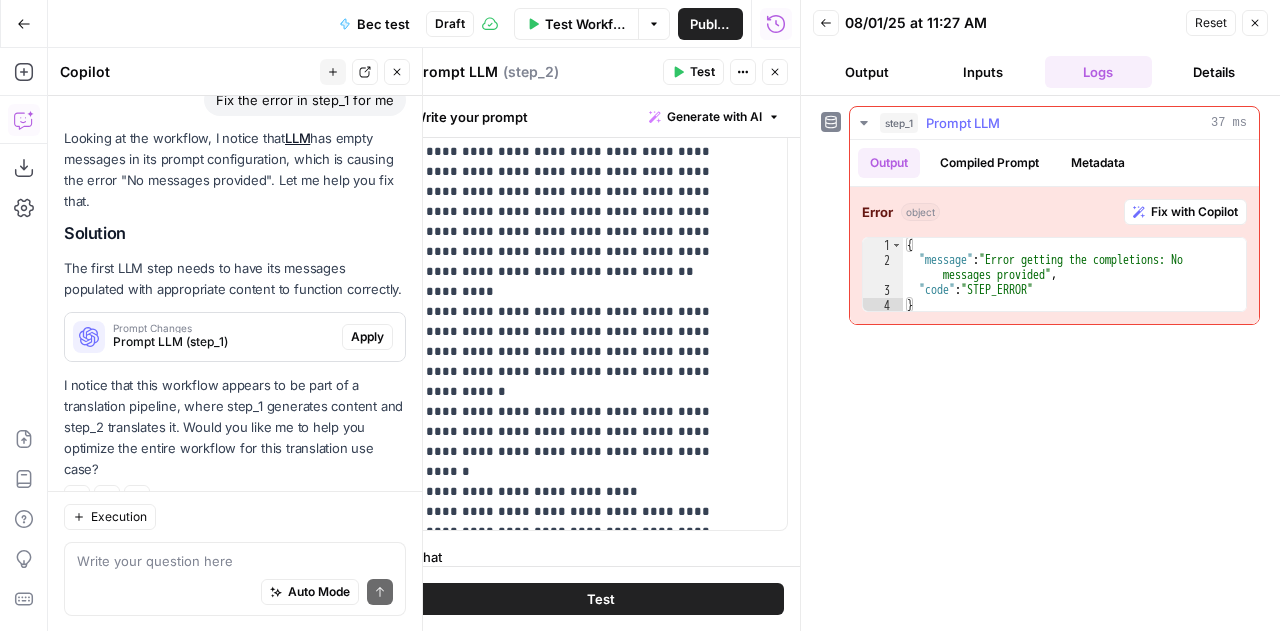 scroll, scrollTop: 229, scrollLeft: 0, axis: vertical 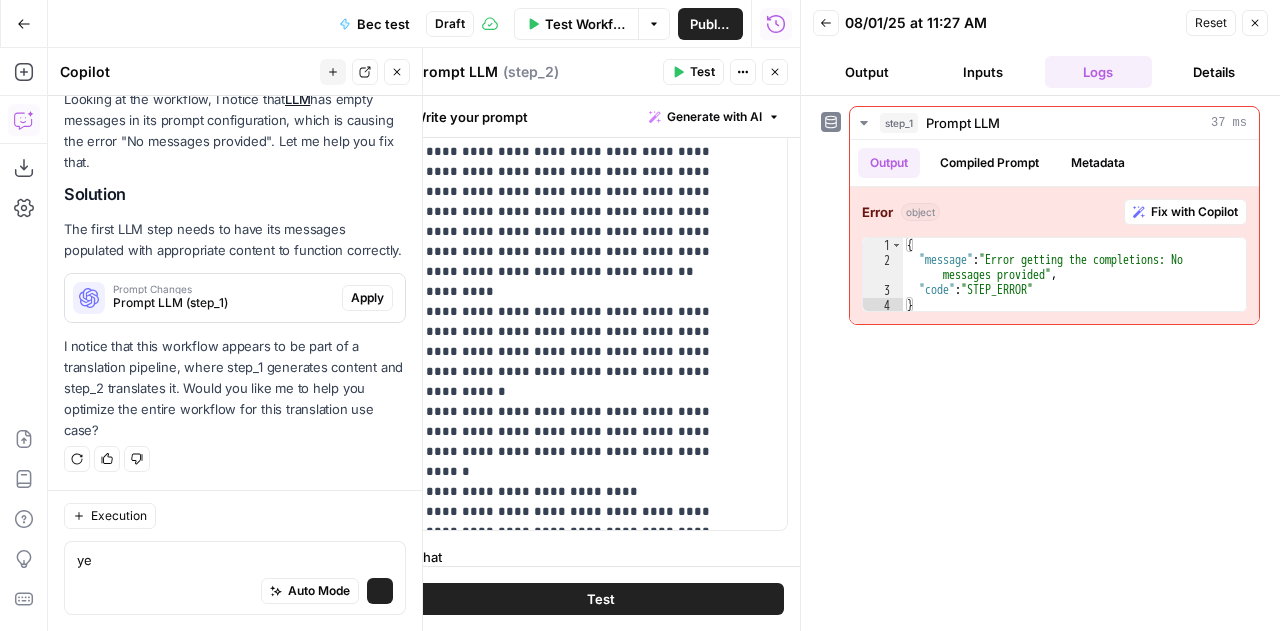 type on "yes" 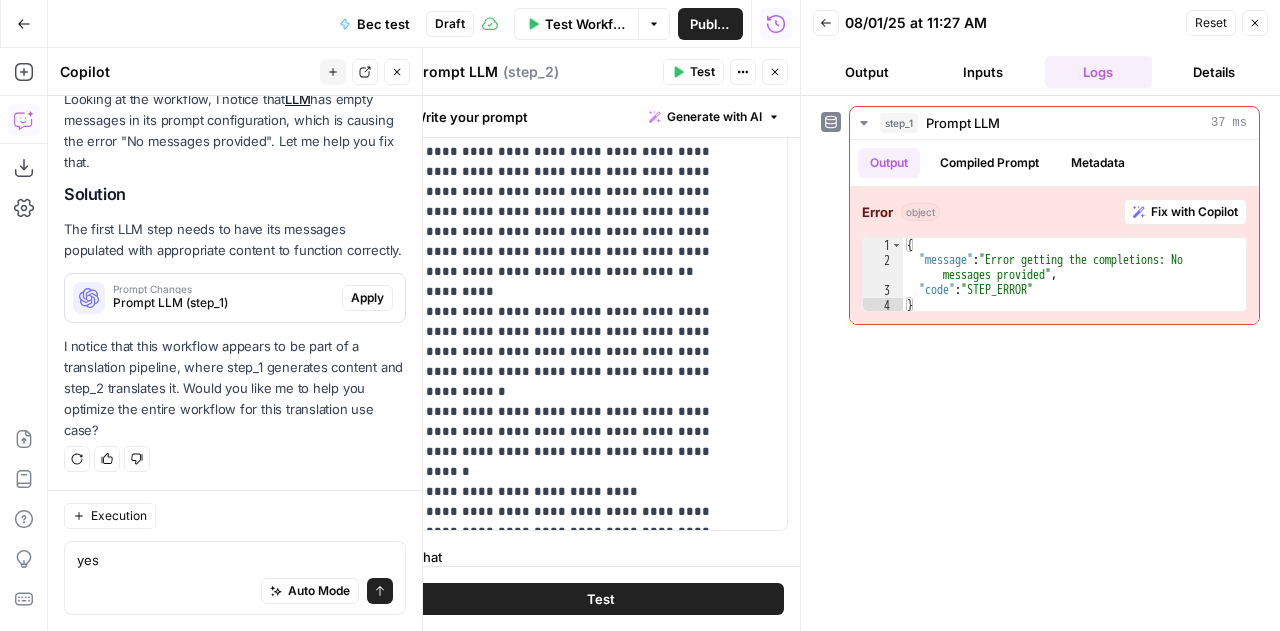type 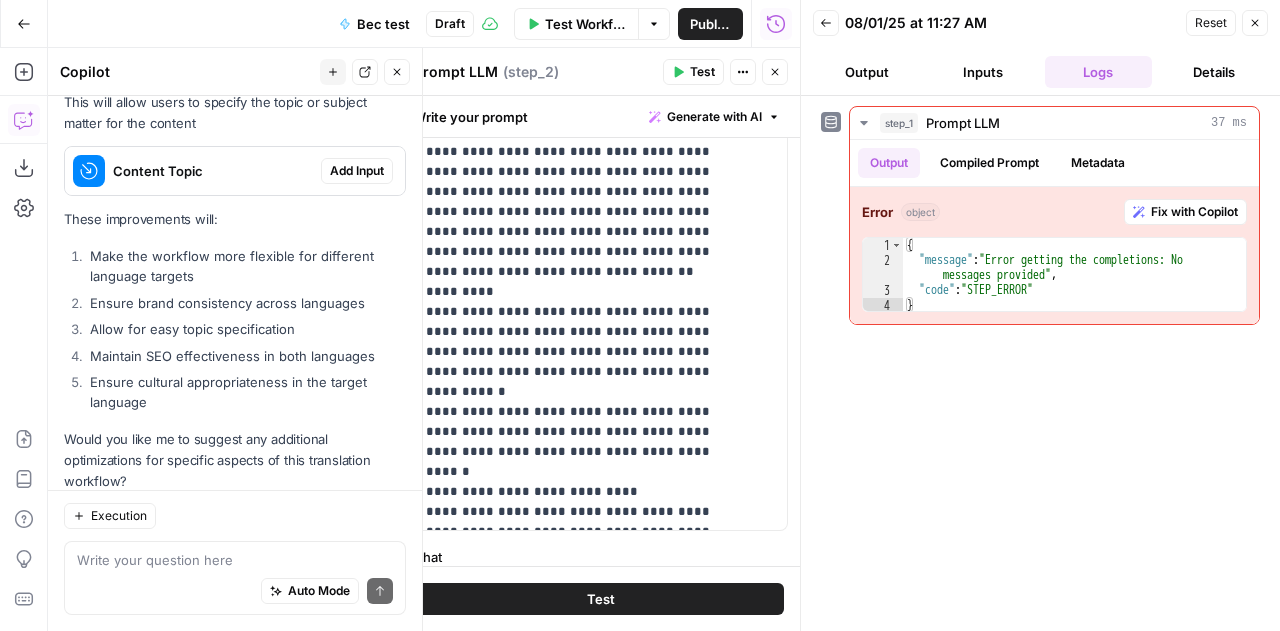 scroll, scrollTop: 1510, scrollLeft: 0, axis: vertical 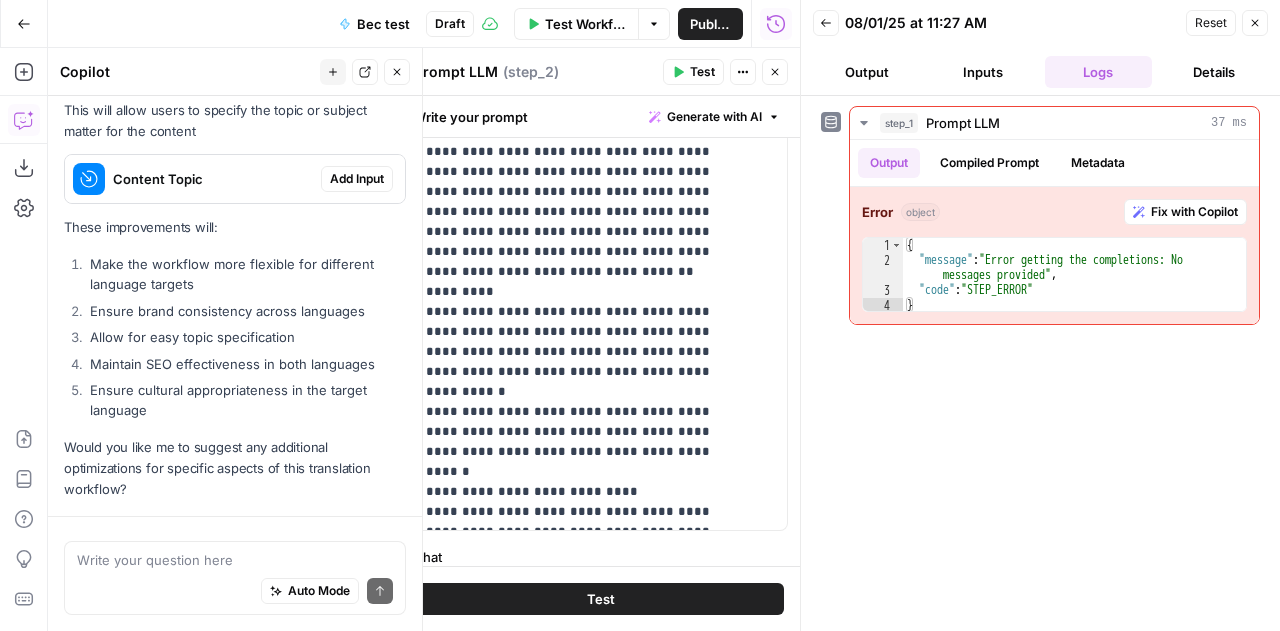 click on "This will allow users to specify the topic or subject matter for the content" at bounding box center (235, 121) 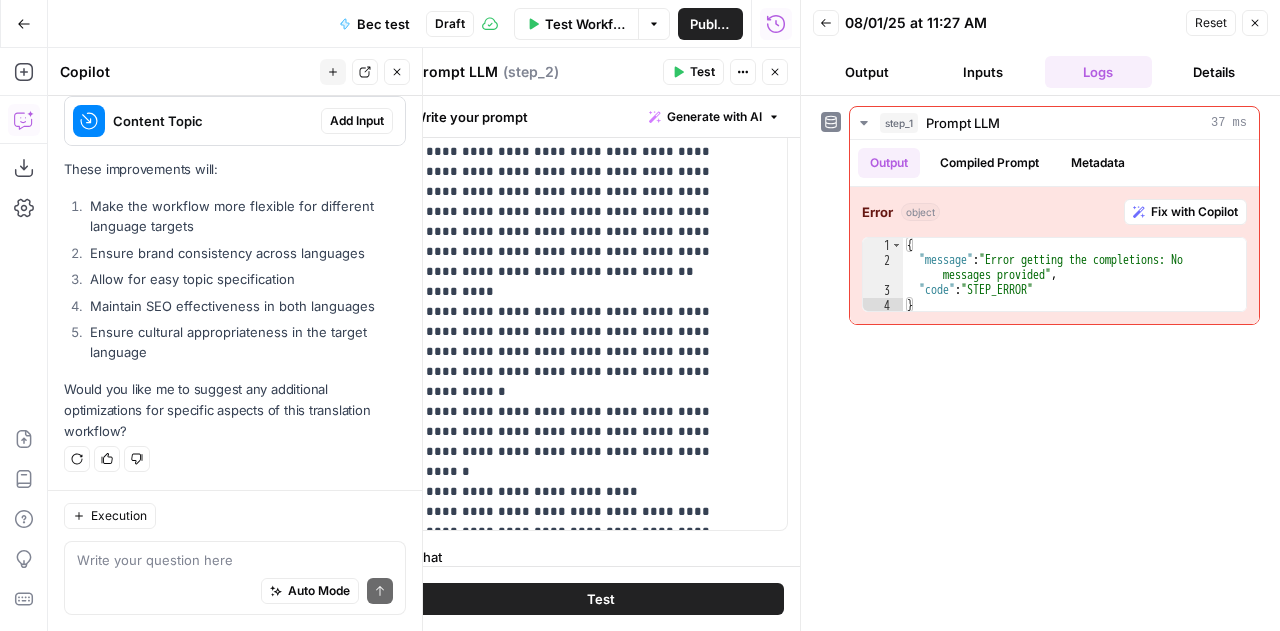 click on "Add Input" at bounding box center [357, 121] 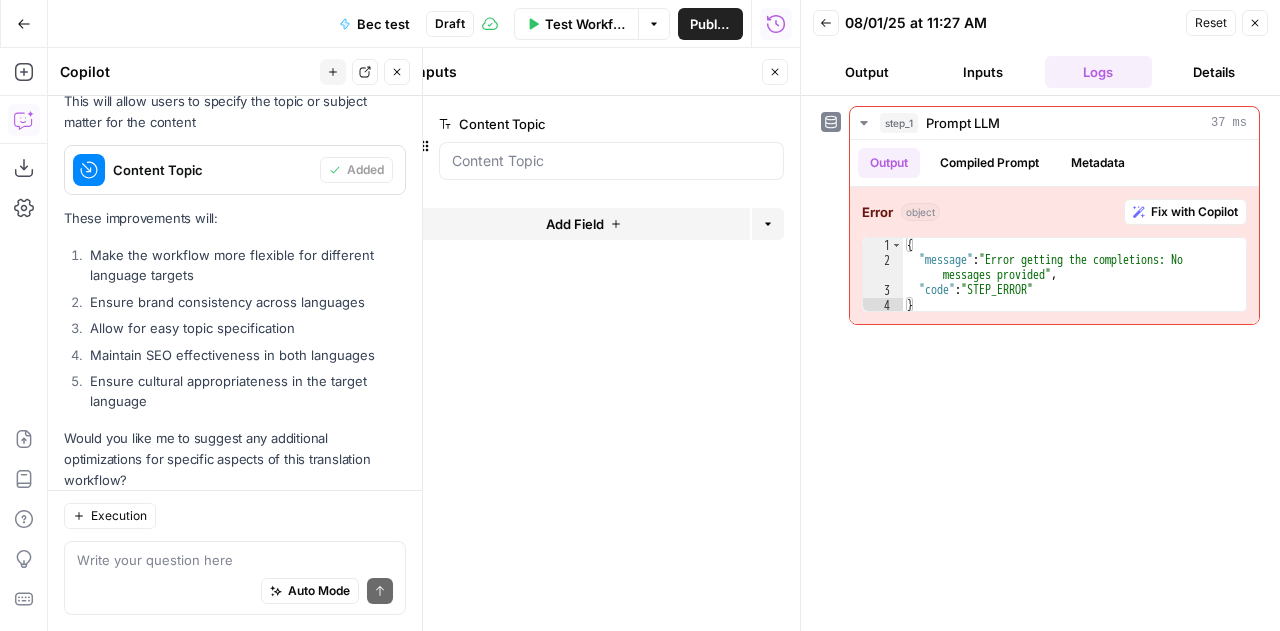 scroll, scrollTop: 1574, scrollLeft: 0, axis: vertical 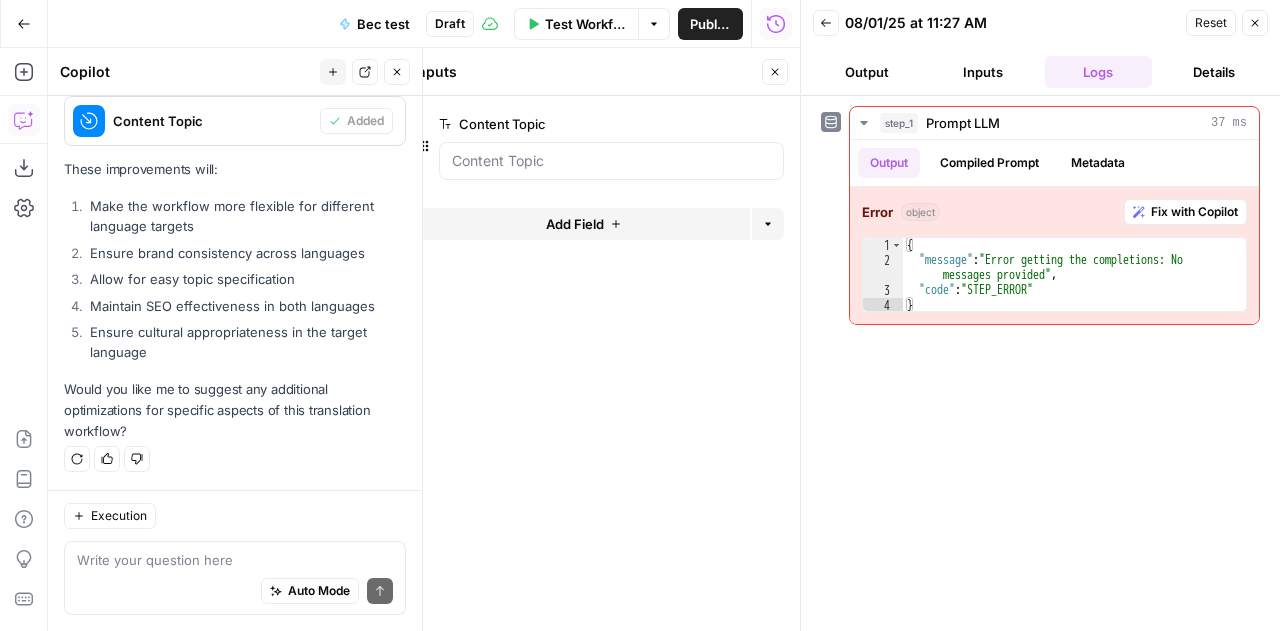click on "Output" at bounding box center (867, 72) 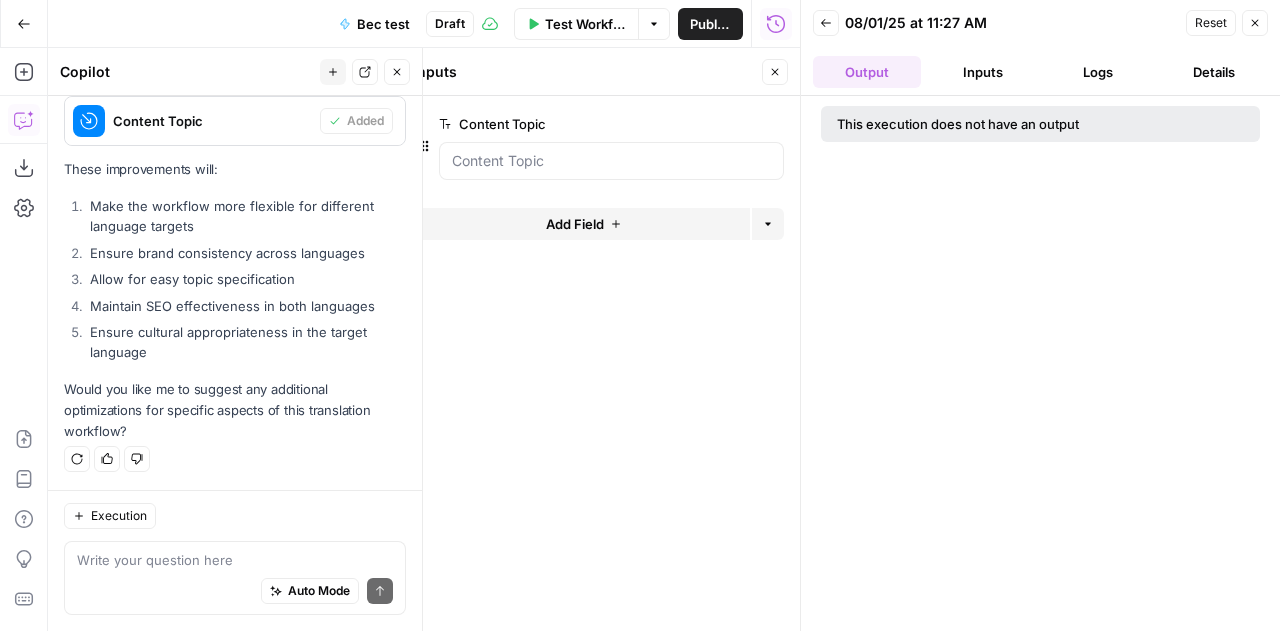 click on "Inputs" at bounding box center (983, 72) 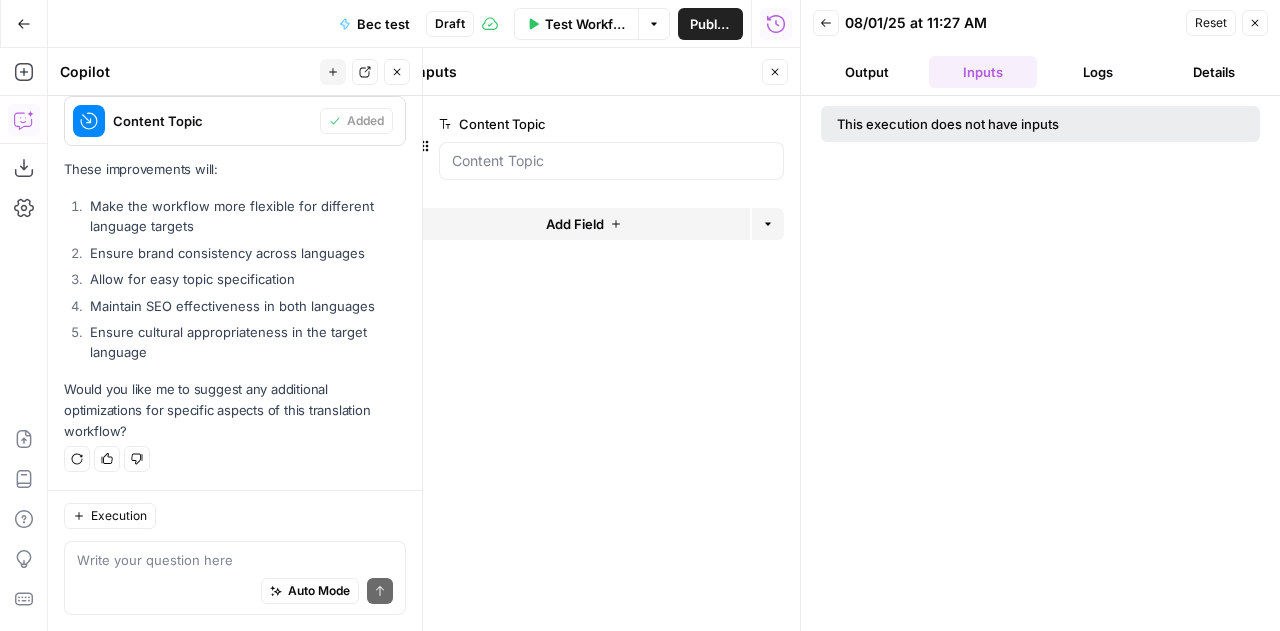 click on "Logs" at bounding box center (1099, 72) 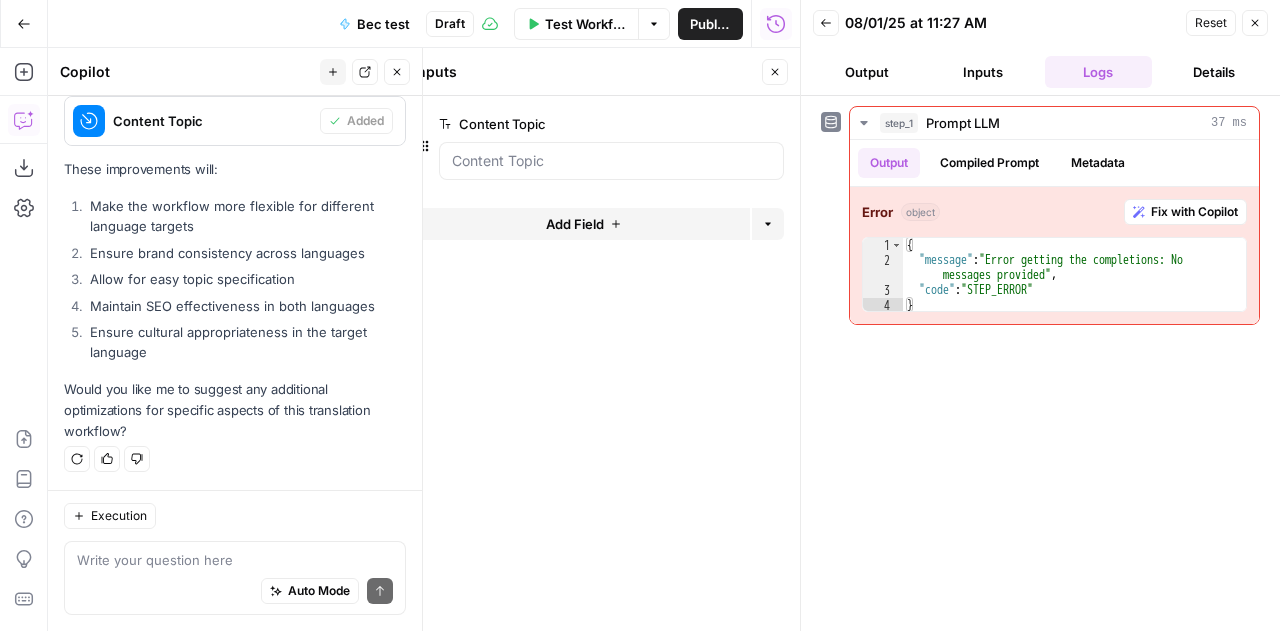 click on "Details" at bounding box center (1214, 72) 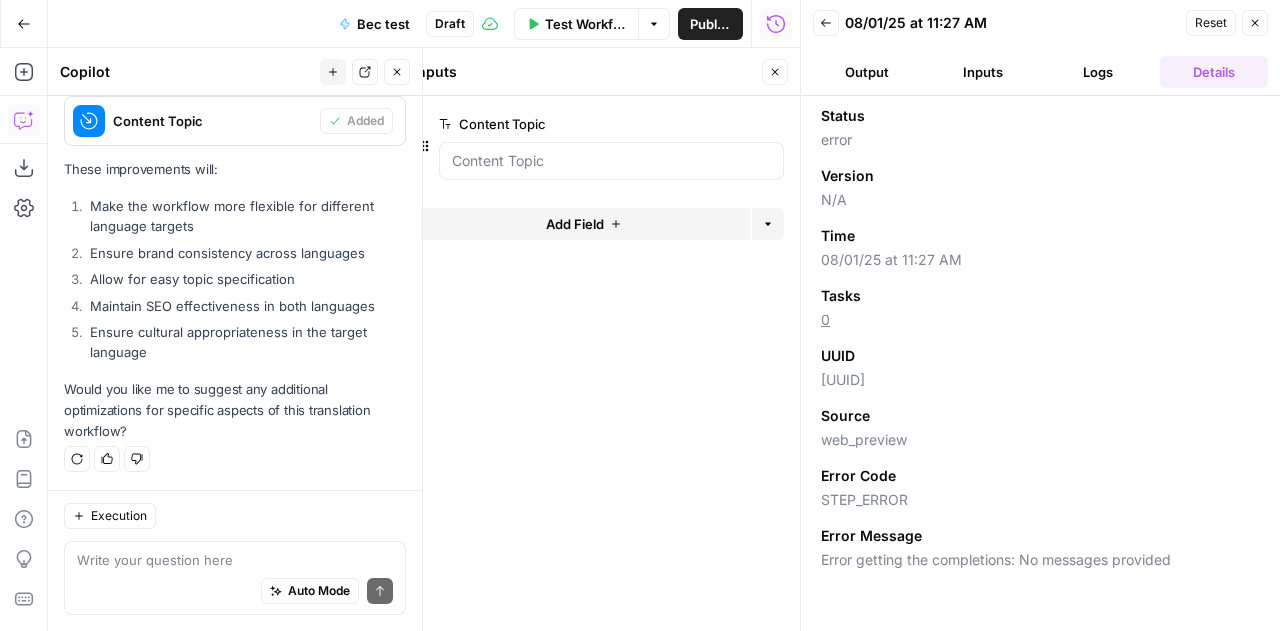 click 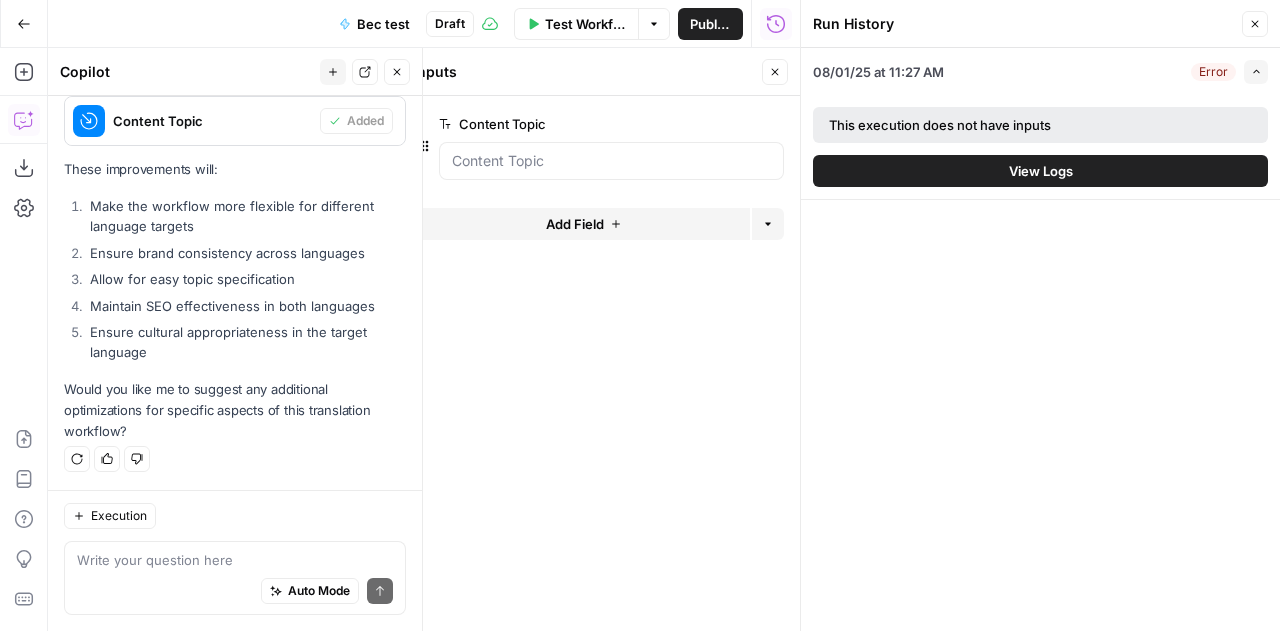click on "Run History" at bounding box center (0, 0) 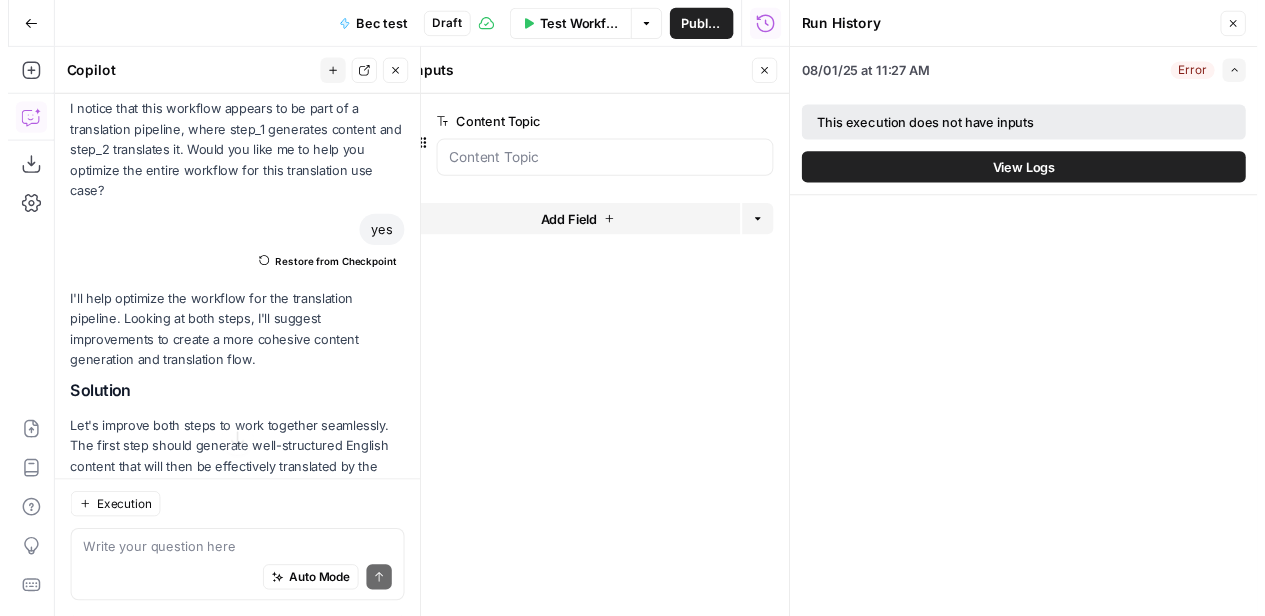 scroll, scrollTop: 0, scrollLeft: 0, axis: both 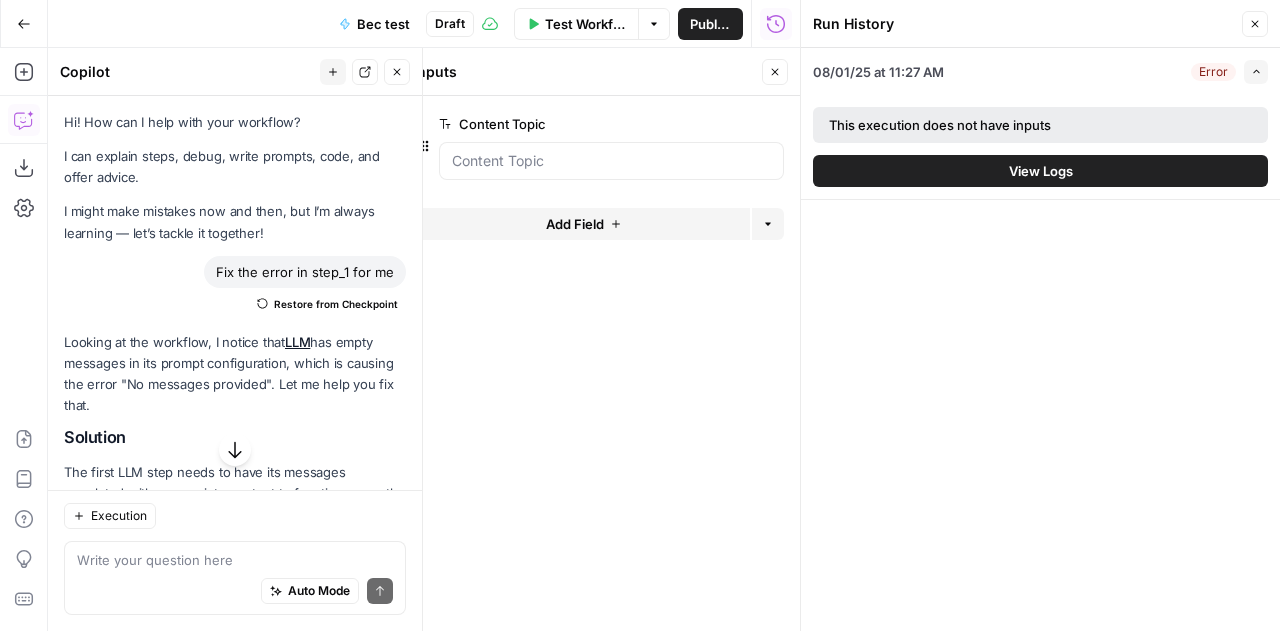 click 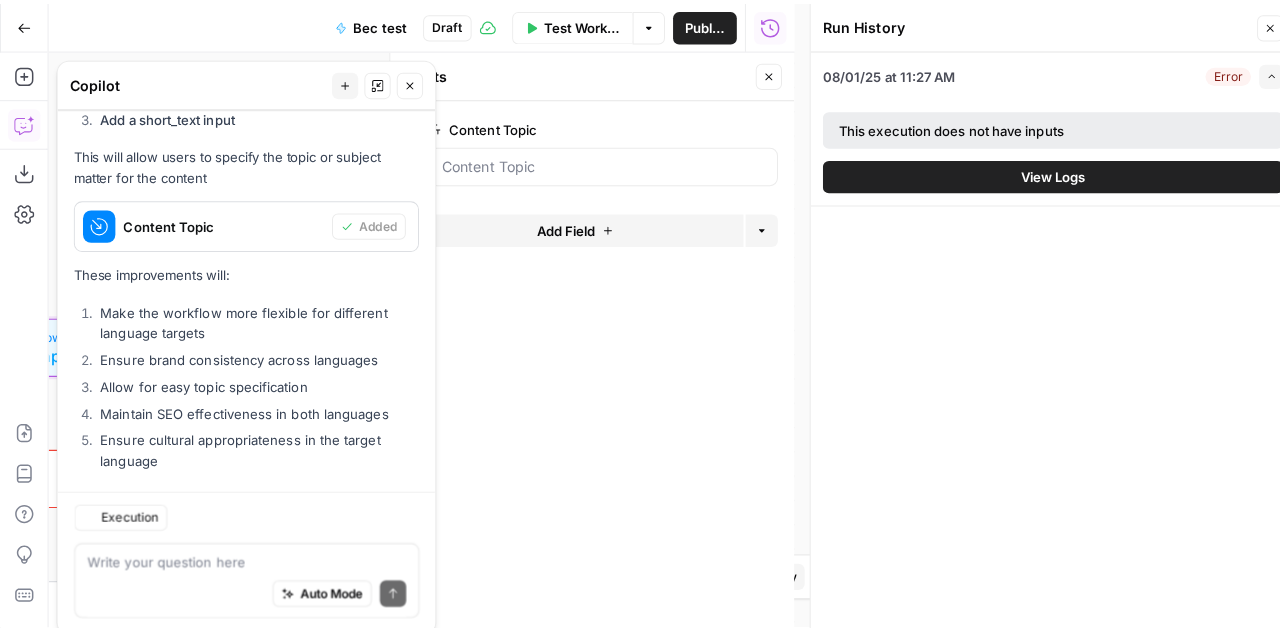scroll, scrollTop: 1592, scrollLeft: 0, axis: vertical 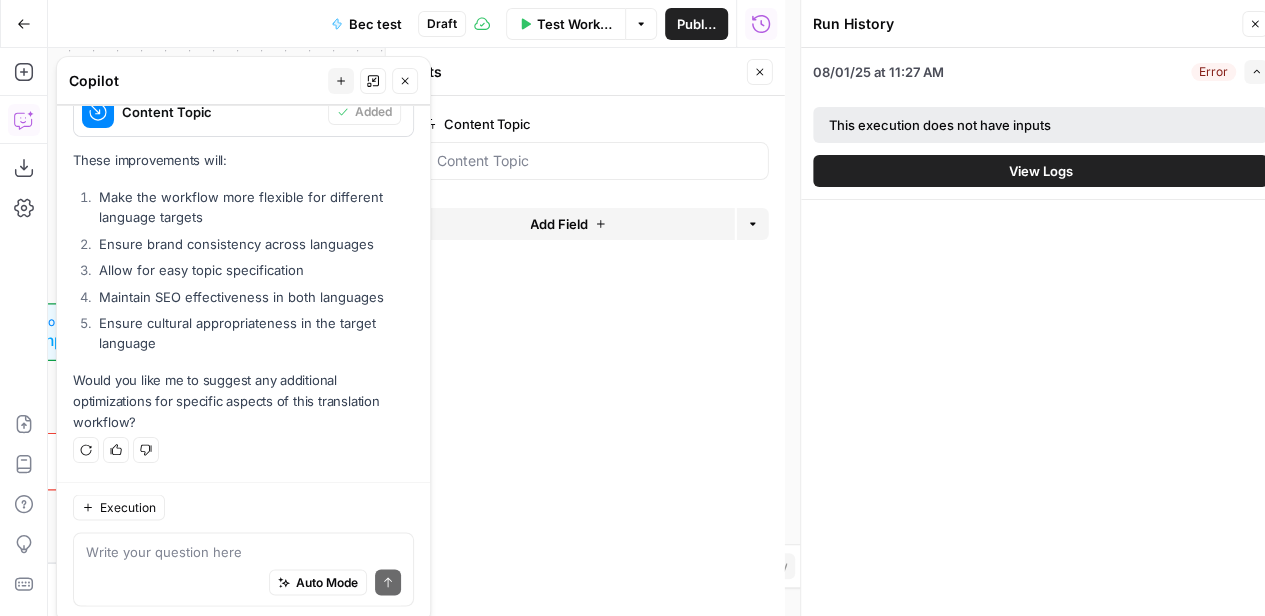 click 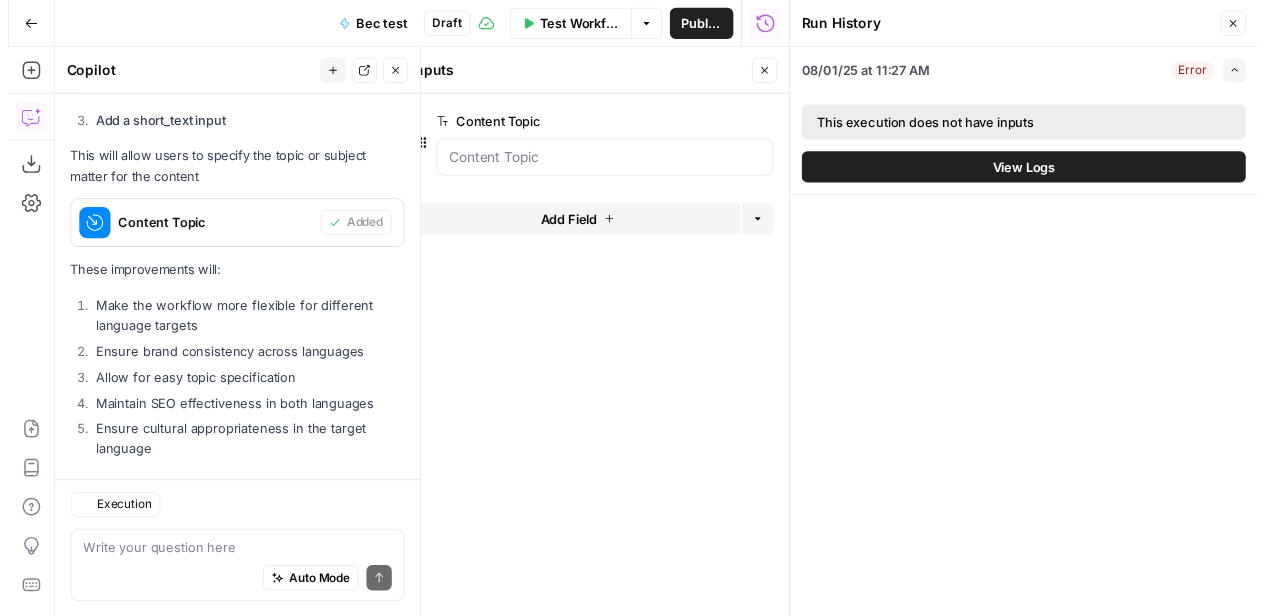 scroll, scrollTop: 1574, scrollLeft: 0, axis: vertical 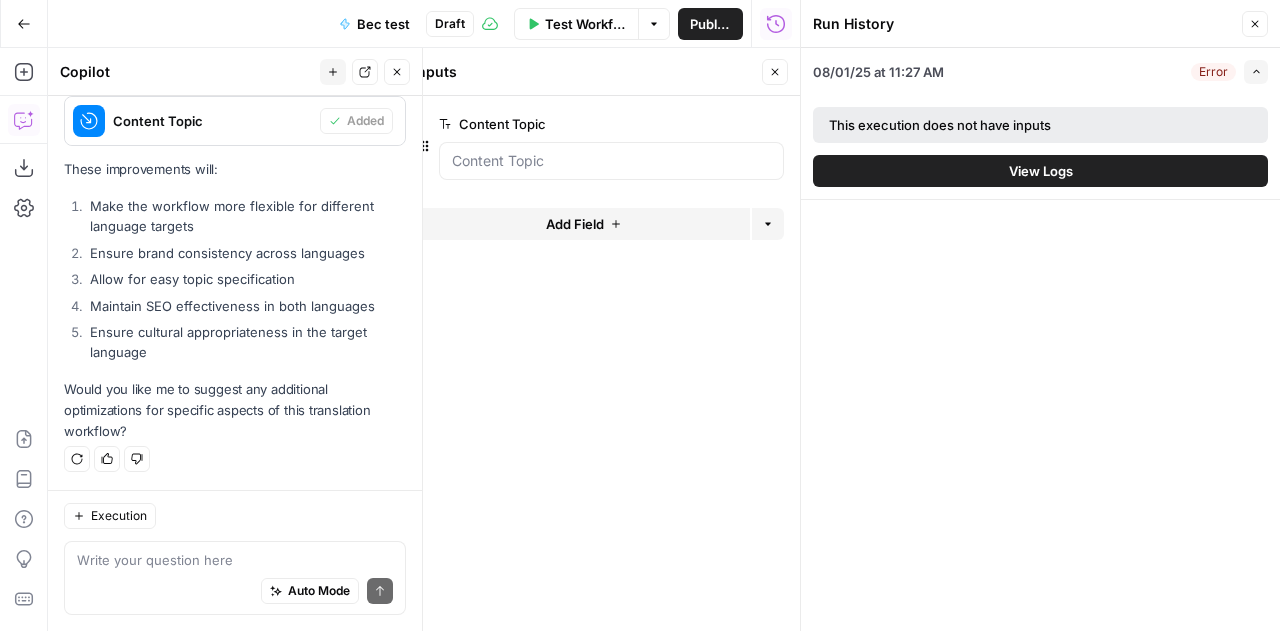 click 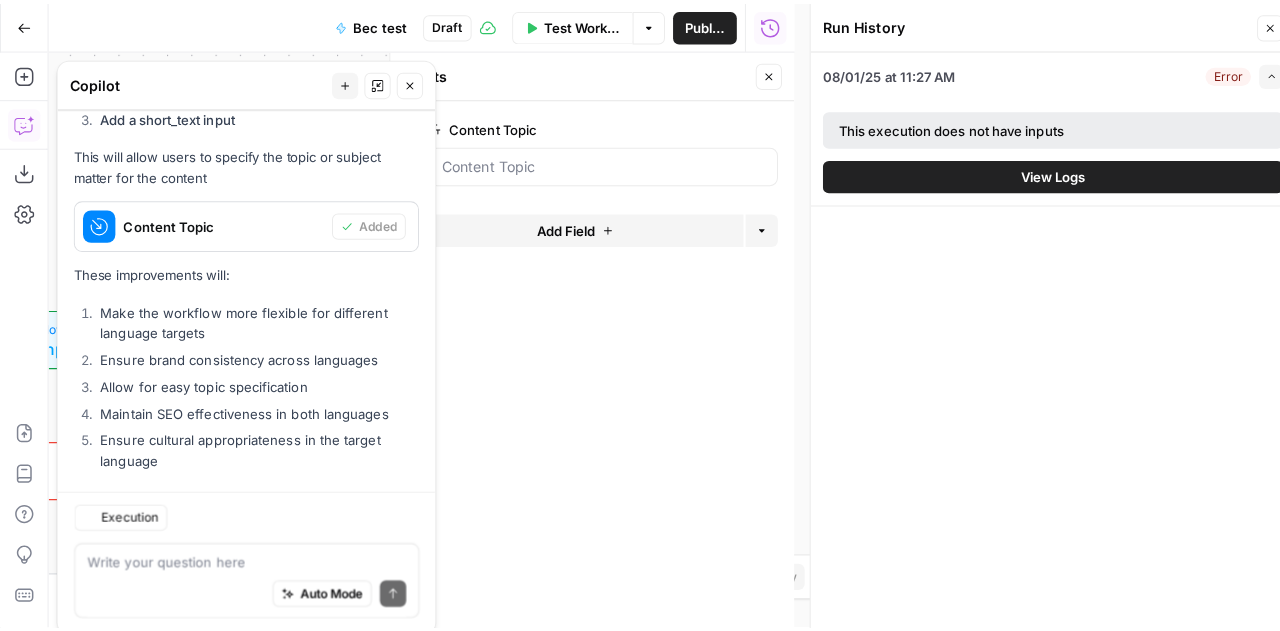scroll, scrollTop: 1592, scrollLeft: 0, axis: vertical 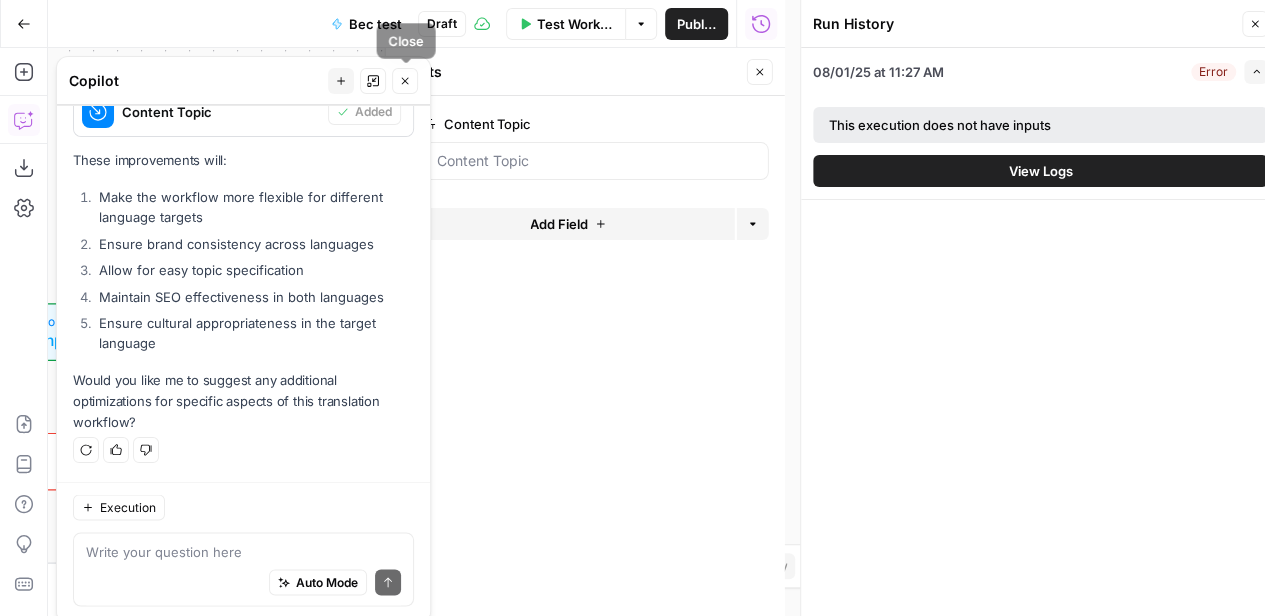 click 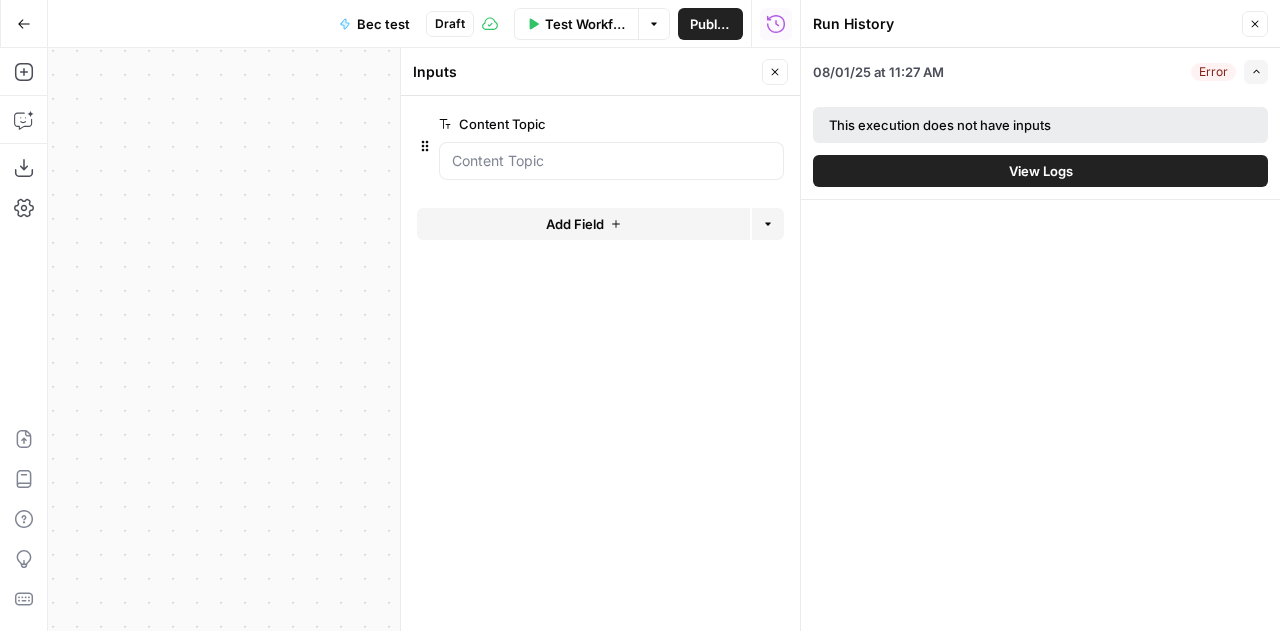 click on "Close" at bounding box center [775, 72] 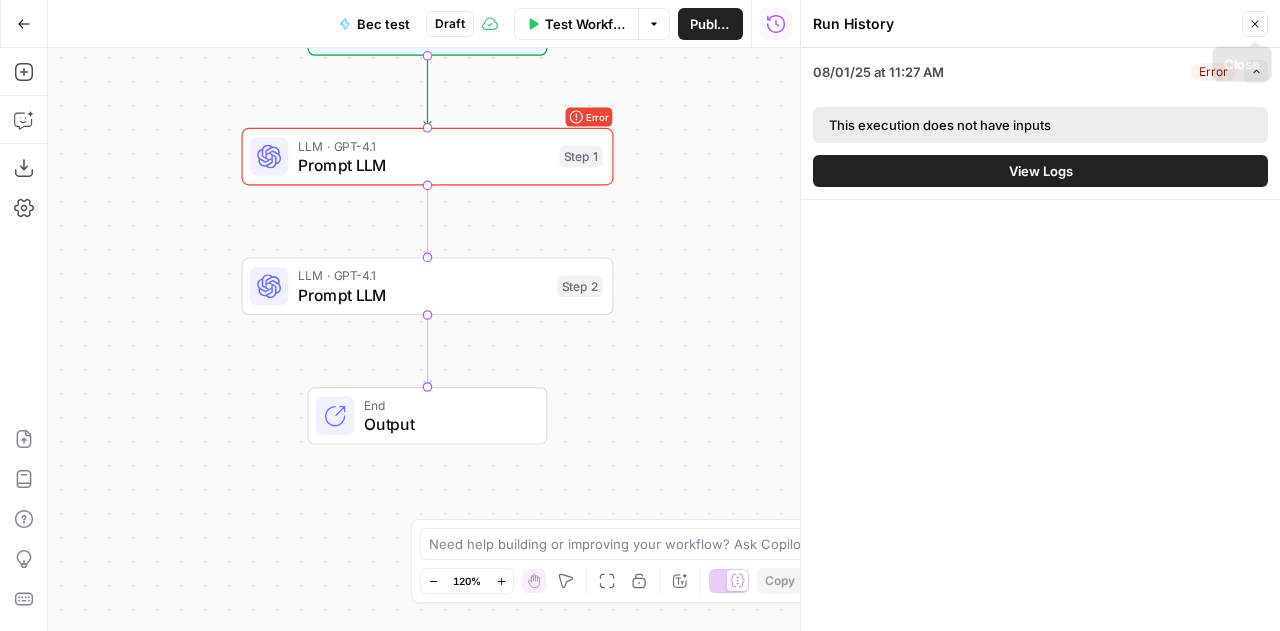 click 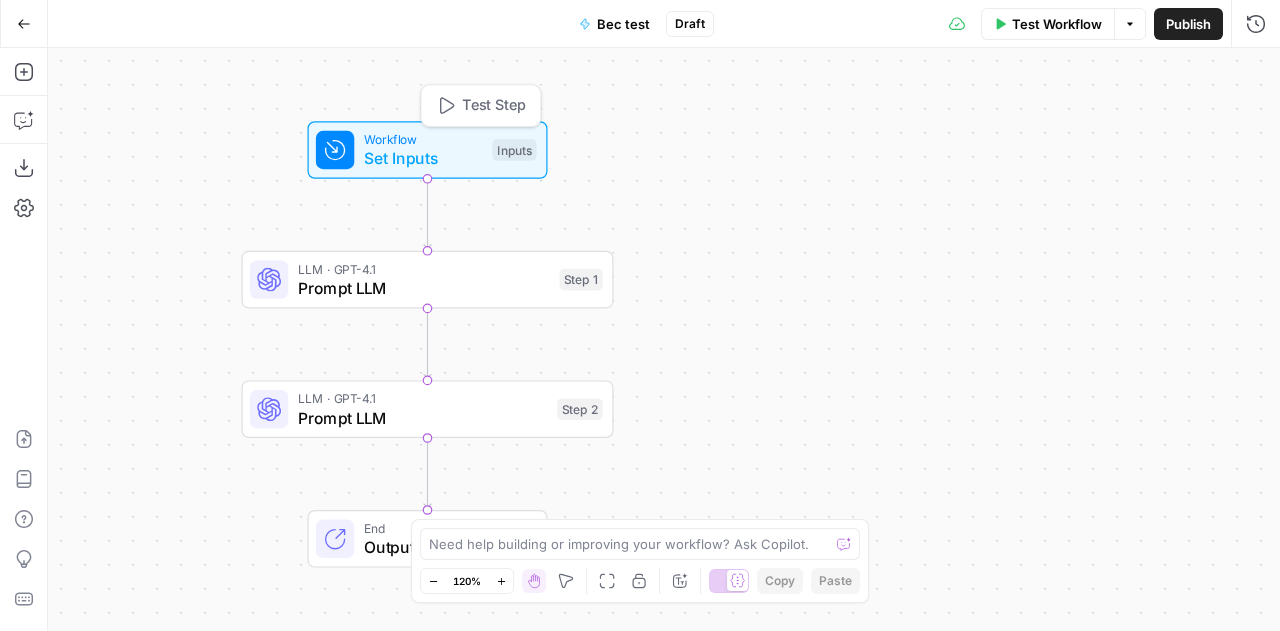 click on "Set Inputs" at bounding box center (423, 158) 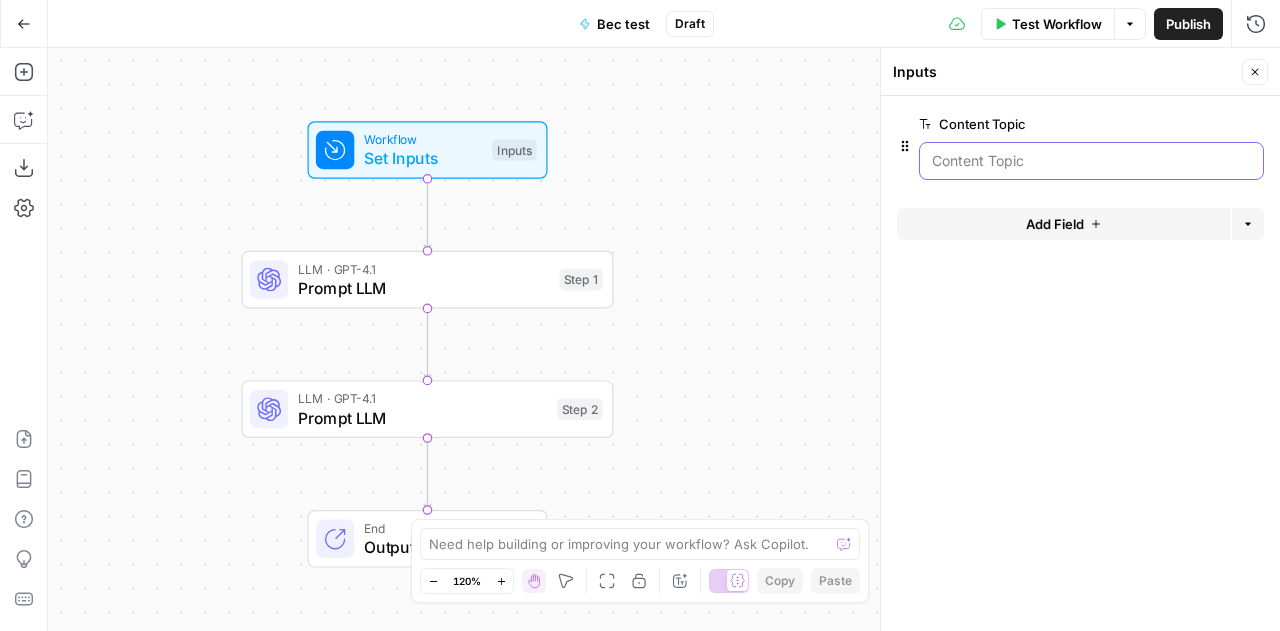 click on "Content Topic" at bounding box center [1091, 161] 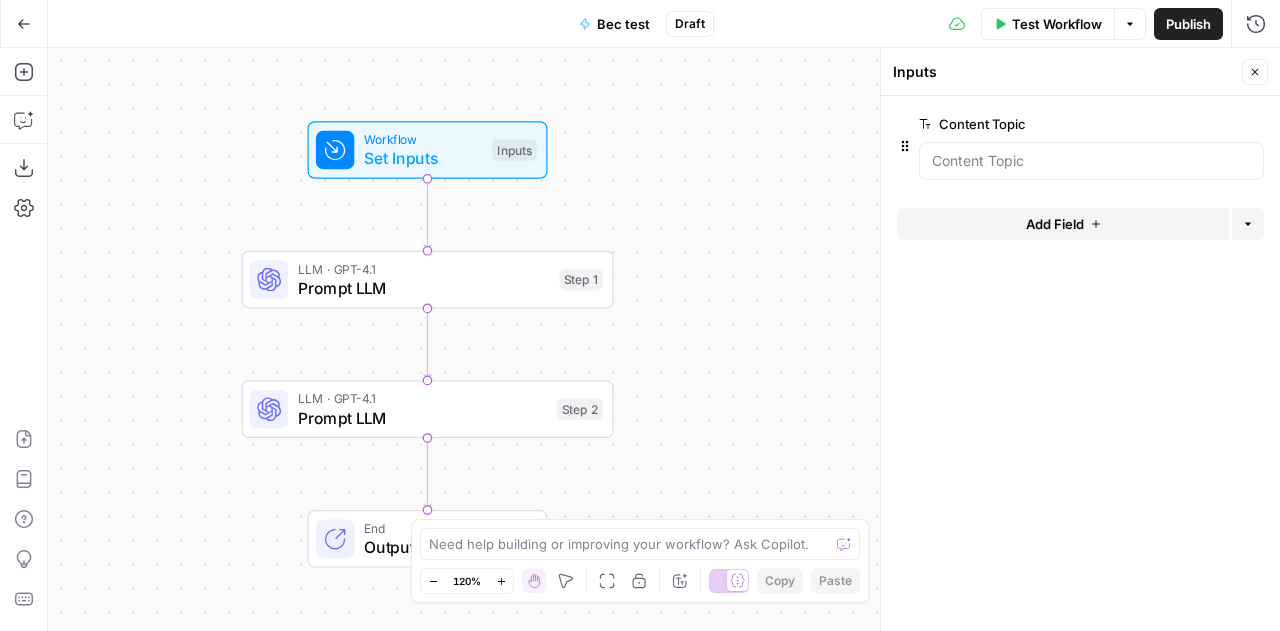 click on "edit field" at bounding box center (1189, 124) 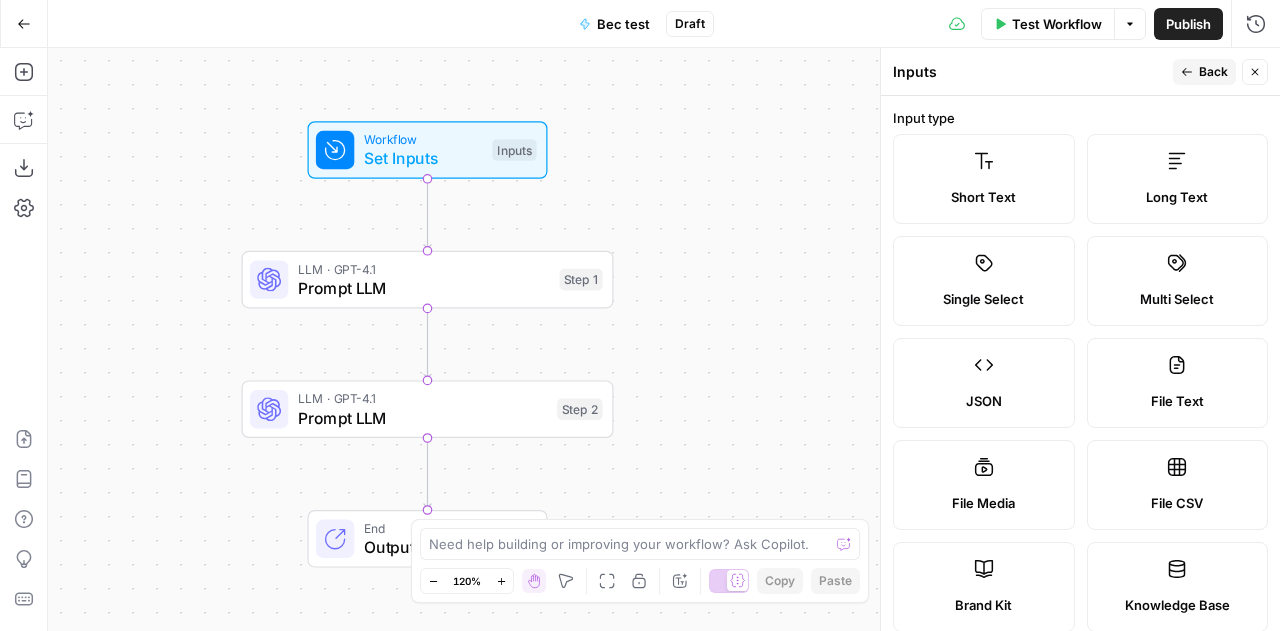 click 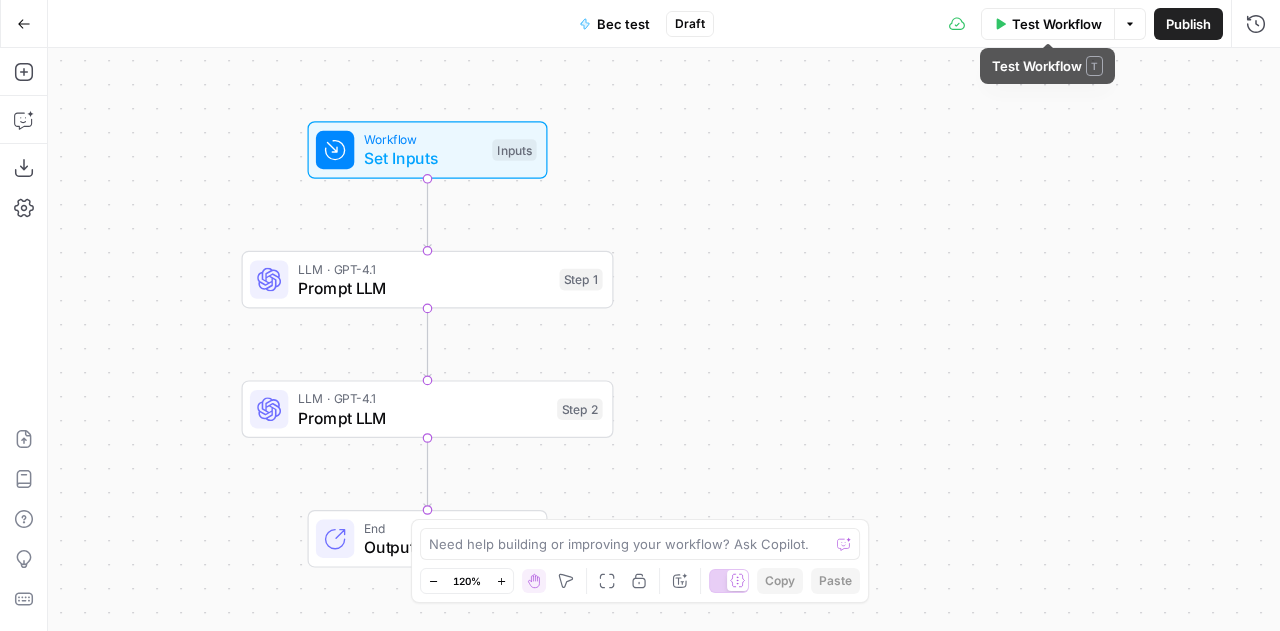 click on "Test Workflow" at bounding box center [1057, 24] 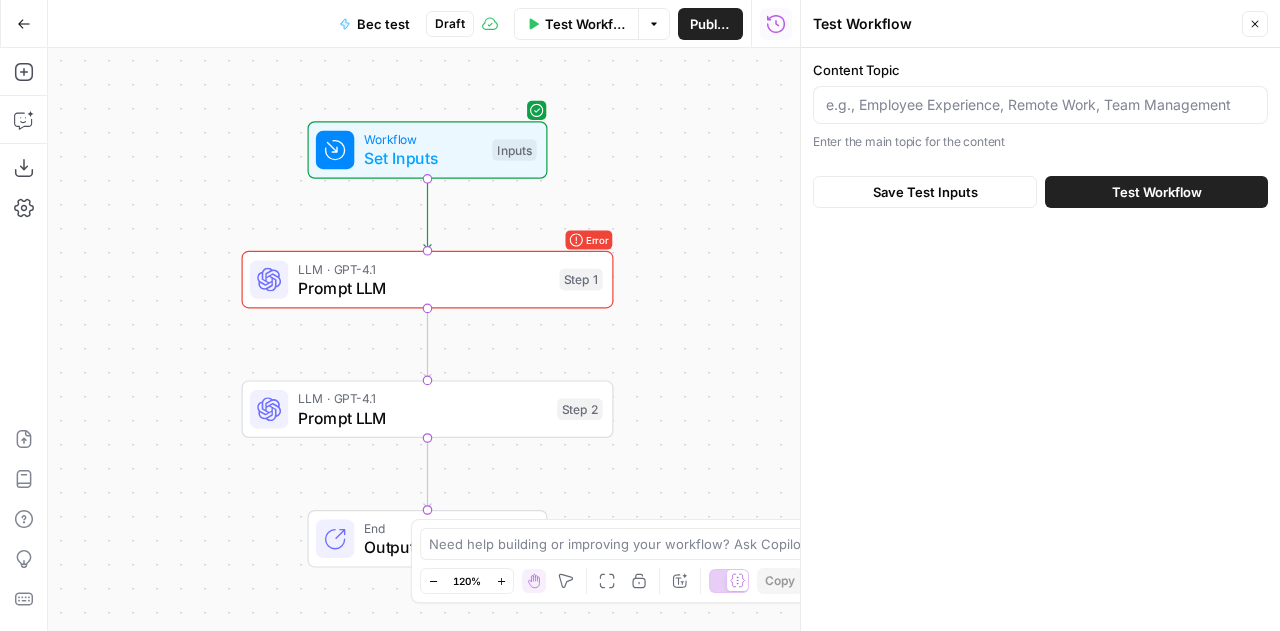 click on "Test Workflow" at bounding box center [1157, 192] 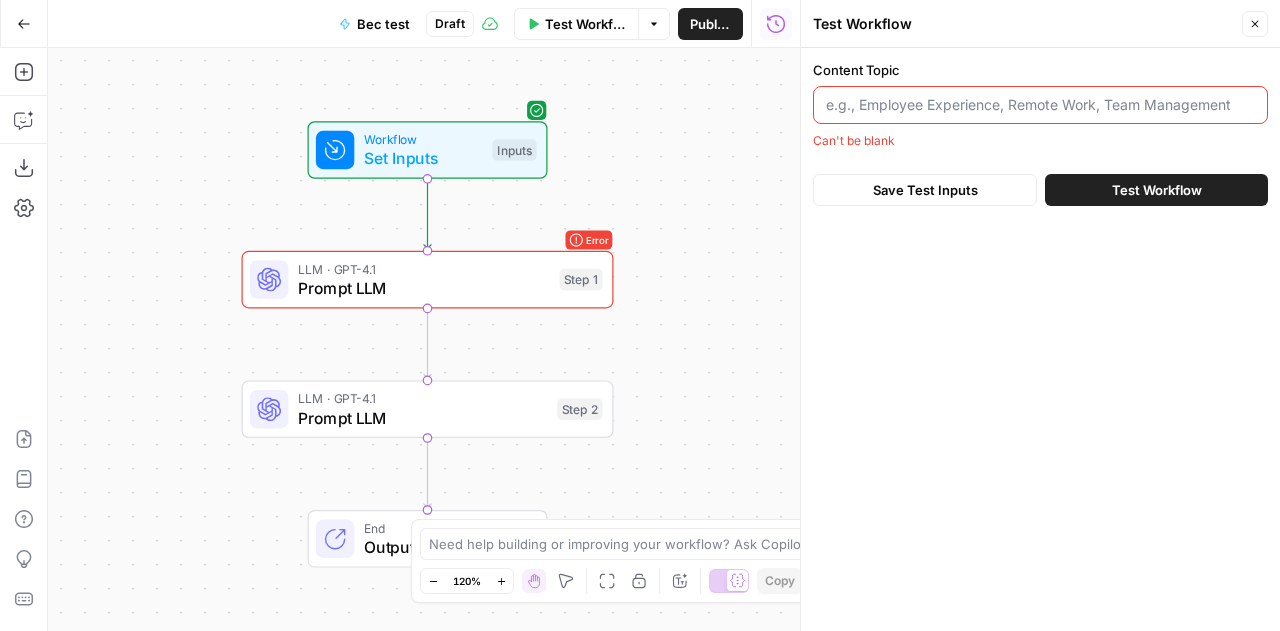 click on "Content Topic" at bounding box center (1040, 105) 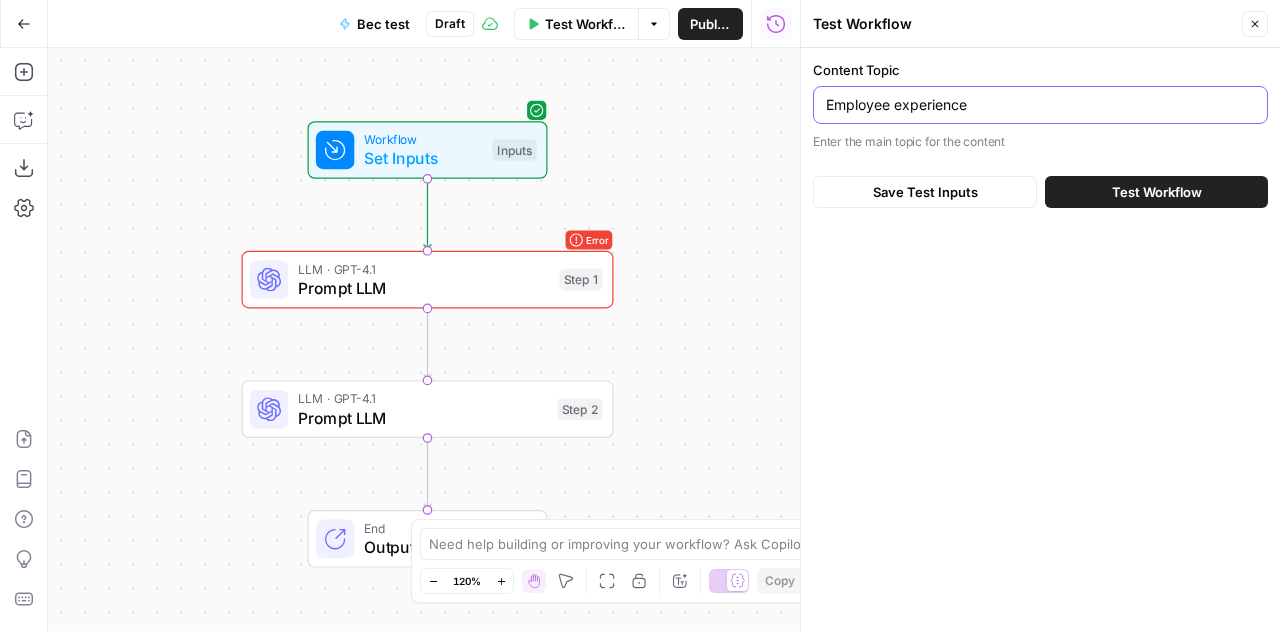 type on "Employee experience" 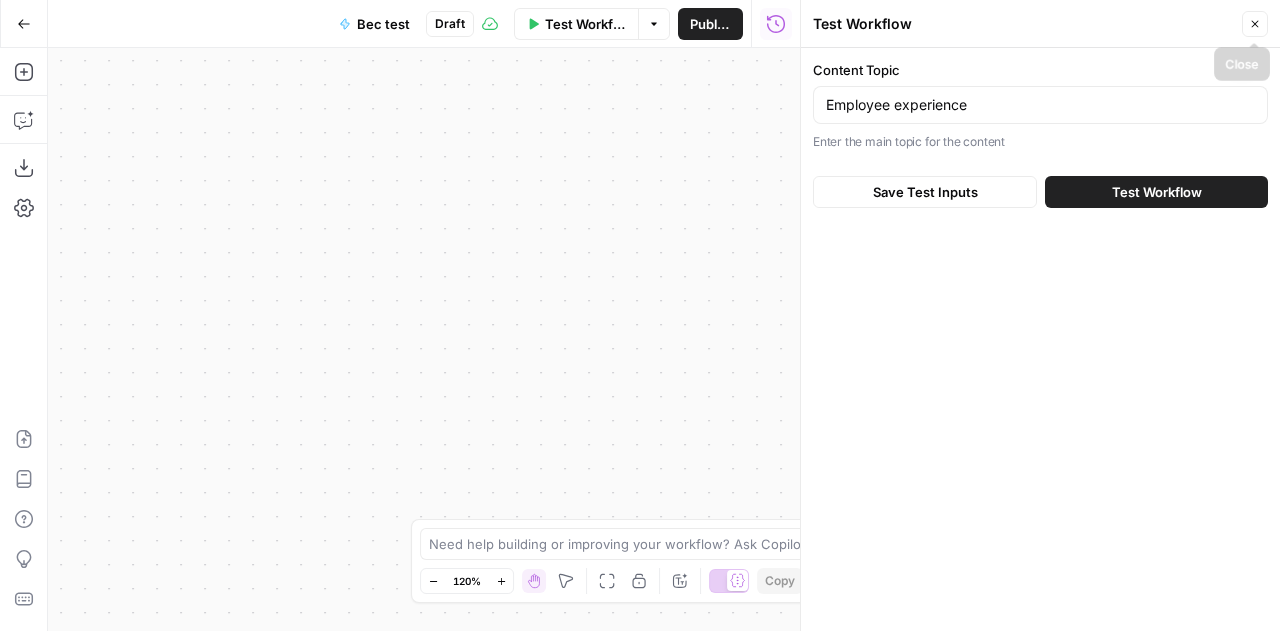 click 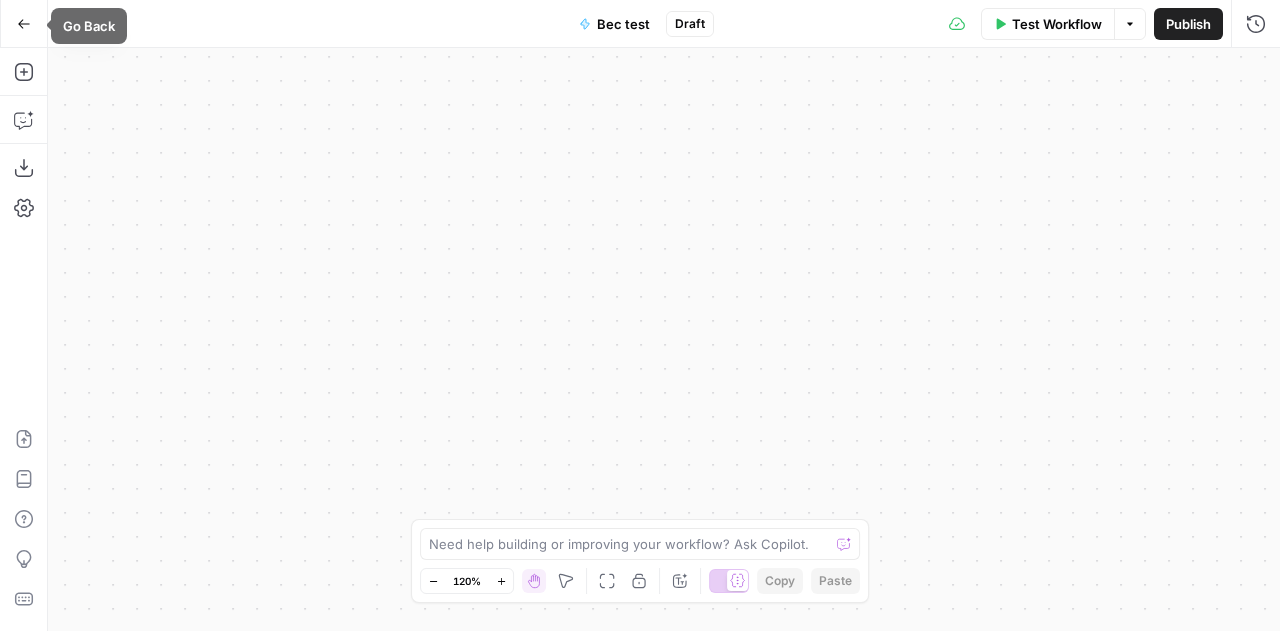 click 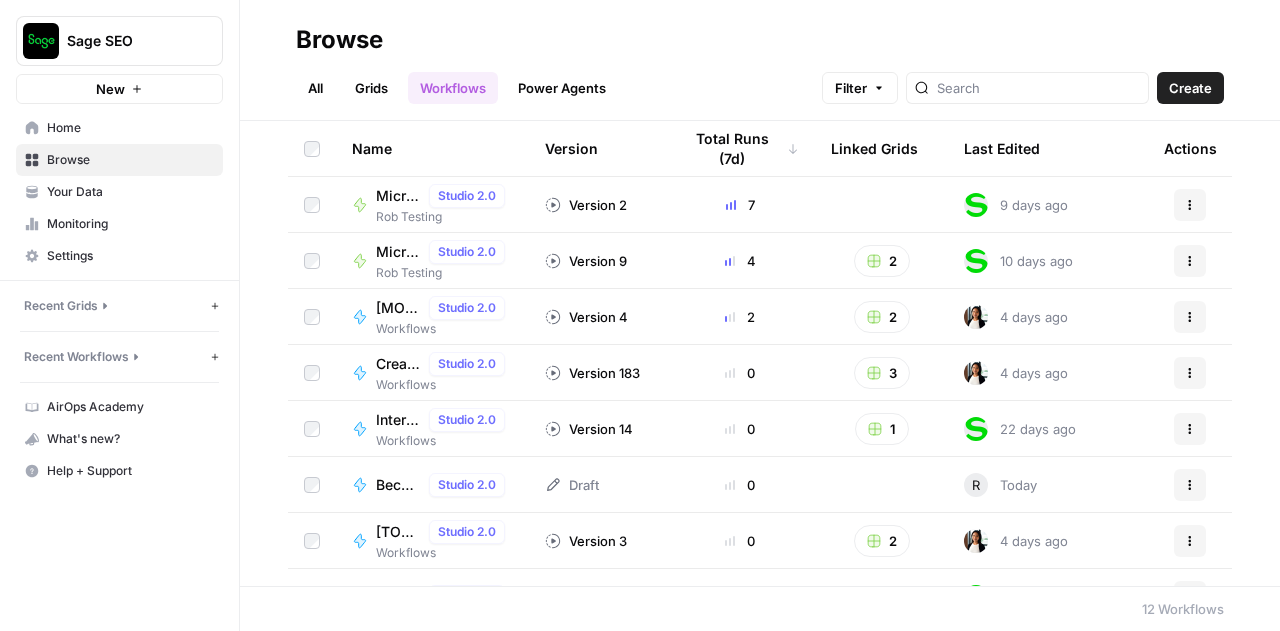 click on "Draft" at bounding box center [572, 485] 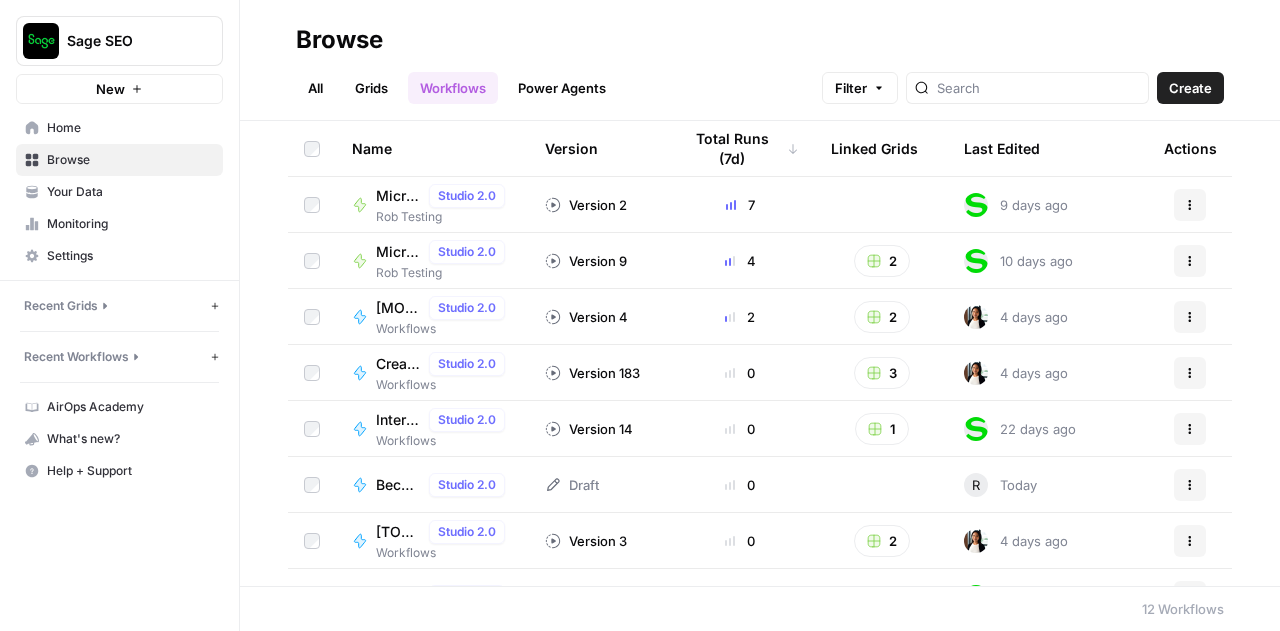 click on "Studio 2.0" at bounding box center [467, 485] 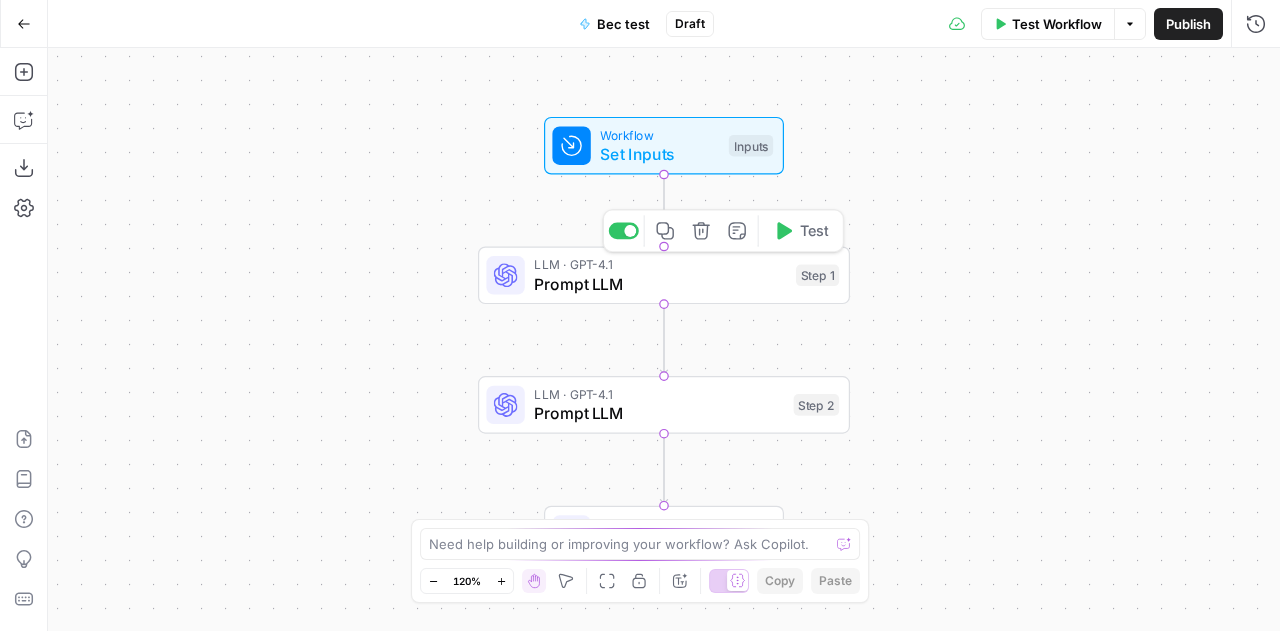 click on "Prompt LLM" at bounding box center [660, 284] 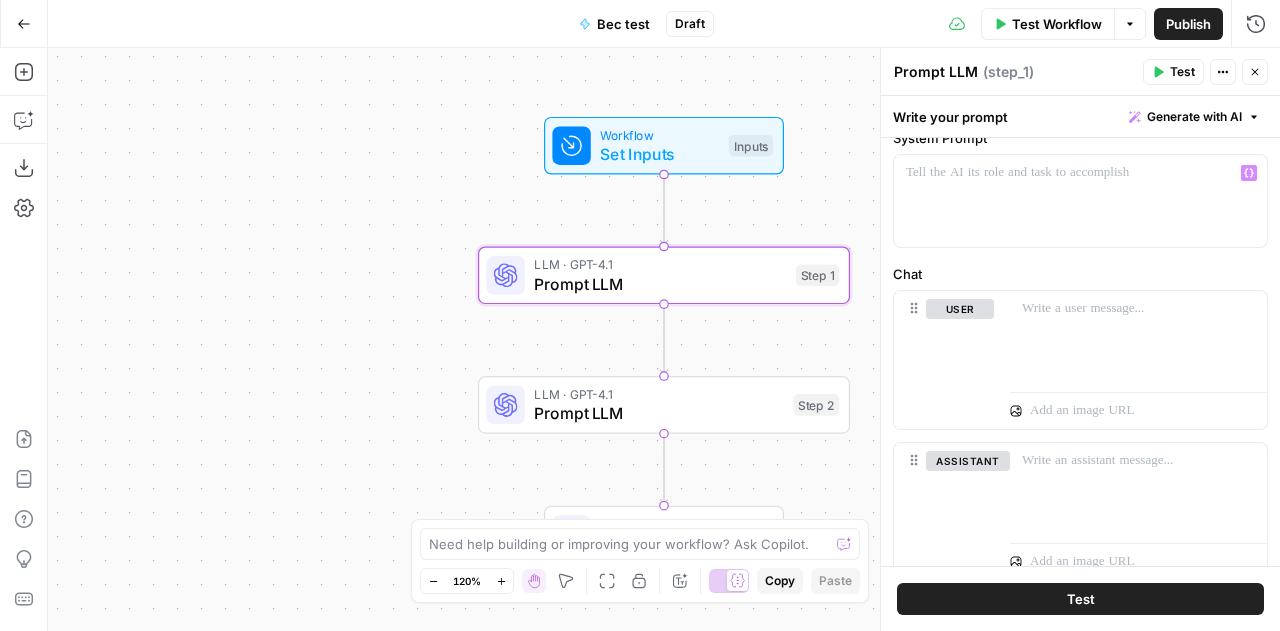 scroll, scrollTop: 0, scrollLeft: 0, axis: both 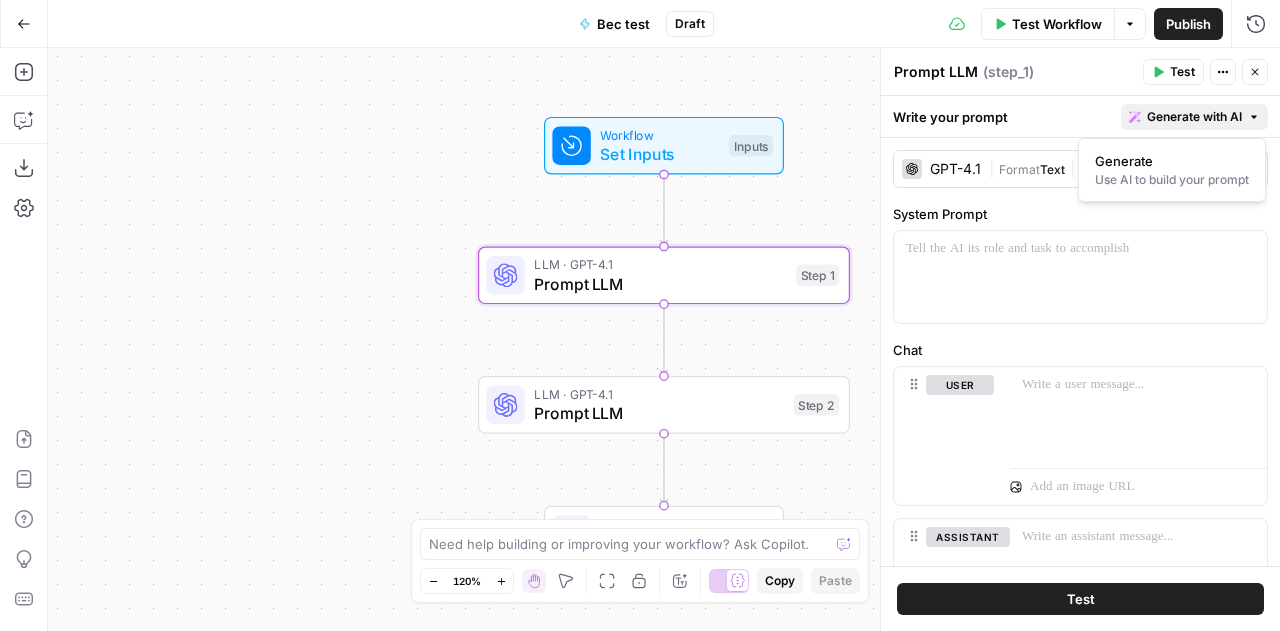 click 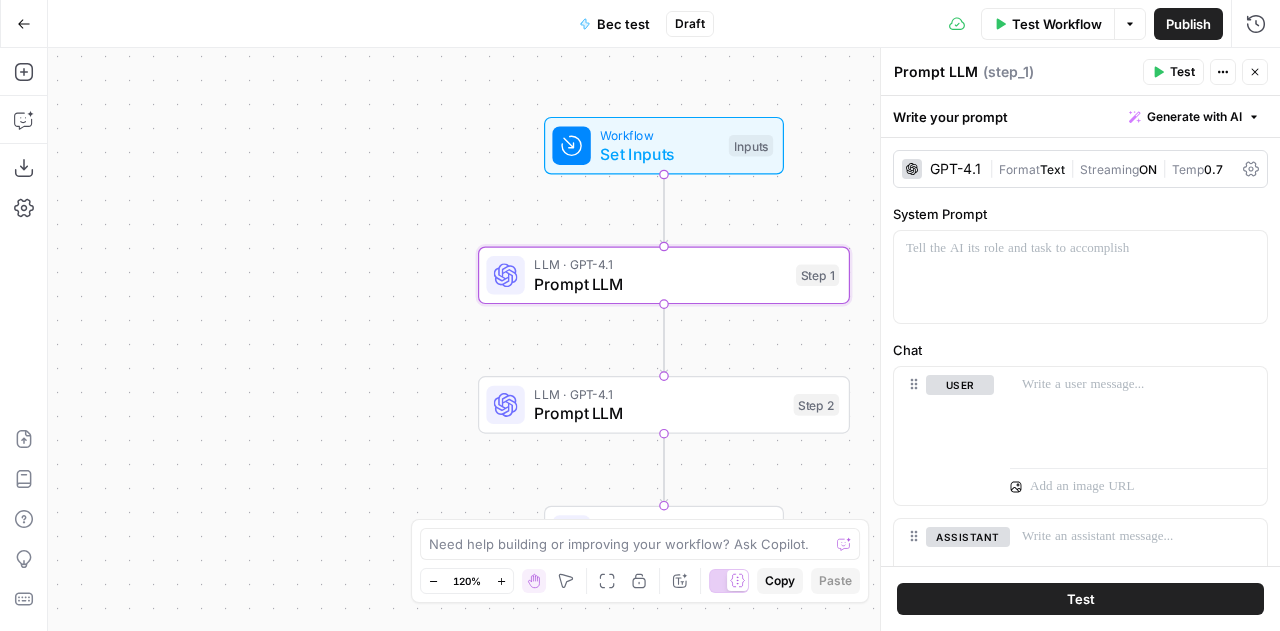click 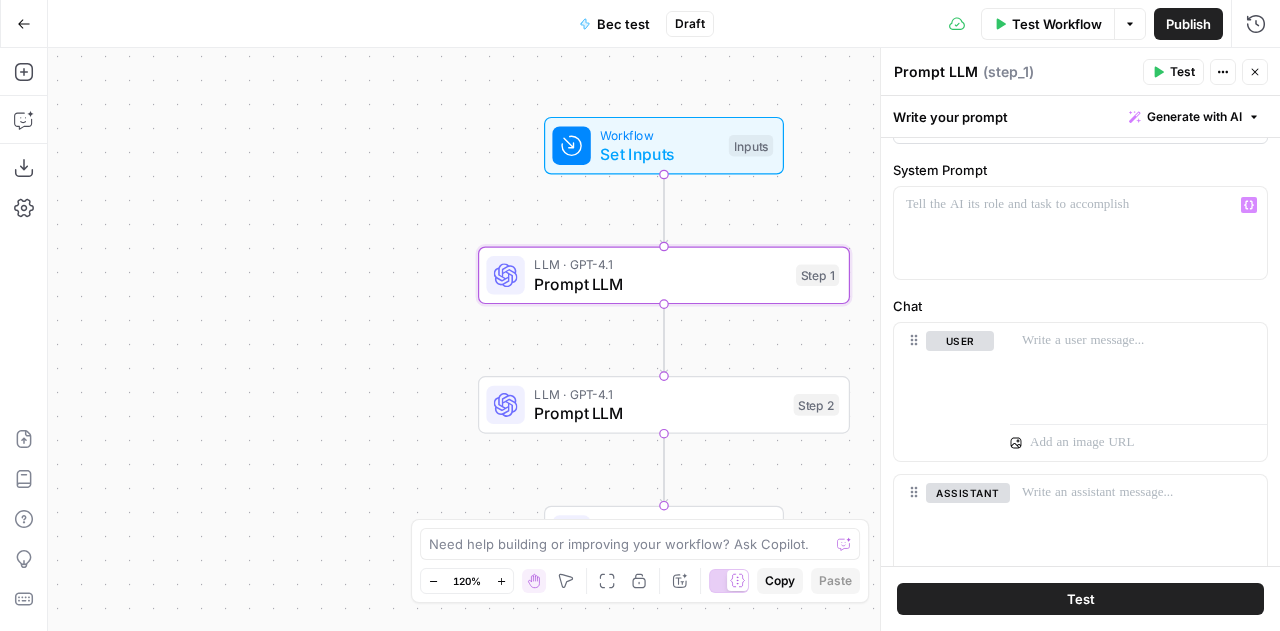 scroll, scrollTop: 0, scrollLeft: 0, axis: both 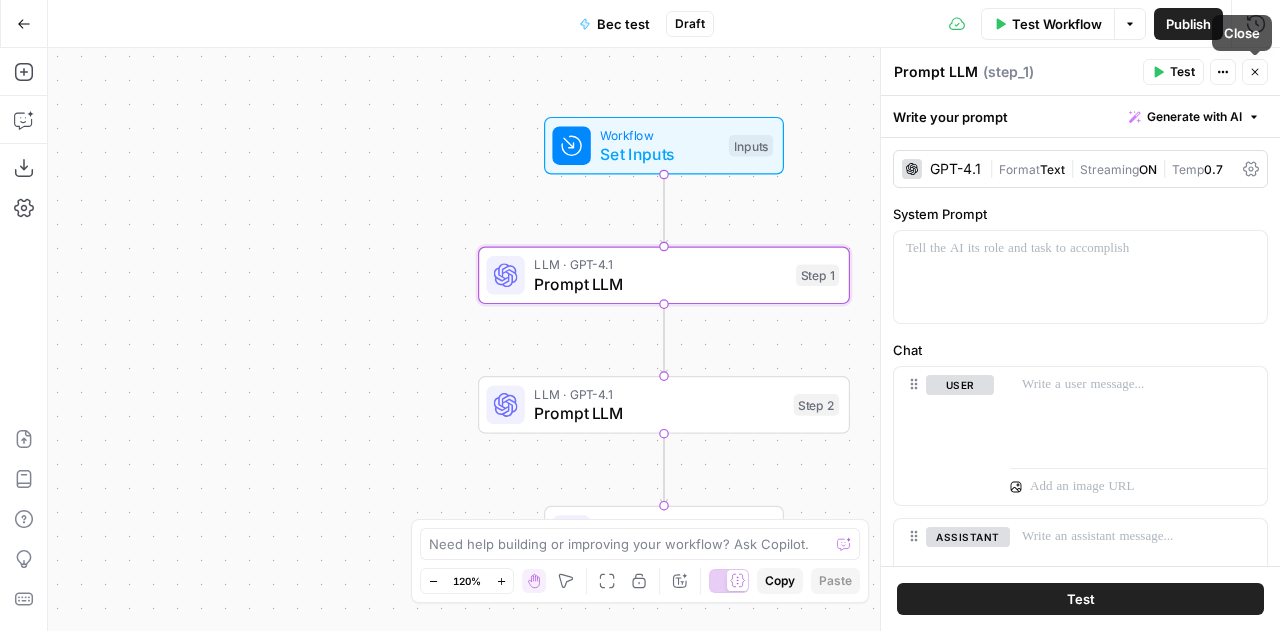 click on "Close" at bounding box center [1255, 72] 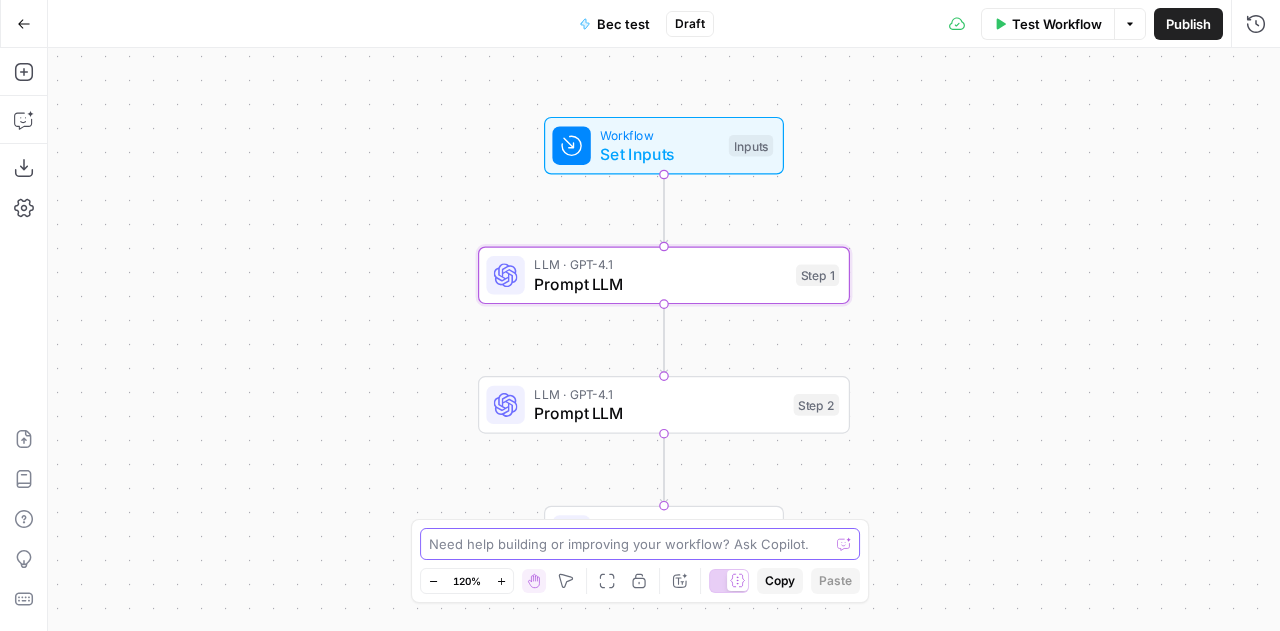 click at bounding box center (629, 544) 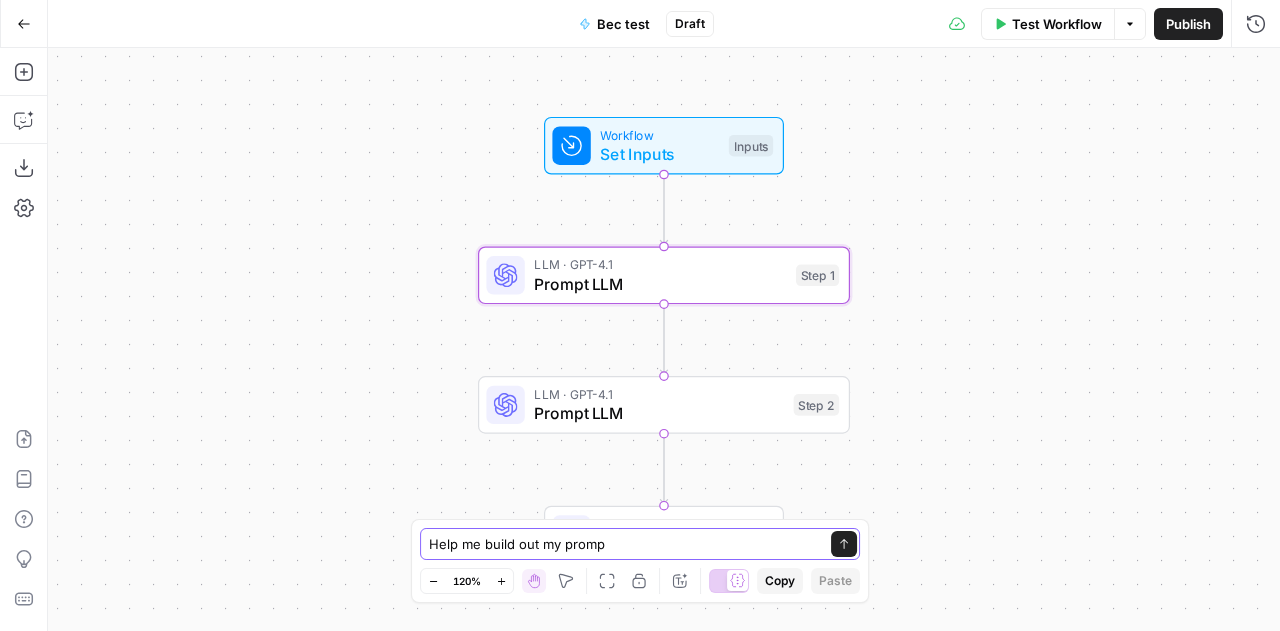 type on "Help me build out my prompt" 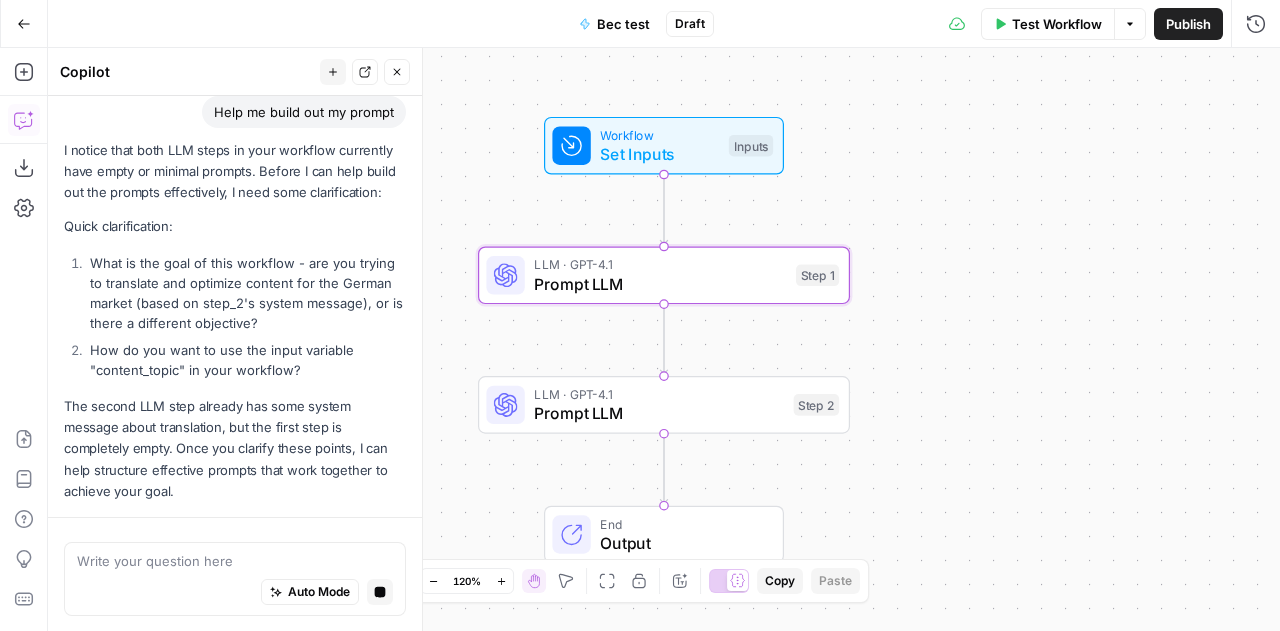 scroll, scrollTop: 218, scrollLeft: 0, axis: vertical 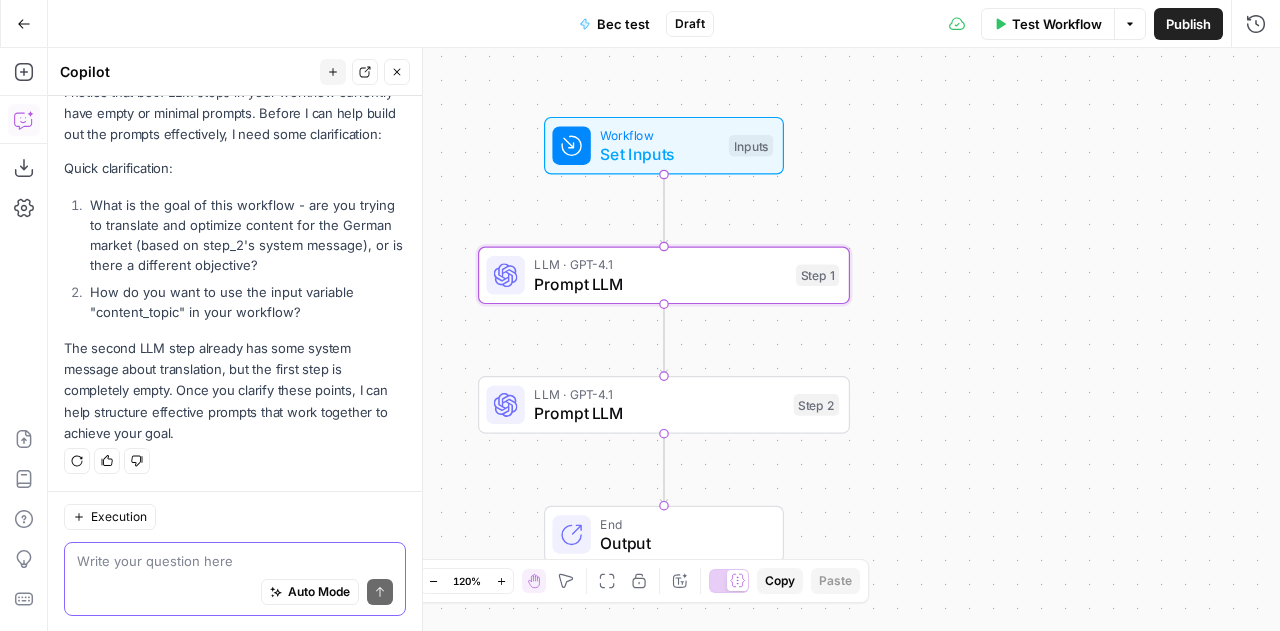 click at bounding box center [235, 560] 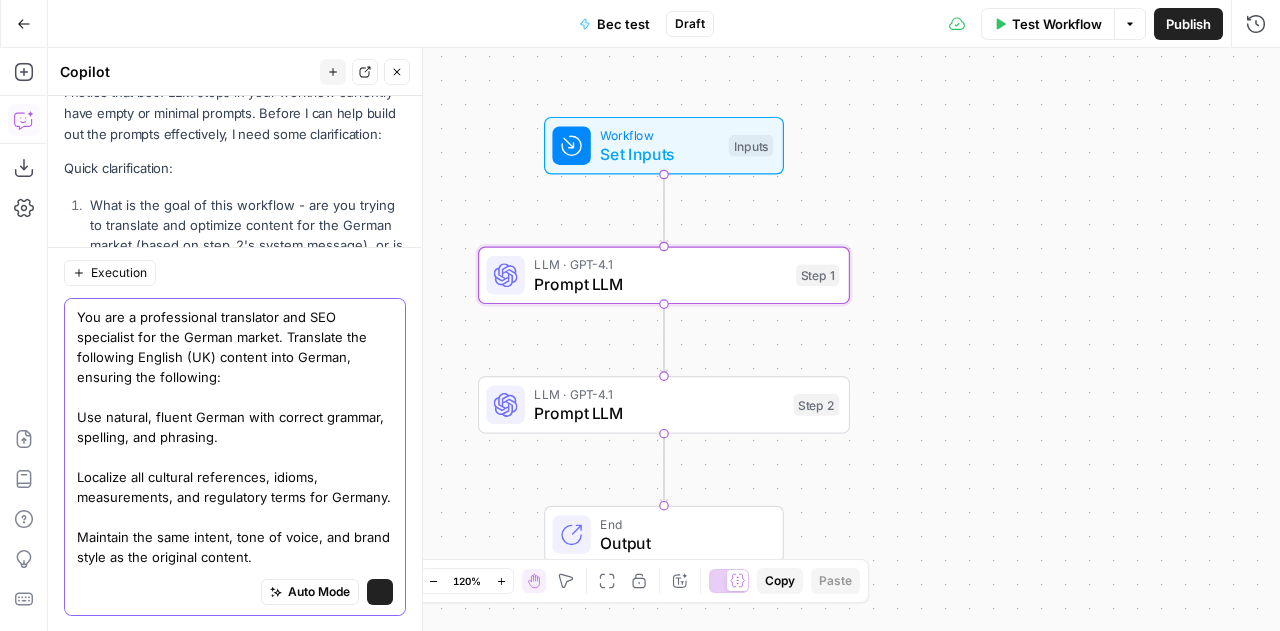 scroll, scrollTop: 462, scrollLeft: 0, axis: vertical 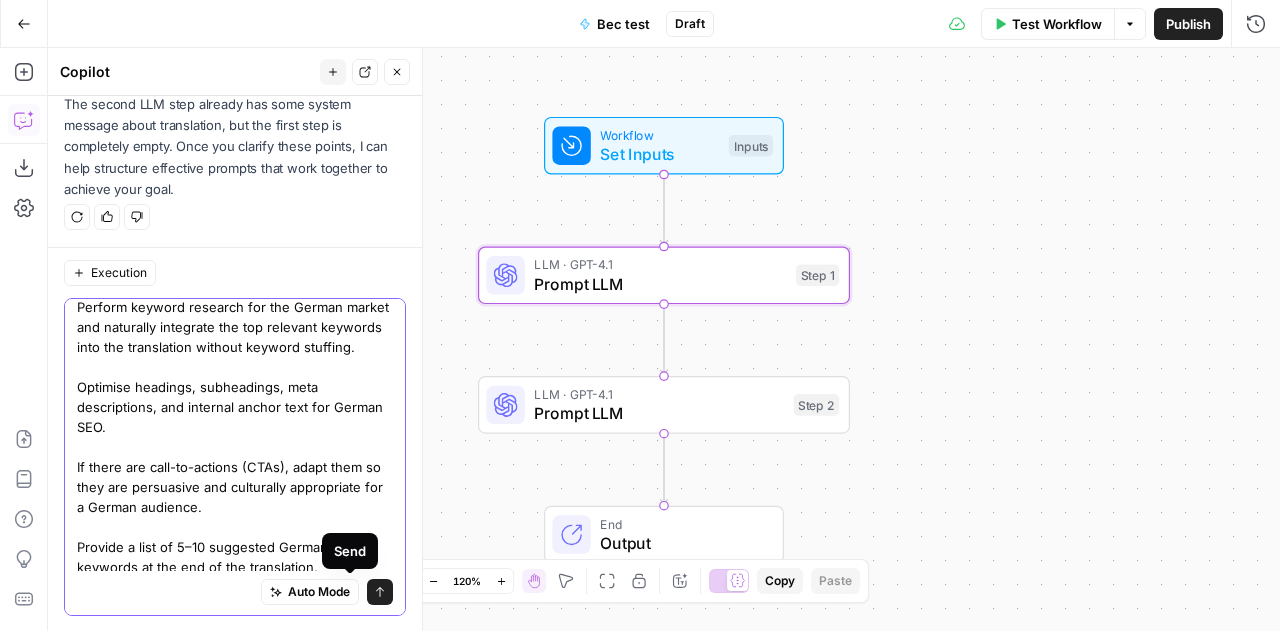 type on "You are a professional translator and SEO specialist for the German market. Translate the following English (UK) content into German, ensuring the following:
Use natural, fluent German with correct grammar, spelling, and phrasing.
Localize all cultural references, idioms, measurements, and regulatory terms for Germany.
Maintain the same intent, tone of voice, and brand style as the original content.
Perform keyword research for the German market and naturally integrate the top relevant keywords into the translation without keyword stuffing.
Optimise headings, subheadings, meta descriptions, and internal anchor text for German SEO.
If there are call-to-actions (CTAs), adapt them so they are persuasive and culturally appropriate for a German audience.
Provide a list of 5–10 suggested German SEO keywords at the end of the translation." 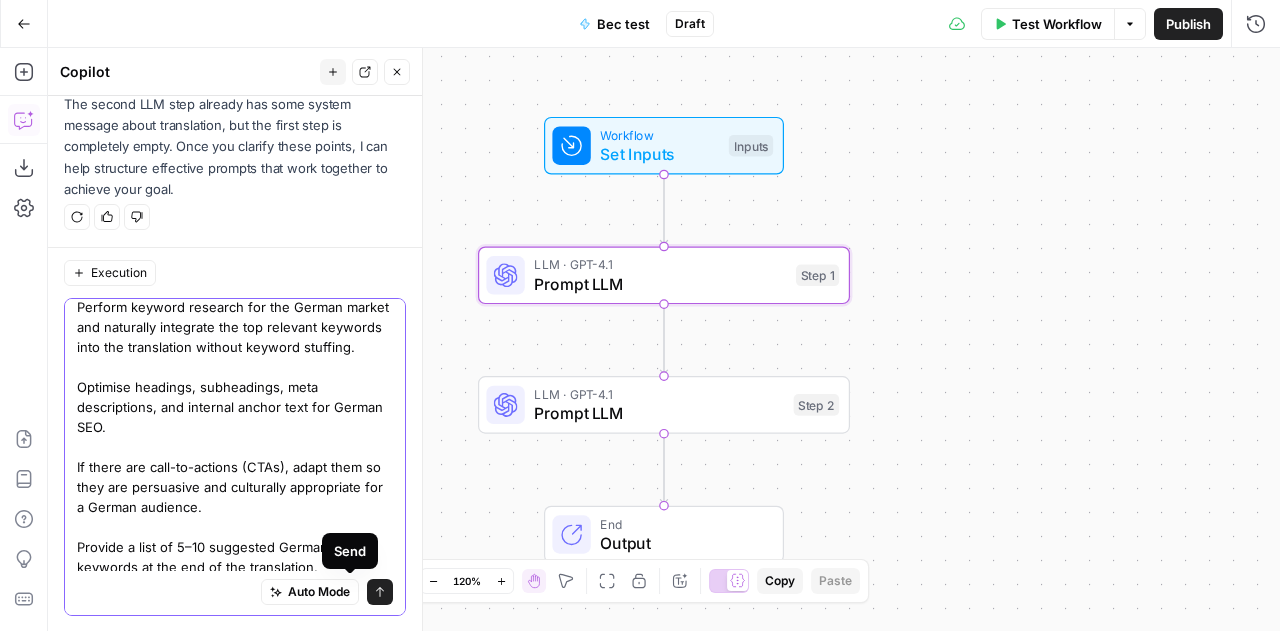 scroll, scrollTop: 0, scrollLeft: 0, axis: both 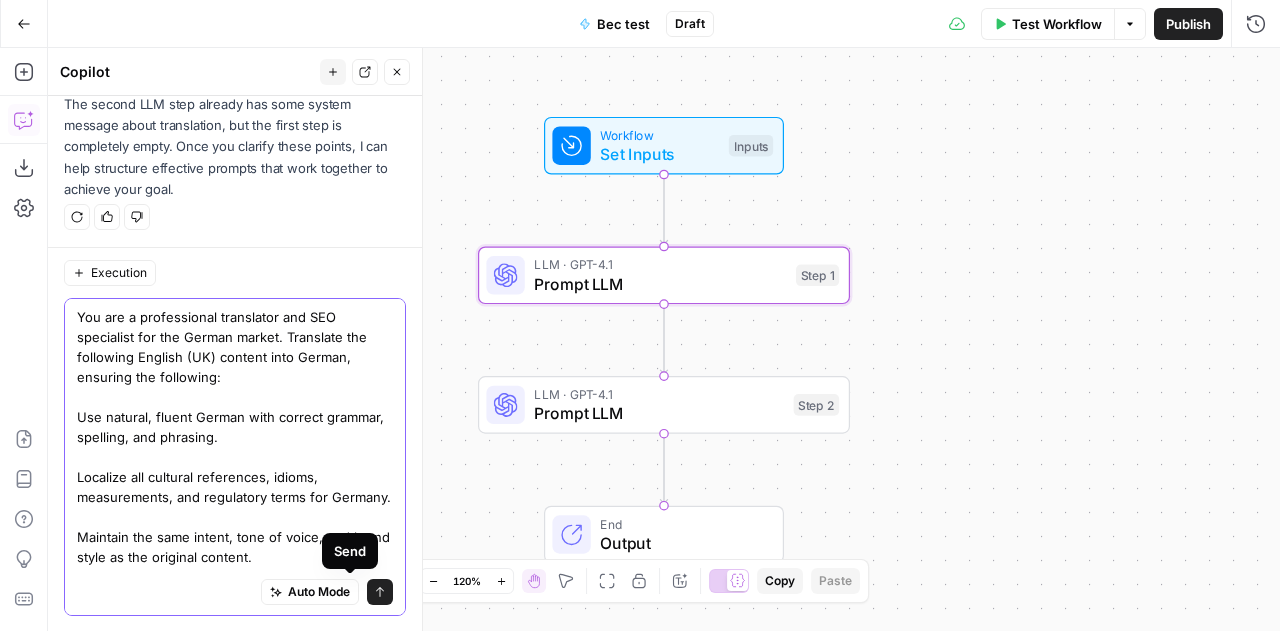 click on "Send" at bounding box center [380, 591] 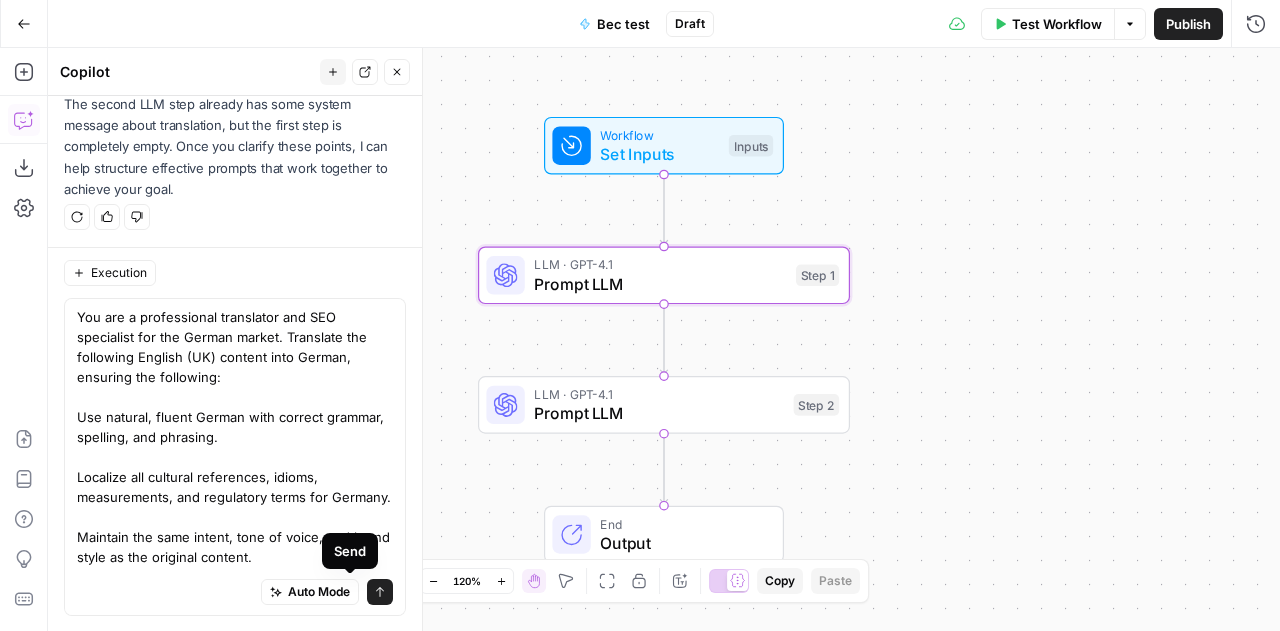 type 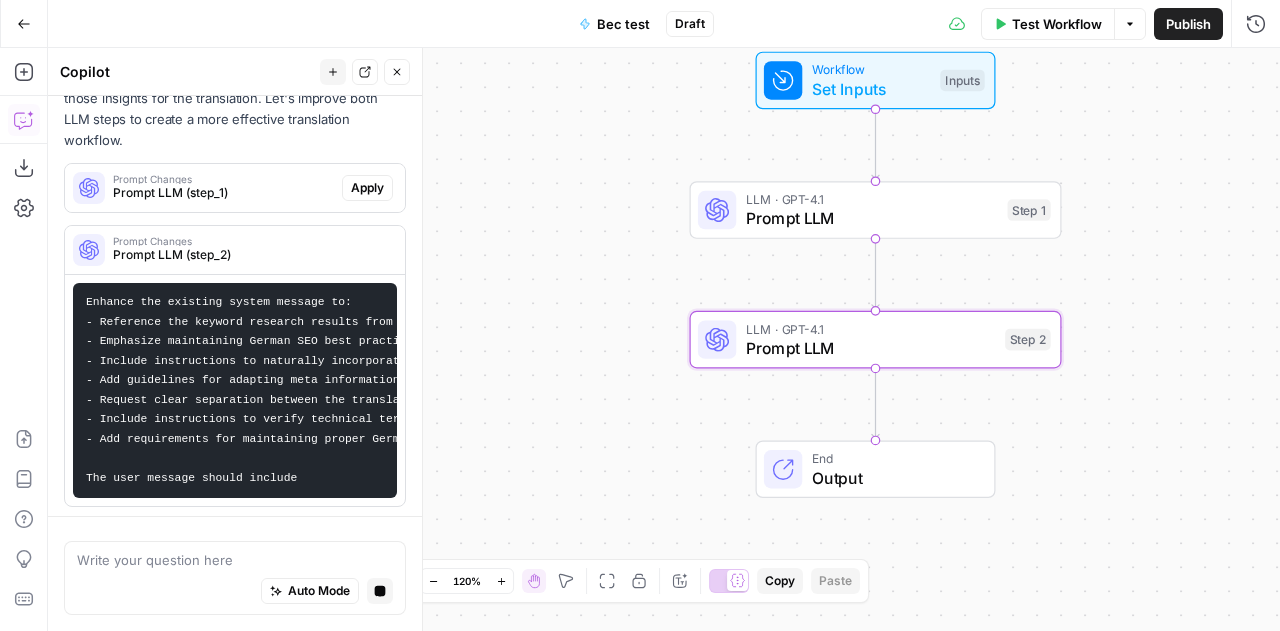 scroll, scrollTop: 1521, scrollLeft: 0, axis: vertical 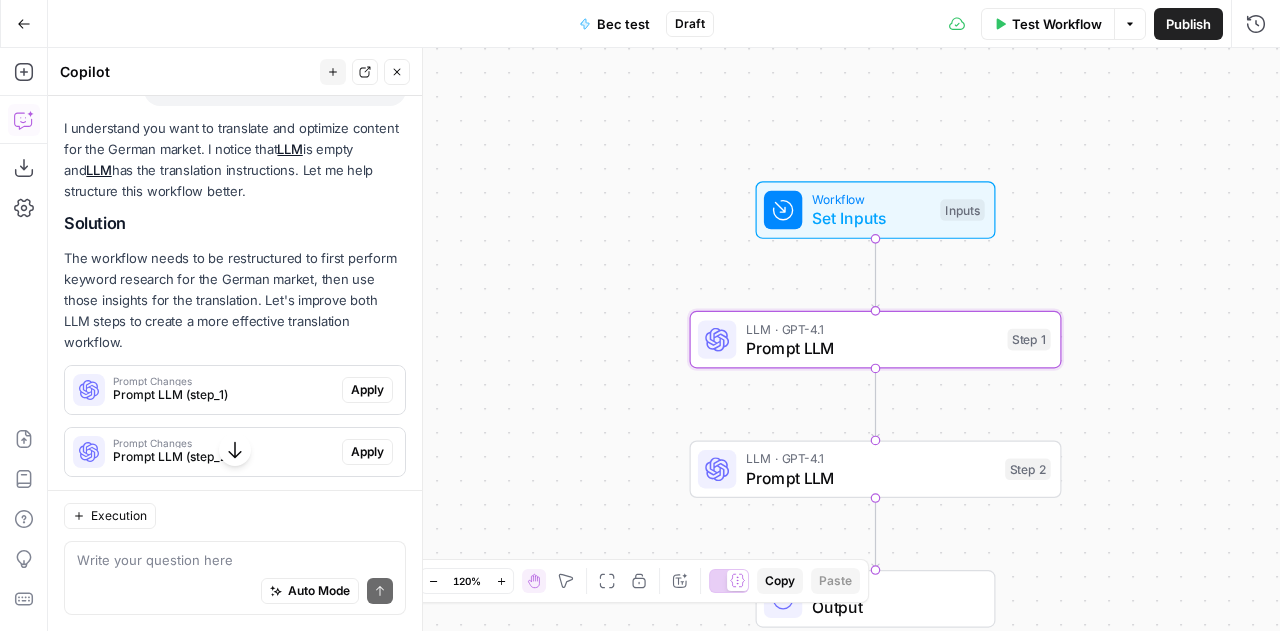 click on "Apply" at bounding box center [367, 390] 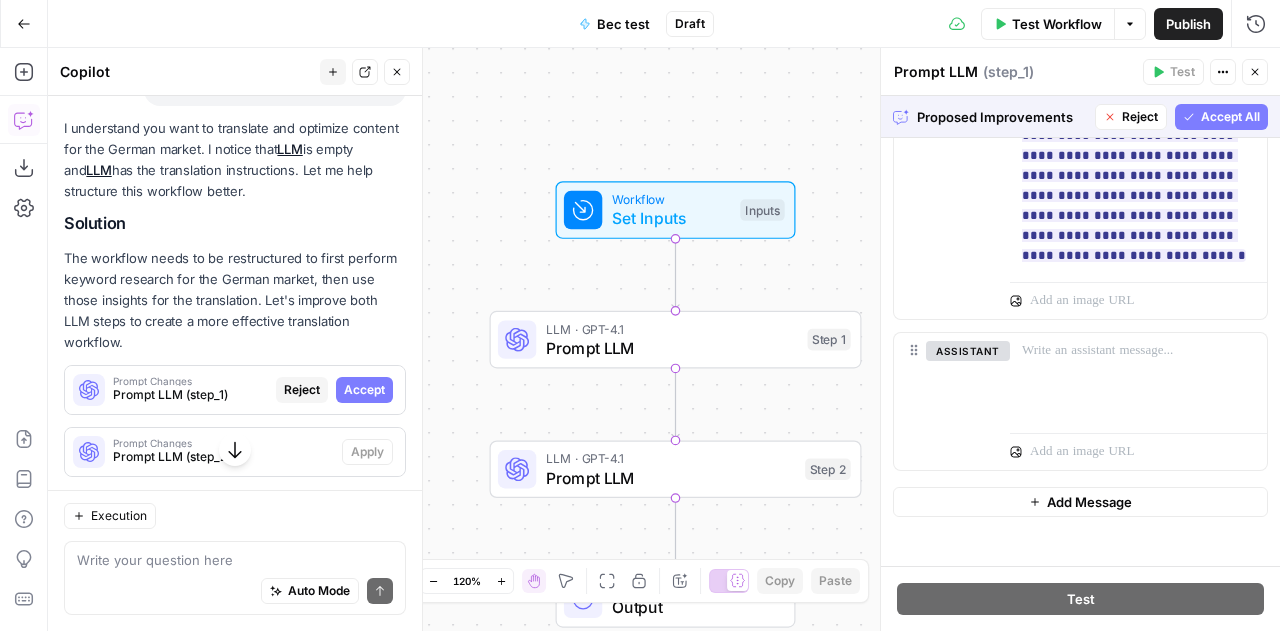 scroll, scrollTop: 1751, scrollLeft: 0, axis: vertical 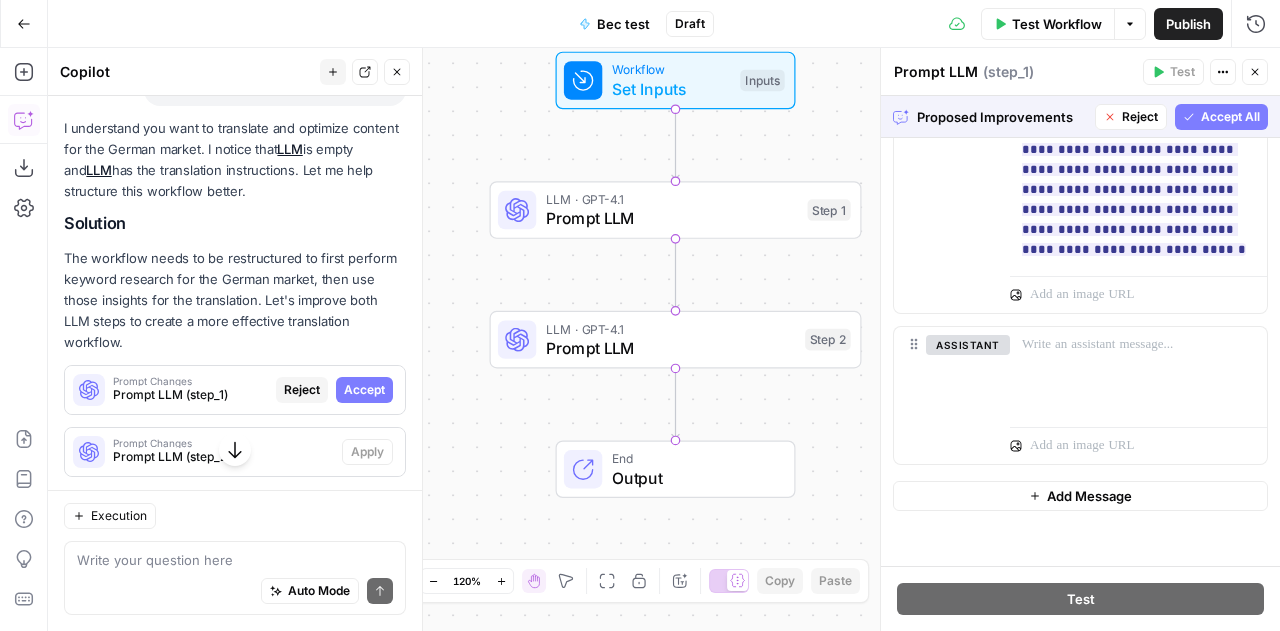 click on "Accept All" at bounding box center (1230, 117) 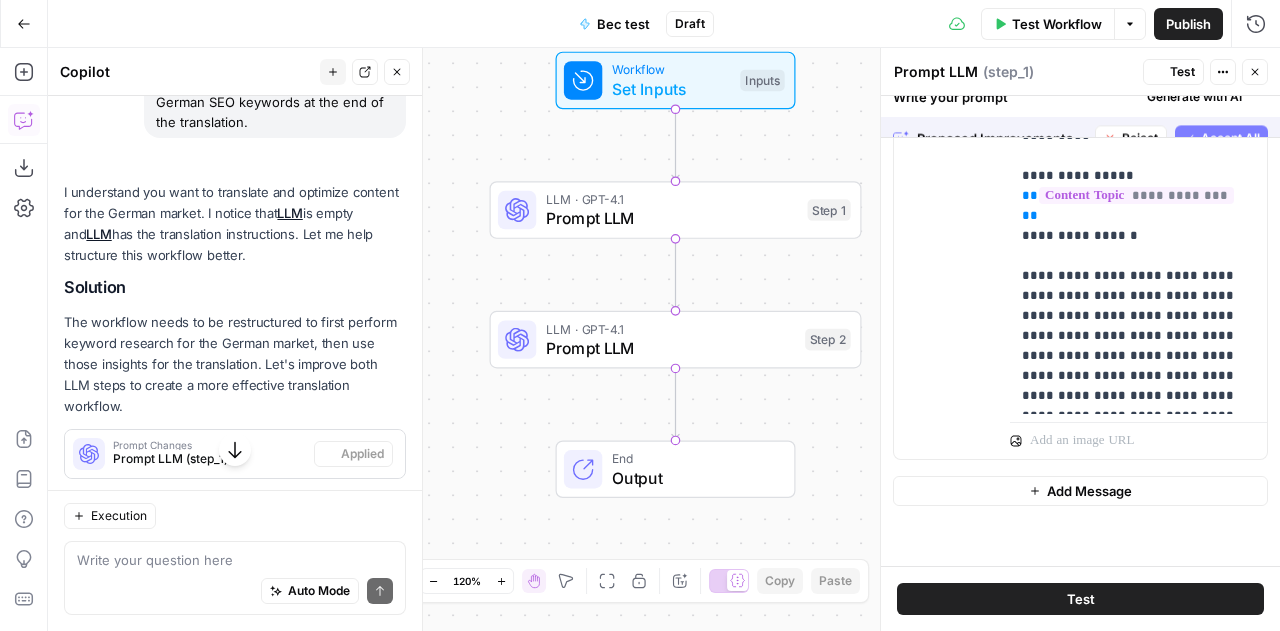scroll, scrollTop: 0, scrollLeft: 0, axis: both 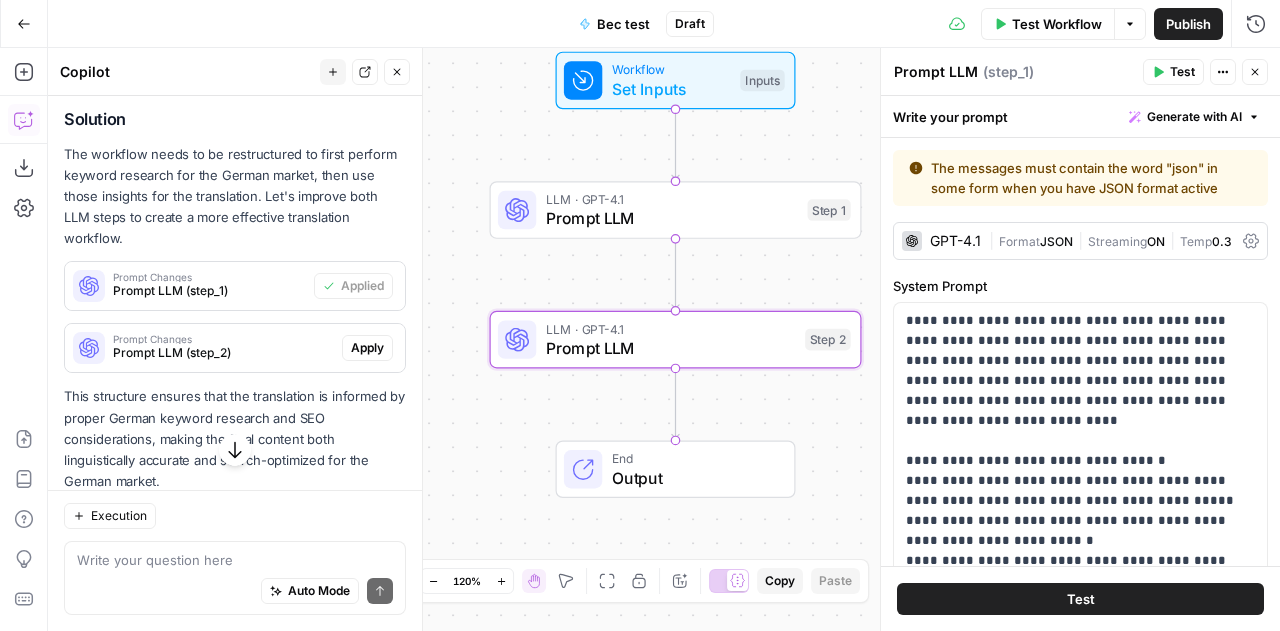 click on "Apply" at bounding box center [367, 348] 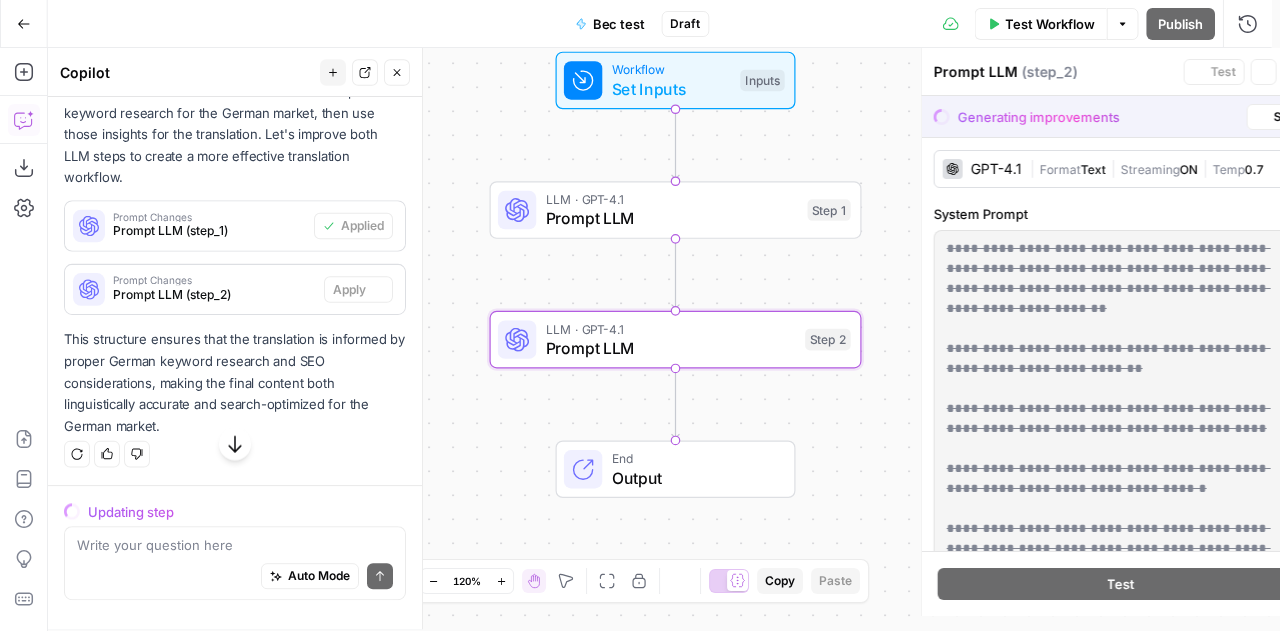 scroll, scrollTop: 1384, scrollLeft: 0, axis: vertical 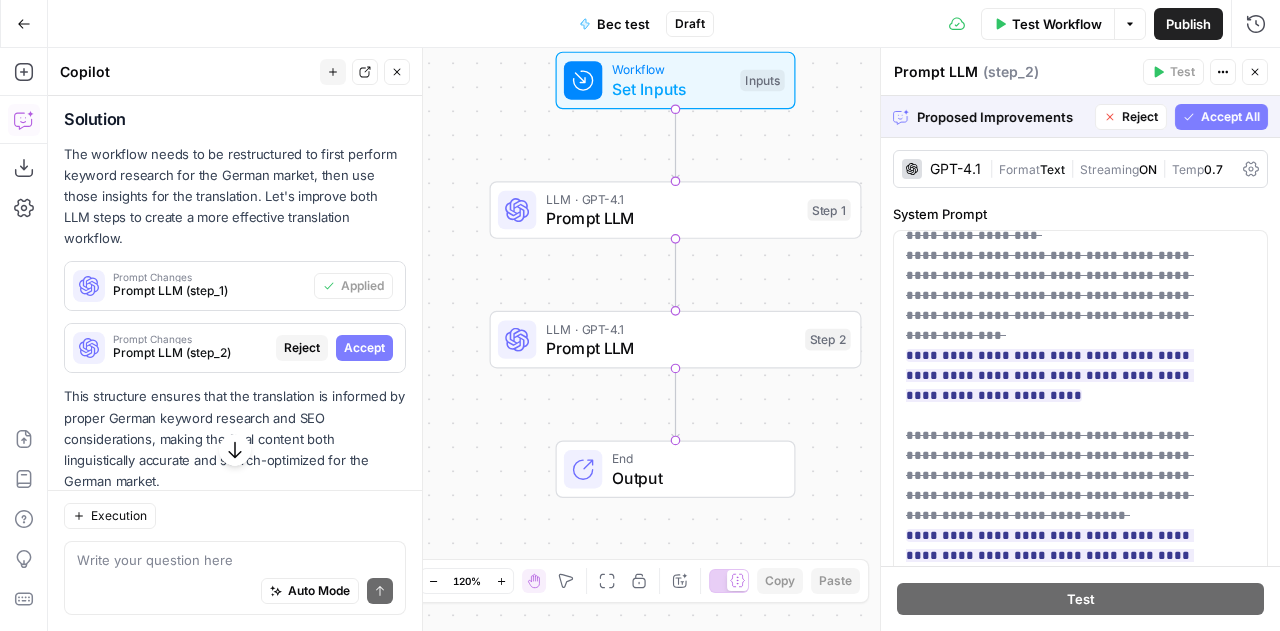 click on "Accept All" at bounding box center (1230, 117) 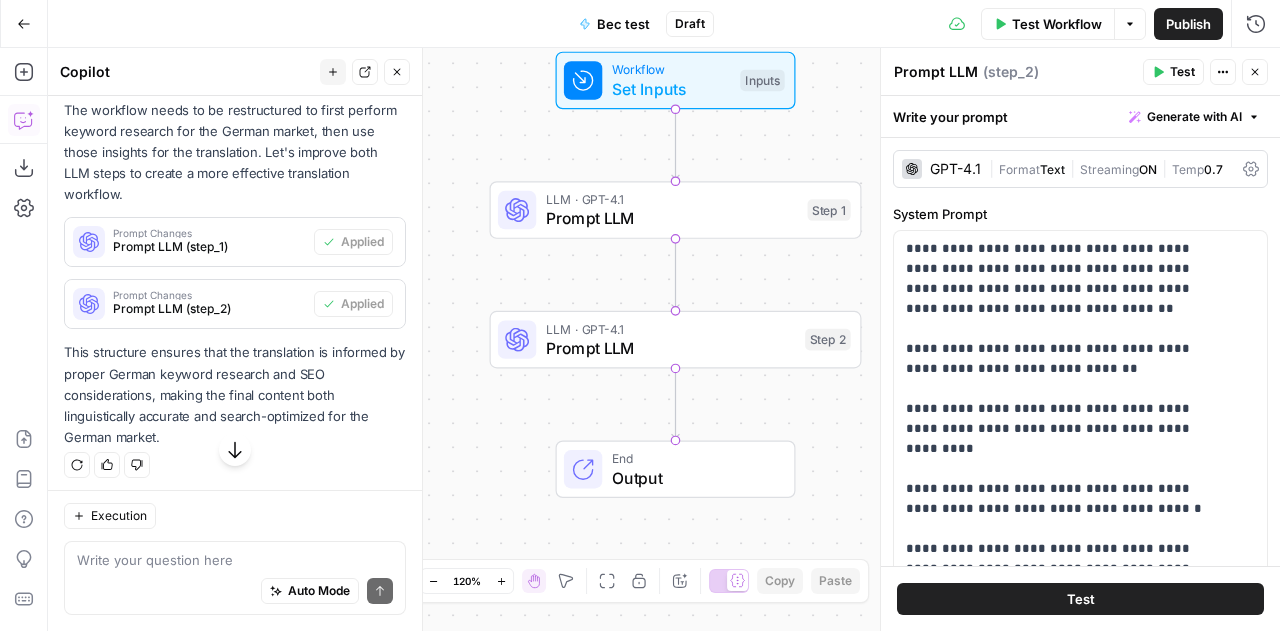 scroll, scrollTop: 1514, scrollLeft: 0, axis: vertical 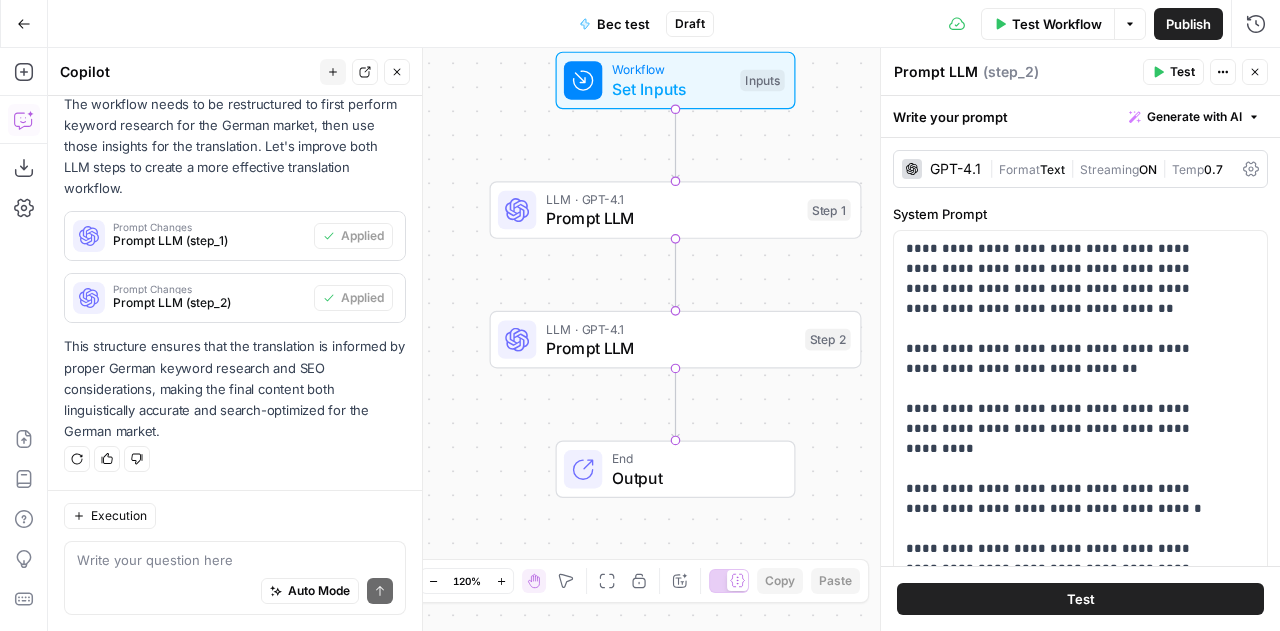 click on "Test" at bounding box center (1080, 599) 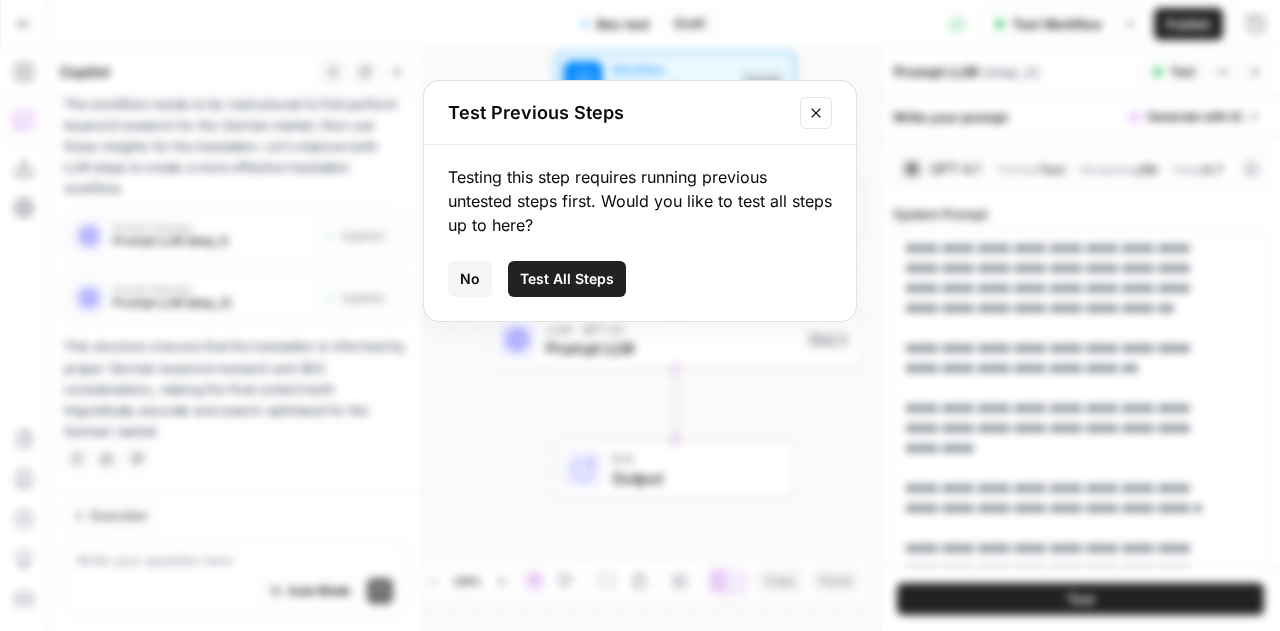 click on "Test All Steps" at bounding box center [567, 279] 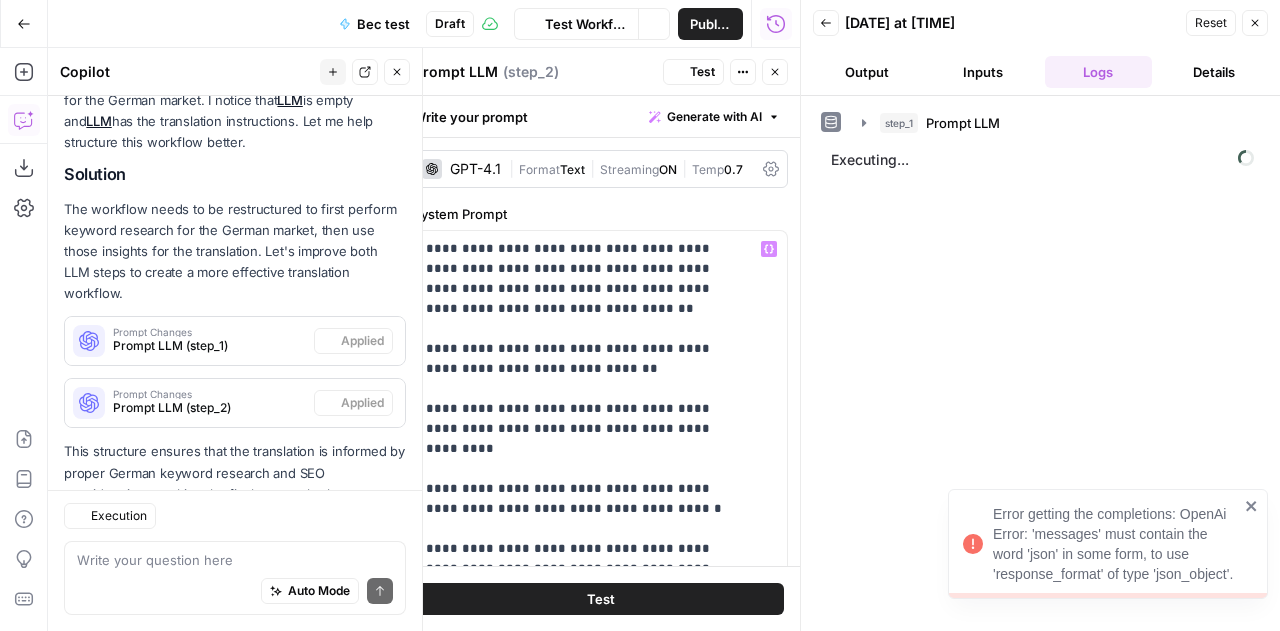 scroll, scrollTop: 1514, scrollLeft: 0, axis: vertical 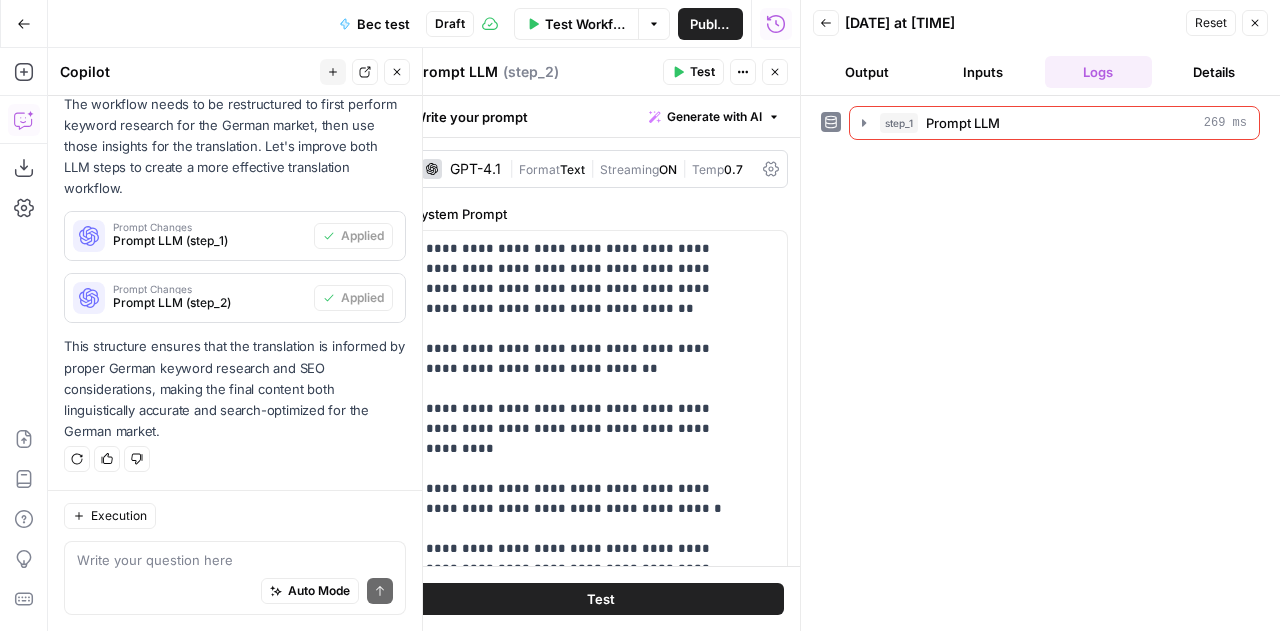 click on "Text" at bounding box center [572, 169] 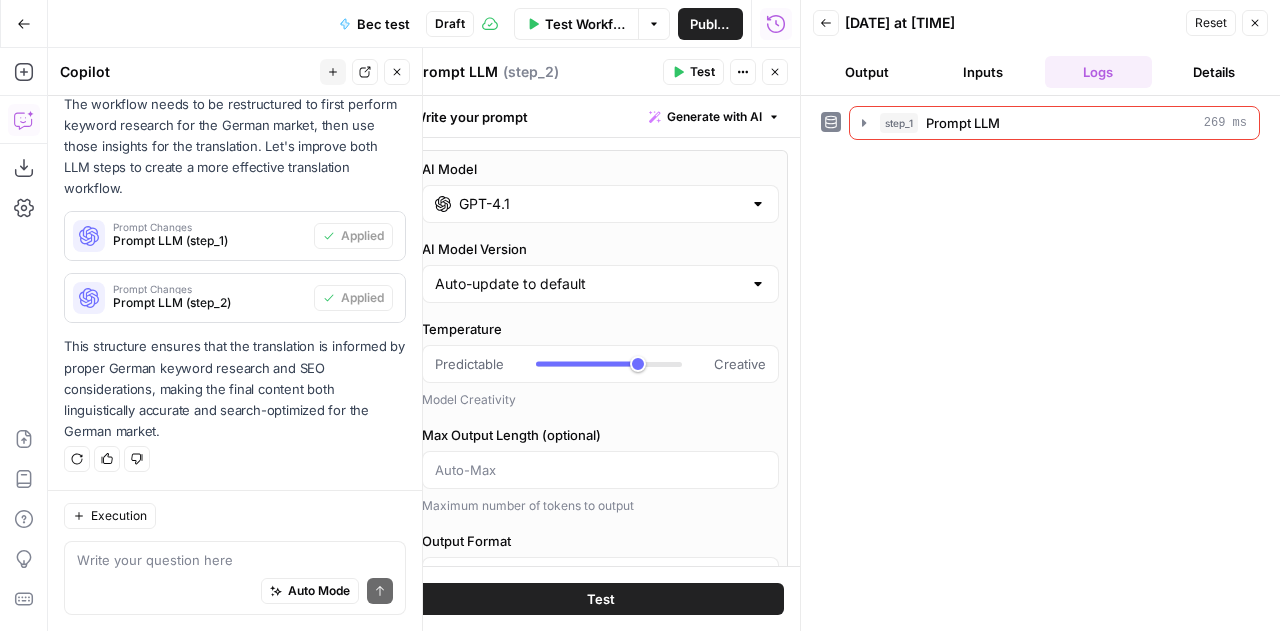 click on "Test" at bounding box center [702, 72] 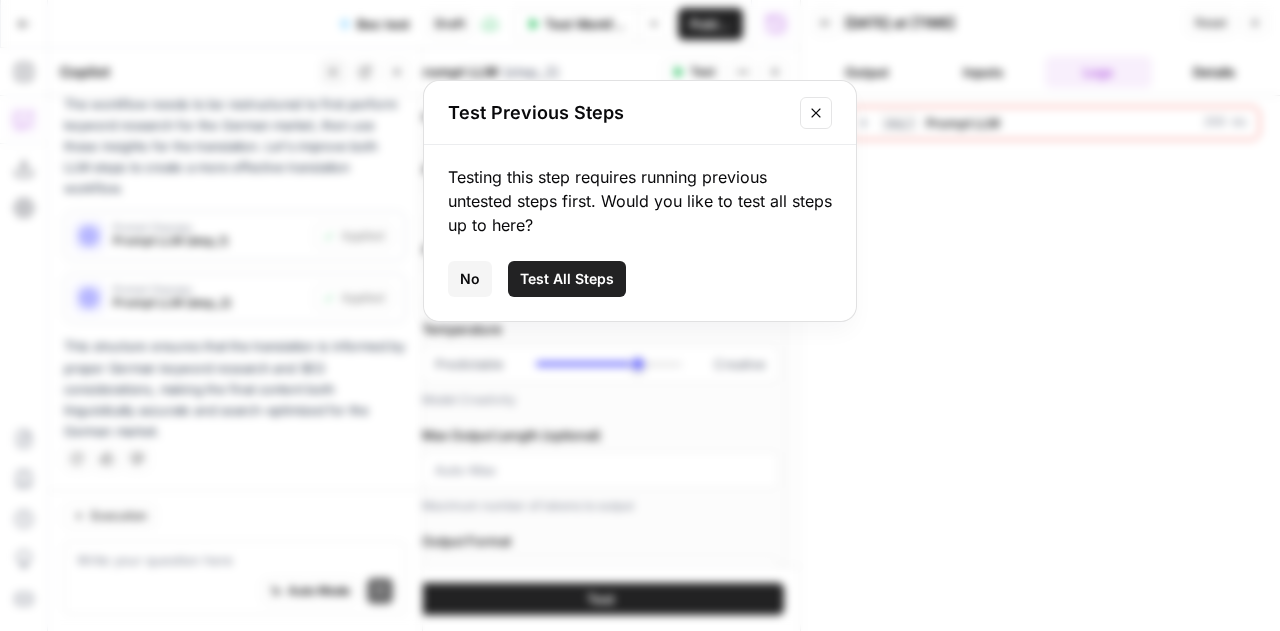 click on "Test All Steps" at bounding box center (567, 279) 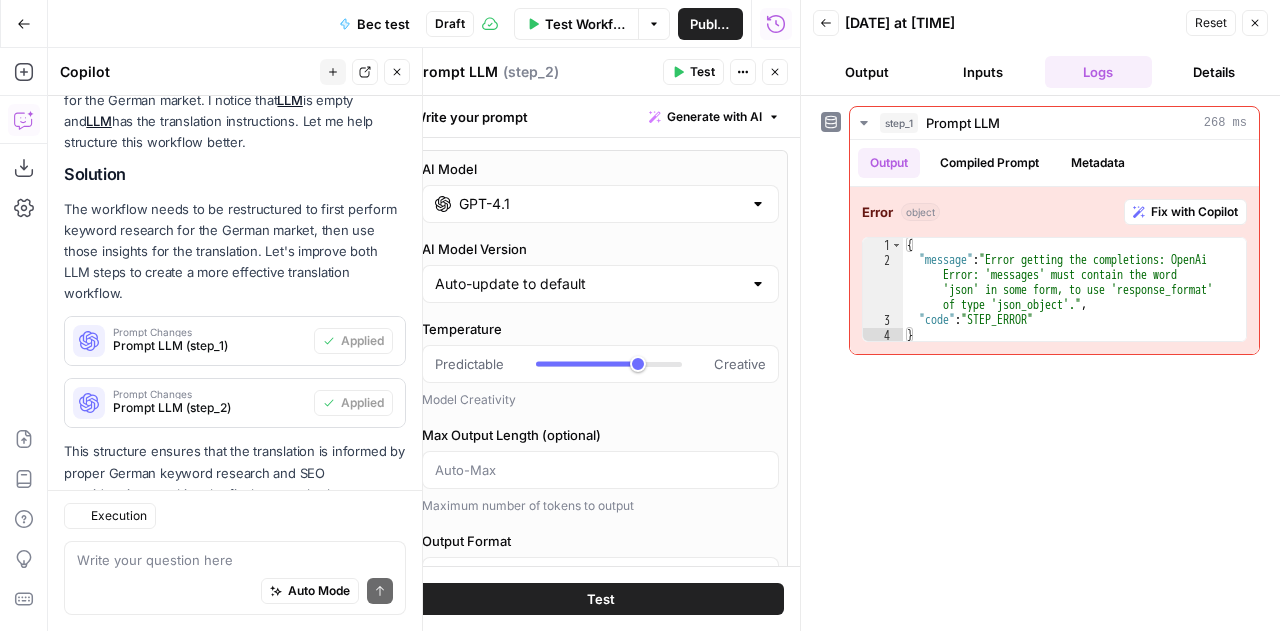scroll, scrollTop: 1514, scrollLeft: 0, axis: vertical 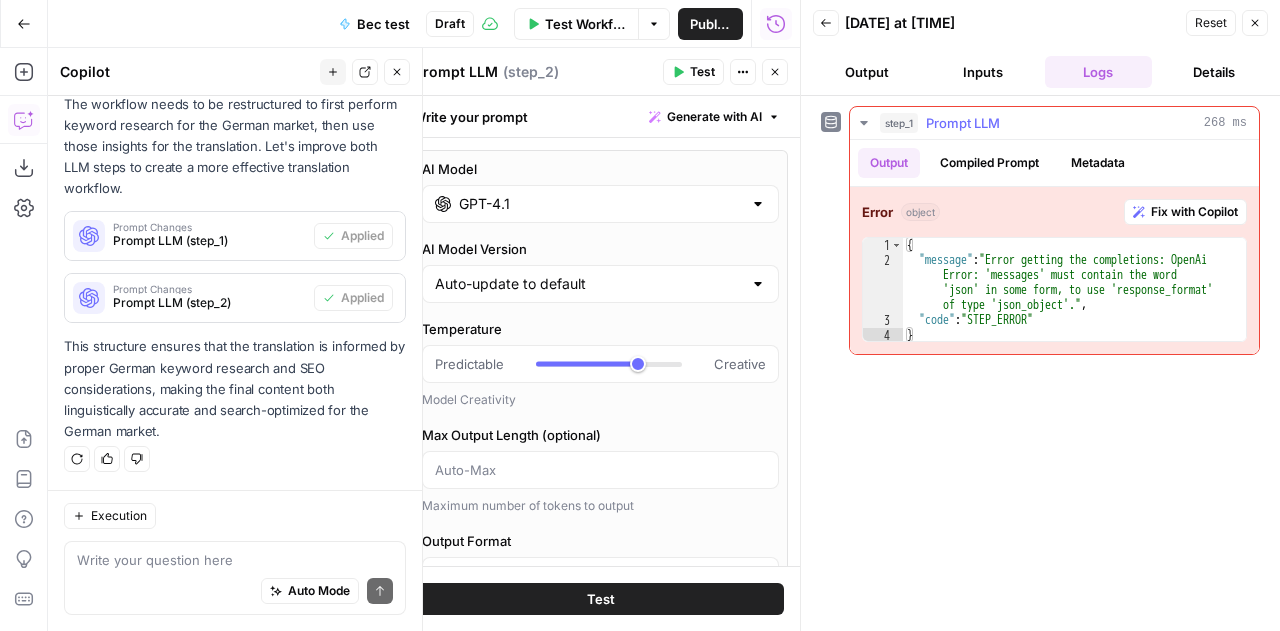 click on "Fix with Copilot" at bounding box center [1194, 212] 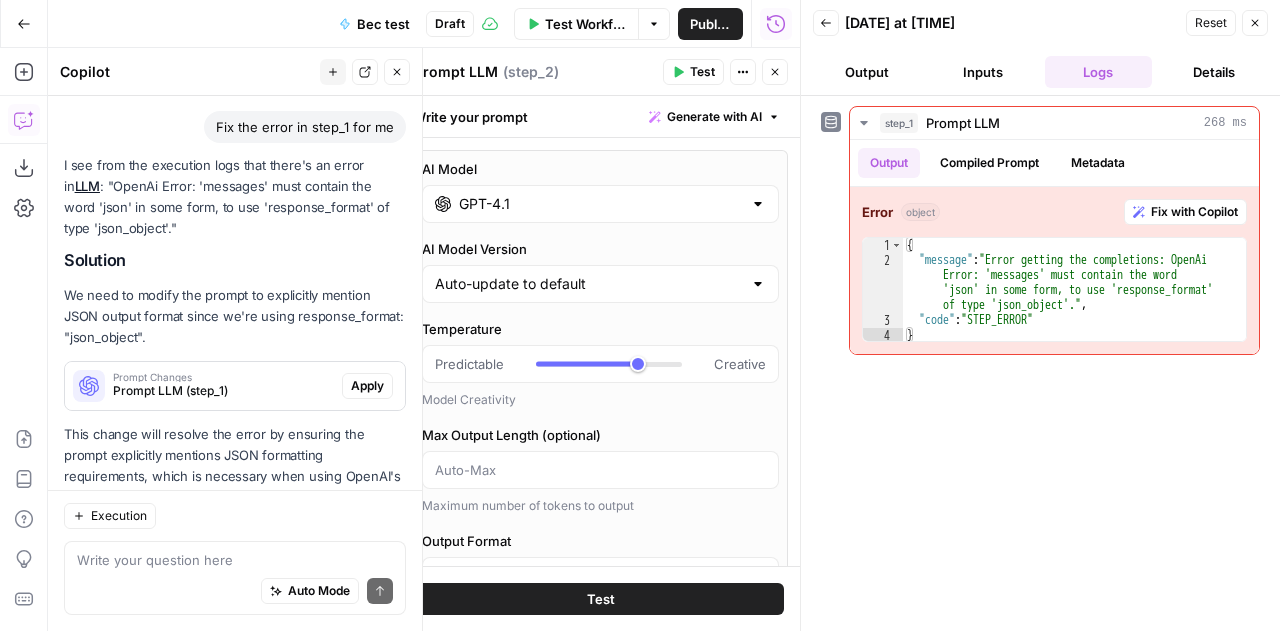 scroll, scrollTop: 1840, scrollLeft: 0, axis: vertical 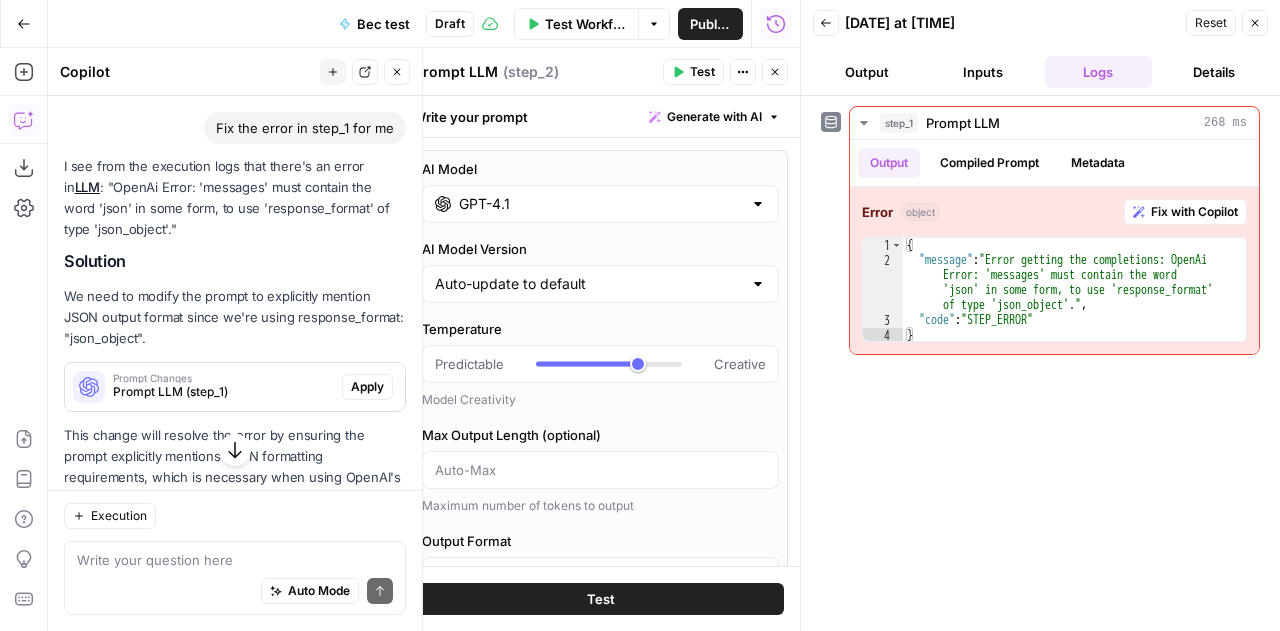 click on "Apply" at bounding box center [367, 387] 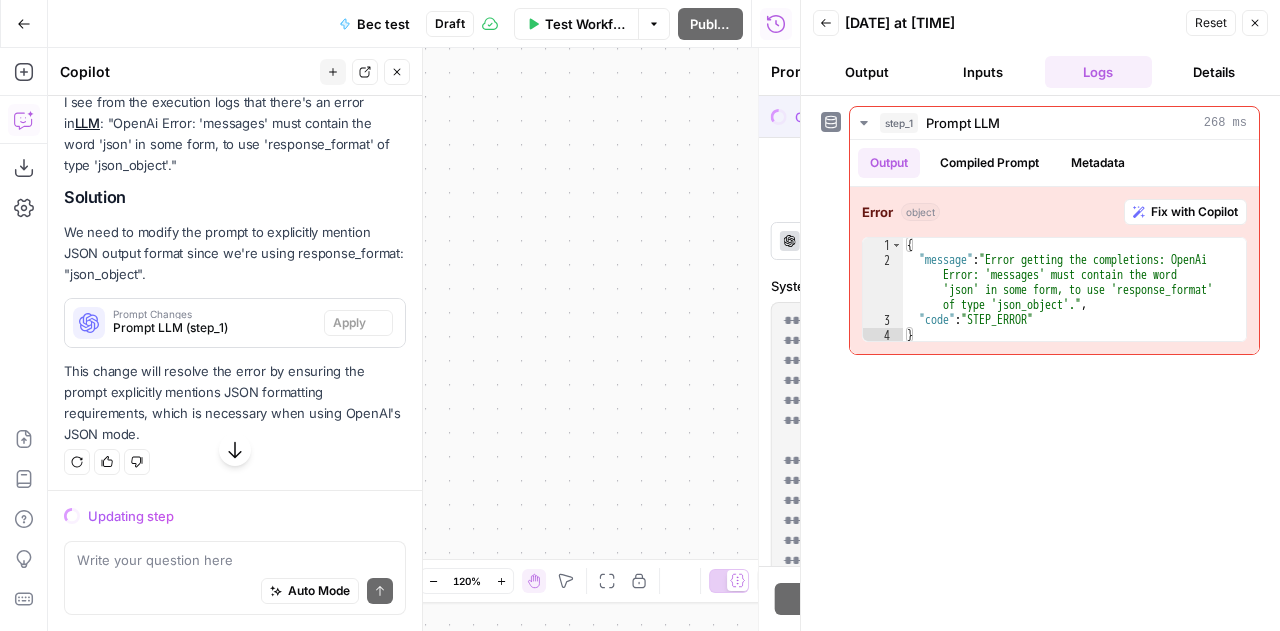scroll, scrollTop: 1776, scrollLeft: 0, axis: vertical 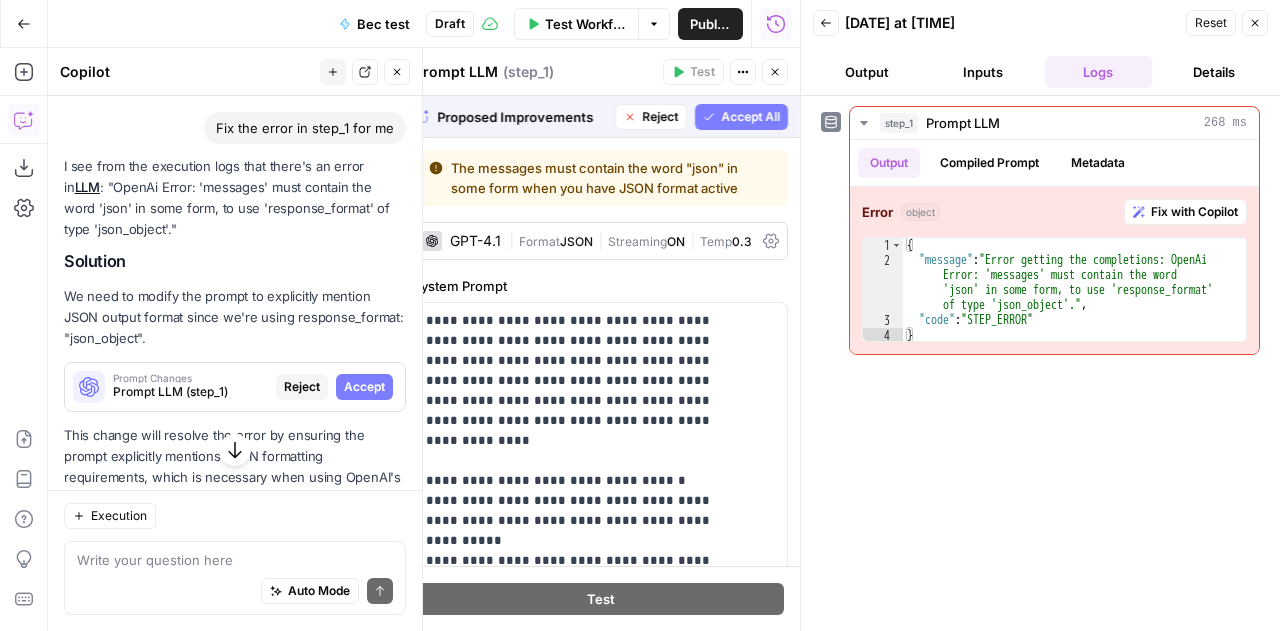 click on "Accept All" at bounding box center (750, 117) 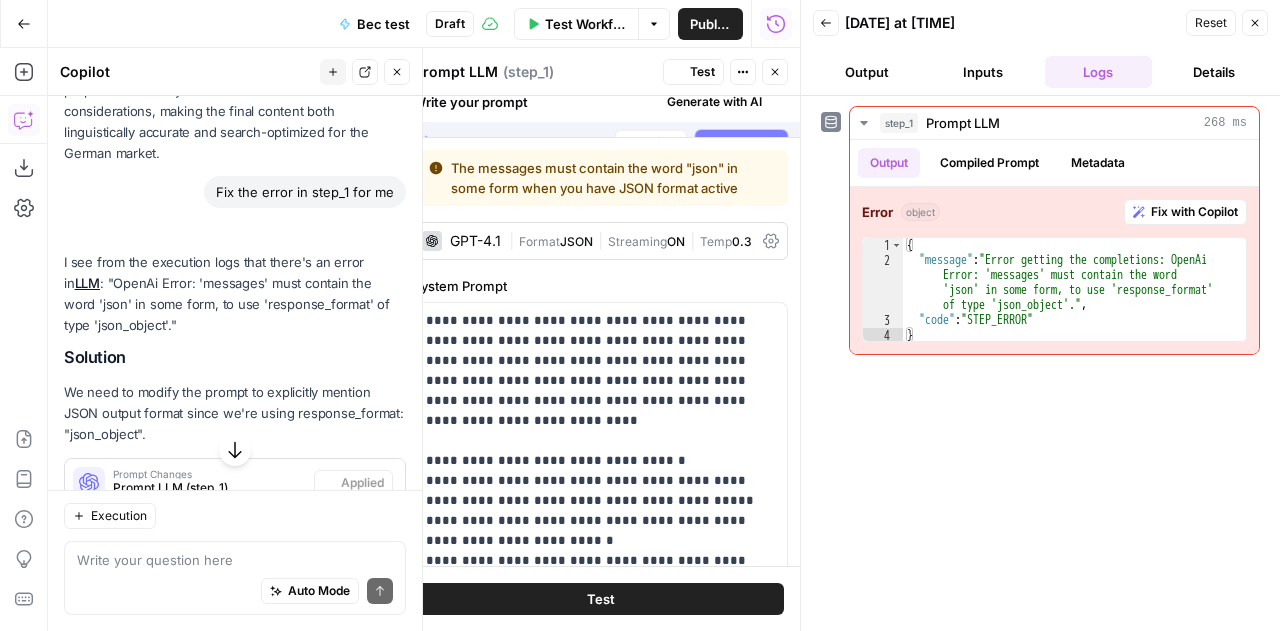 scroll, scrollTop: 1840, scrollLeft: 0, axis: vertical 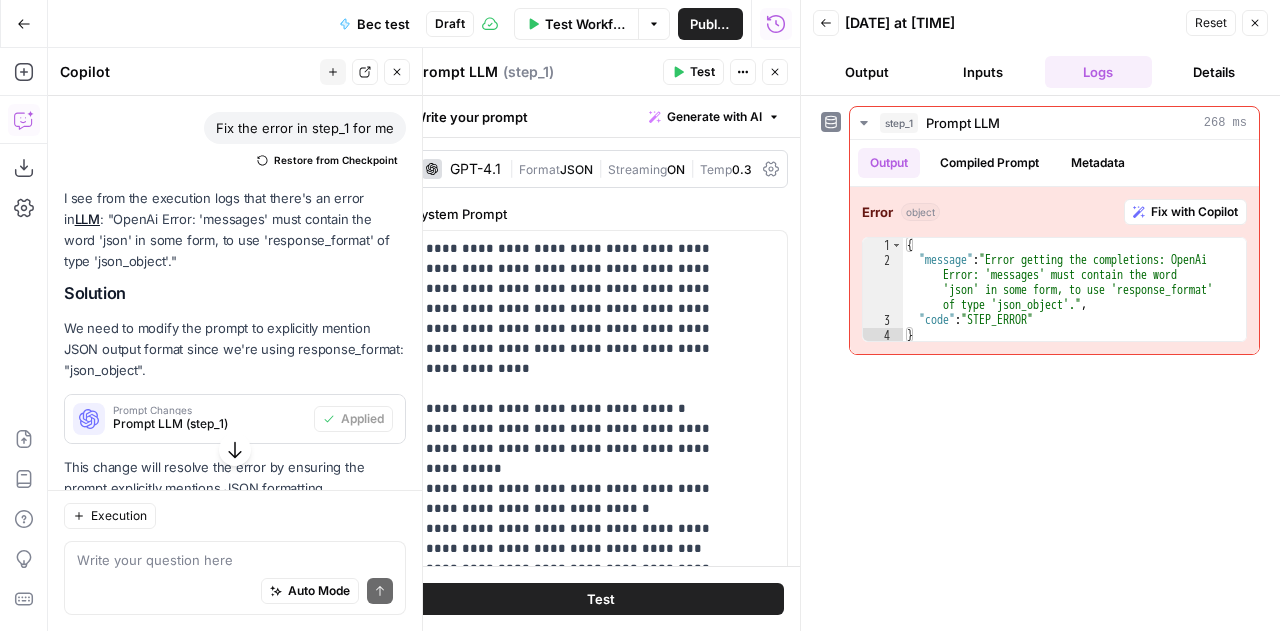 click on "Test" at bounding box center (601, 599) 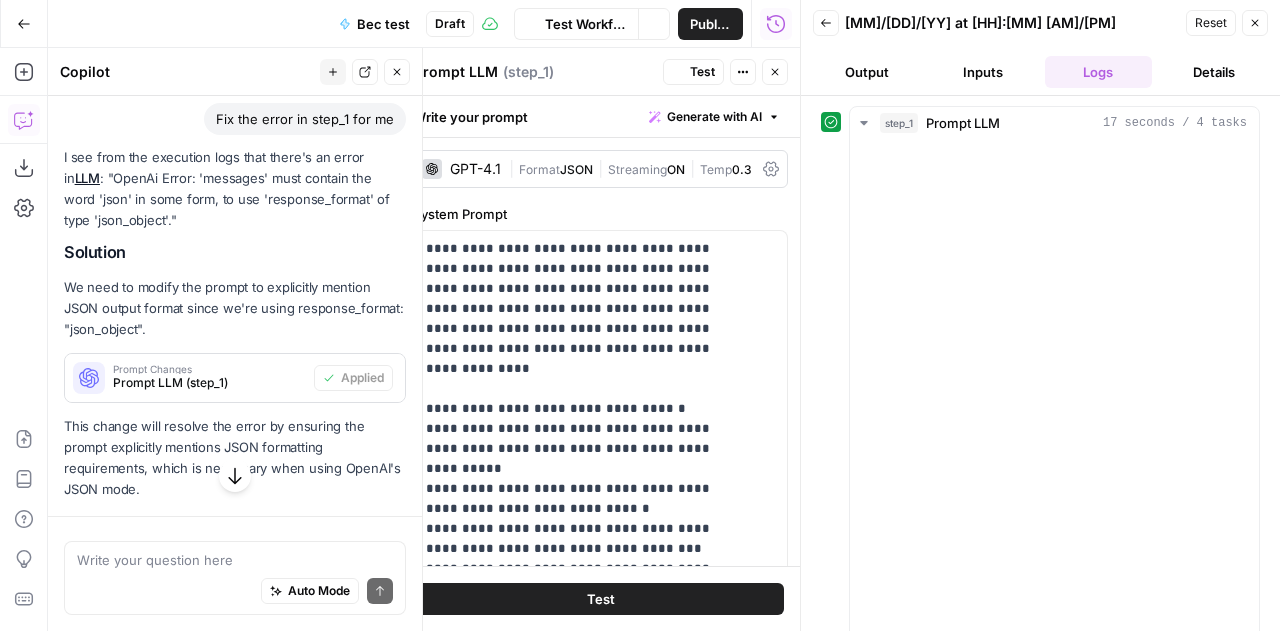 scroll, scrollTop: 1840, scrollLeft: 0, axis: vertical 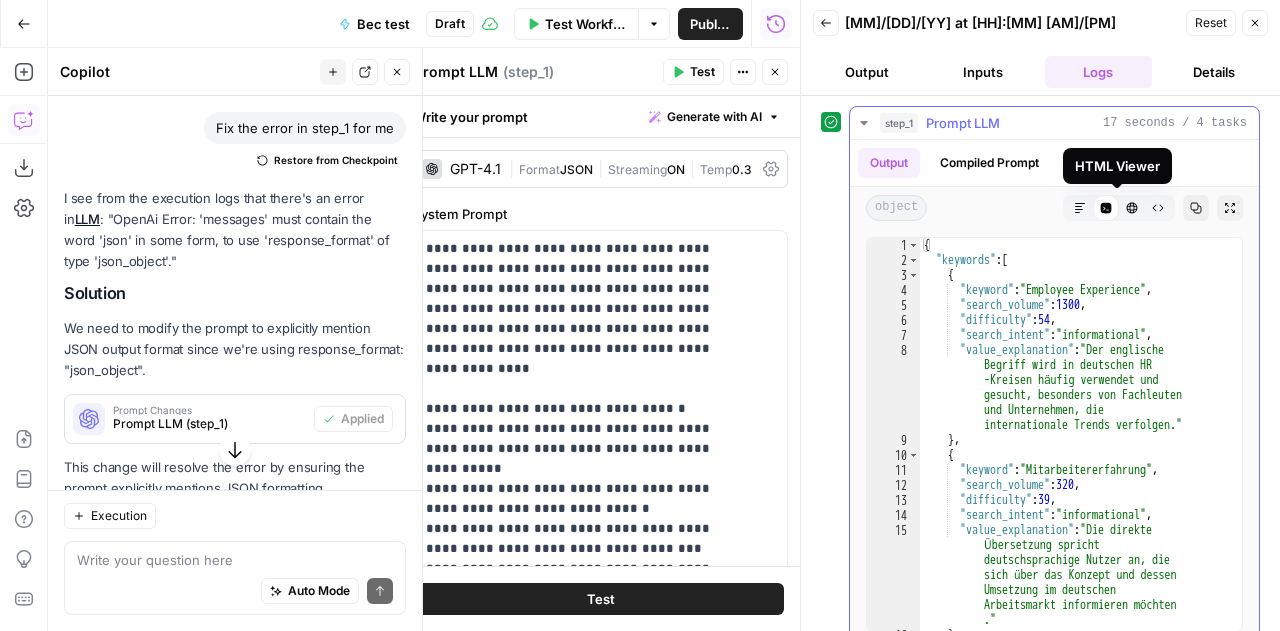 click on "HTML Viewer" at bounding box center [1117, 166] 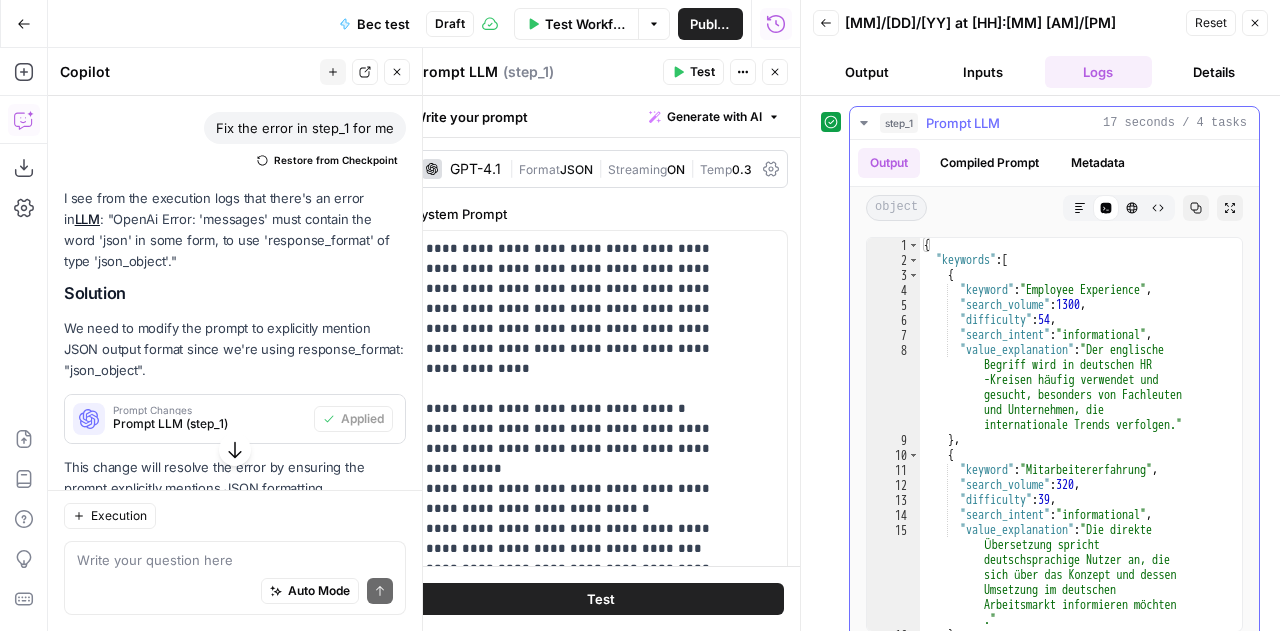 click on "Metadata" at bounding box center (1098, 163) 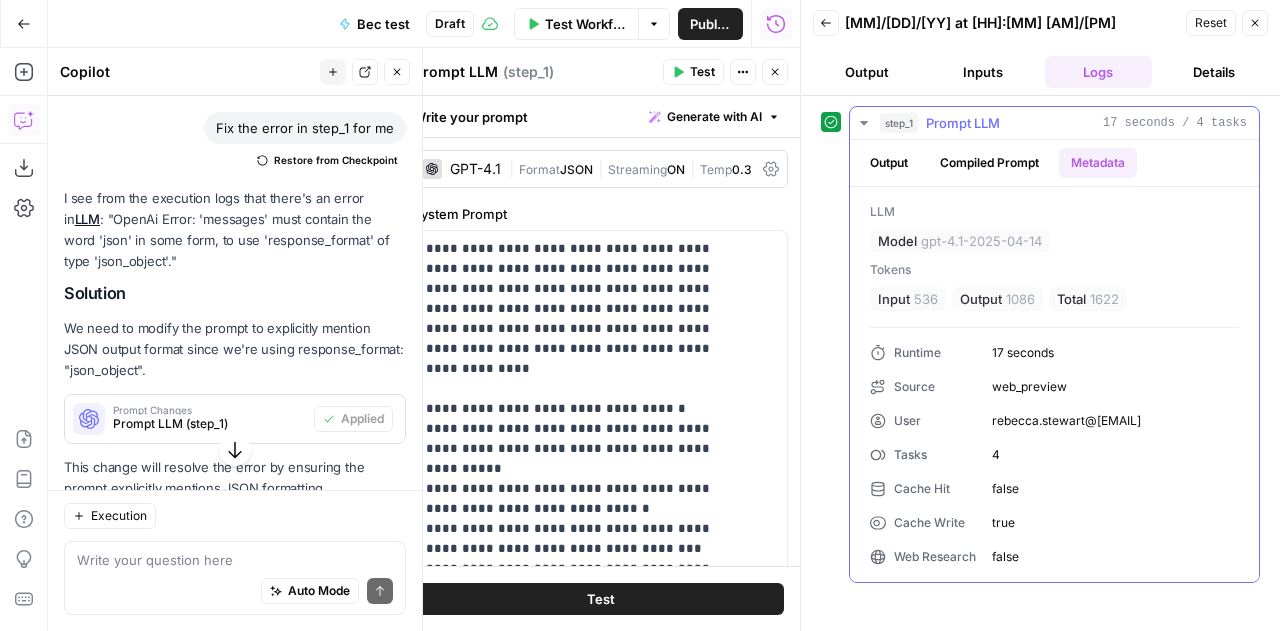click on "Compiled Prompt" at bounding box center [989, 163] 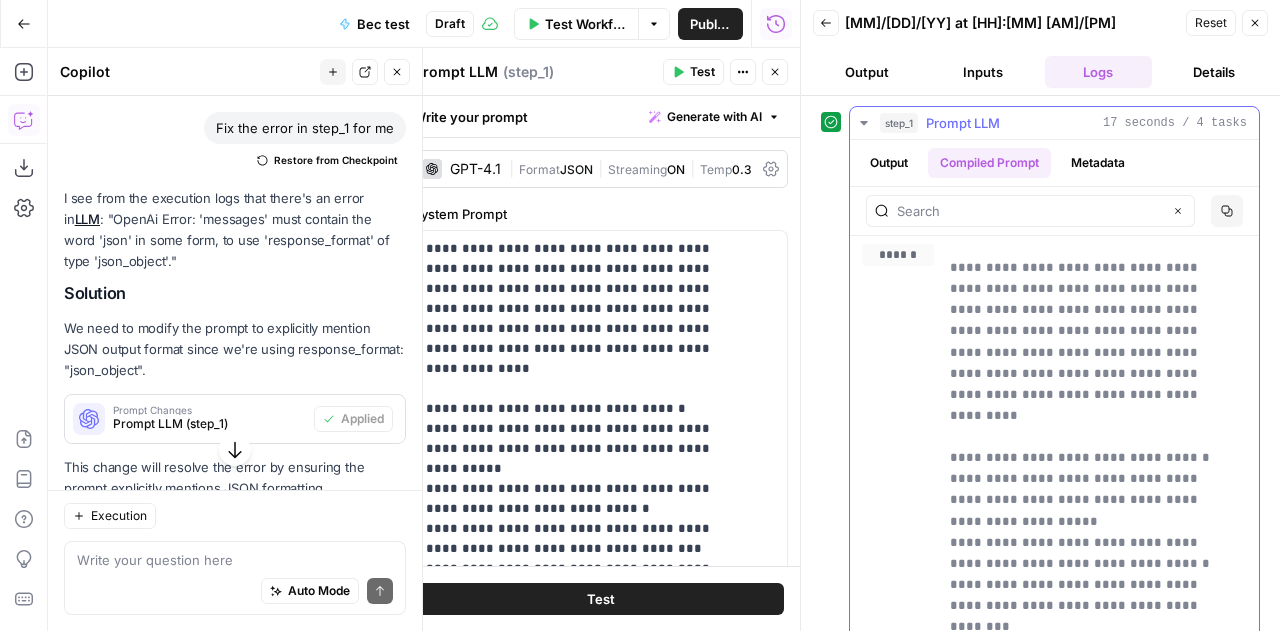 click on "Output" at bounding box center [889, 163] 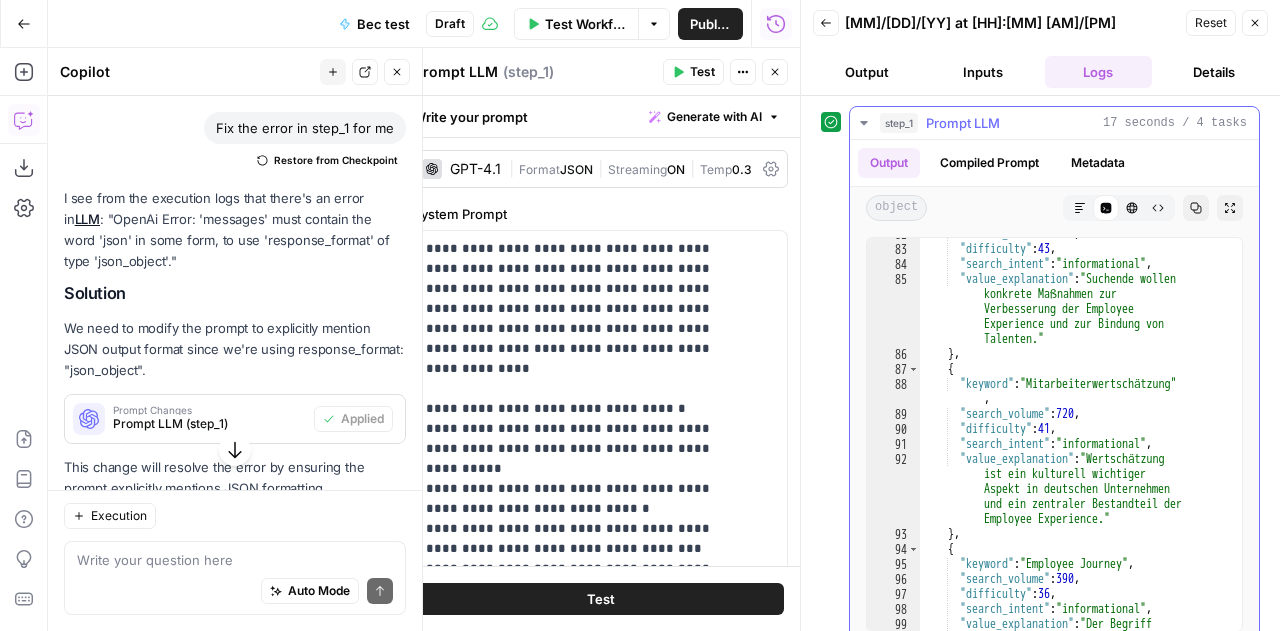 scroll, scrollTop: 2351, scrollLeft: 0, axis: vertical 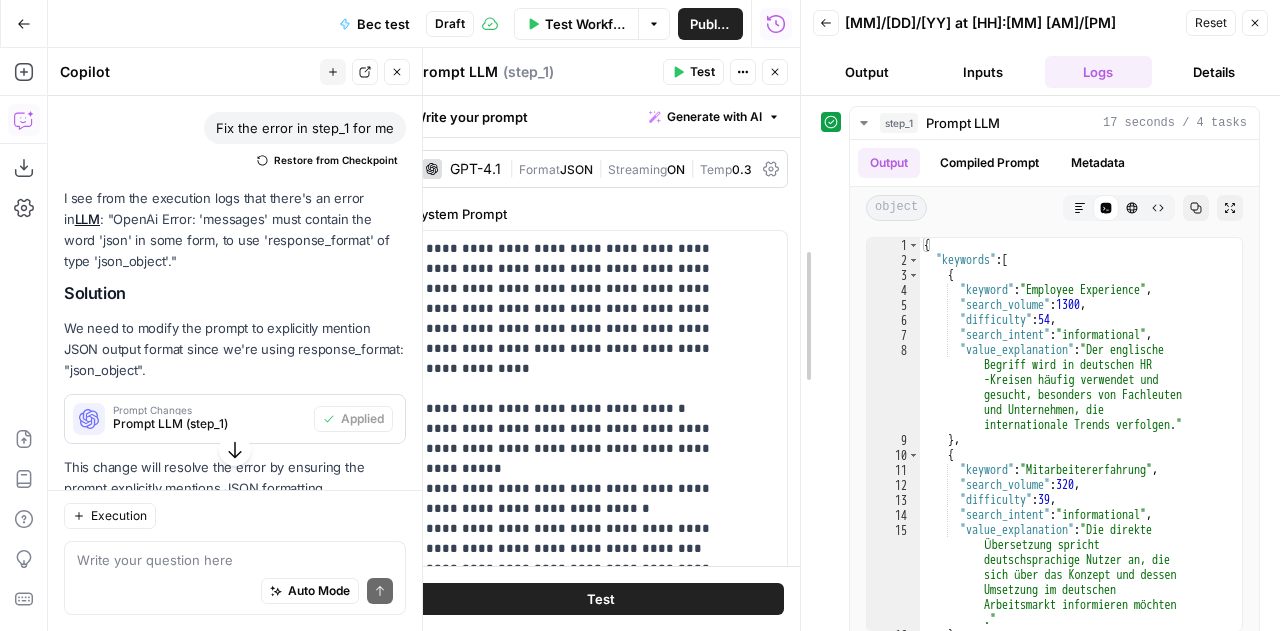 click at bounding box center [801, 315] 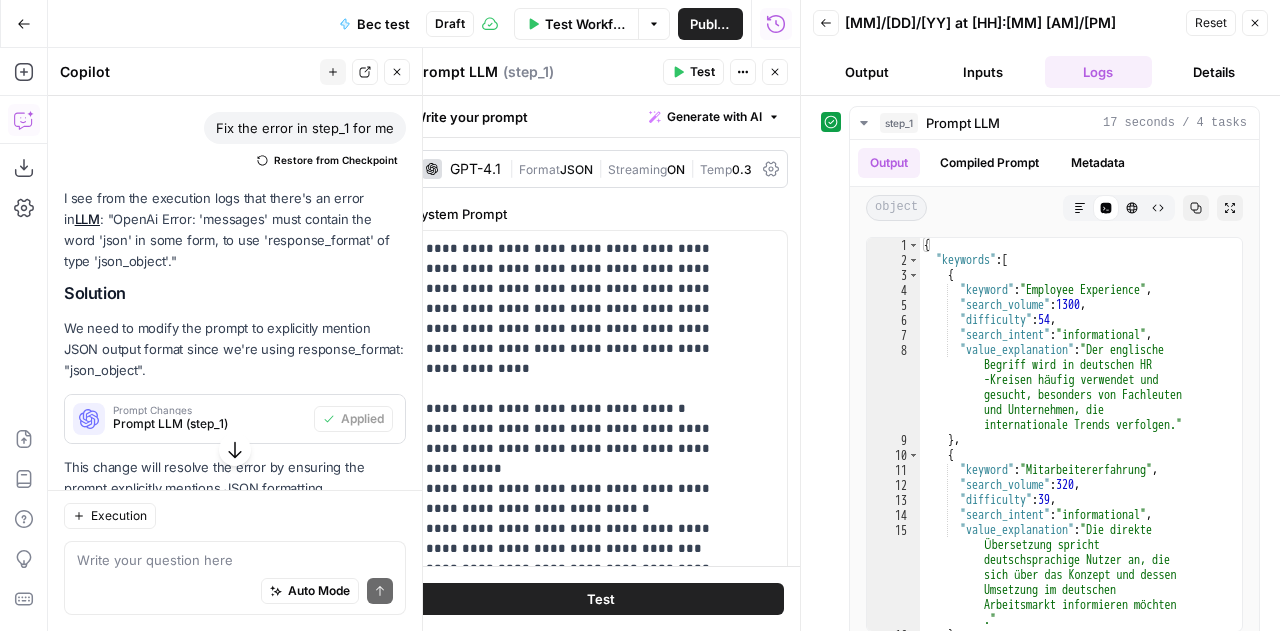 click on "( step_1 )" at bounding box center (528, 72) 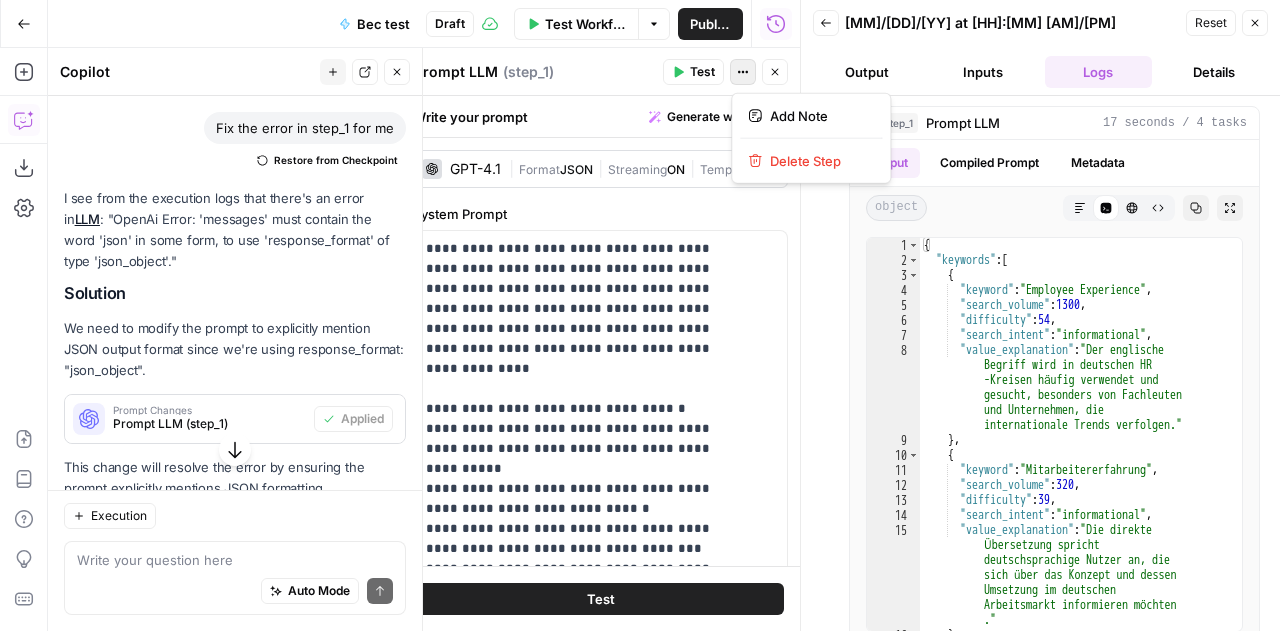 click 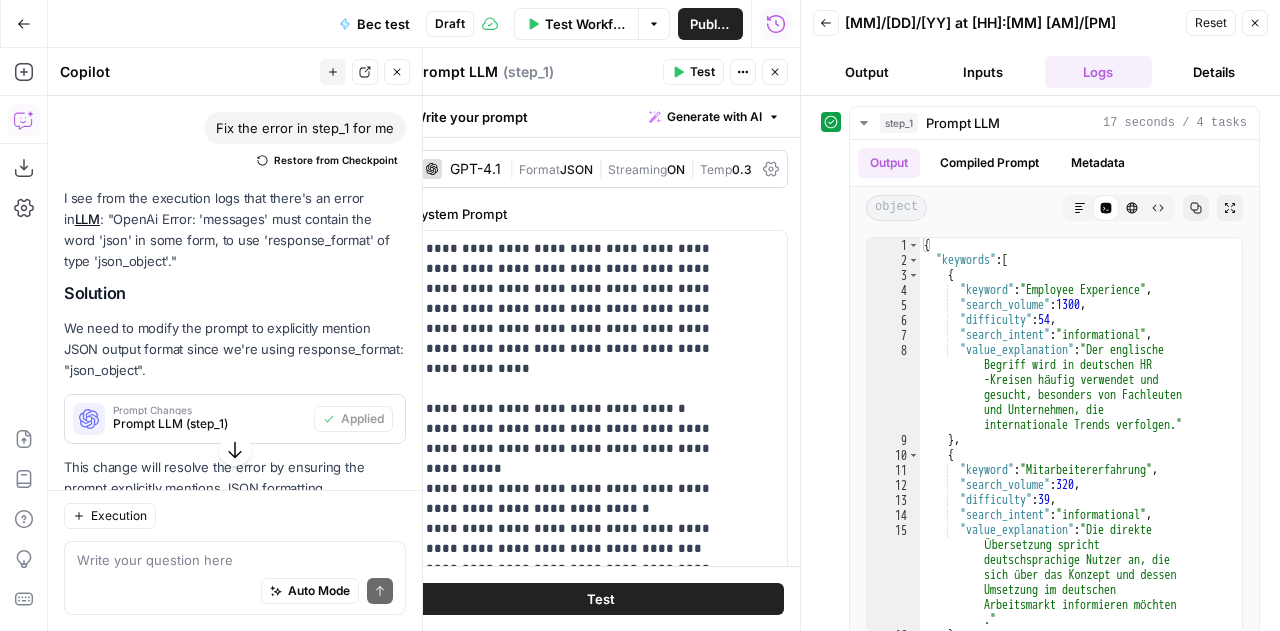 click 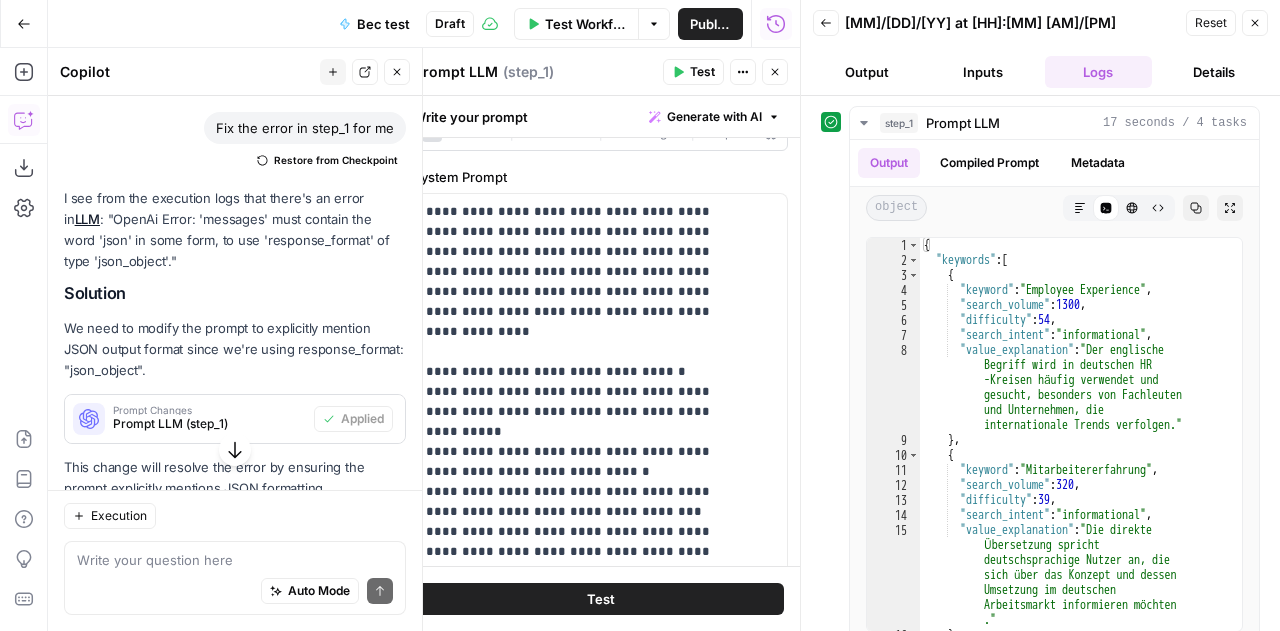 scroll, scrollTop: 0, scrollLeft: 0, axis: both 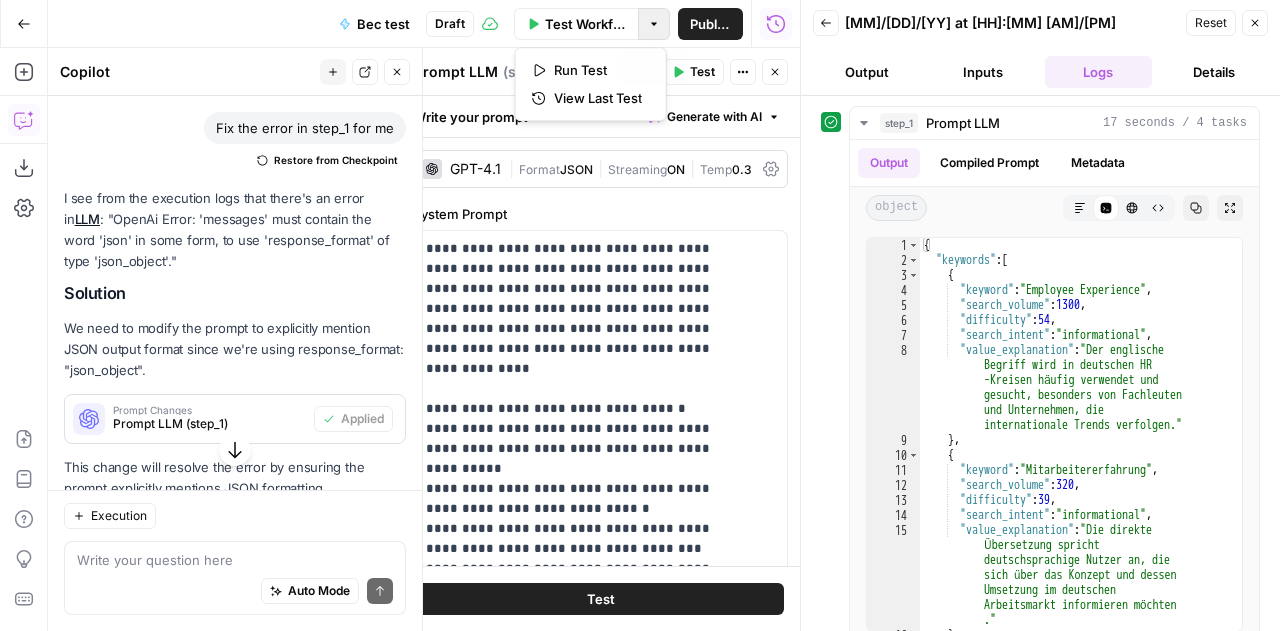 click 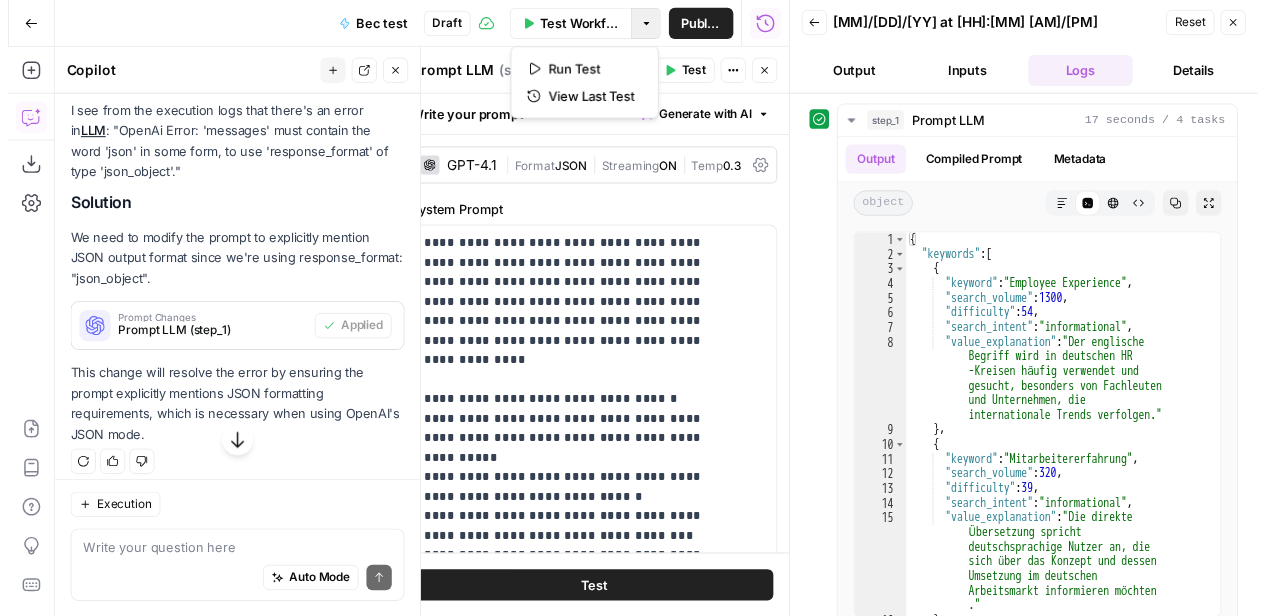 scroll, scrollTop: 1955, scrollLeft: 0, axis: vertical 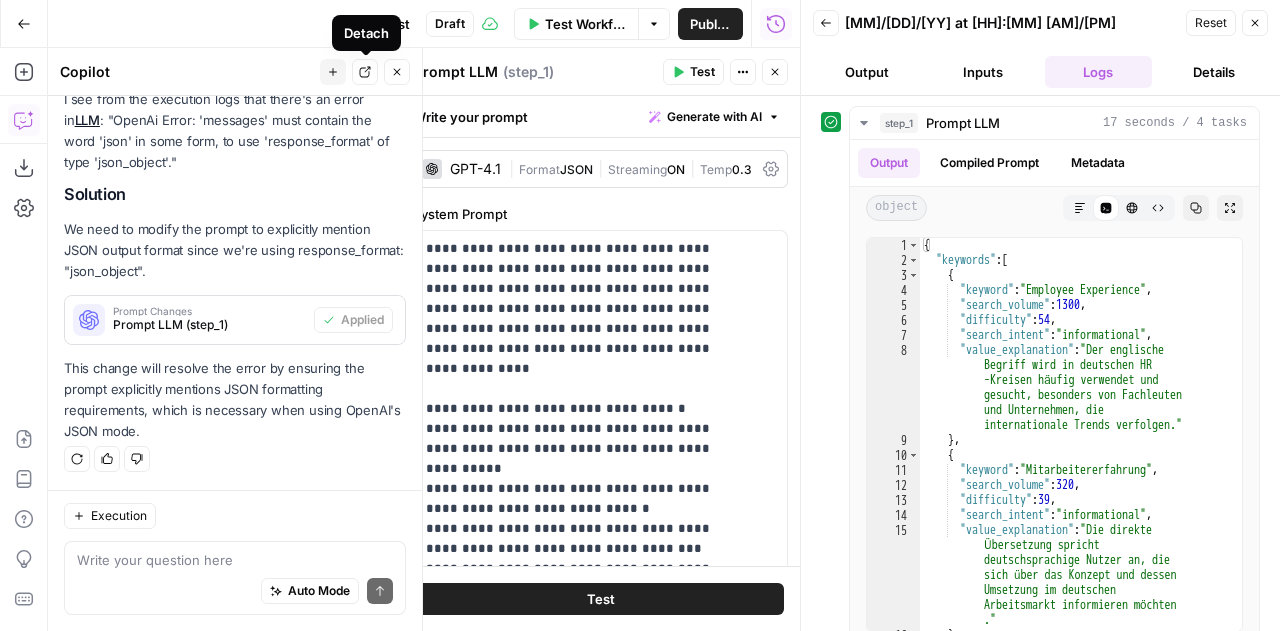 click on "Detach" at bounding box center [365, 72] 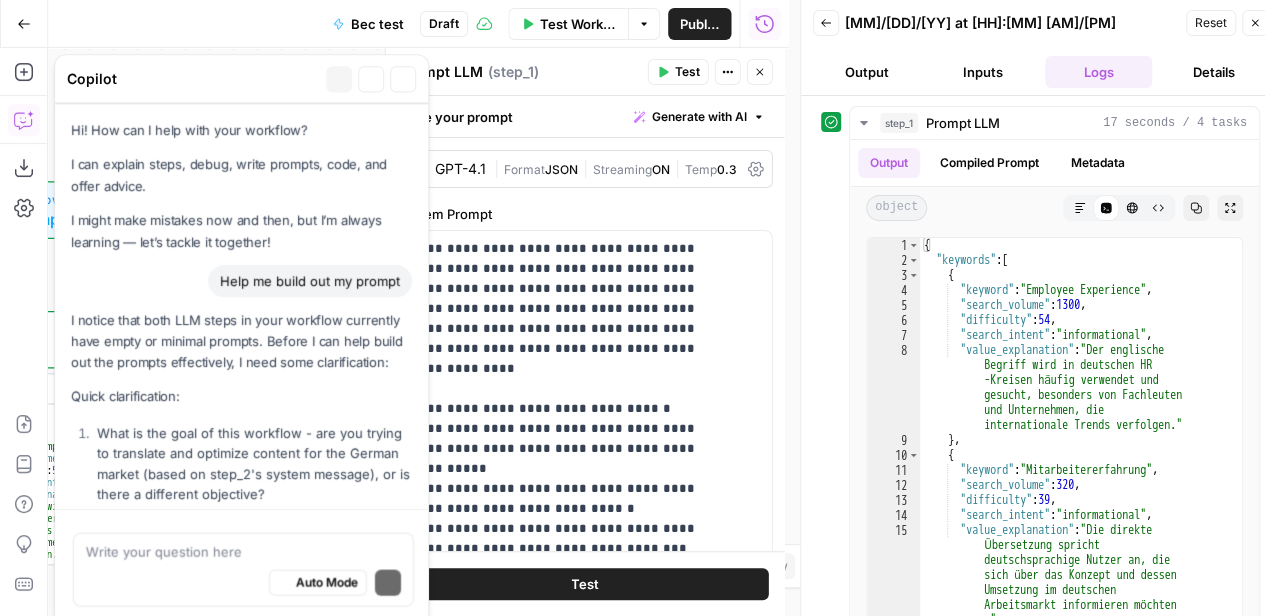 scroll, scrollTop: 1840, scrollLeft: 0, axis: vertical 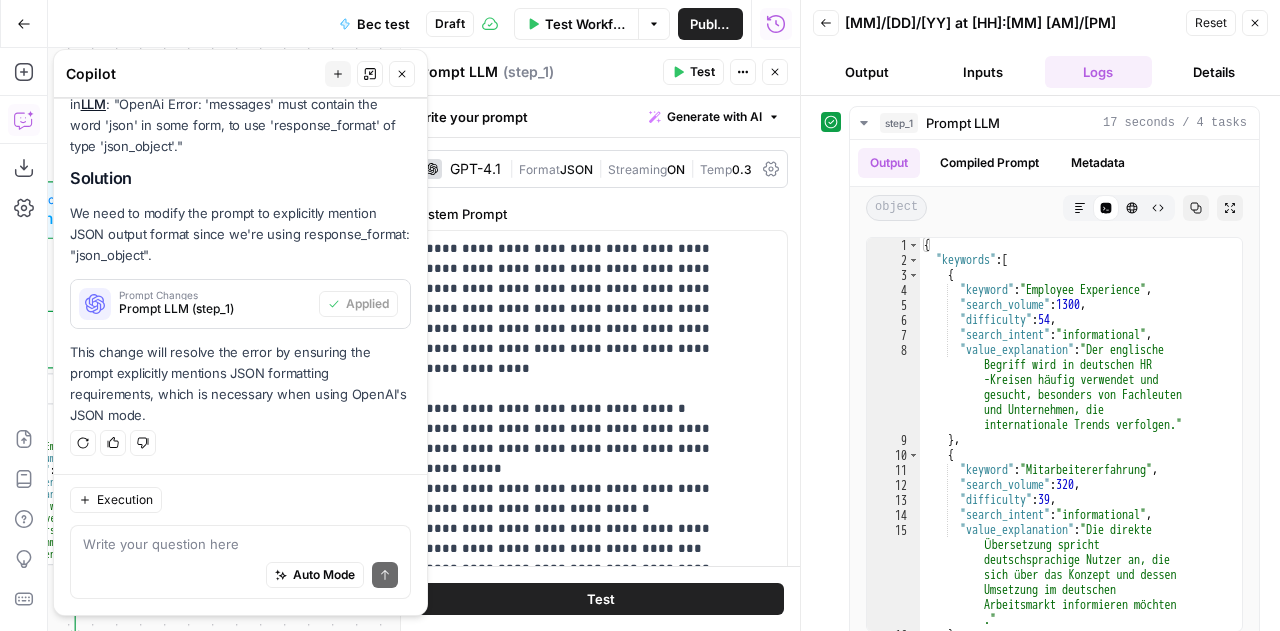 drag, startPoint x: 266, startPoint y: 69, endPoint x: 293, endPoint y: 389, distance: 321.13705 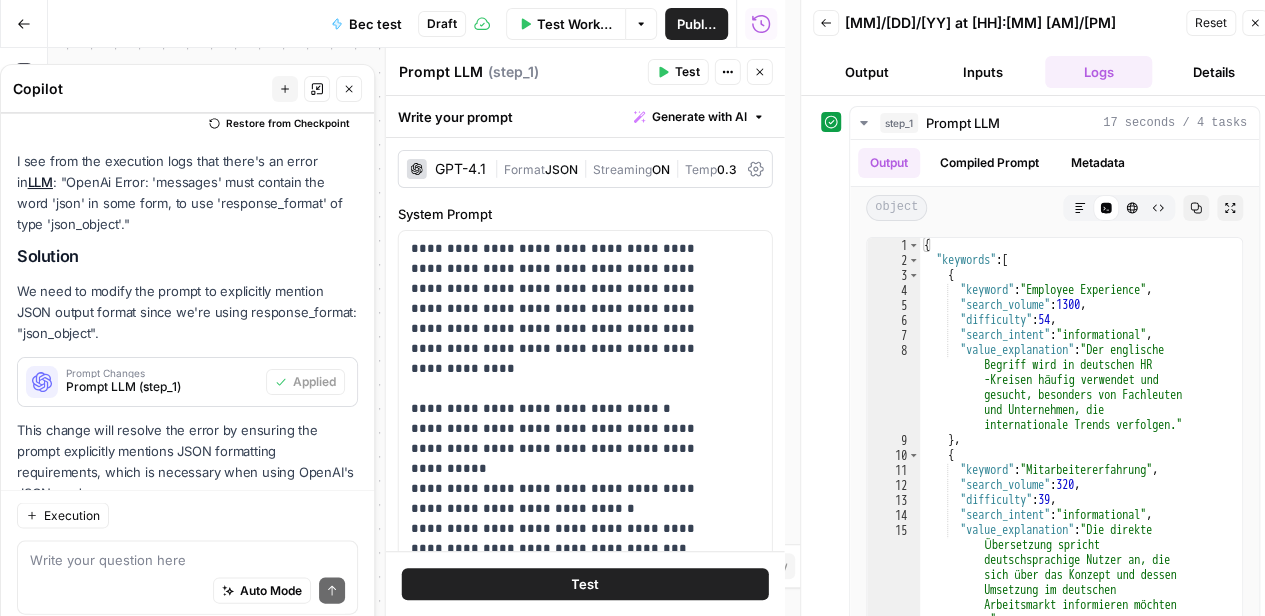 scroll, scrollTop: 1661, scrollLeft: 0, axis: vertical 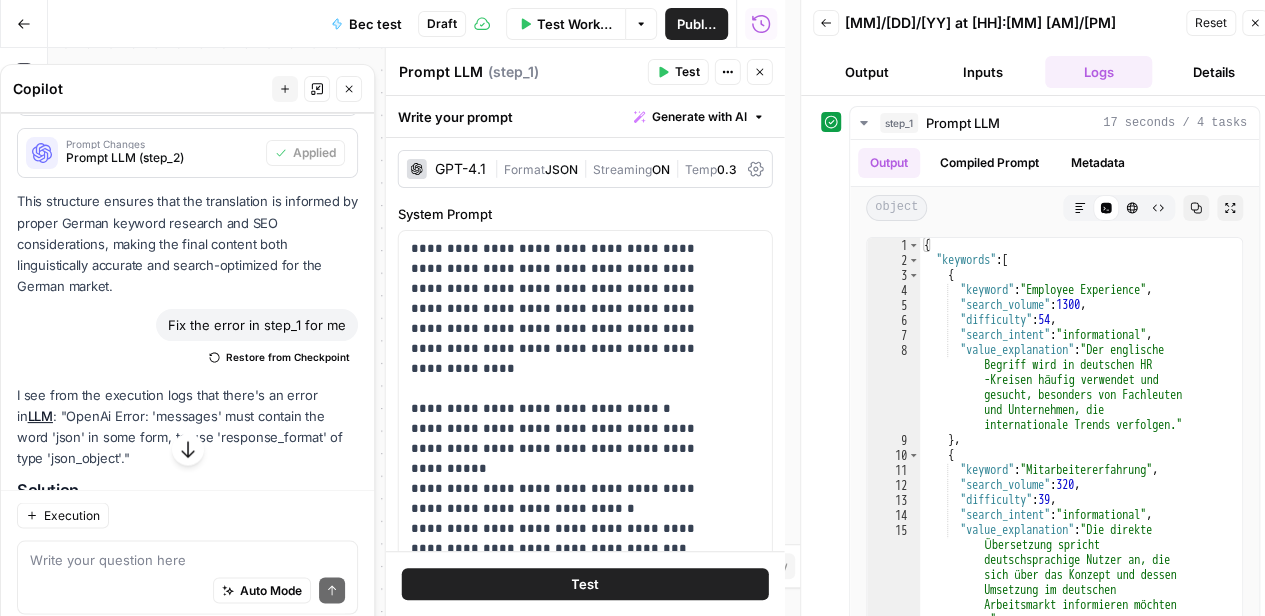 drag, startPoint x: 252, startPoint y: 75, endPoint x: 202, endPoint y: 384, distance: 313.01917 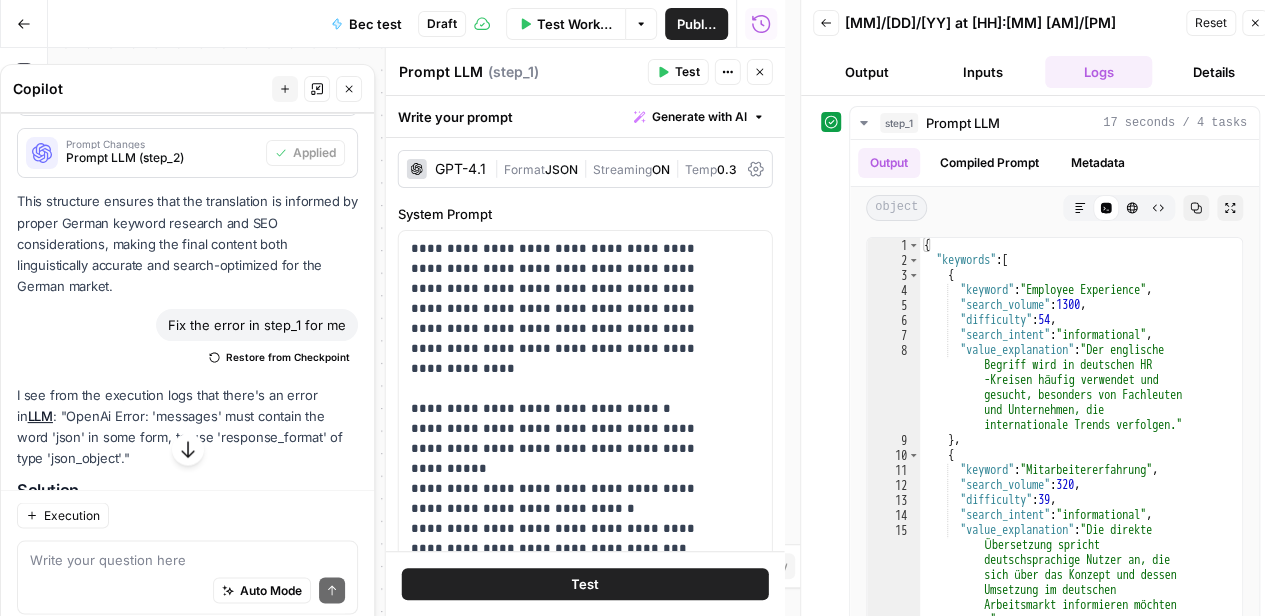 click on "Copilot New chat Affix Close Hi! How can I help with your workflow?
I can explain steps, debug, write prompts, code, and offer advice.
I might make mistakes now and then, but I’m always learning — let’s tackle it together! Help me build out my prompt Restore from Checkpoint I notice that both LLM steps in your workflow currently have empty or minimal prompts. Before I can help build out the prompts effectively, I need some clarification:
Quick clarification:
What is the goal of this workflow - are you trying to translate and optimize content for the German market (based on step_2's system message), or is there a different objective?
How do you want to use the input variable "content_topic" in your workflow?
The second LLM step already has some system message about translation, but the first step is completely empty. Once you clarify these points, I can help structure effective prompts that work together to achieve your goal. Restore from Checkpoint LLM  is empty and  LLM
Solution" at bounding box center (187, 347) 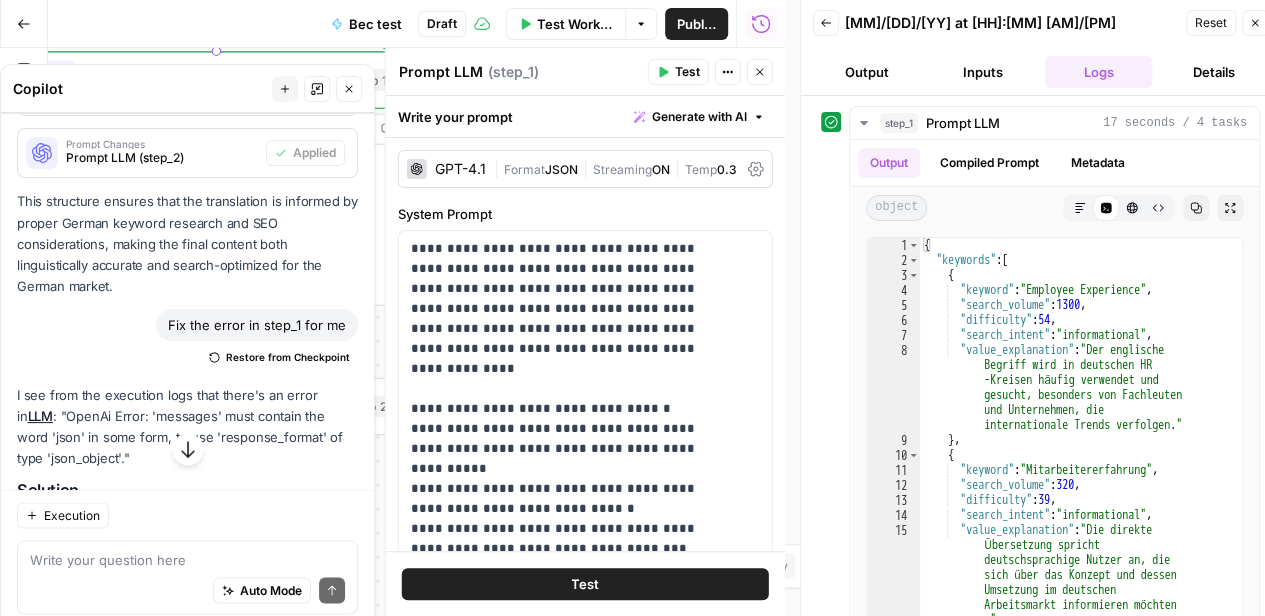 click on "( step_1 )" at bounding box center [513, 72] 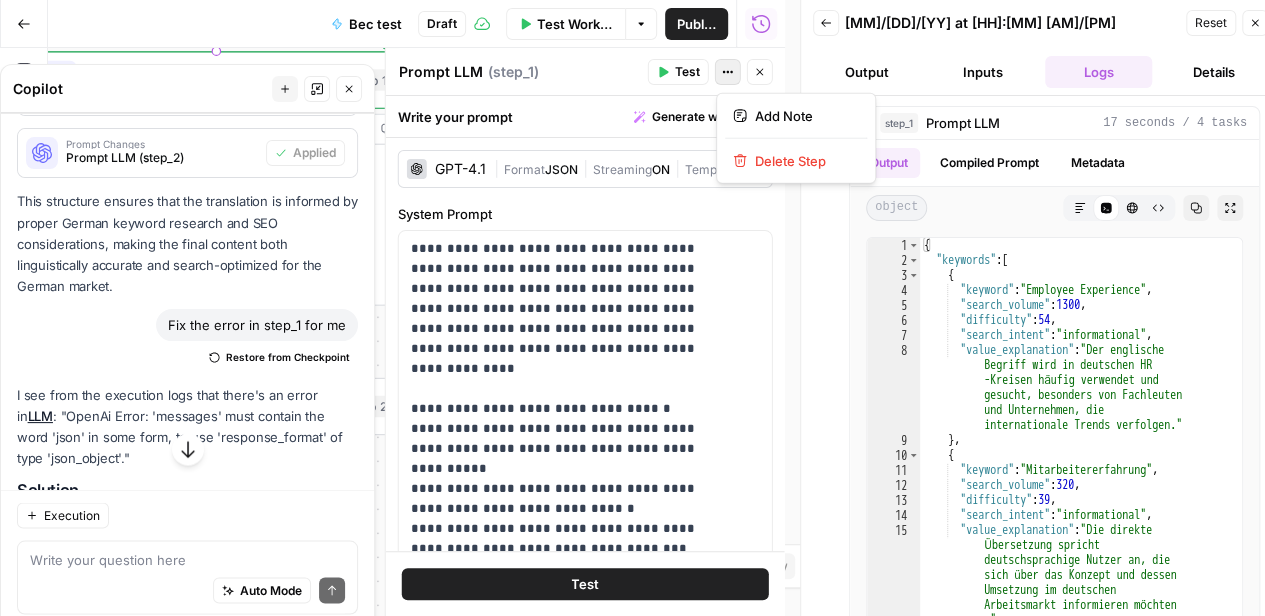 click 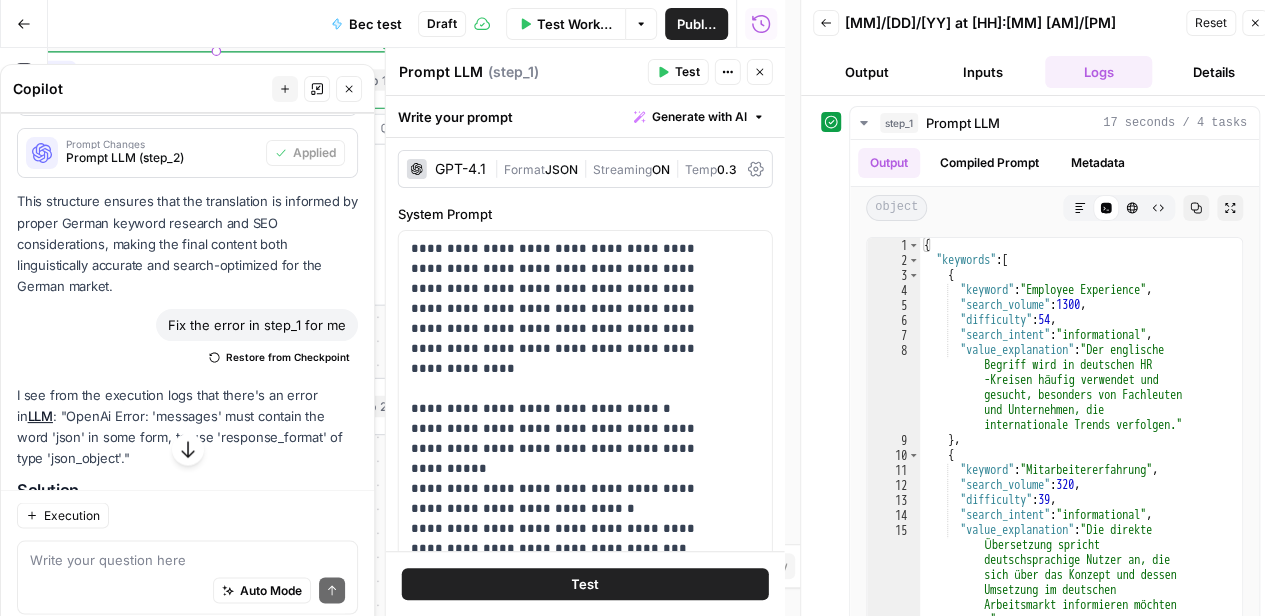 click 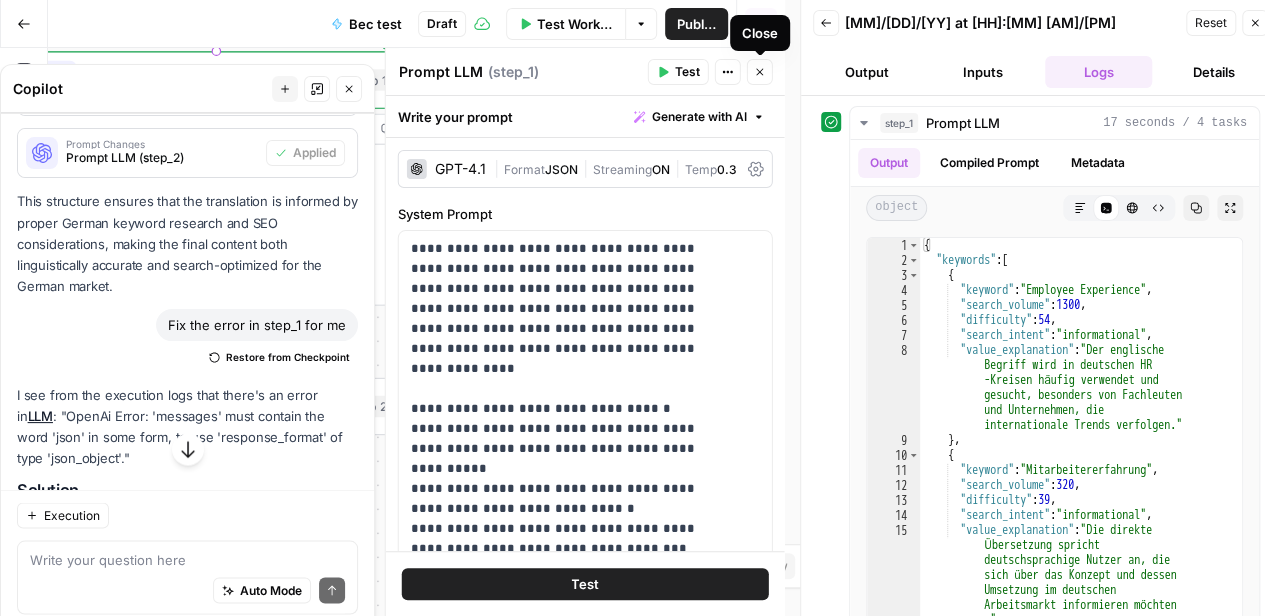 click 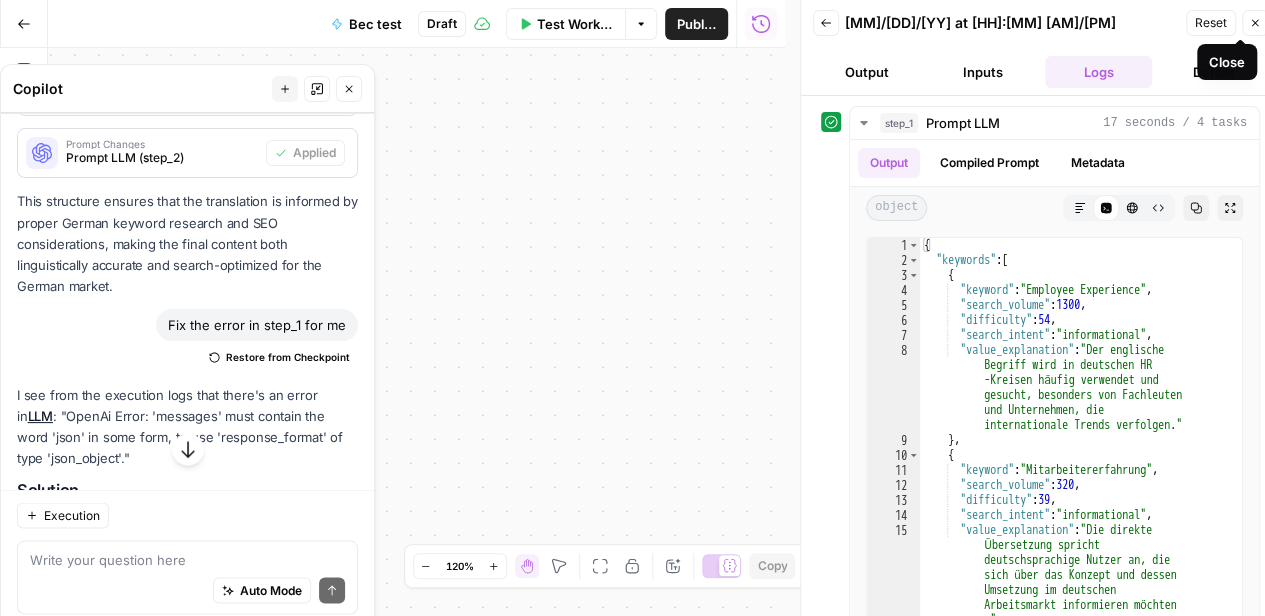 click 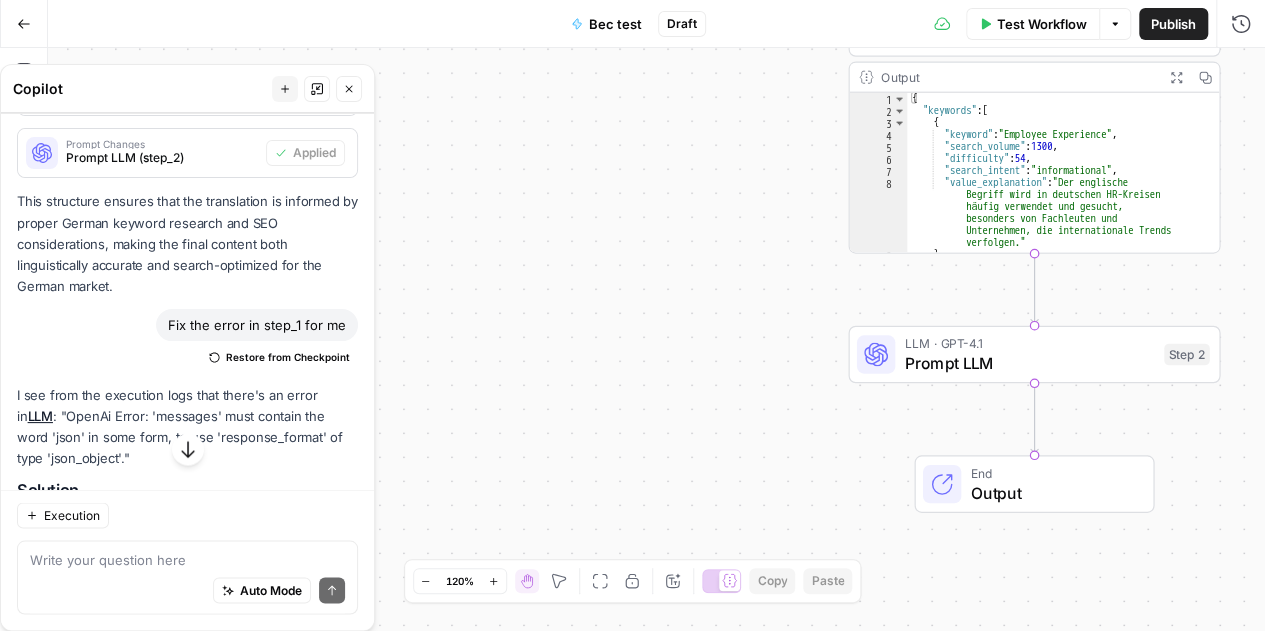 click on "Prompt LLM" at bounding box center [1030, 363] 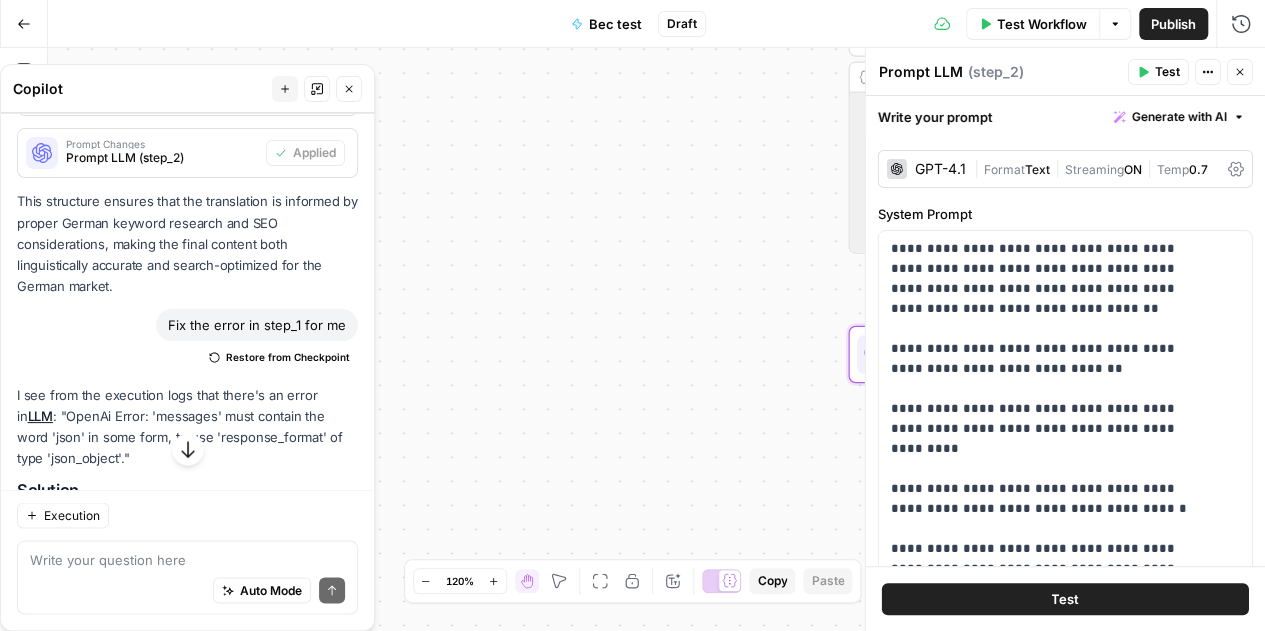 click on "Test" at bounding box center (1065, 599) 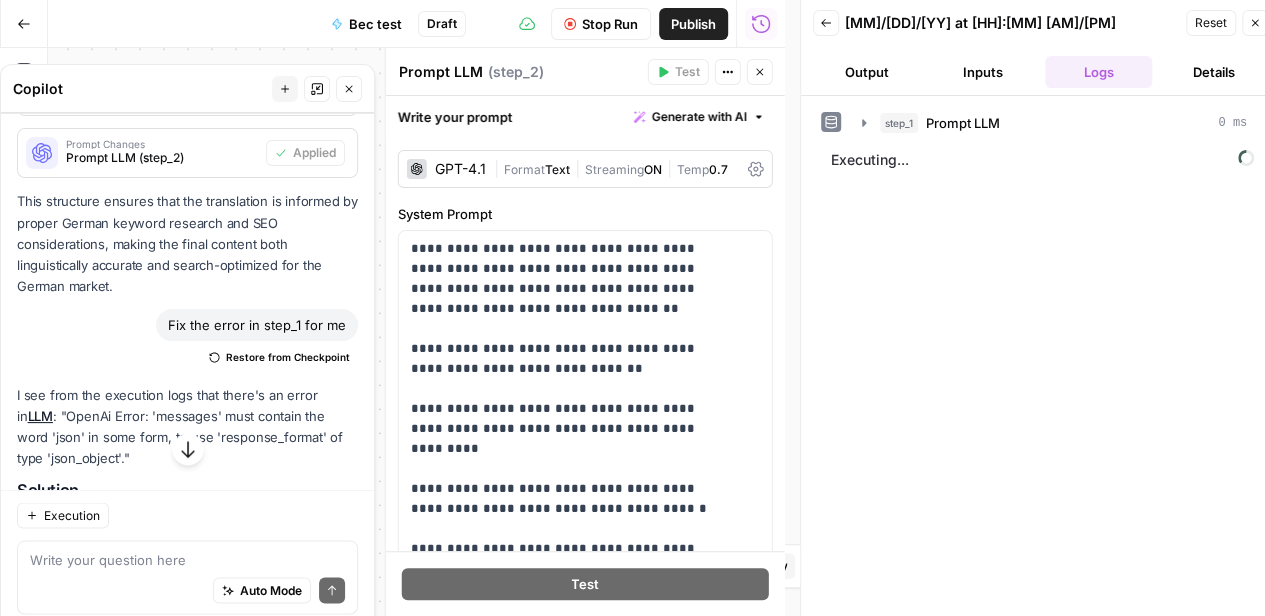 click on "Output" at bounding box center (867, 72) 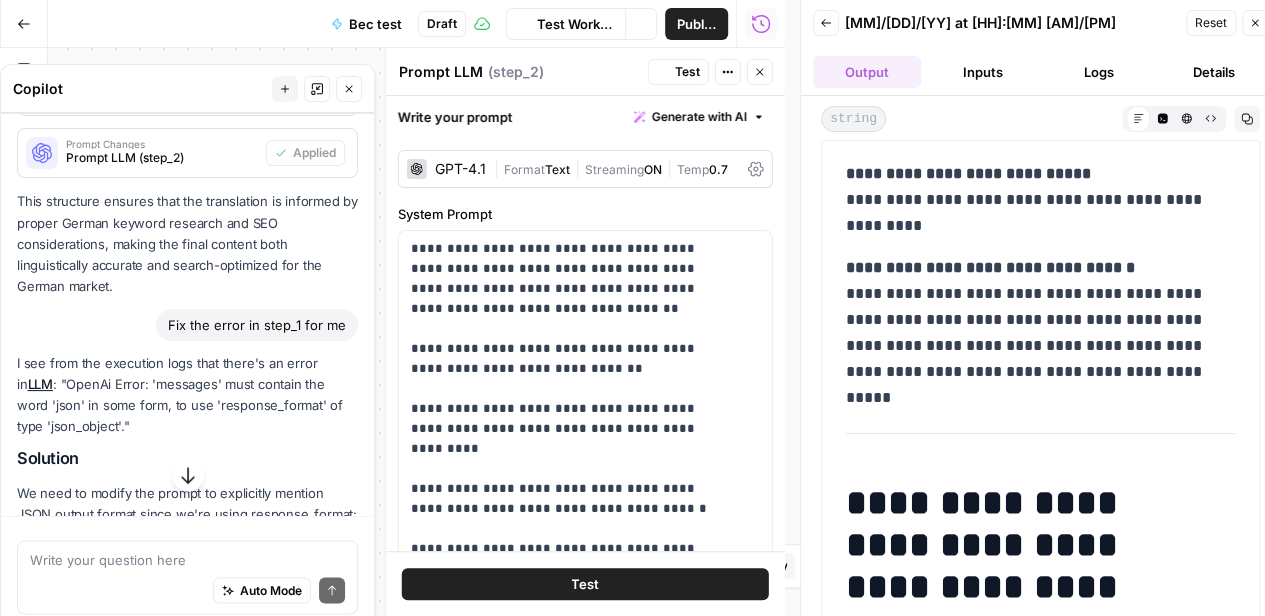 scroll, scrollTop: 1661, scrollLeft: 0, axis: vertical 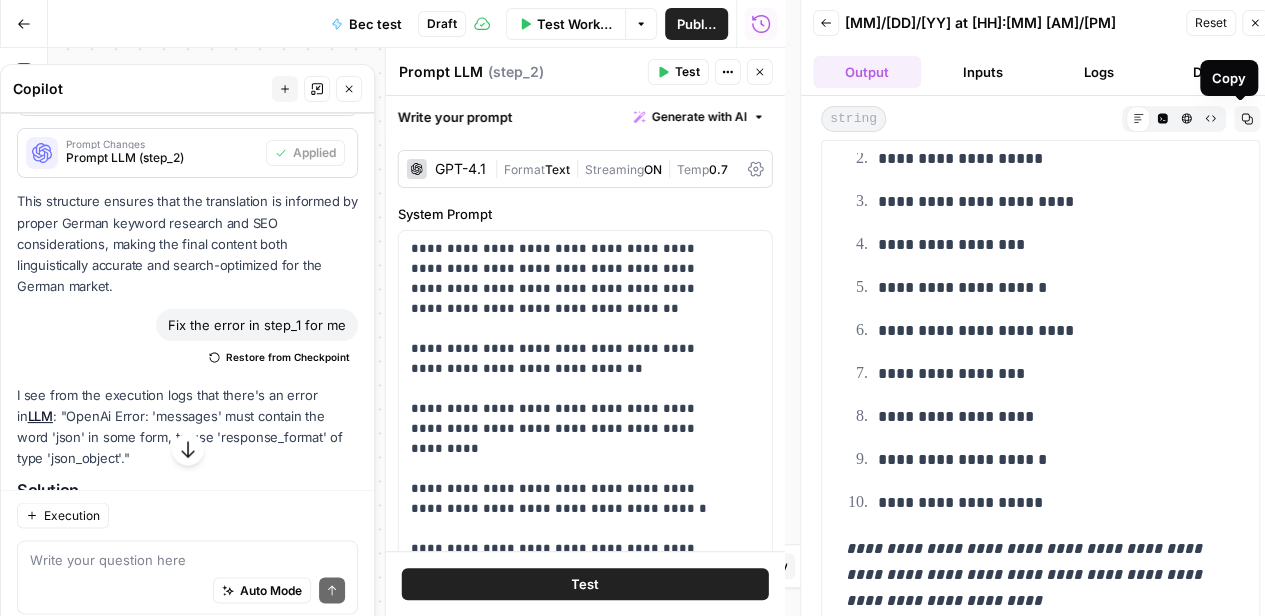 click 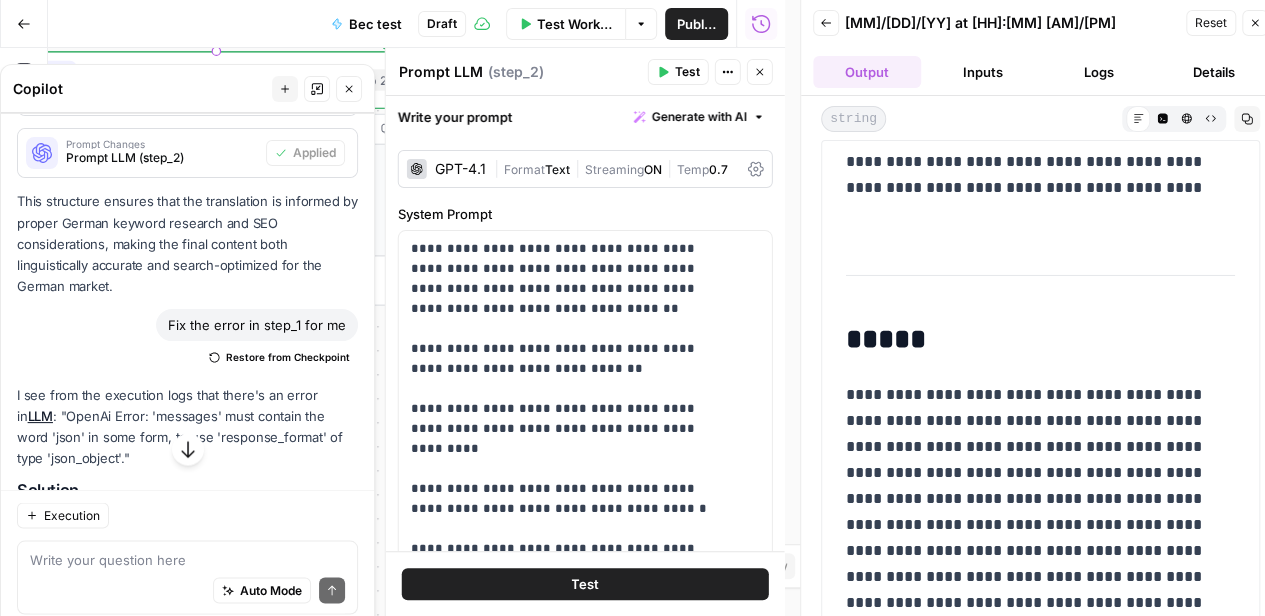 scroll, scrollTop: 6969, scrollLeft: 0, axis: vertical 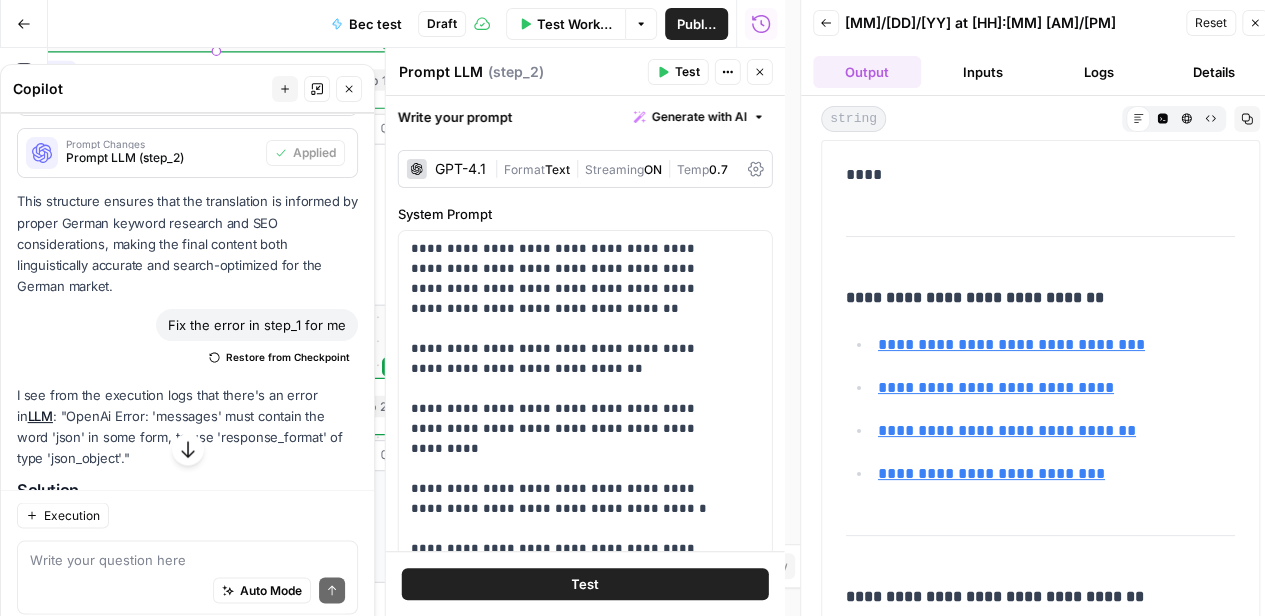 drag, startPoint x: 1138, startPoint y: 470, endPoint x: 846, endPoint y: 295, distance: 340.42474 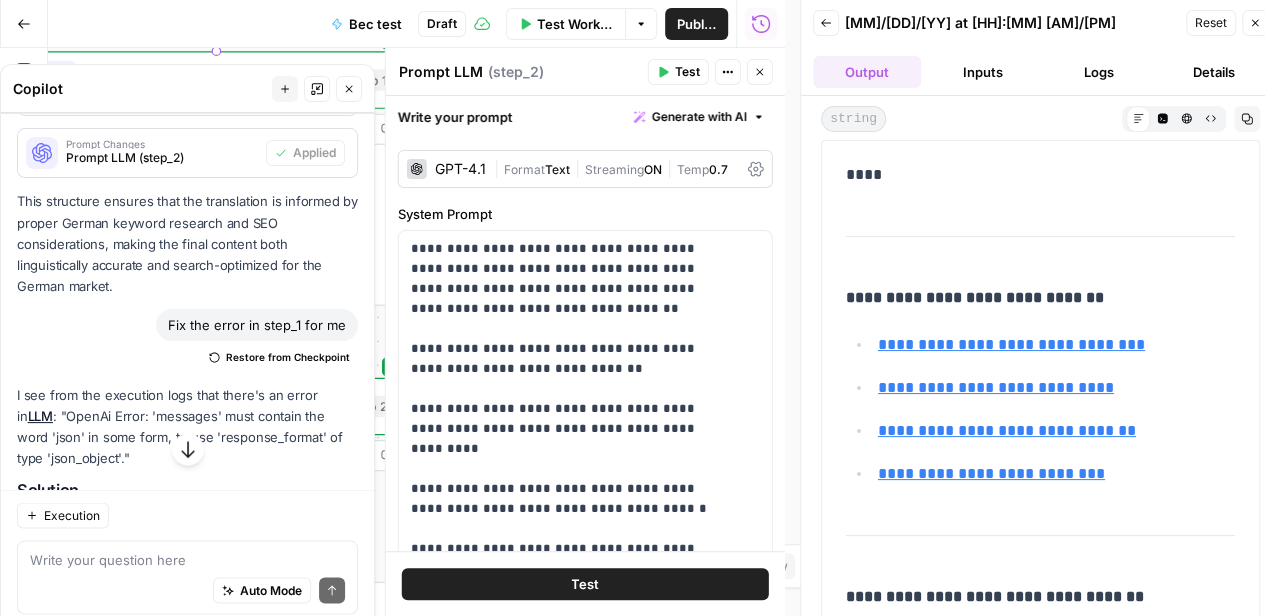 click on "**********" at bounding box center (1040, -3217) 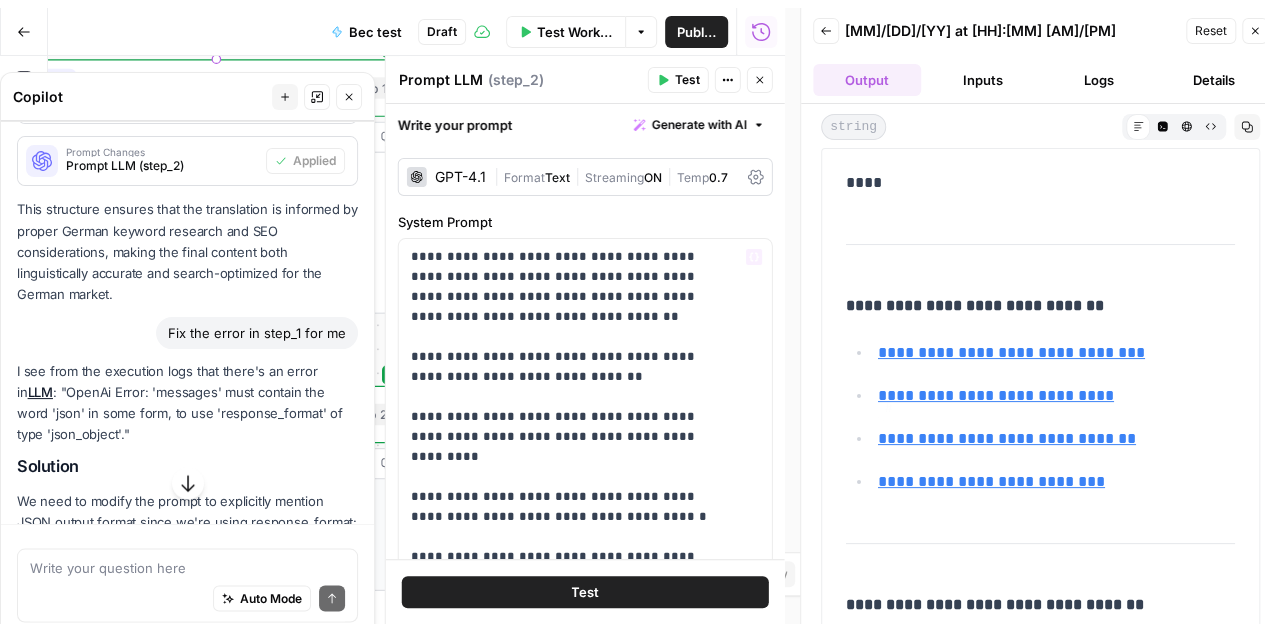 scroll, scrollTop: 1661, scrollLeft: 0, axis: vertical 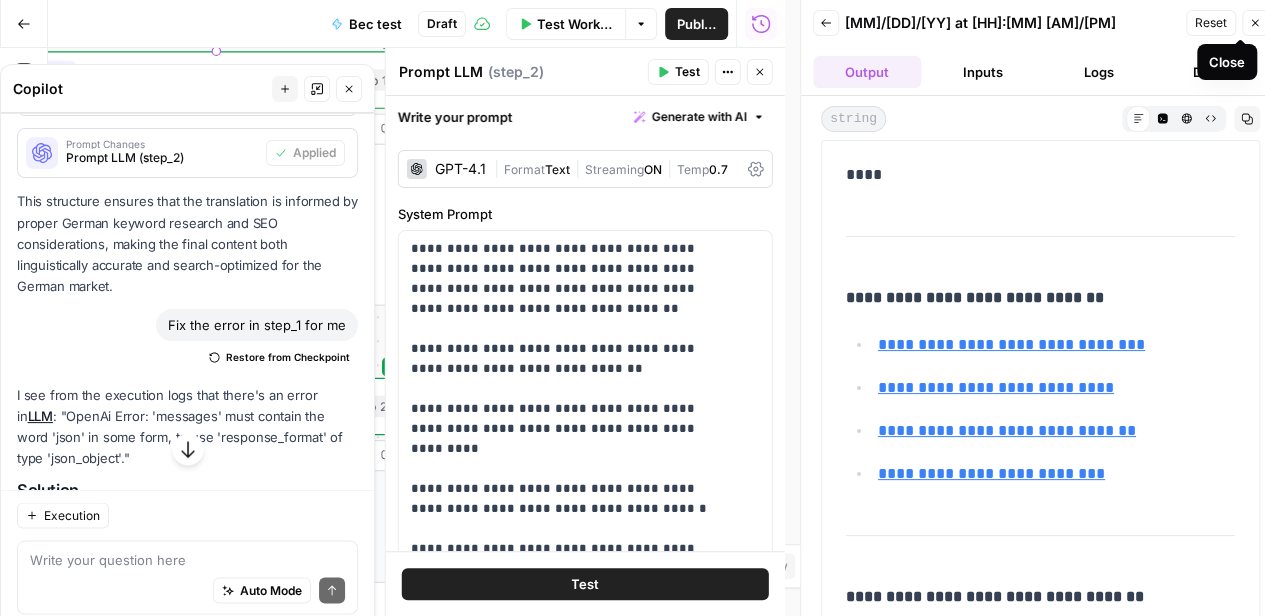 click 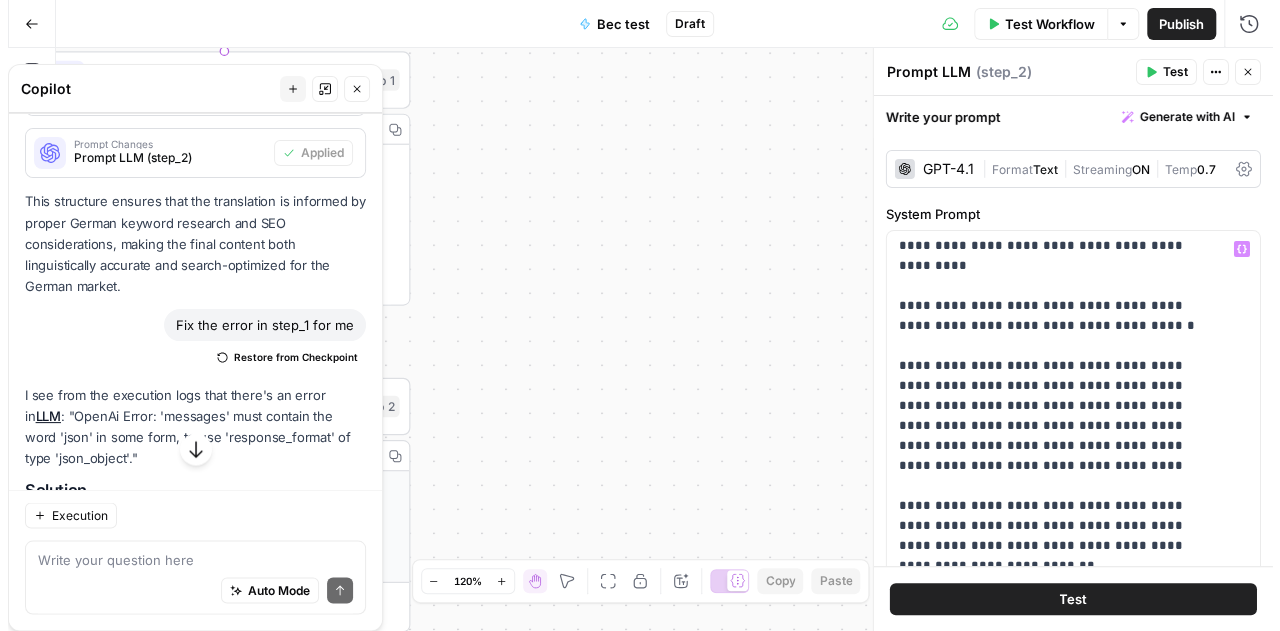 scroll, scrollTop: 0, scrollLeft: 0, axis: both 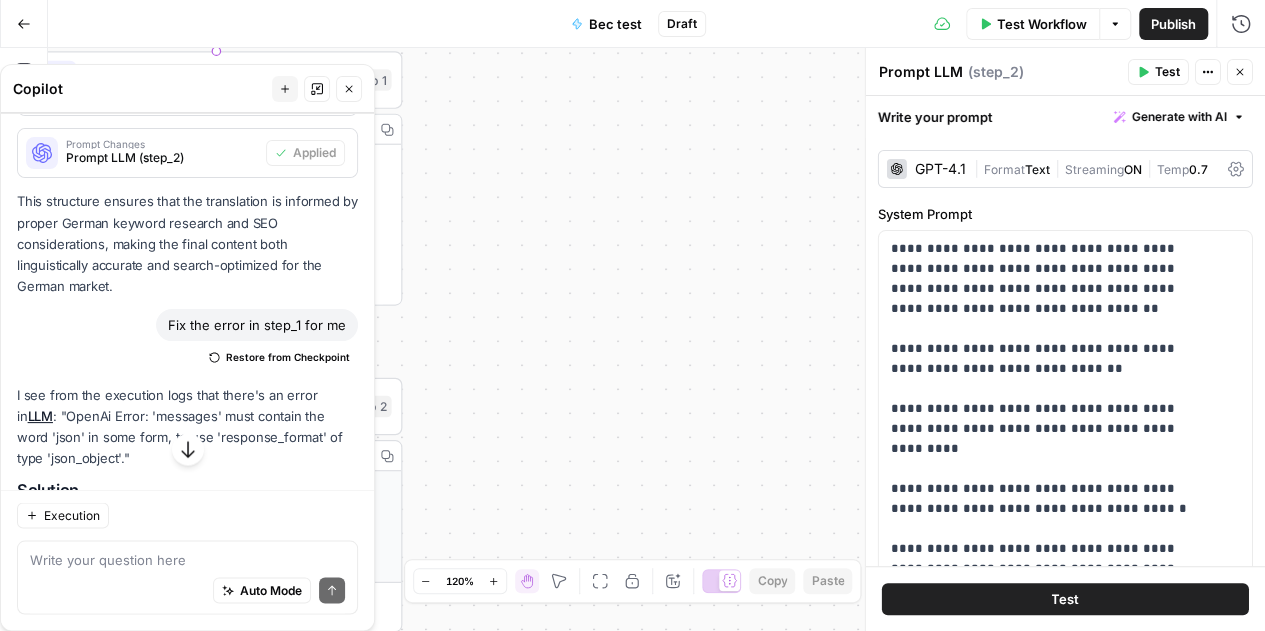 click on "Close" at bounding box center (1240, 72) 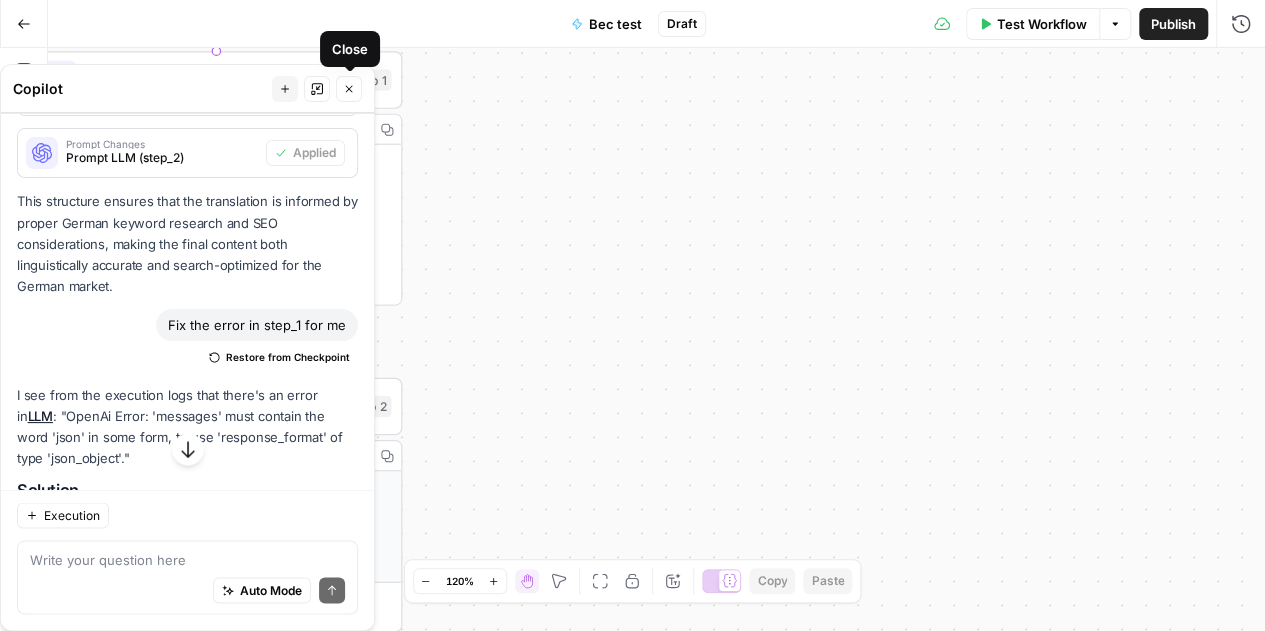 click 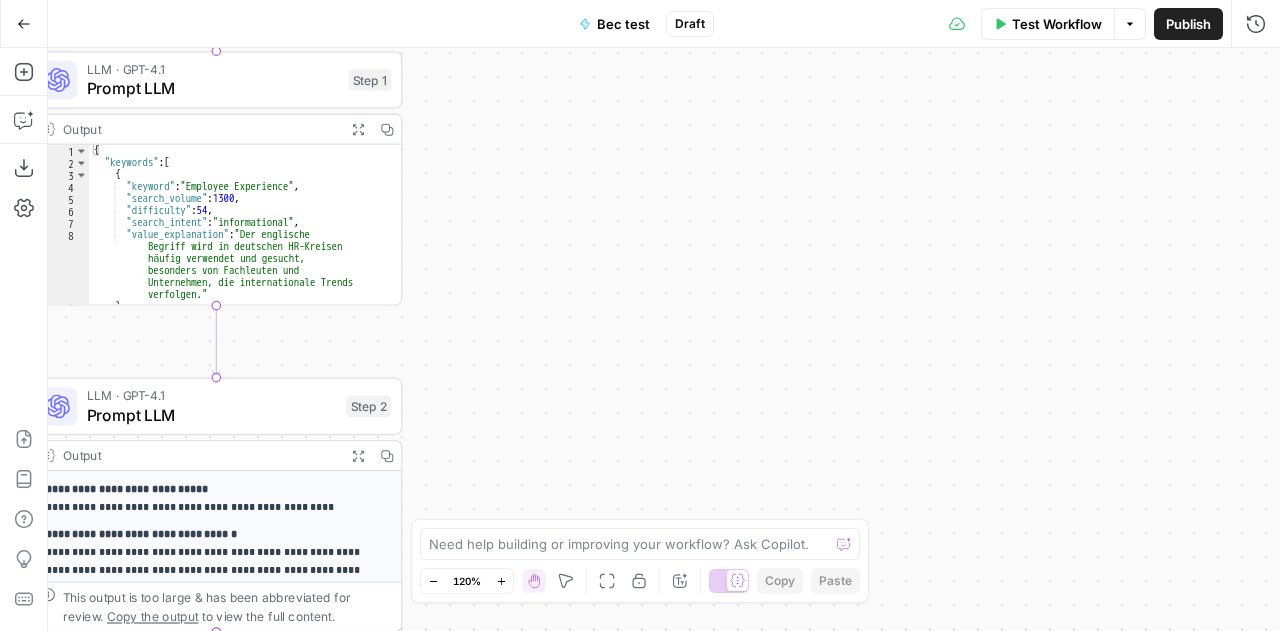 scroll, scrollTop: 0, scrollLeft: 0, axis: both 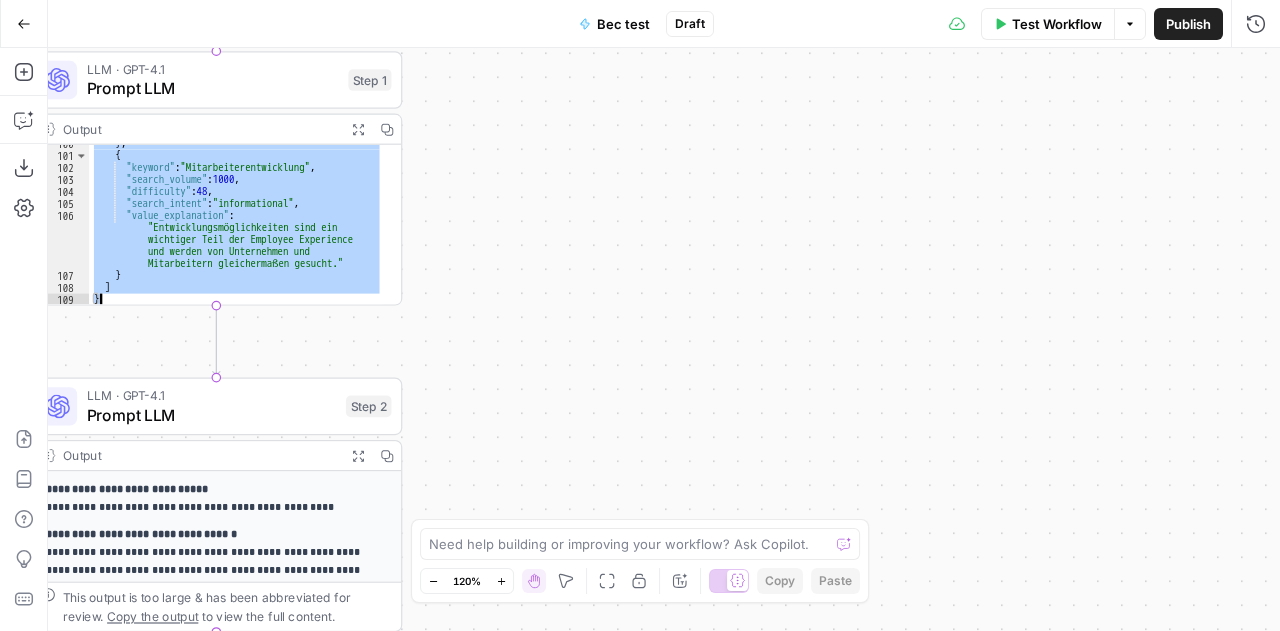 drag, startPoint x: 131, startPoint y: 186, endPoint x: 373, endPoint y: 273, distance: 257.16336 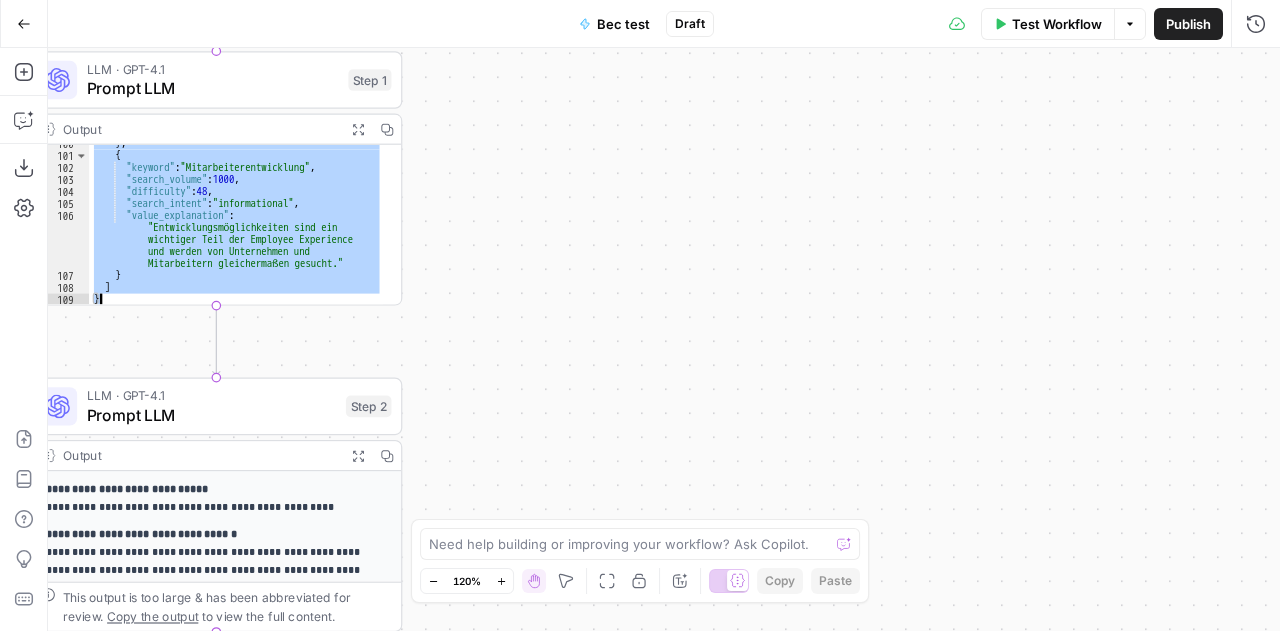 click on "} ,      {         "keyword" :  "Mitarbeiterentwicklung" ,         "search_volume" :  1000 ,         "difficulty" :  48 ,         "search_intent" :  "informational" ,         "value_explanation" :             "Entwicklungsmöglichkeiten sind ein             wichtiger Teil der Employee Experience             und werden von Unternehmen und             Mitarbeitern gleichermaßen gesucht."      }    ] }" at bounding box center (236, 230) 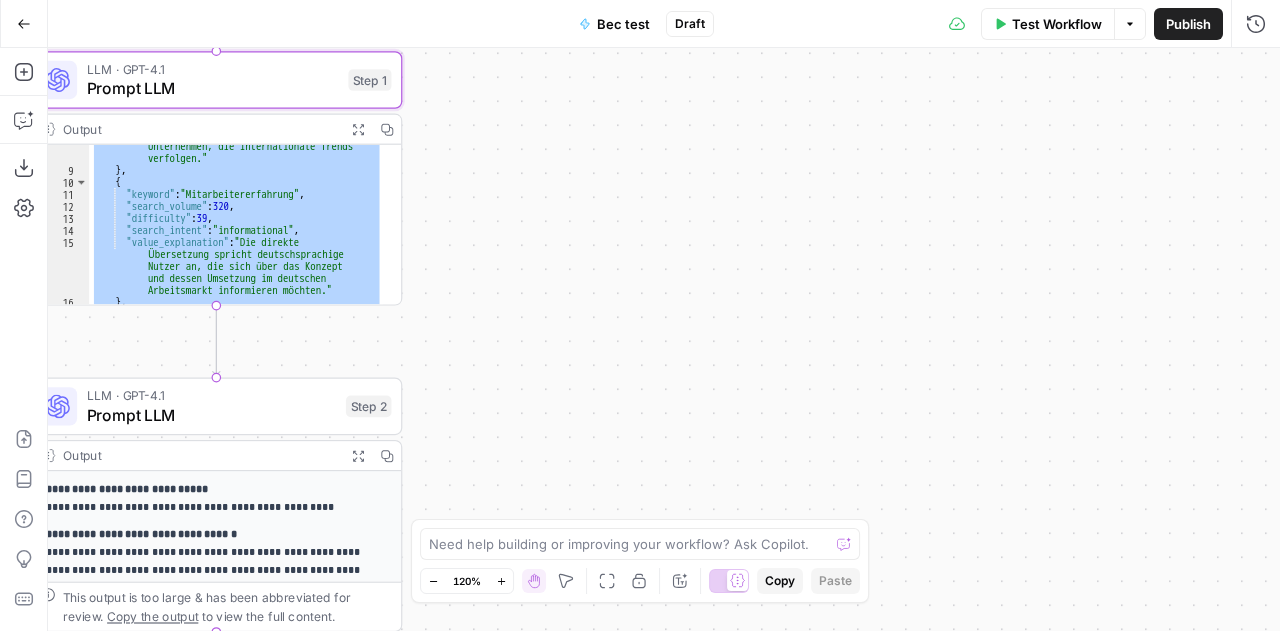 scroll, scrollTop: 117, scrollLeft: 0, axis: vertical 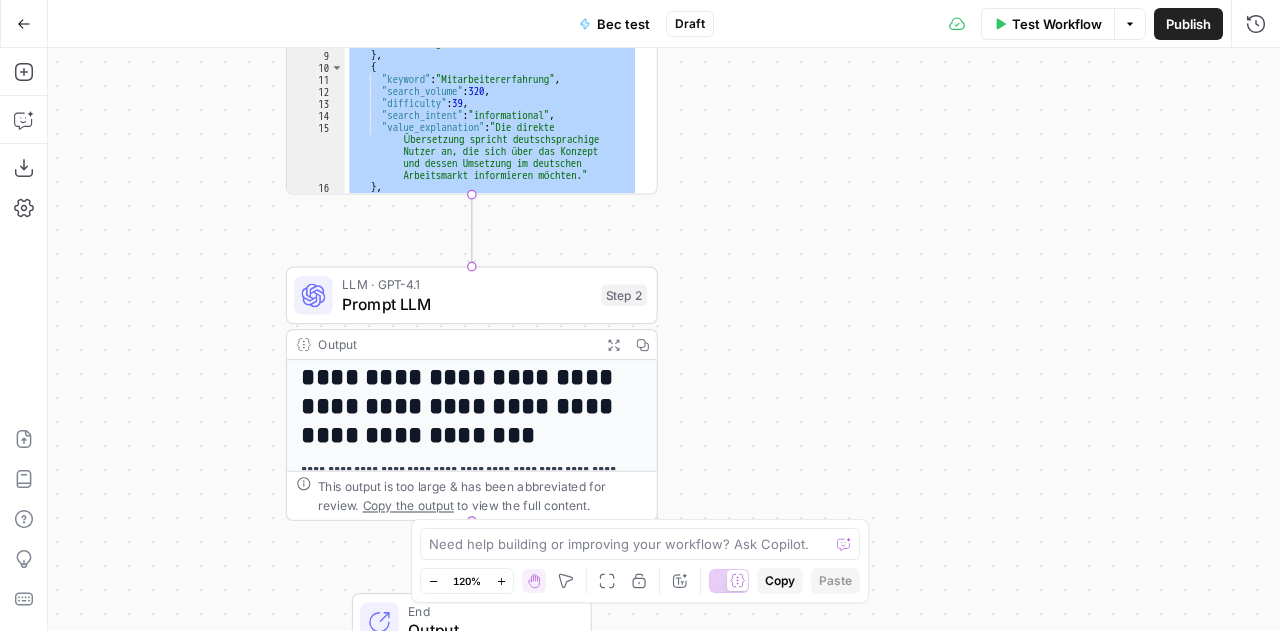 click on "Copy the output" at bounding box center [408, 505] 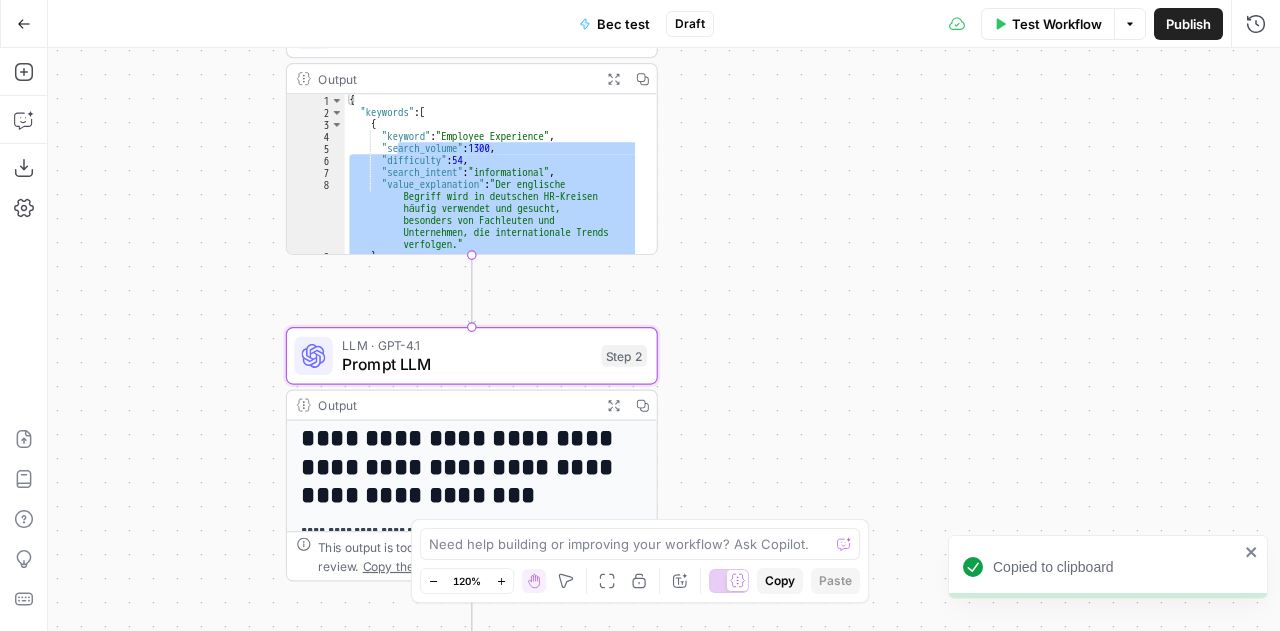 scroll, scrollTop: 0, scrollLeft: 0, axis: both 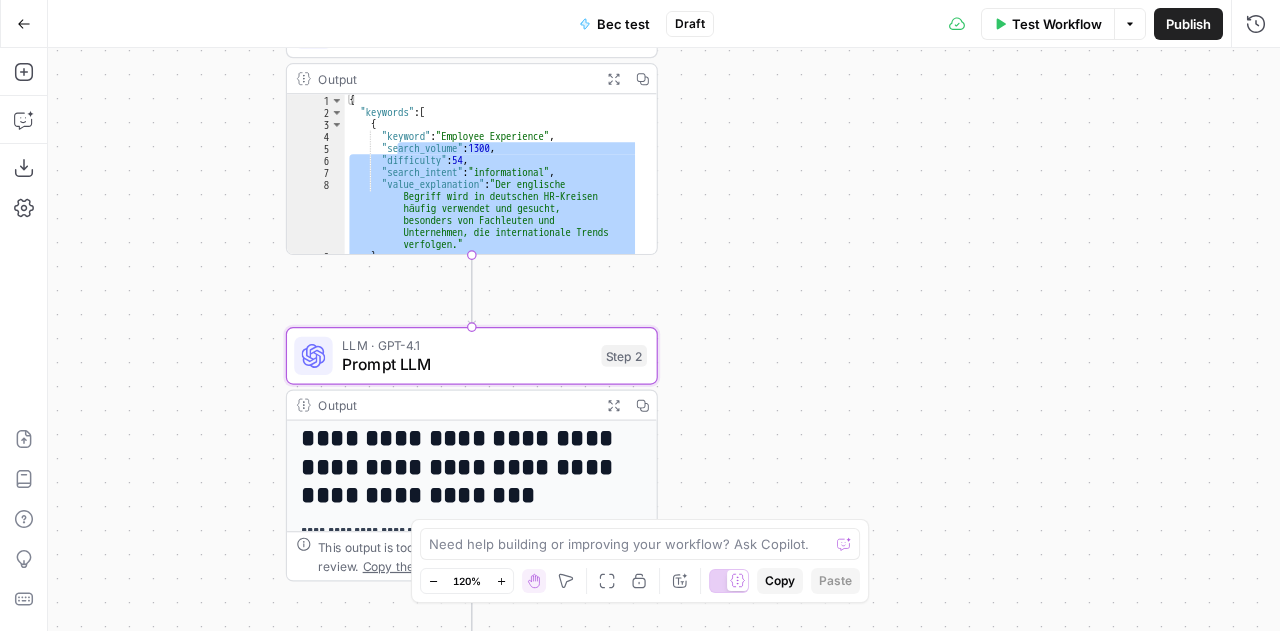 click on "Draft" at bounding box center [690, 24] 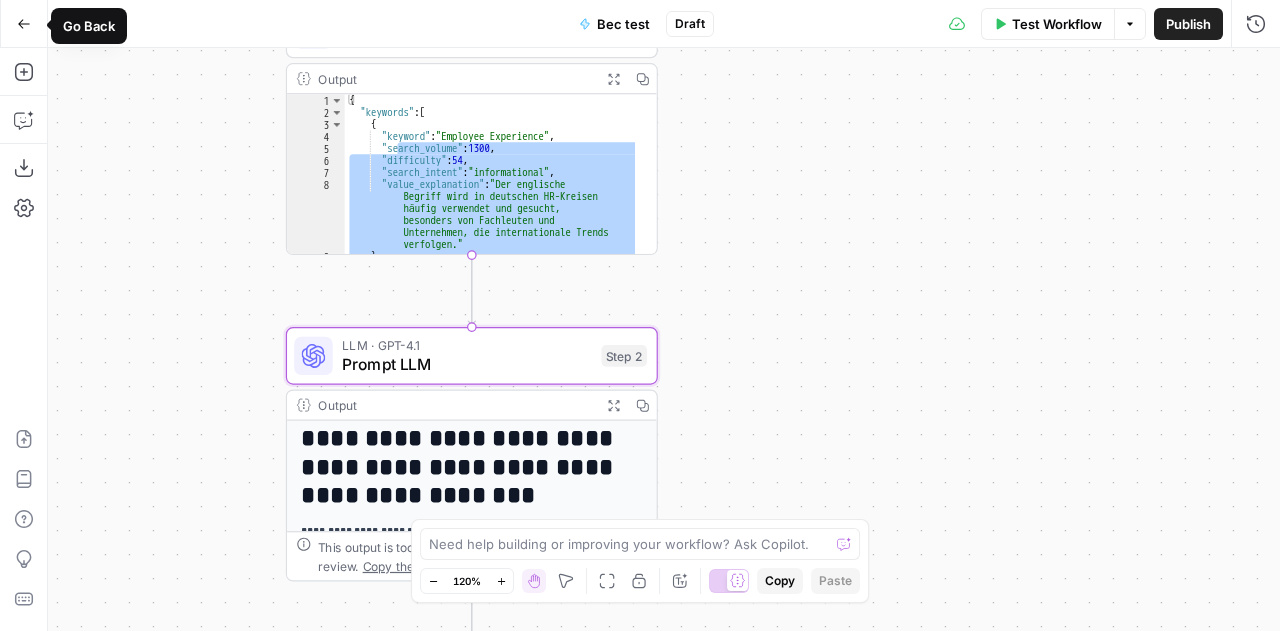 click 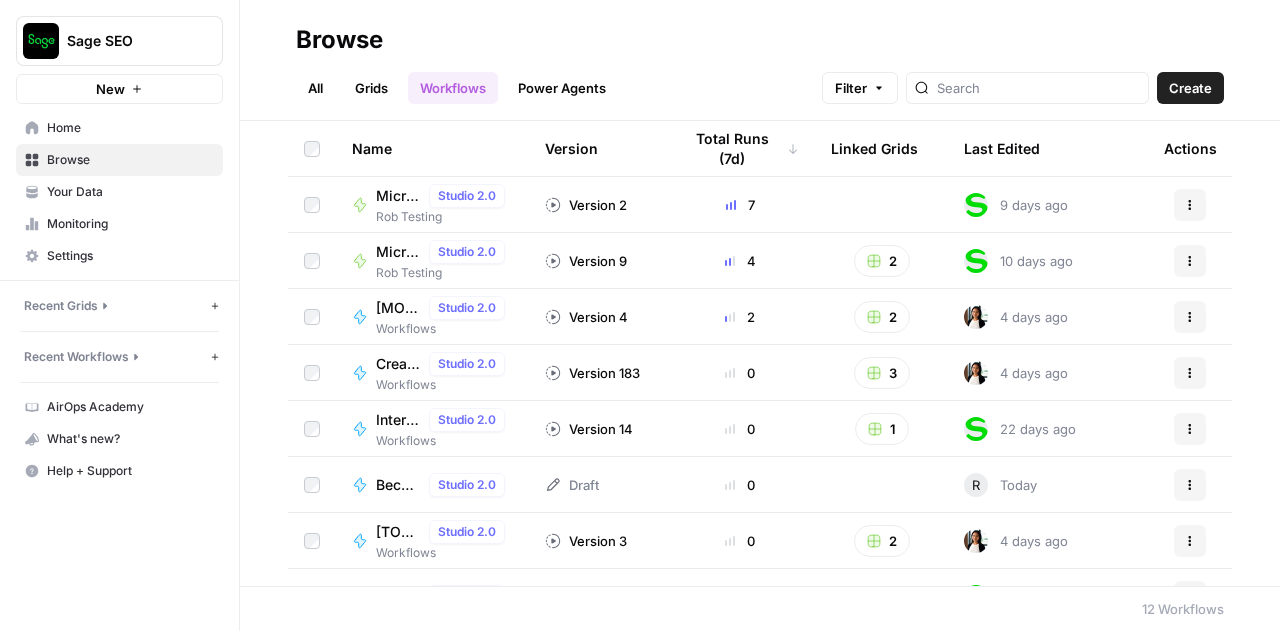 click on "Bec test" at bounding box center (398, 485) 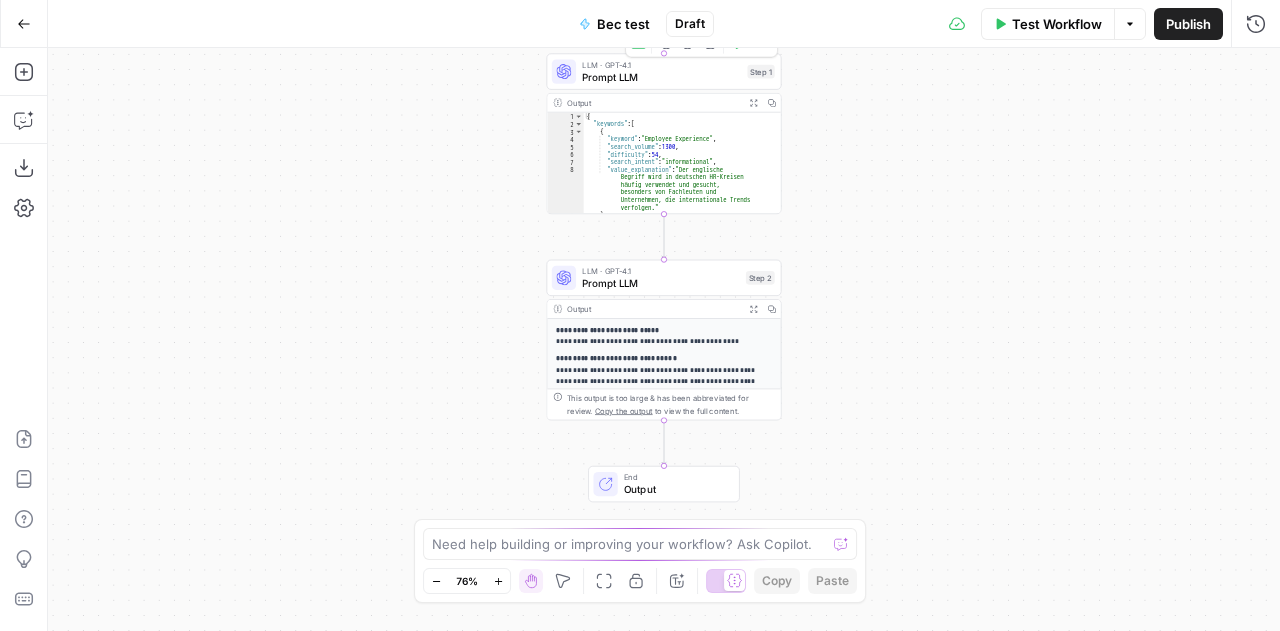click on "LLM · GPT-4.1 Prompt LLM Step 1 Copy step Delete step Add Note Test" at bounding box center [663, 71] 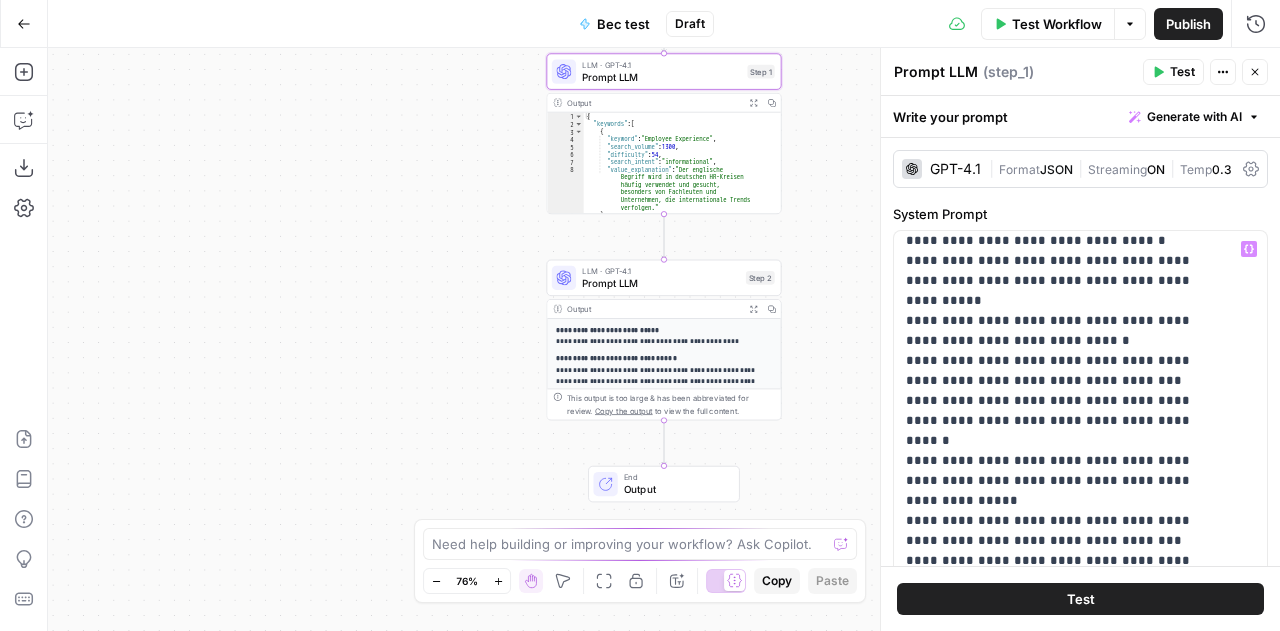 scroll, scrollTop: 341, scrollLeft: 0, axis: vertical 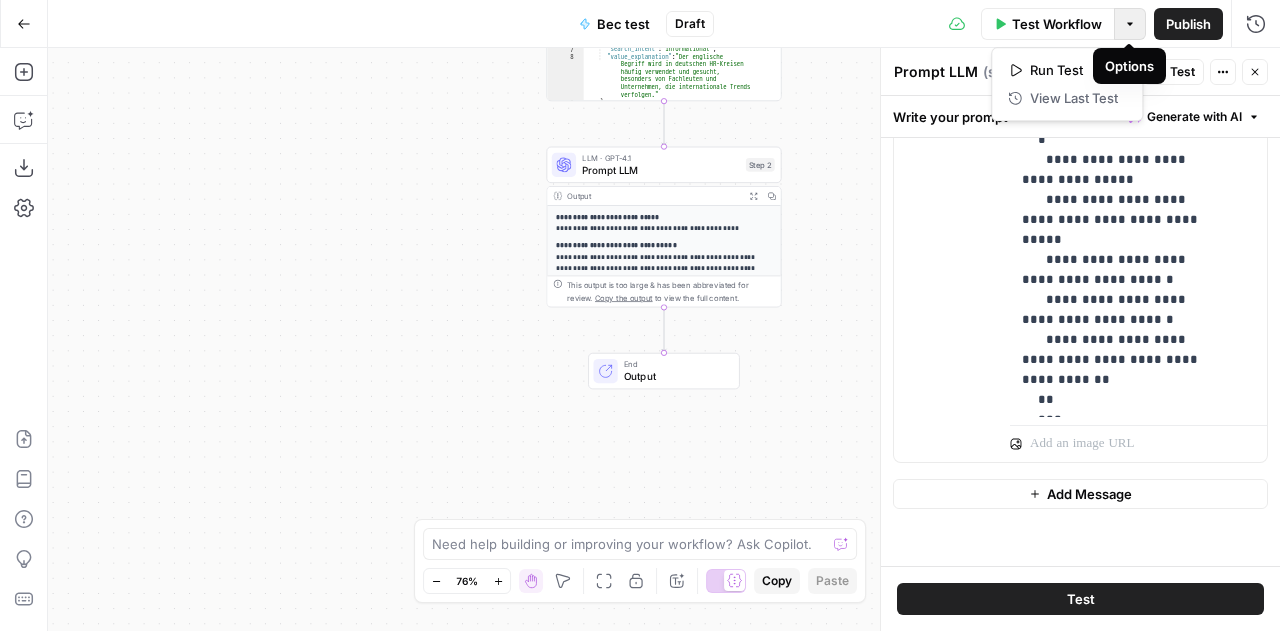 click on "Options" at bounding box center (1130, 24) 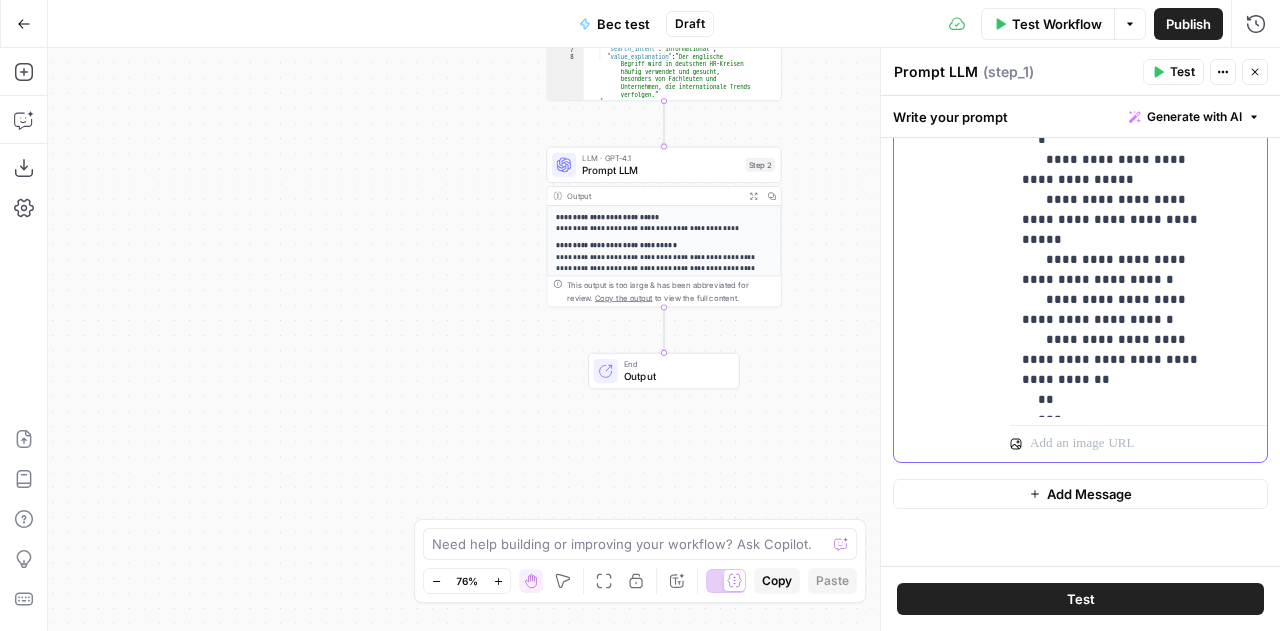 click on "**********" at bounding box center (1123, -40) 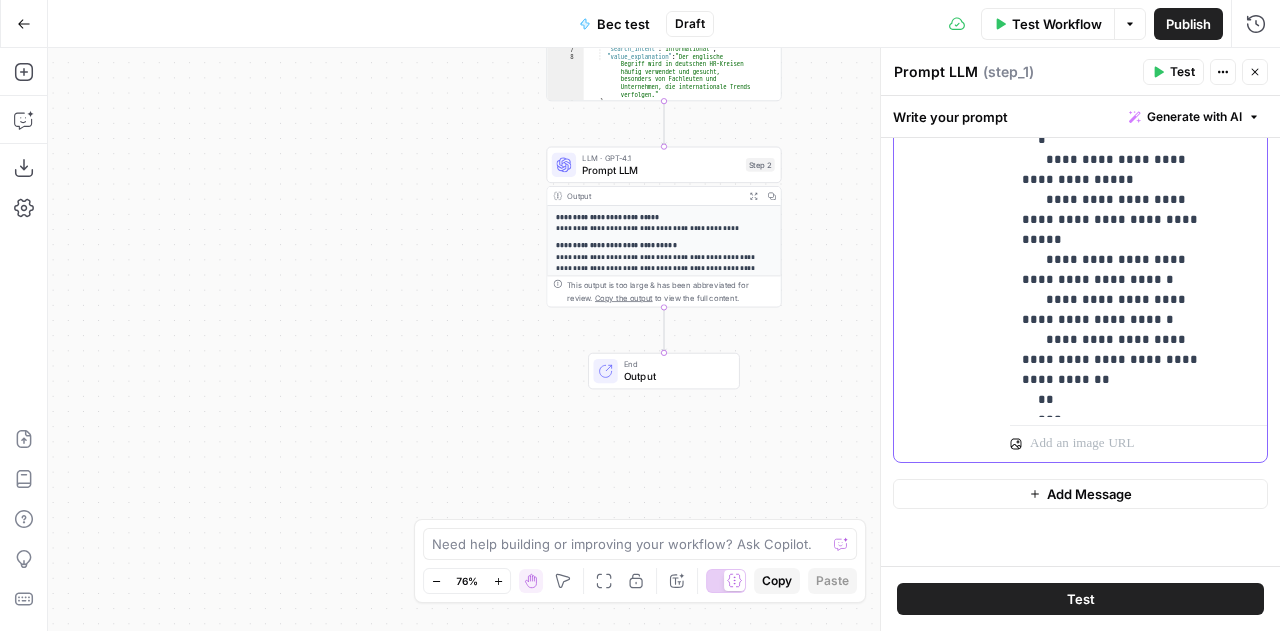 scroll, scrollTop: 0, scrollLeft: 0, axis: both 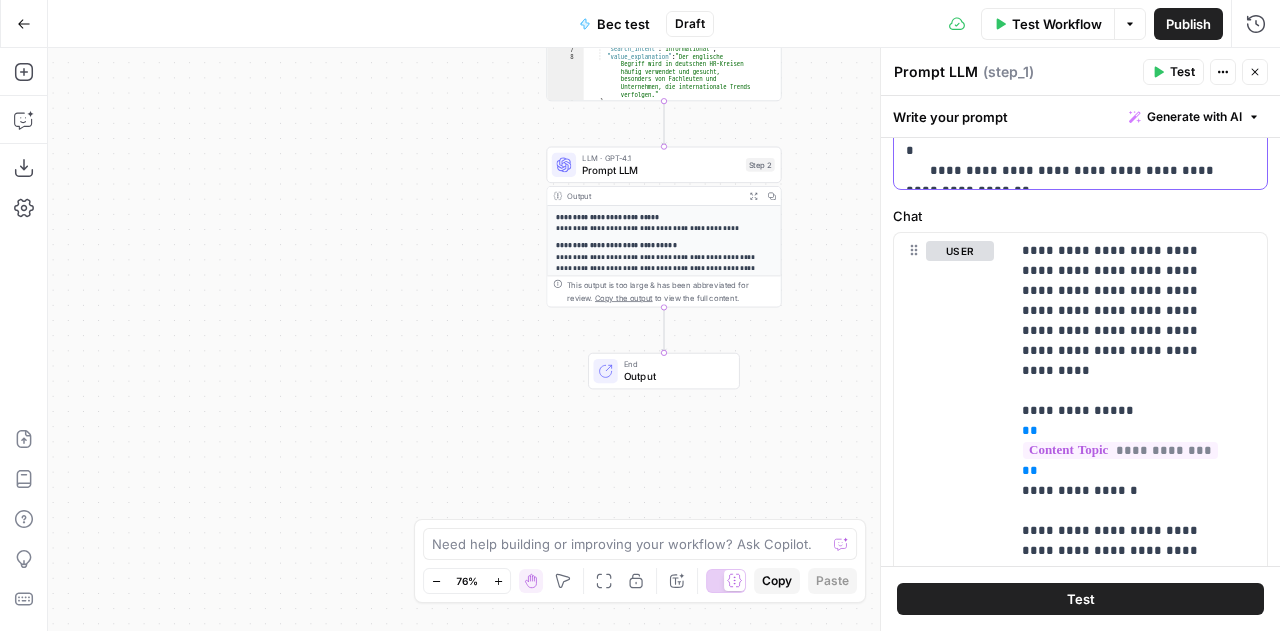 drag, startPoint x: 906, startPoint y: 254, endPoint x: 1222, endPoint y: 183, distance: 323.87805 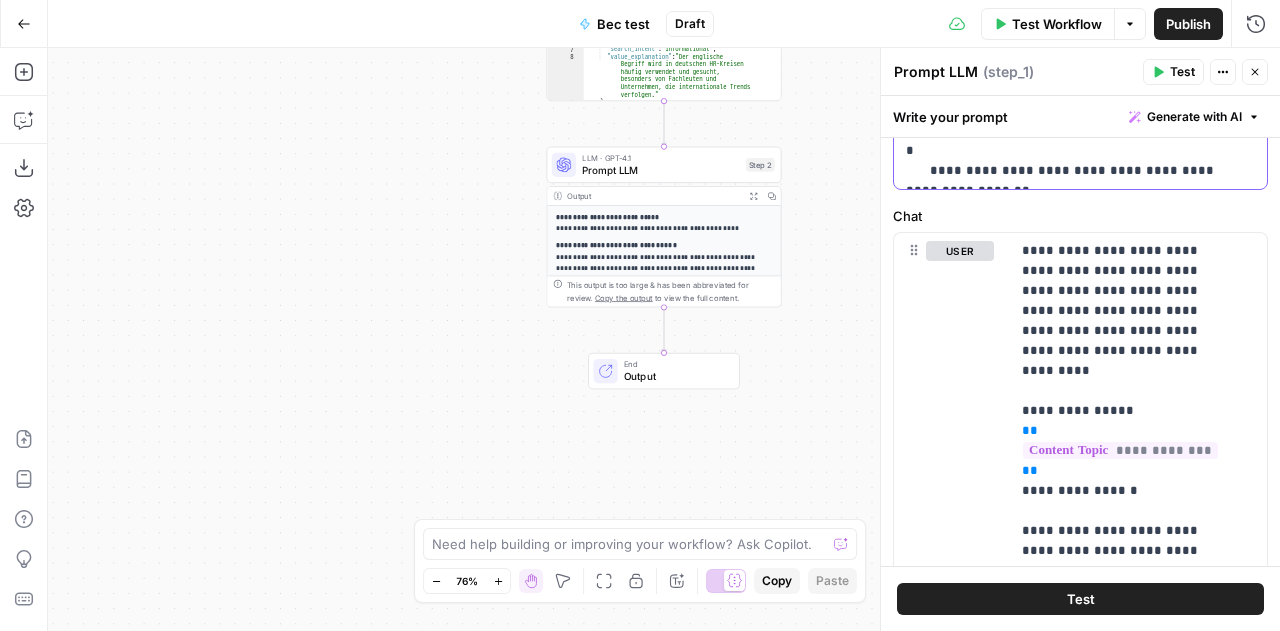 click on "**********" at bounding box center [1073, -219] 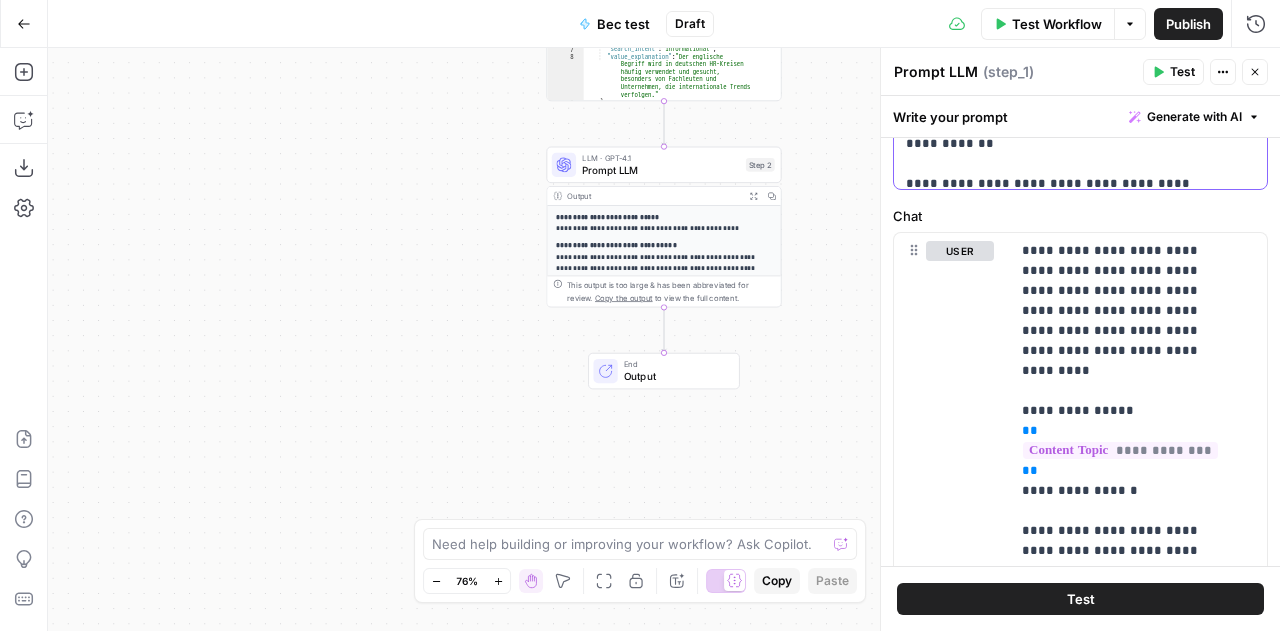 scroll, scrollTop: 0, scrollLeft: 0, axis: both 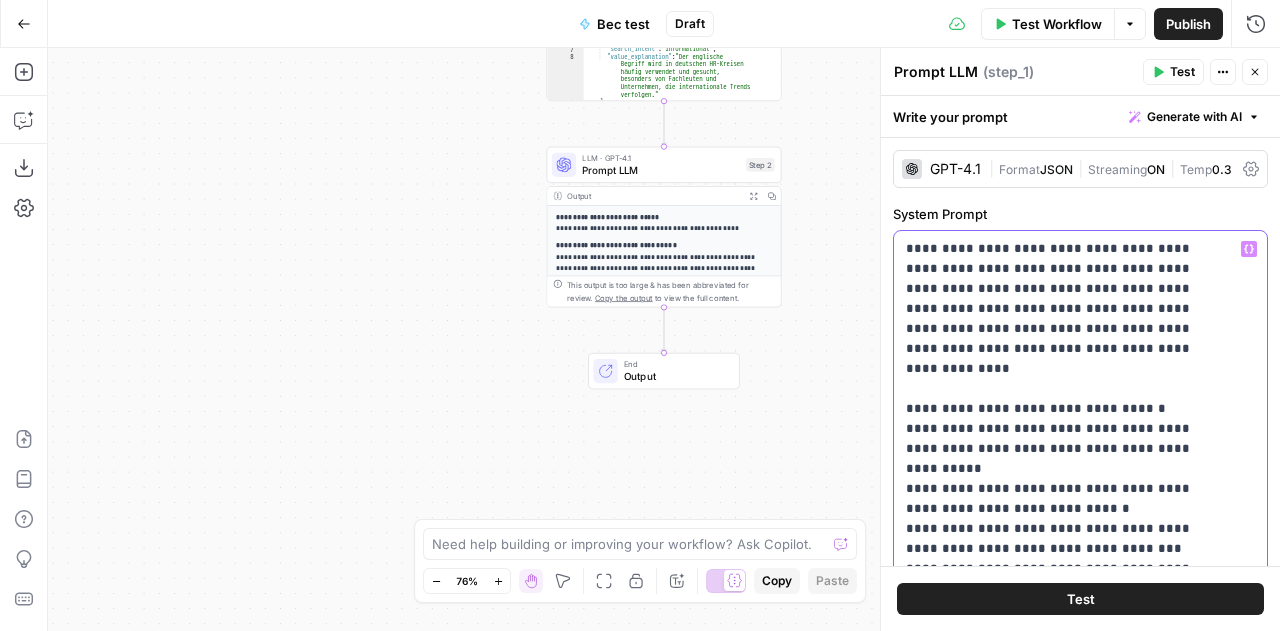 copy on "**********" 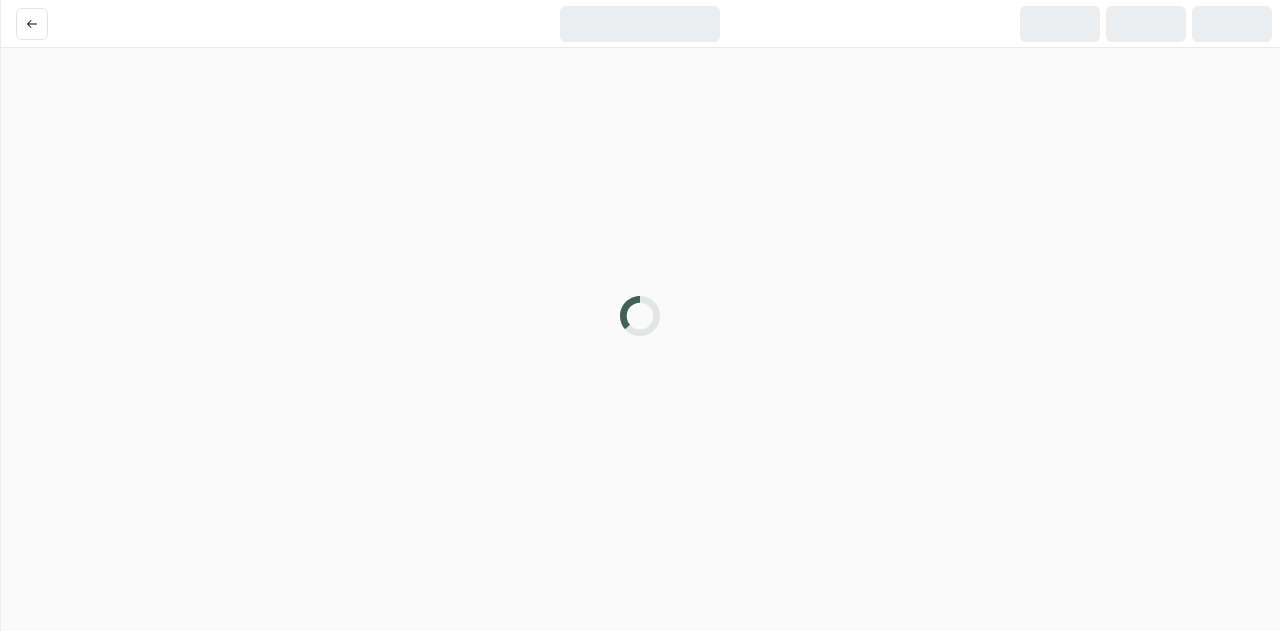 scroll, scrollTop: 0, scrollLeft: 0, axis: both 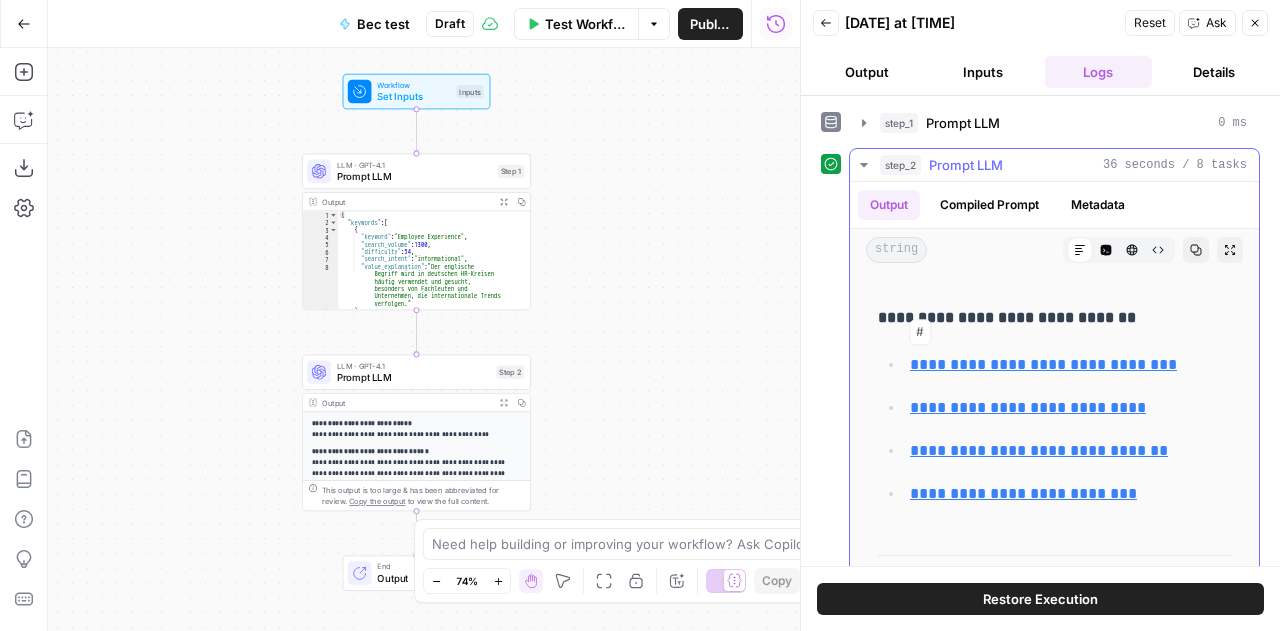 click on "**********" at bounding box center [1043, 364] 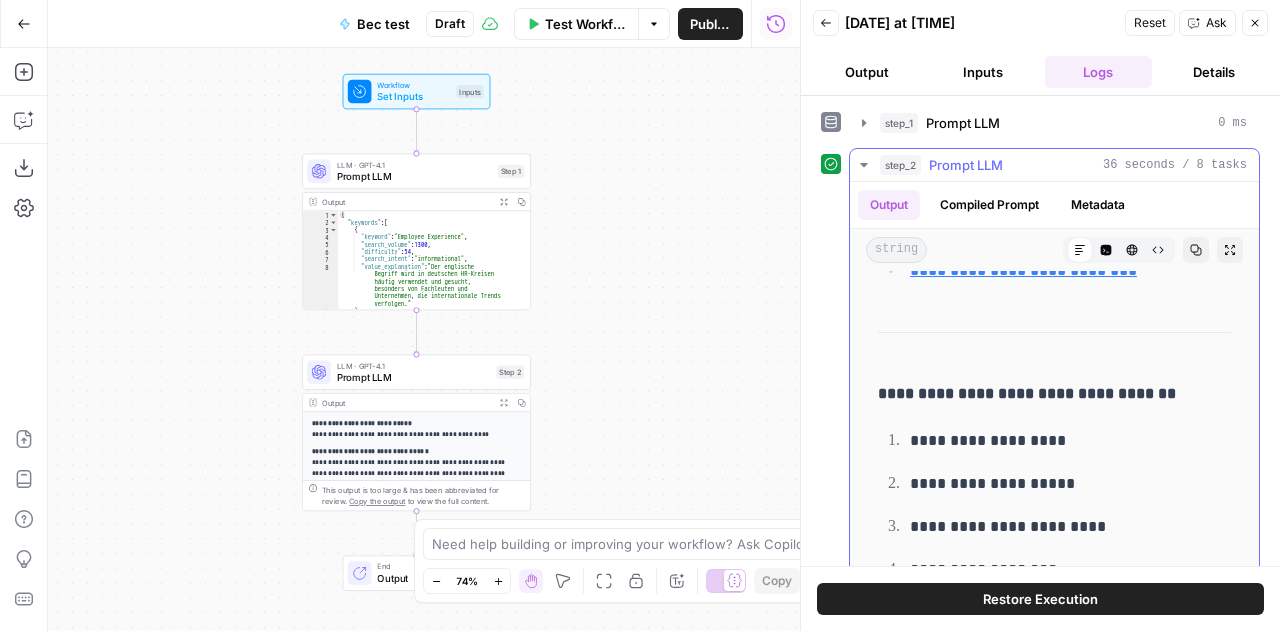 scroll, scrollTop: 9069, scrollLeft: 0, axis: vertical 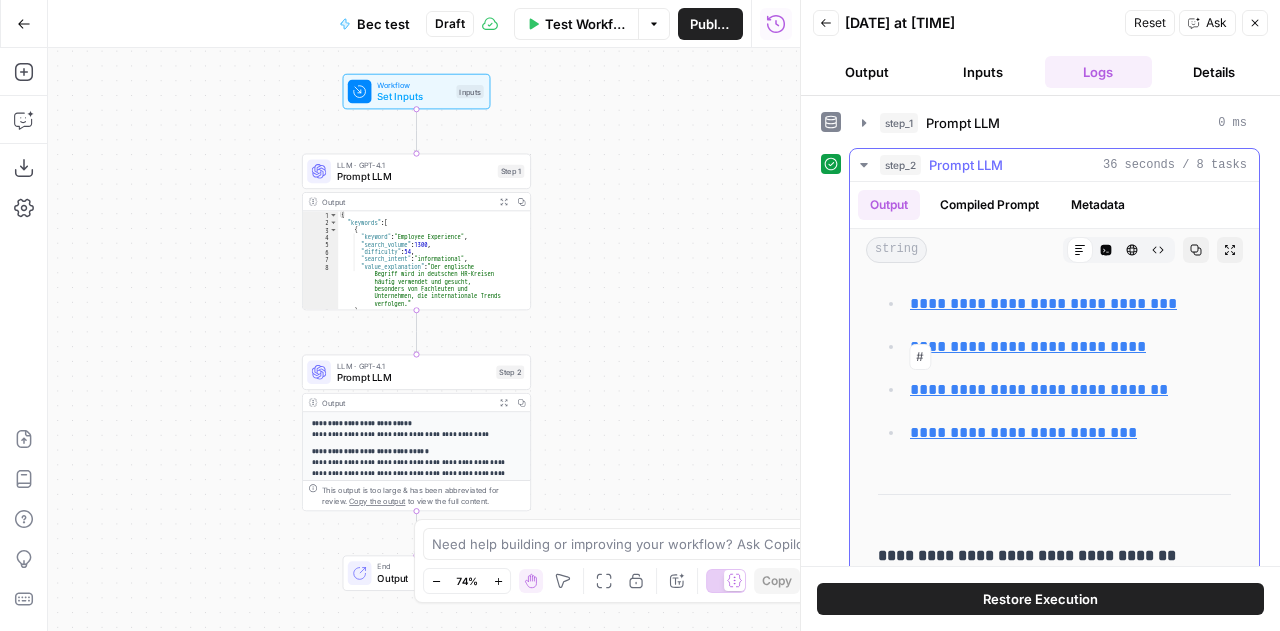 click on "**********" at bounding box center (1039, 389) 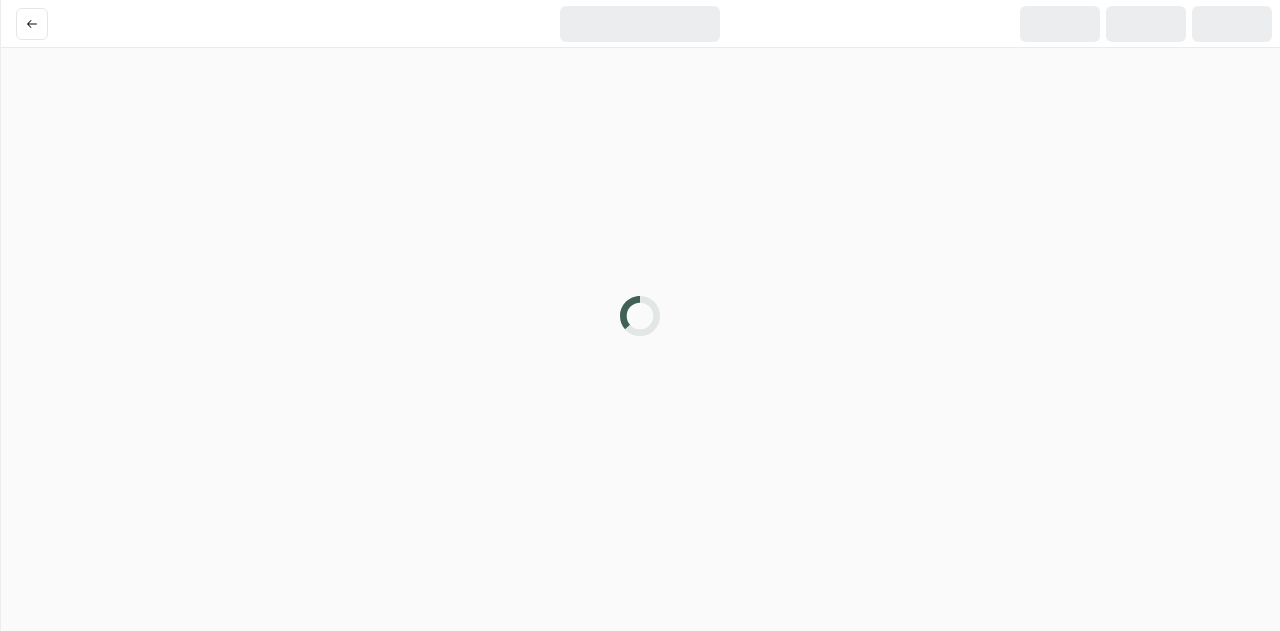 scroll, scrollTop: 0, scrollLeft: 0, axis: both 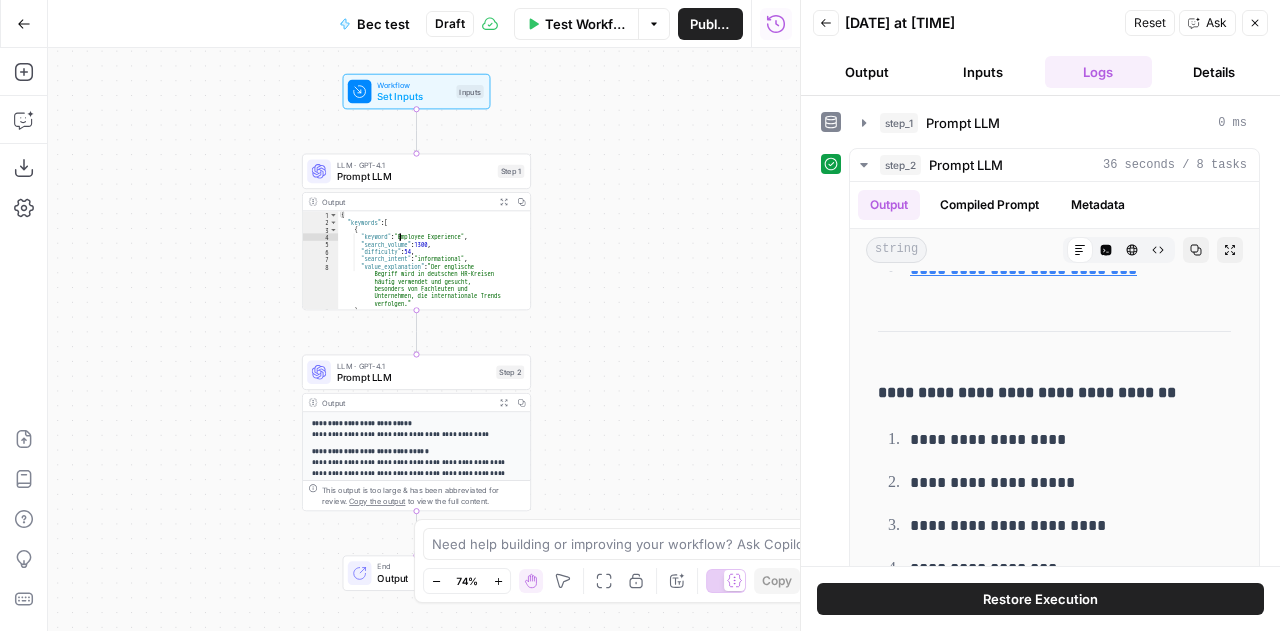 click on "{    "keywords" :  [      {         "keyword" :  "Employee Experience" ,         "search_volume" :  1300 ,         "difficulty" :  54 ,         "search_intent" :  "informational" ,         "value_explanation" :  "Der englische             Begriff wird in deutschen HR-Kreisen             häufig verwendet und gesucht,             besonders von Fachleuten und             Unternehmen, die internationale Trends             verfolgen."      } ,      {" at bounding box center [429, 268] 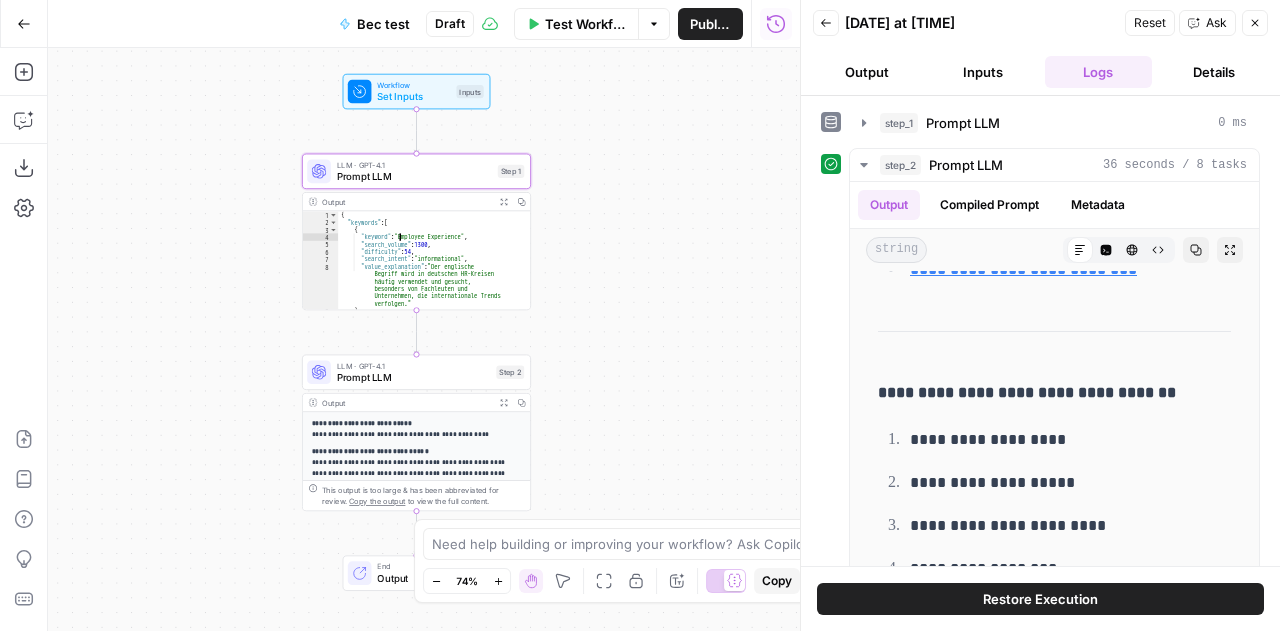 click on "{    "keywords" :  [      {         "keyword" :  "Employee Experience" ,         "search_volume" :  1300 ,         "difficulty" :  54 ,         "search_intent" :  "informational" ,         "value_explanation" :  "Der englische             Begriff wird in deutschen HR-Kreisen             häufig verwendet und gesucht,             besonders von Fachleuten und             Unternehmen, die internationale Trends             verfolgen."      } ,      {" at bounding box center [429, 268] 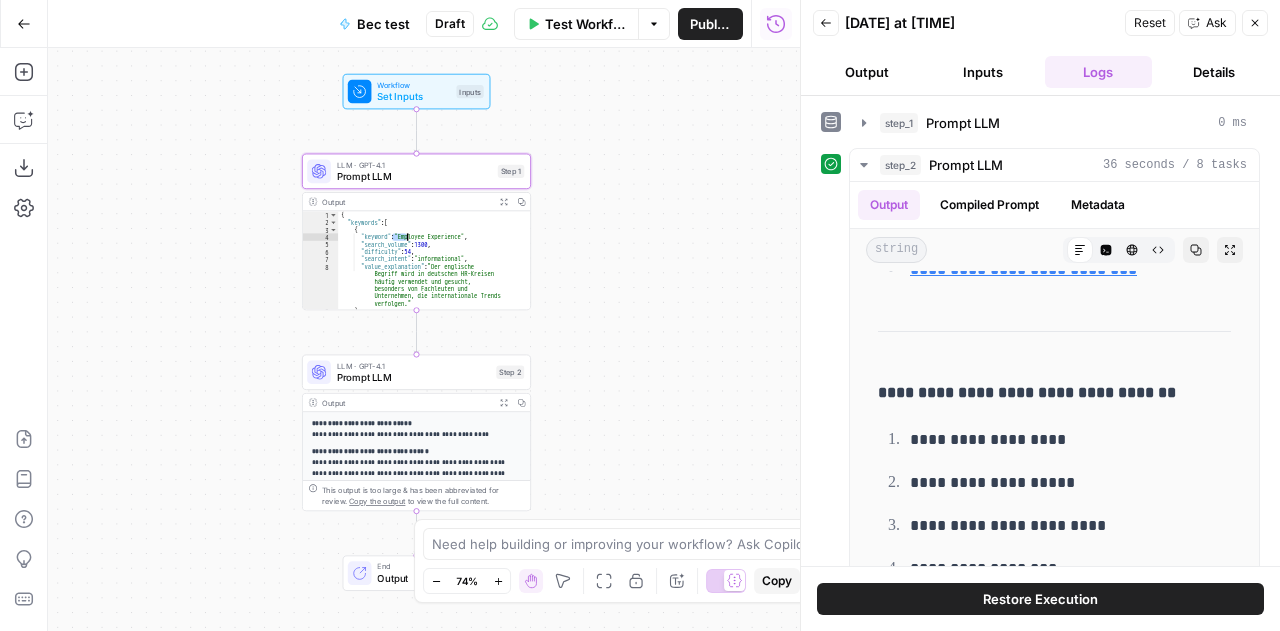 click on "{    "keywords" :  [      {         "keyword" :  "Employee Experience" ,         "search_volume" :  1300 ,         "difficulty" :  54 ,         "search_intent" :  "informational" ,         "value_explanation" :  "Der englische             Begriff wird in deutschen HR-Kreisen             häufig verwendet und gesucht,             besonders von Fachleuten und             Unternehmen, die internationale Trends             verfolgen."      } ,      {" at bounding box center (429, 268) 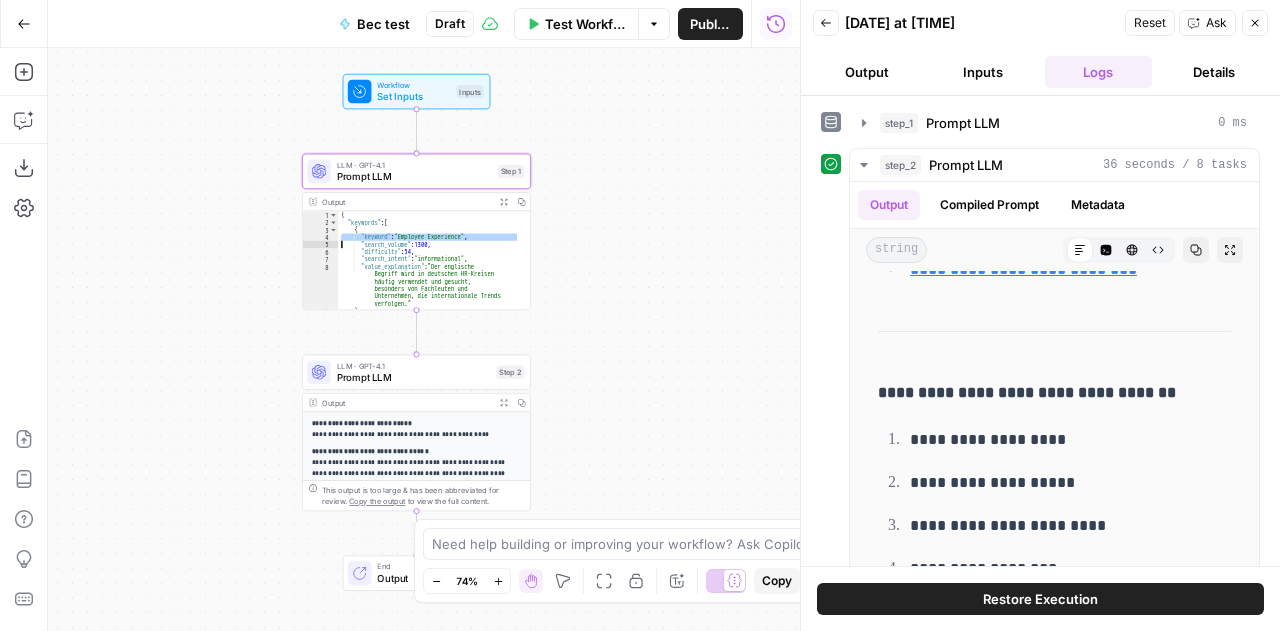 click on "{    "keywords" :  [      {         "keyword" :  "Employee Experience" ,         "search_volume" :  1300 ,         "difficulty" :  54 ,         "search_intent" :  "informational" ,         "value_explanation" :  "Der englische             Begriff wird in deutschen HR-Kreisen             häufig verwendet und gesucht,             besonders von Fachleuten und             Unternehmen, die internationale Trends             verfolgen."      } ,      {" at bounding box center (429, 268) 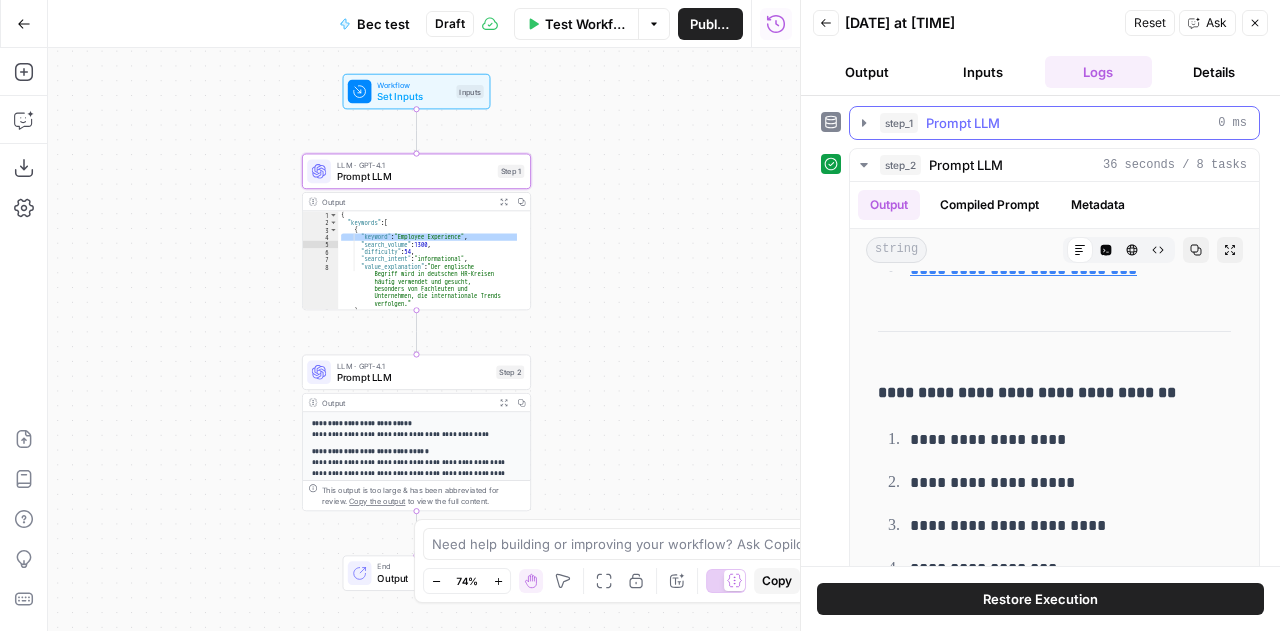 click on "Prompt LLM" at bounding box center (963, 123) 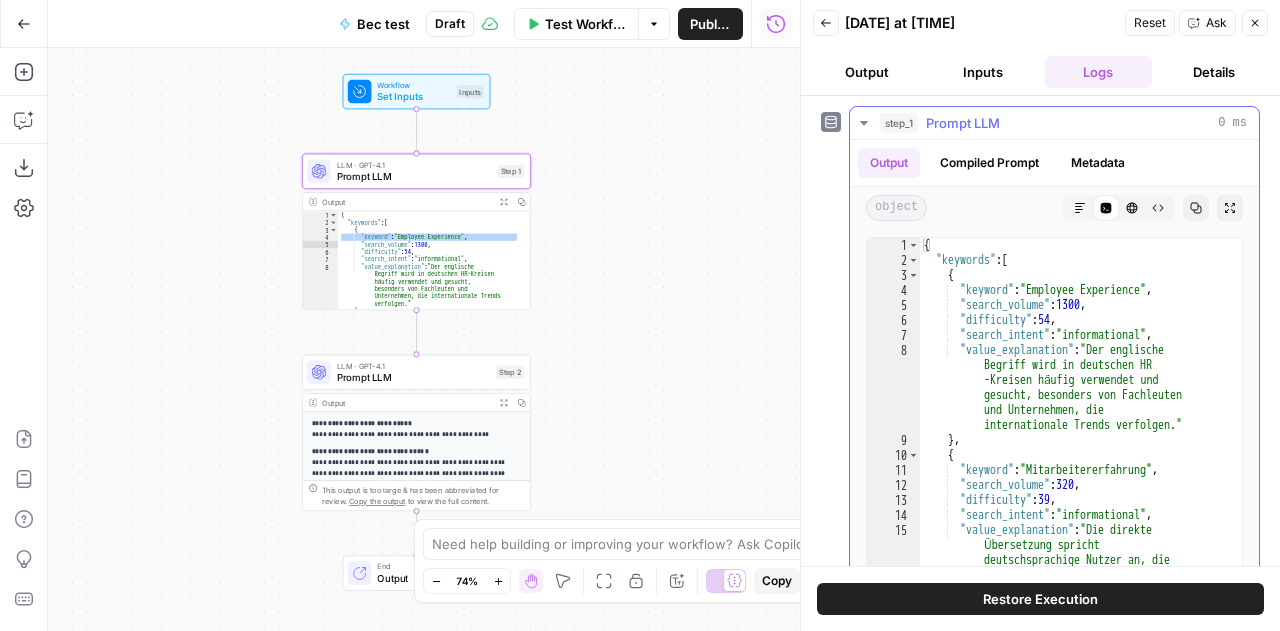 click on "Compiled Prompt" at bounding box center [989, 163] 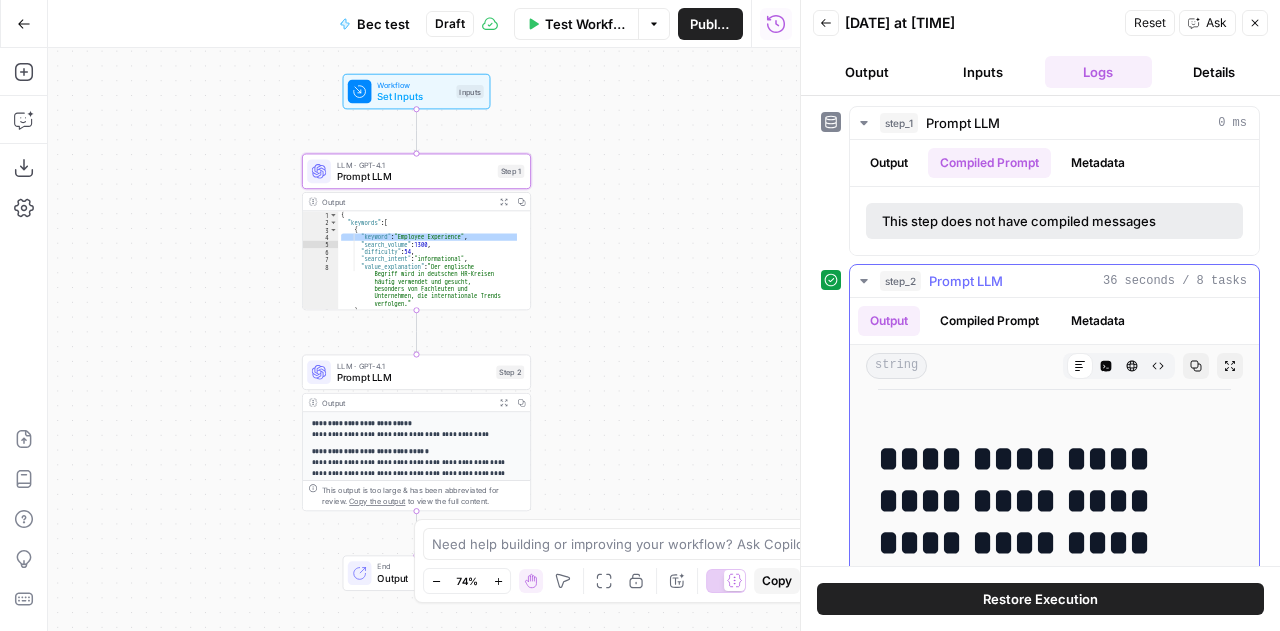 scroll, scrollTop: 0, scrollLeft: 0, axis: both 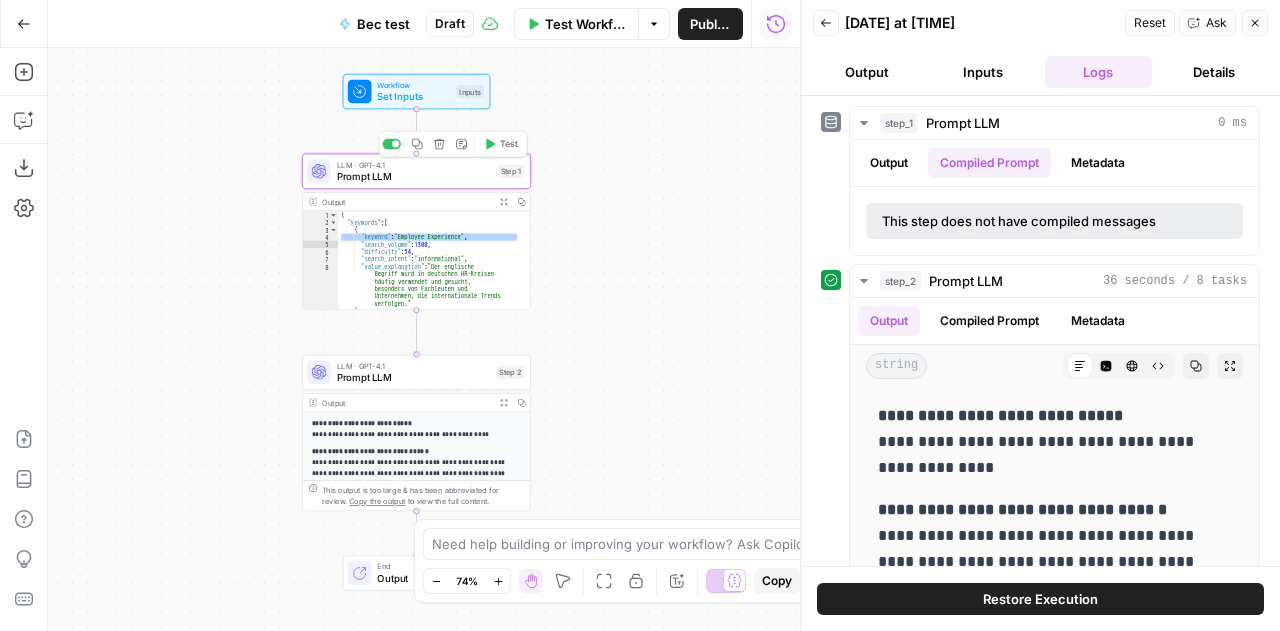 click on "Prompt LLM" at bounding box center [414, 176] 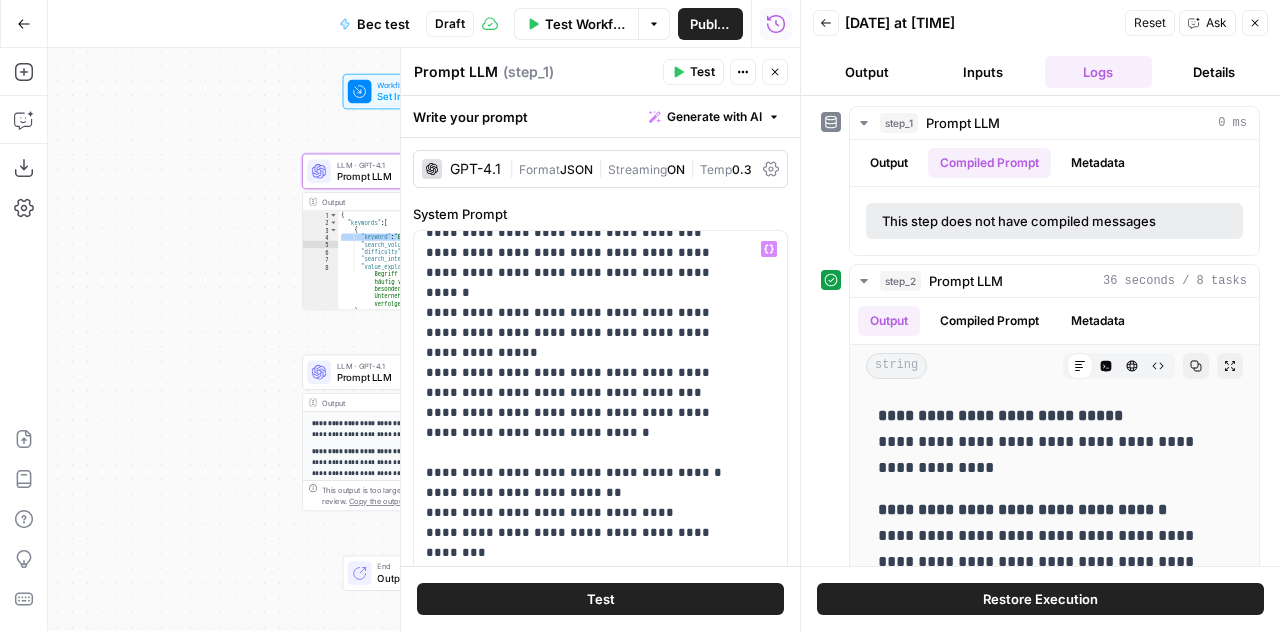 scroll, scrollTop: 341, scrollLeft: 0, axis: vertical 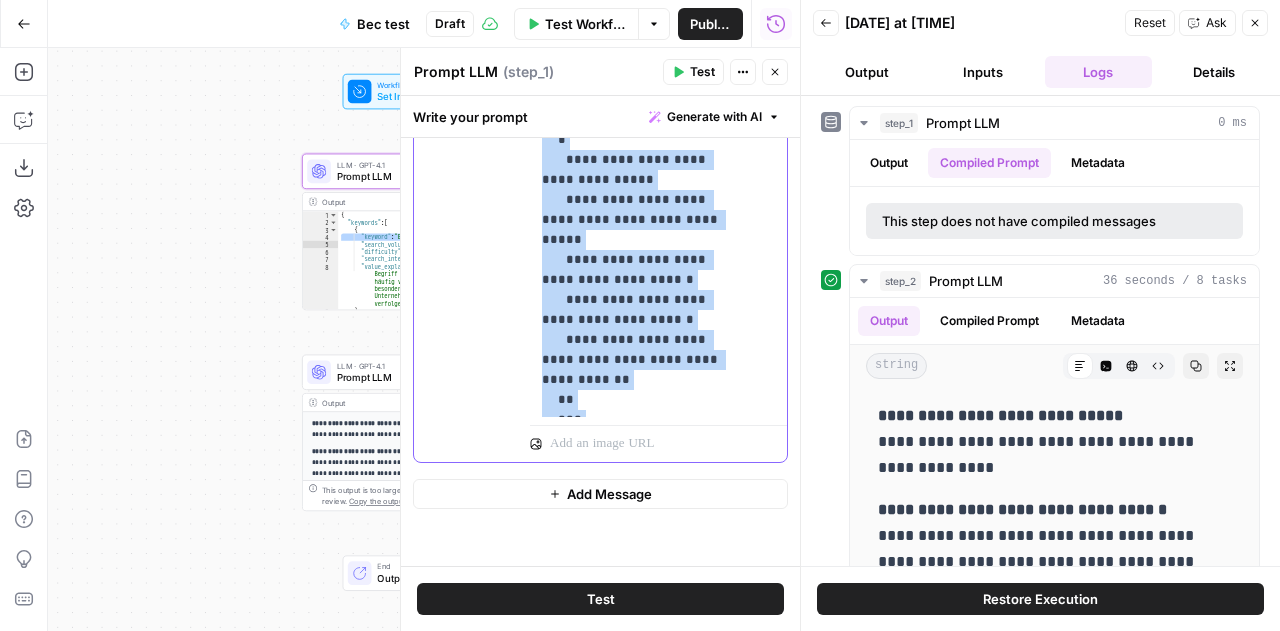 drag, startPoint x: 536, startPoint y: 441, endPoint x: 646, endPoint y: 406, distance: 115.43397 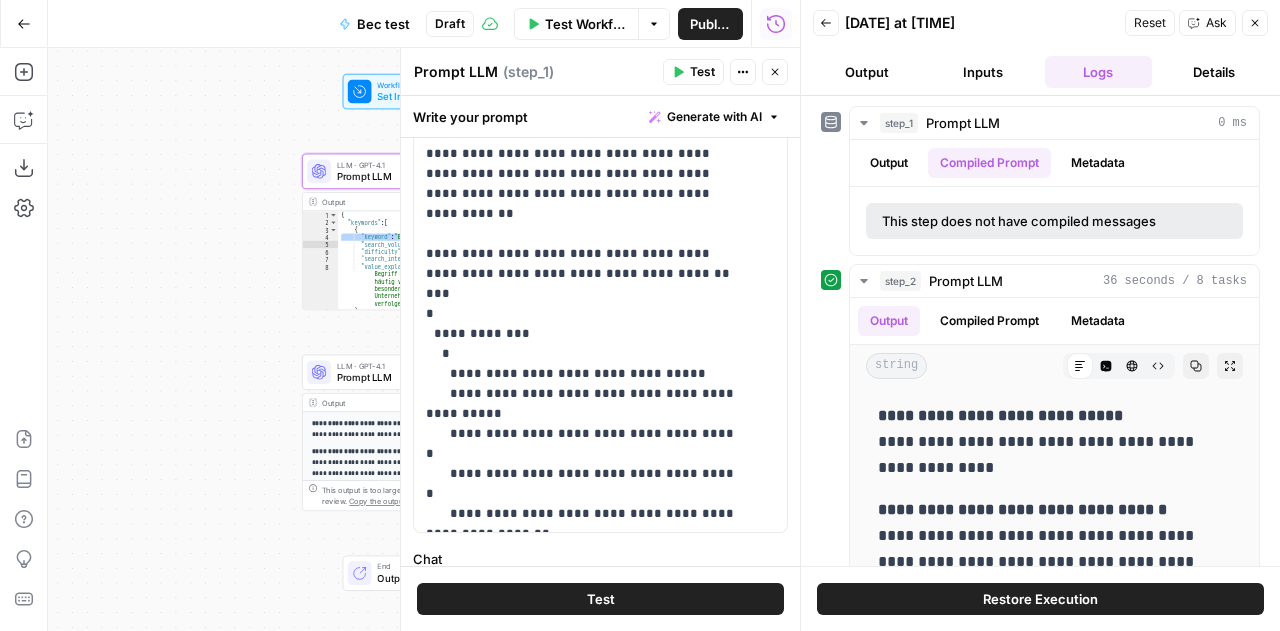 scroll, scrollTop: 513, scrollLeft: 0, axis: vertical 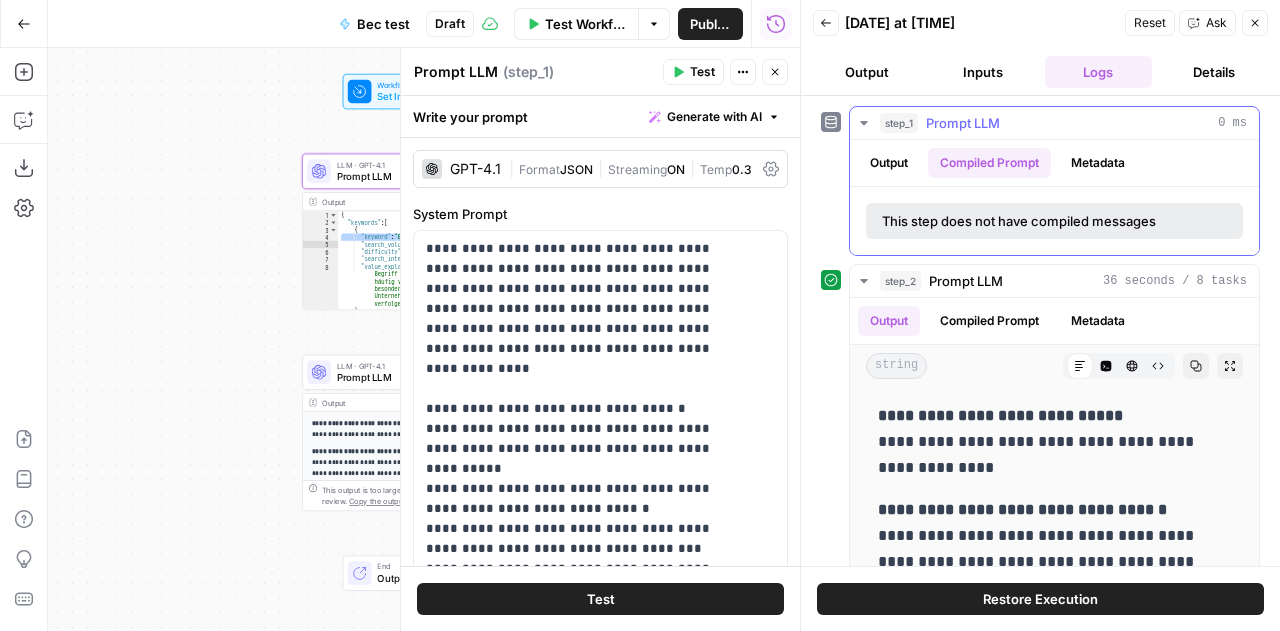 click on "Output" at bounding box center (889, 163) 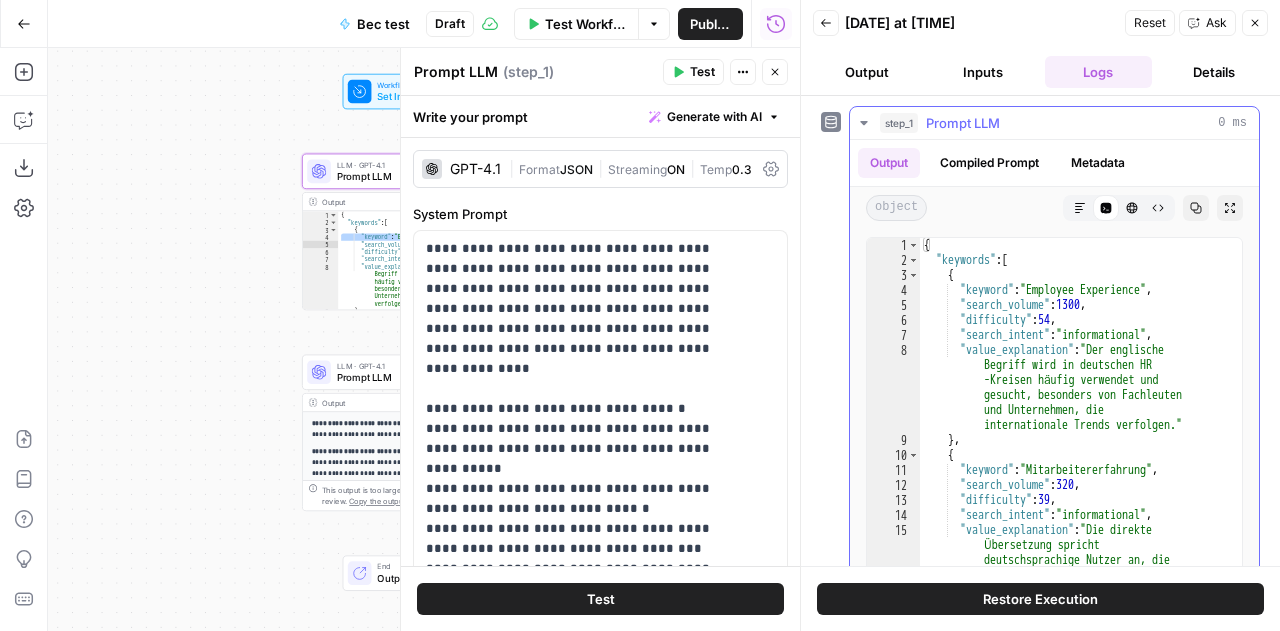click on "Metadata" at bounding box center [1098, 163] 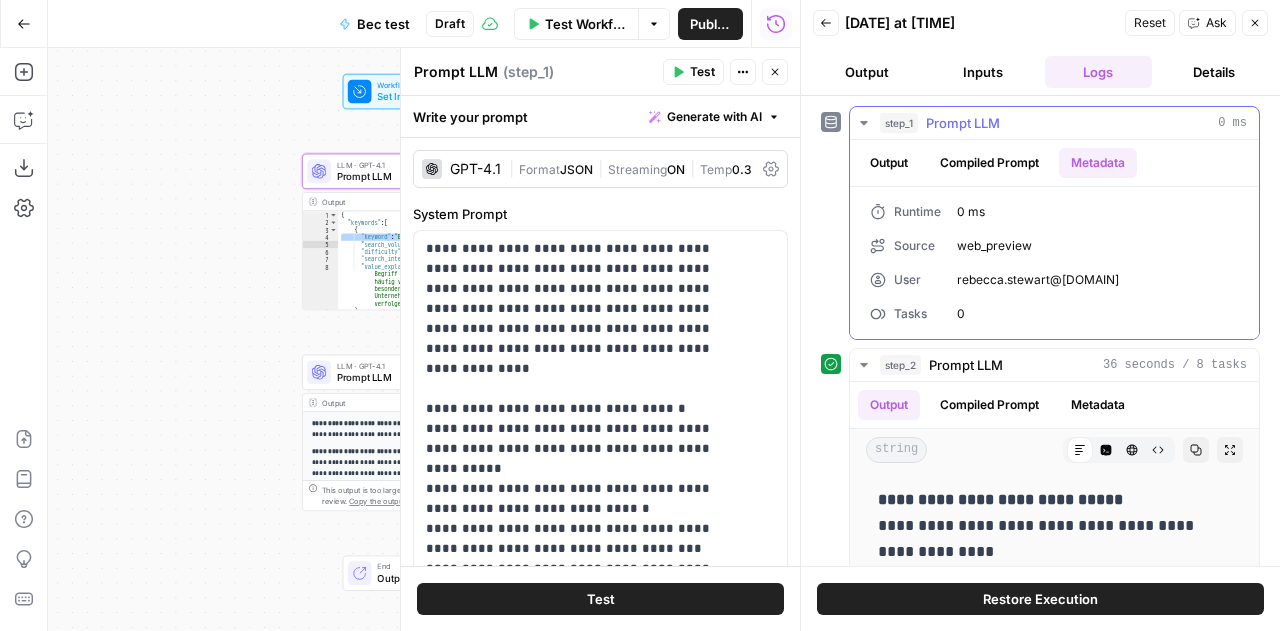 click on "Output" at bounding box center (889, 163) 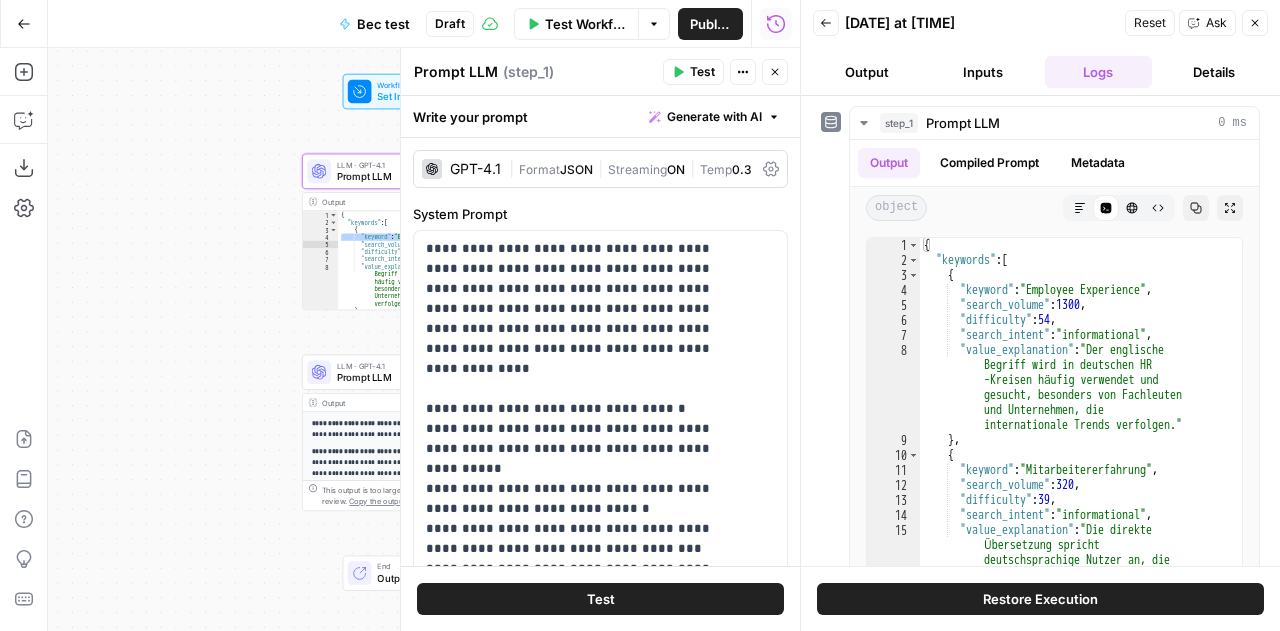 click on "Inputs" at bounding box center (983, 72) 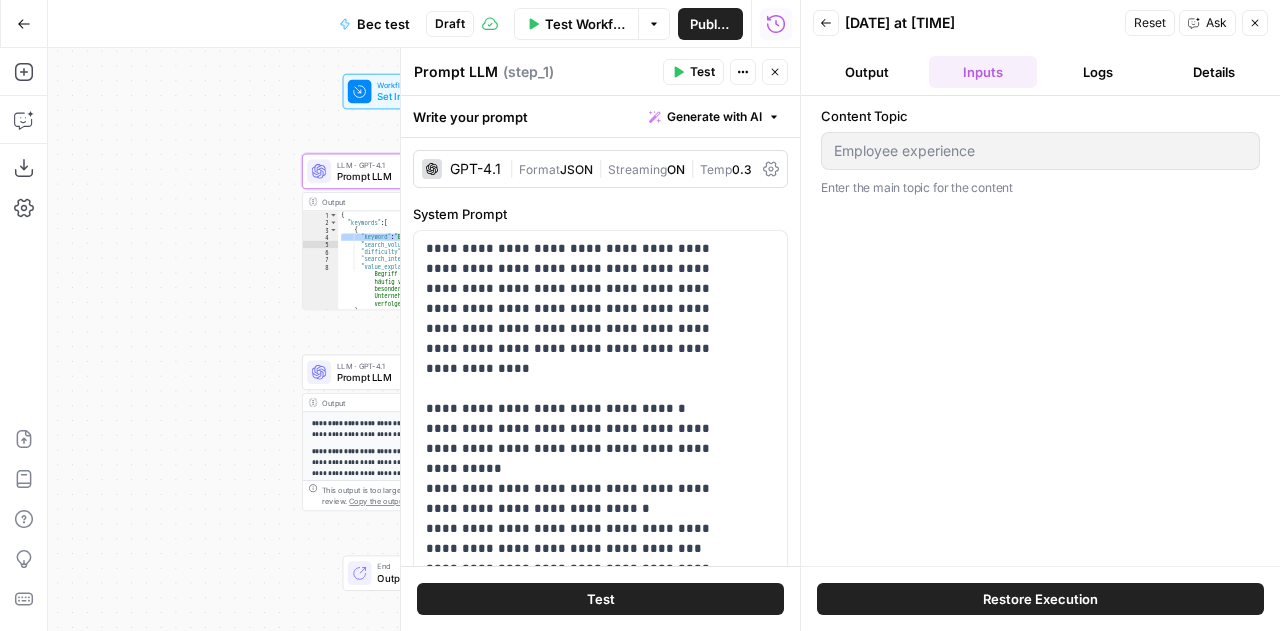 click on "Close" at bounding box center (775, 72) 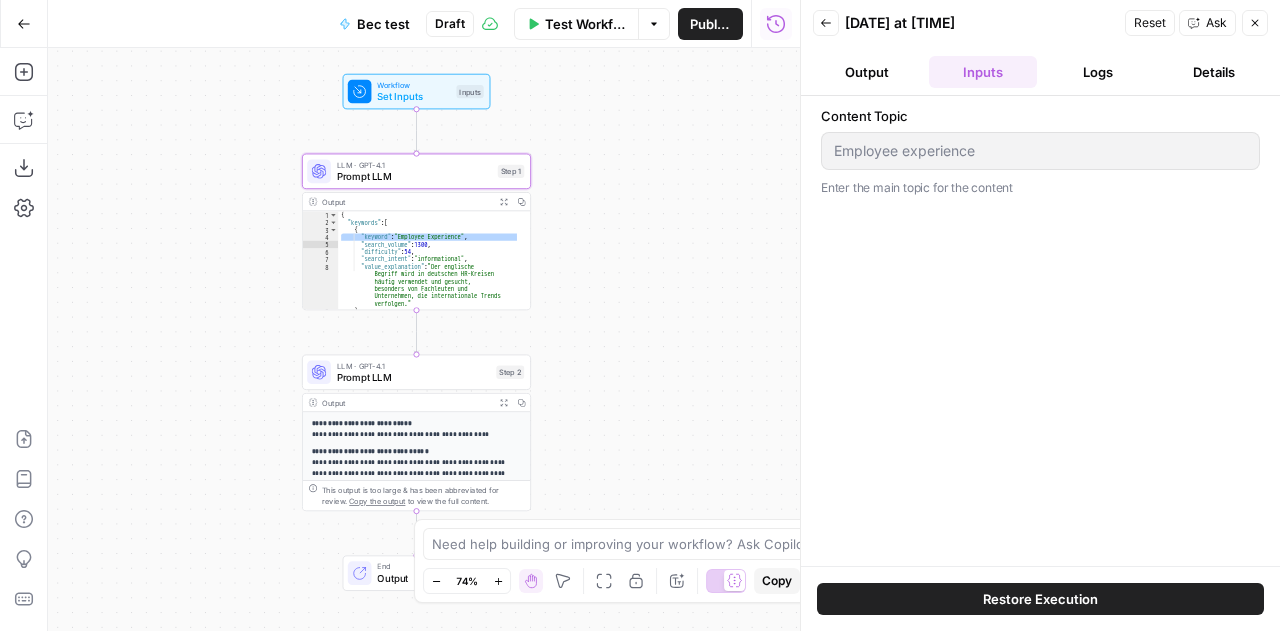 click on "**********" at bounding box center (411, 429) 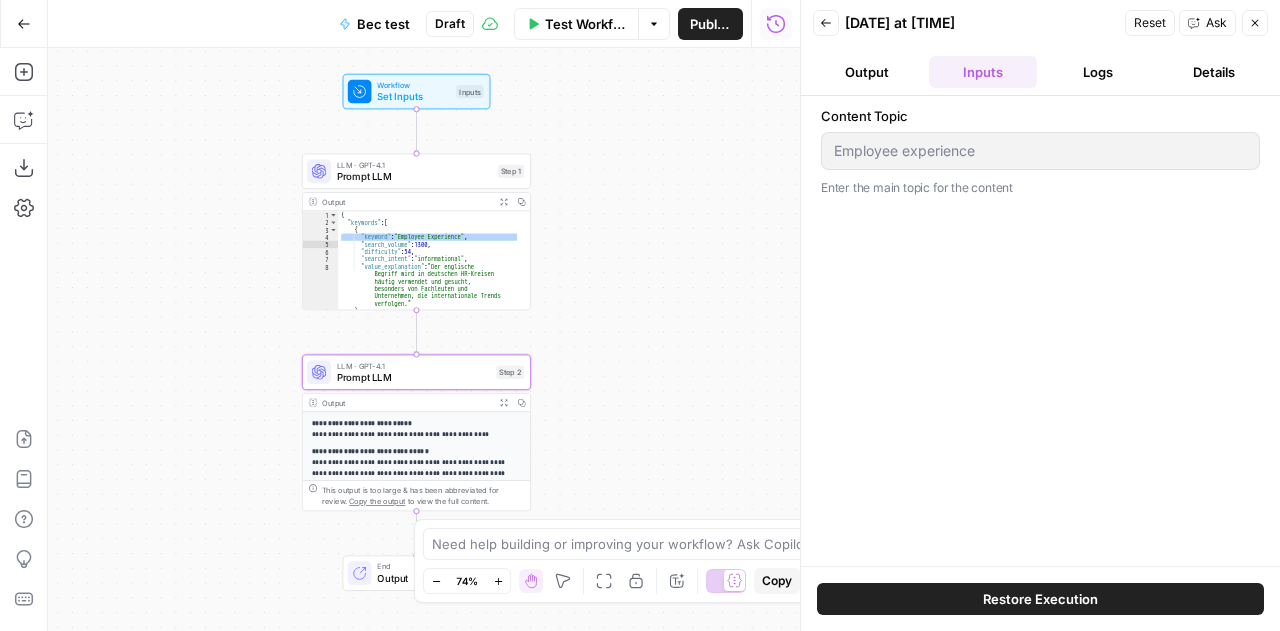 click on "**********" at bounding box center (411, 429) 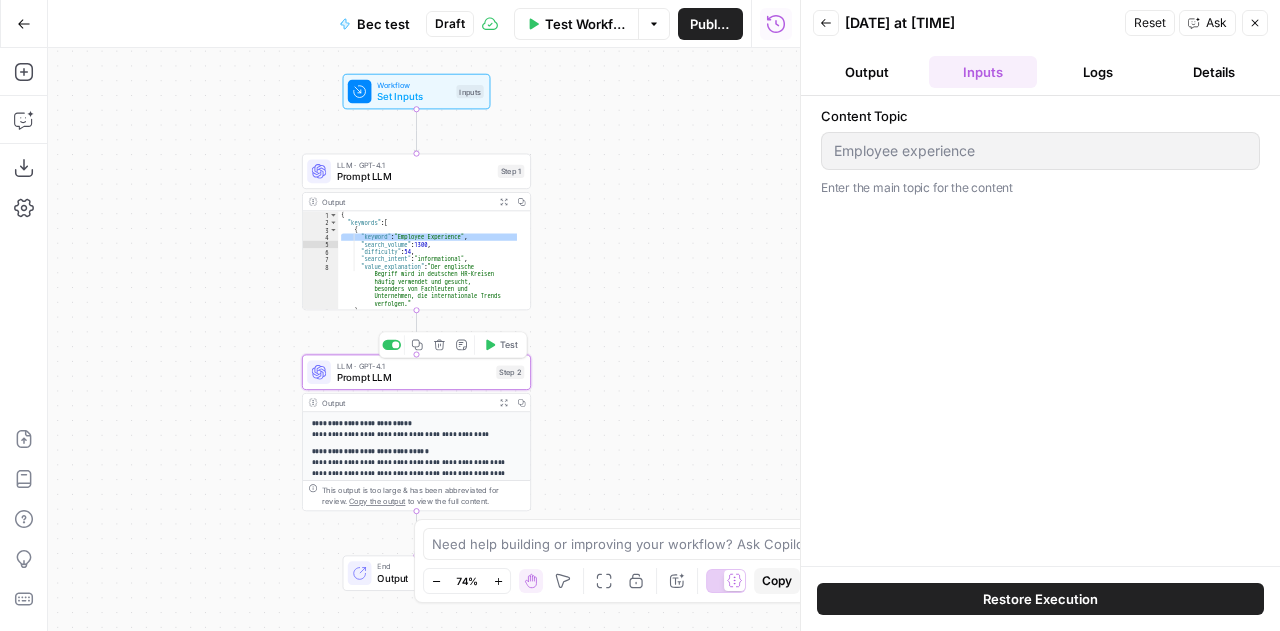 click on "Prompt LLM" at bounding box center (414, 377) 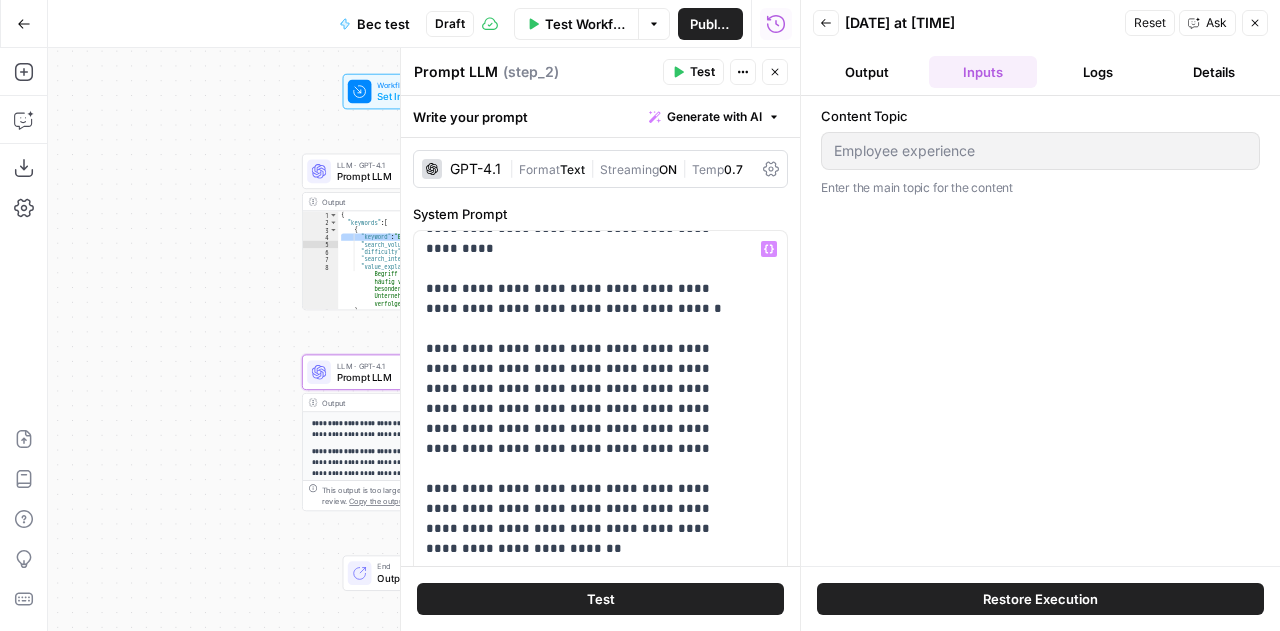 scroll, scrollTop: 201, scrollLeft: 0, axis: vertical 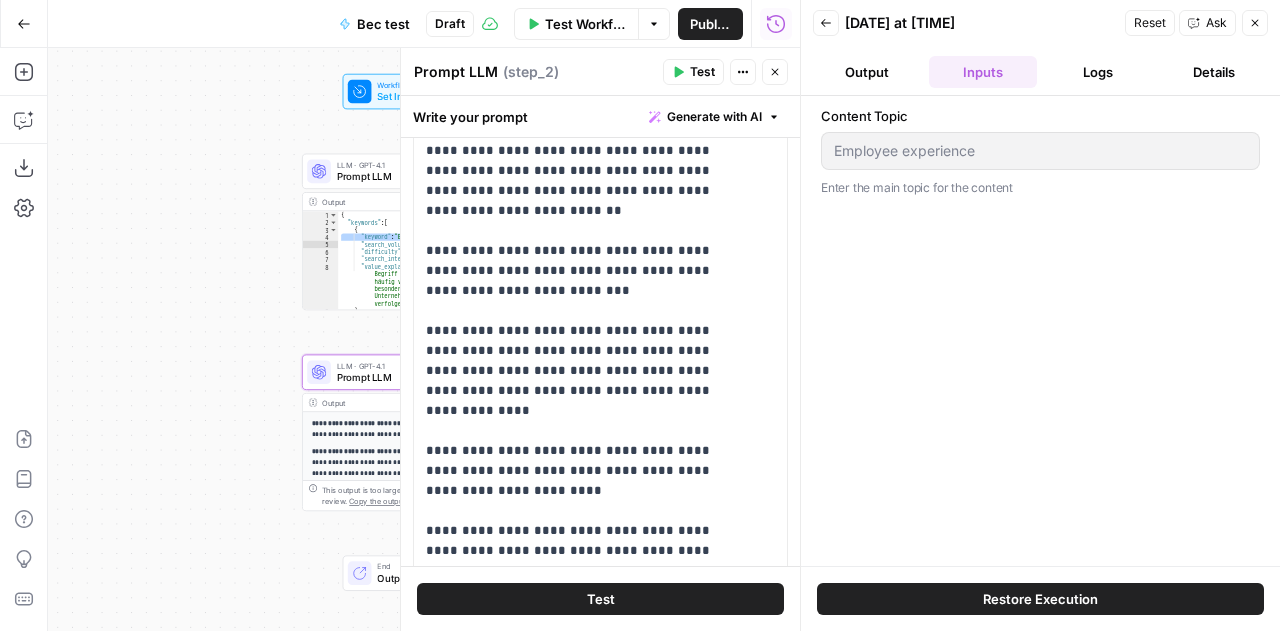 click on "**********" at bounding box center [424, 339] 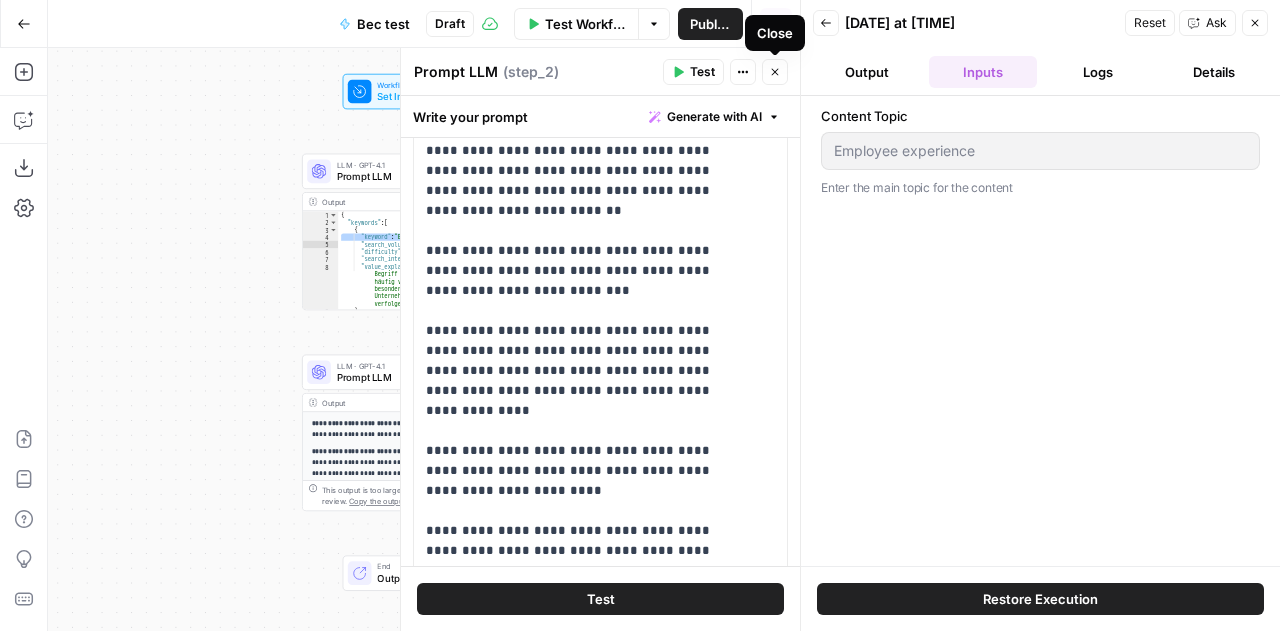 click on "Close" at bounding box center [775, 72] 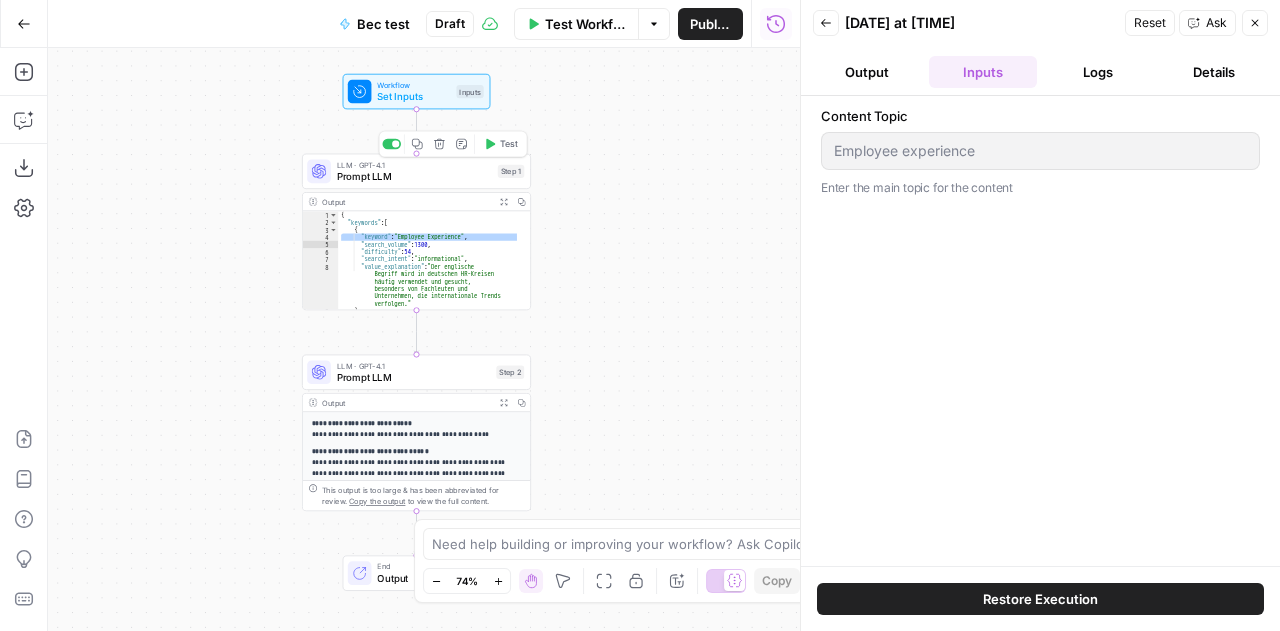 click on "Prompt LLM" at bounding box center [414, 176] 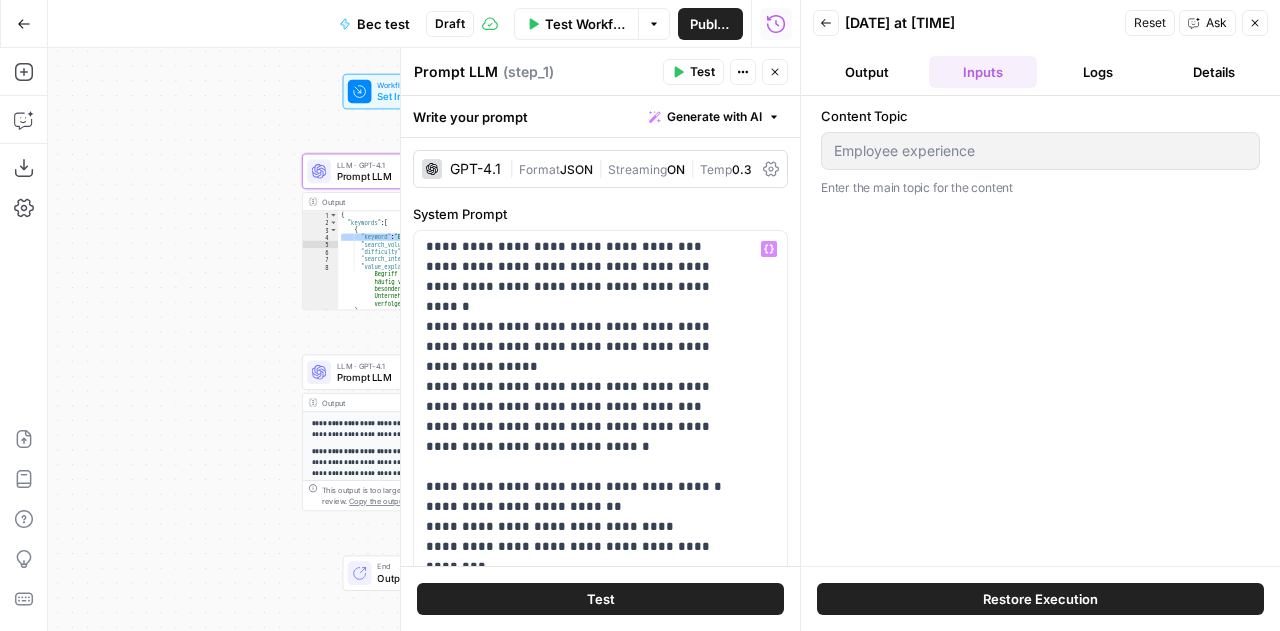 scroll, scrollTop: 341, scrollLeft: 0, axis: vertical 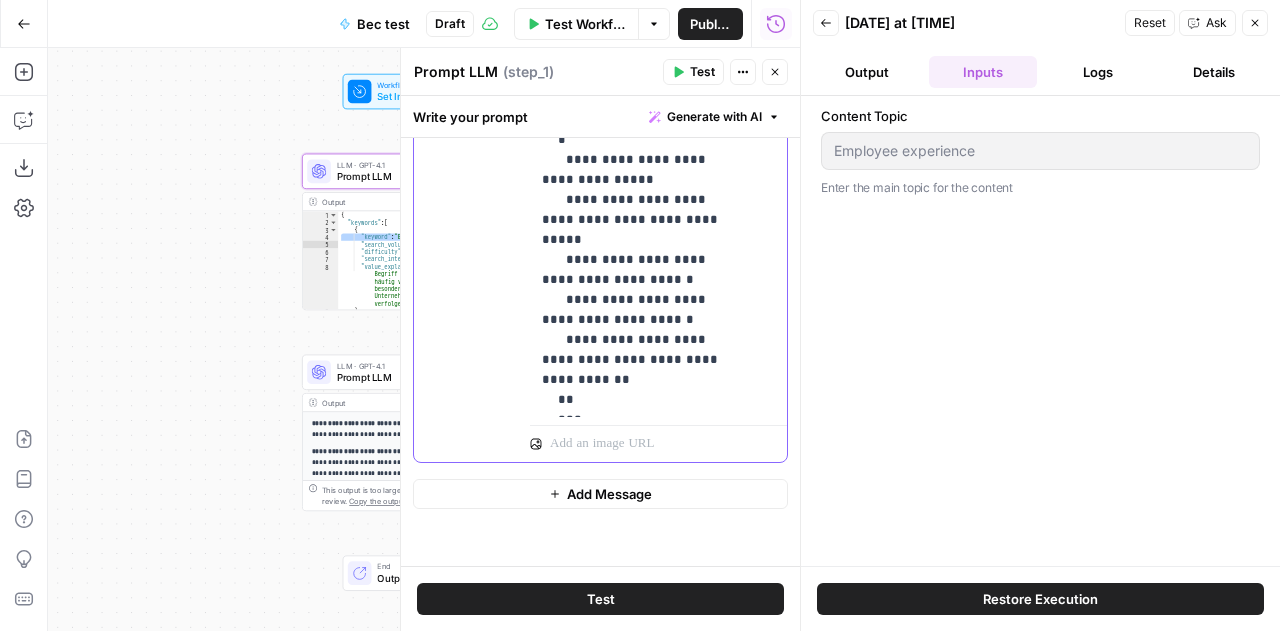 drag, startPoint x: 532, startPoint y: 390, endPoint x: 692, endPoint y: 408, distance: 161.00932 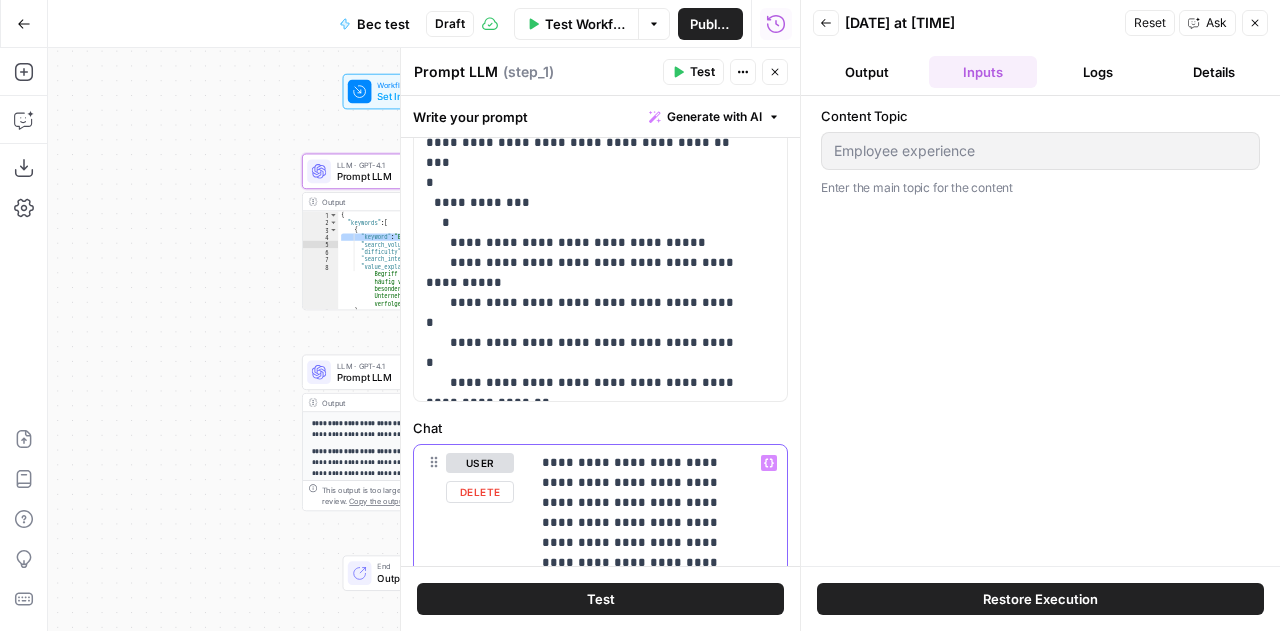 scroll, scrollTop: 643, scrollLeft: 0, axis: vertical 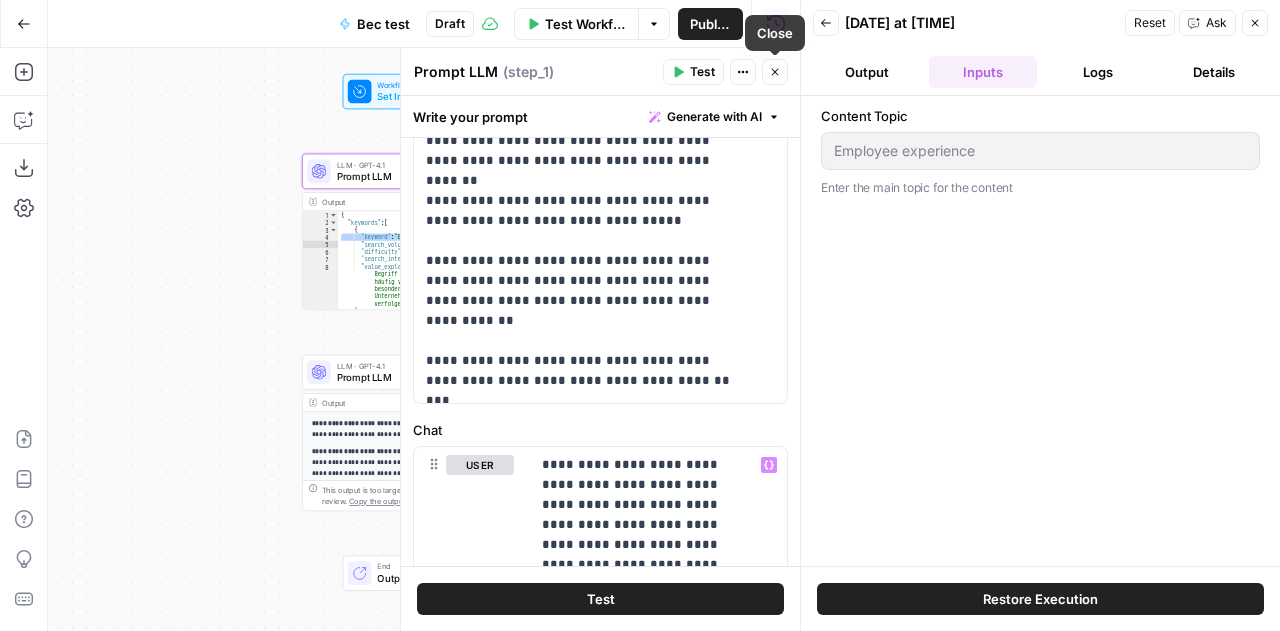 click on "Close" at bounding box center (775, 72) 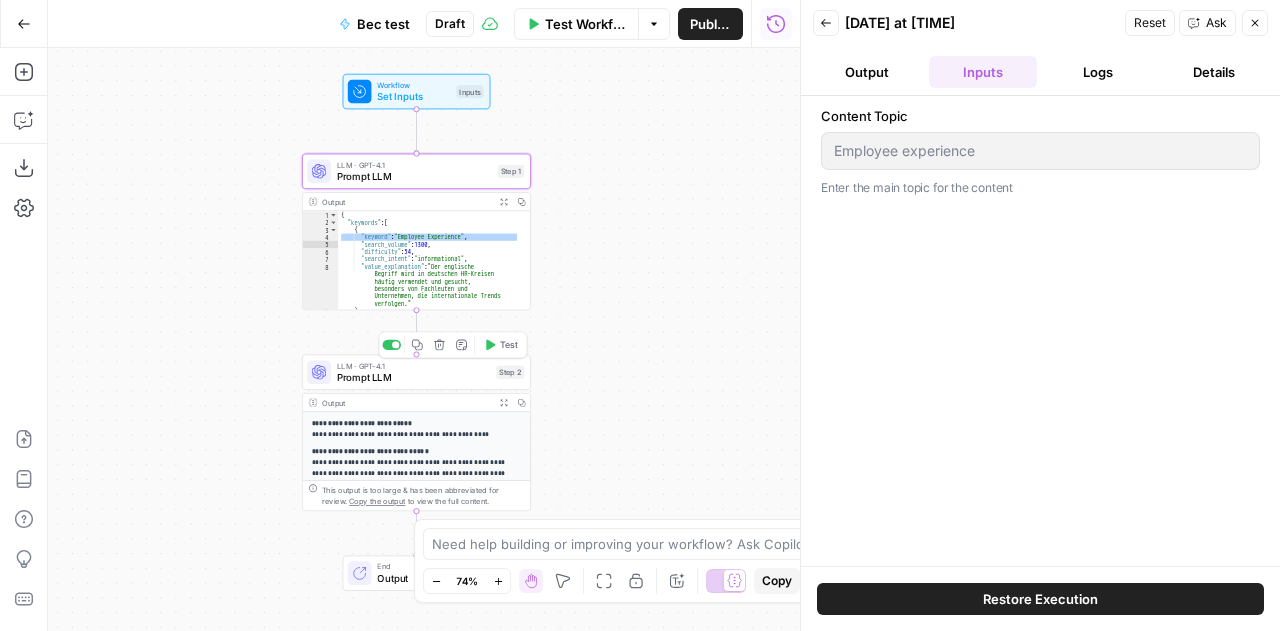 click on "Prompt LLM" at bounding box center [414, 377] 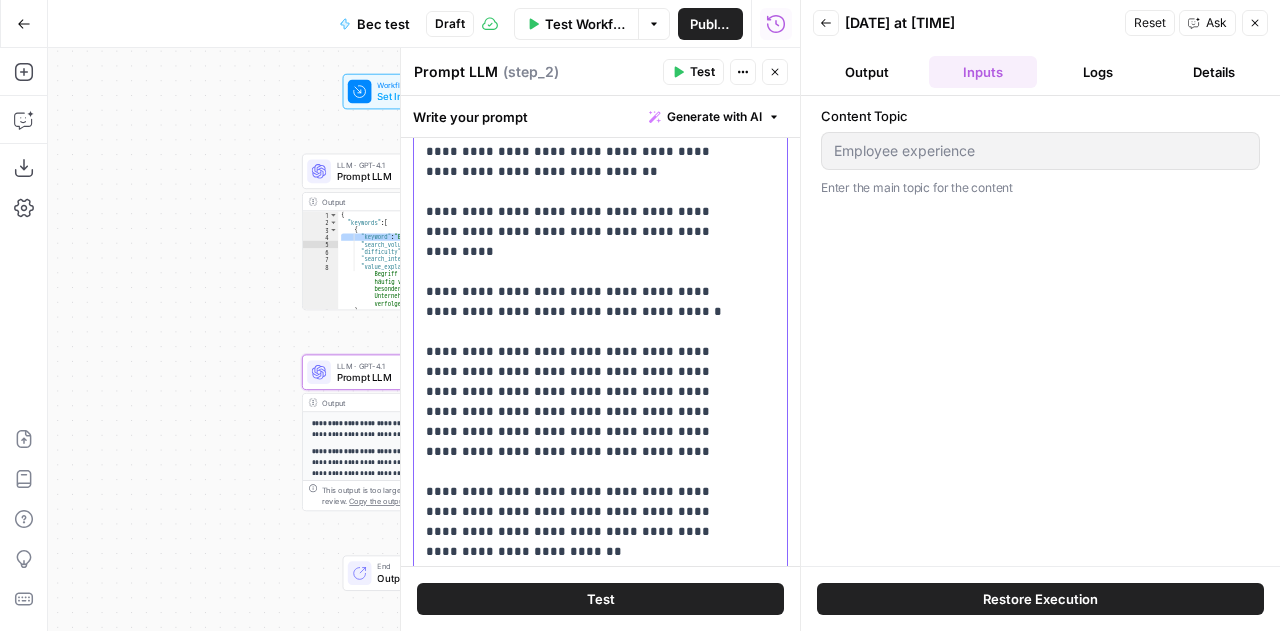 scroll, scrollTop: 478, scrollLeft: 0, axis: vertical 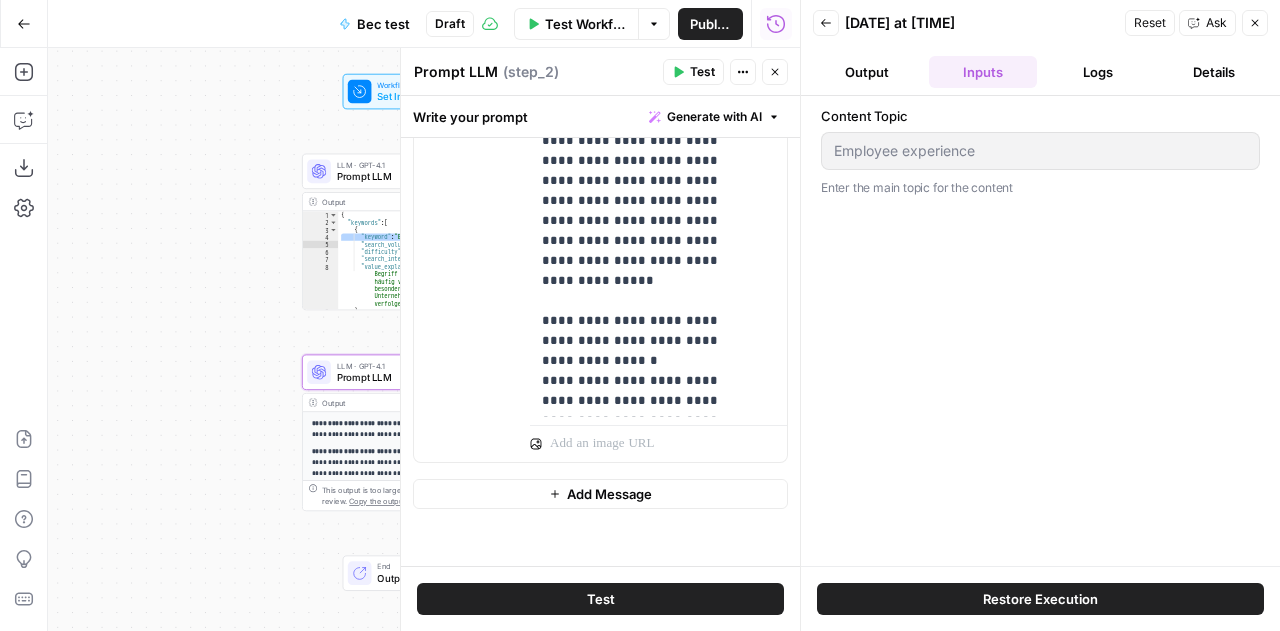 drag, startPoint x: 419, startPoint y: 244, endPoint x: 714, endPoint y: 393, distance: 330.49356 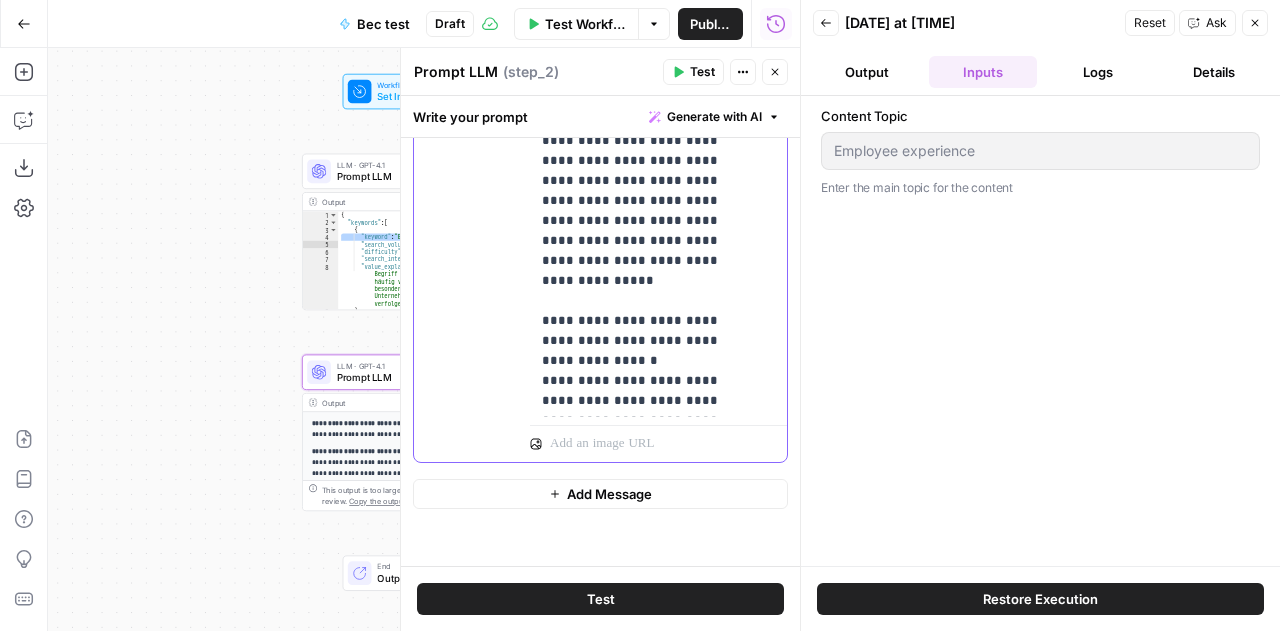 click on "**********" at bounding box center (643, 3891) 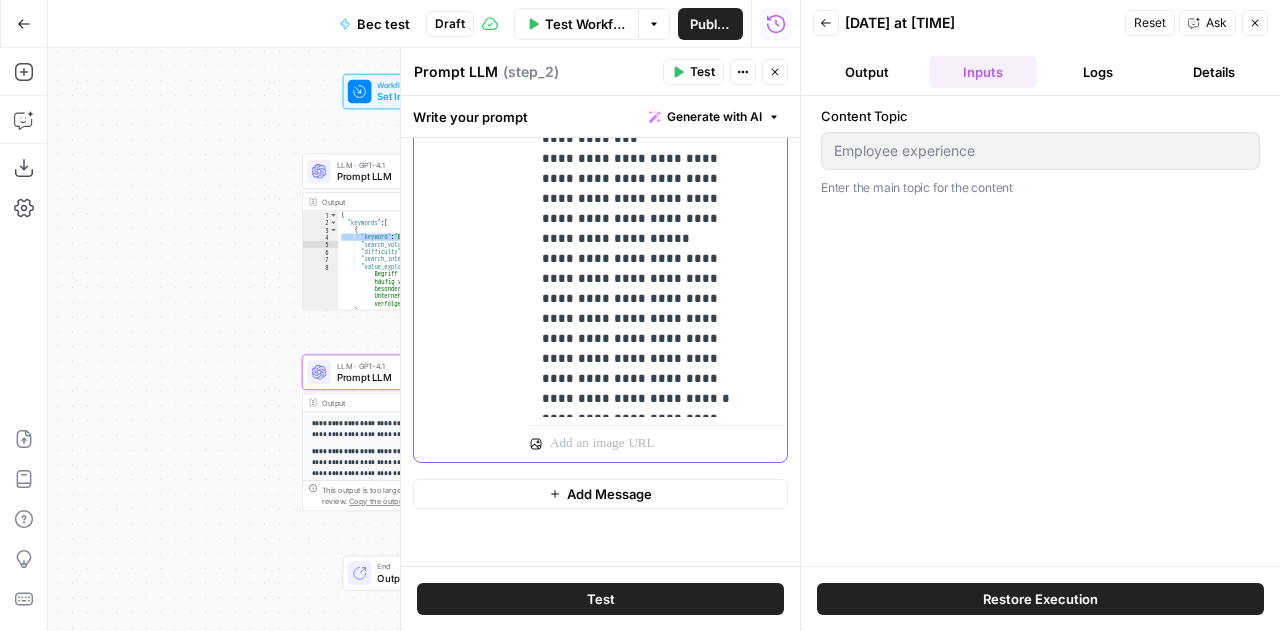 scroll, scrollTop: 0, scrollLeft: 0, axis: both 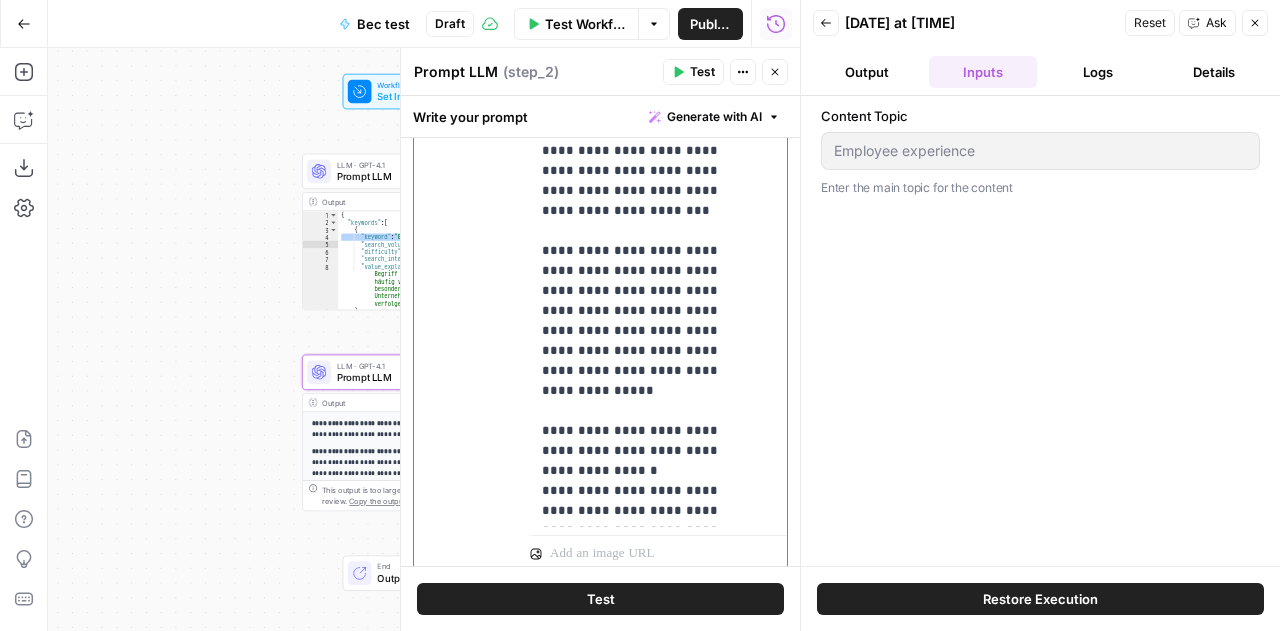 click on "**********" at bounding box center (643, 4001) 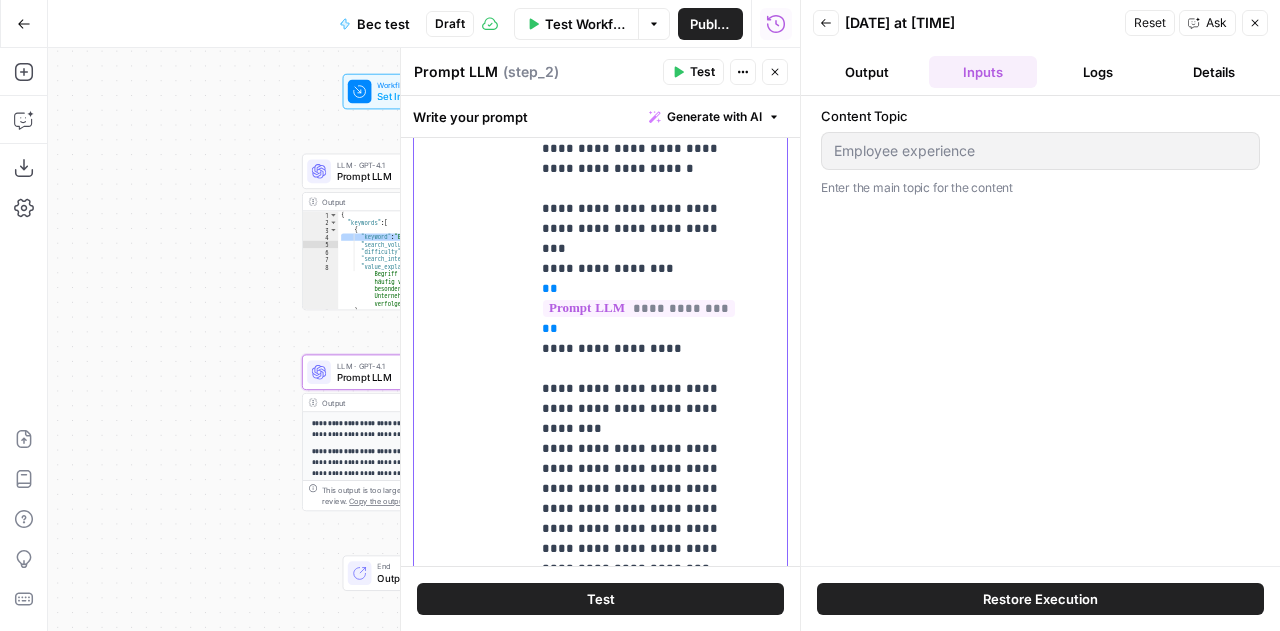 scroll, scrollTop: 1336, scrollLeft: 0, axis: vertical 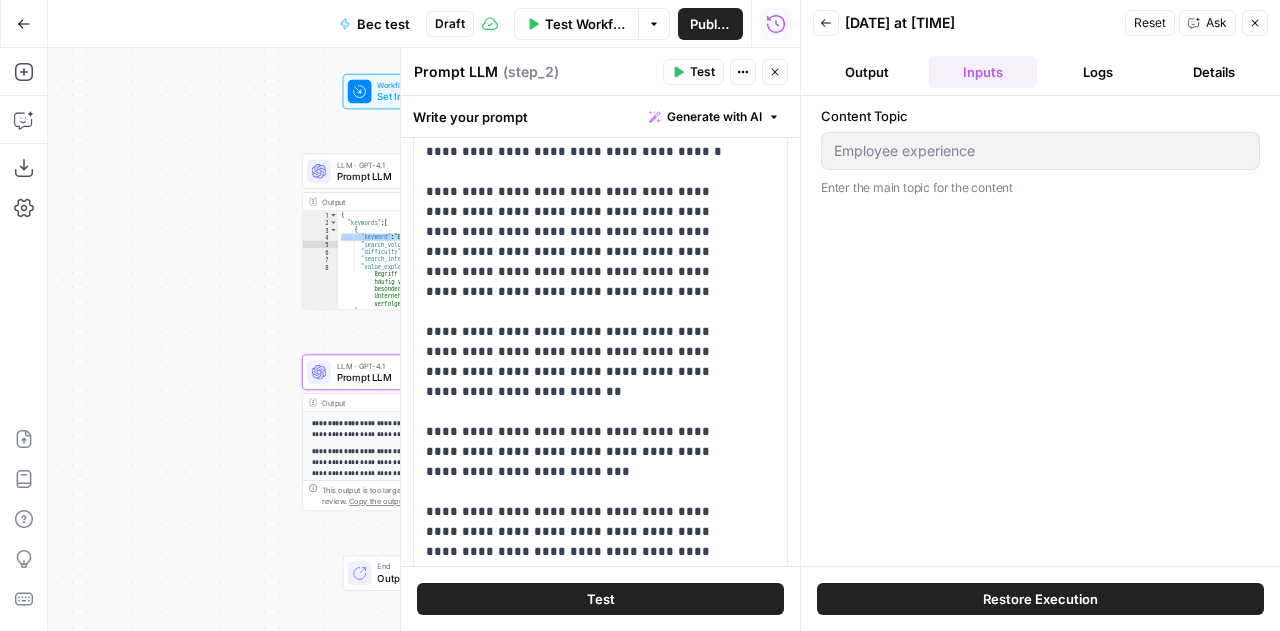 drag, startPoint x: 622, startPoint y: 291, endPoint x: 488, endPoint y: 279, distance: 134.53624 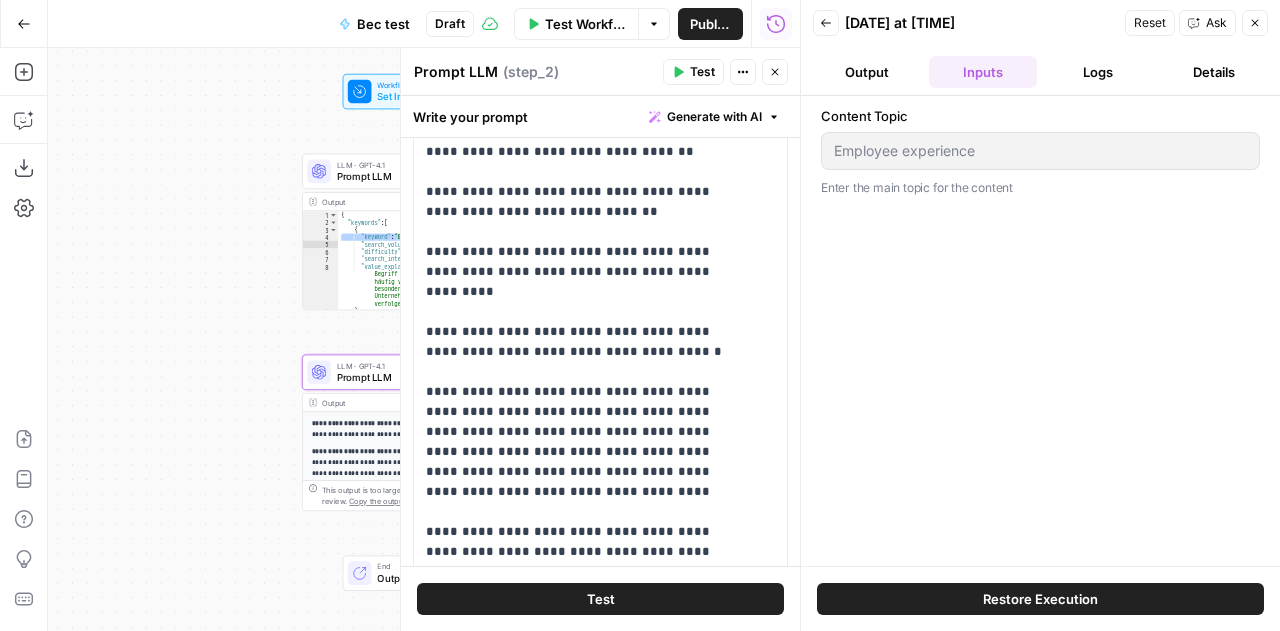 scroll, scrollTop: 0, scrollLeft: 0, axis: both 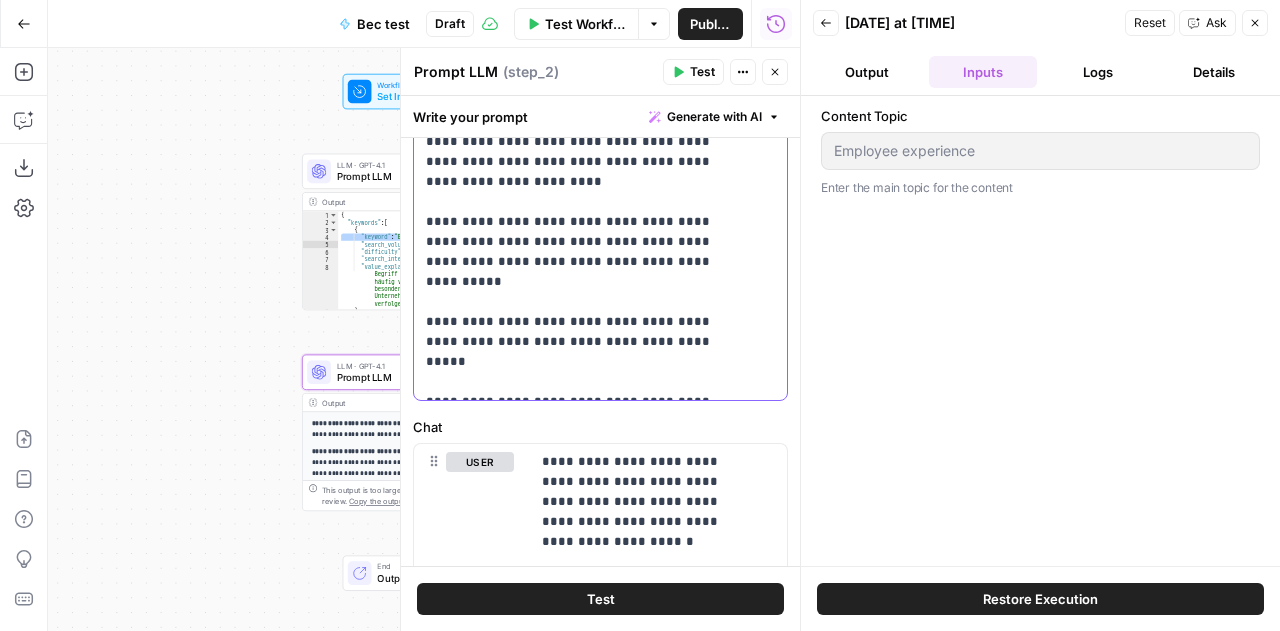 drag, startPoint x: 422, startPoint y: 242, endPoint x: 571, endPoint y: 377, distance: 201.06218 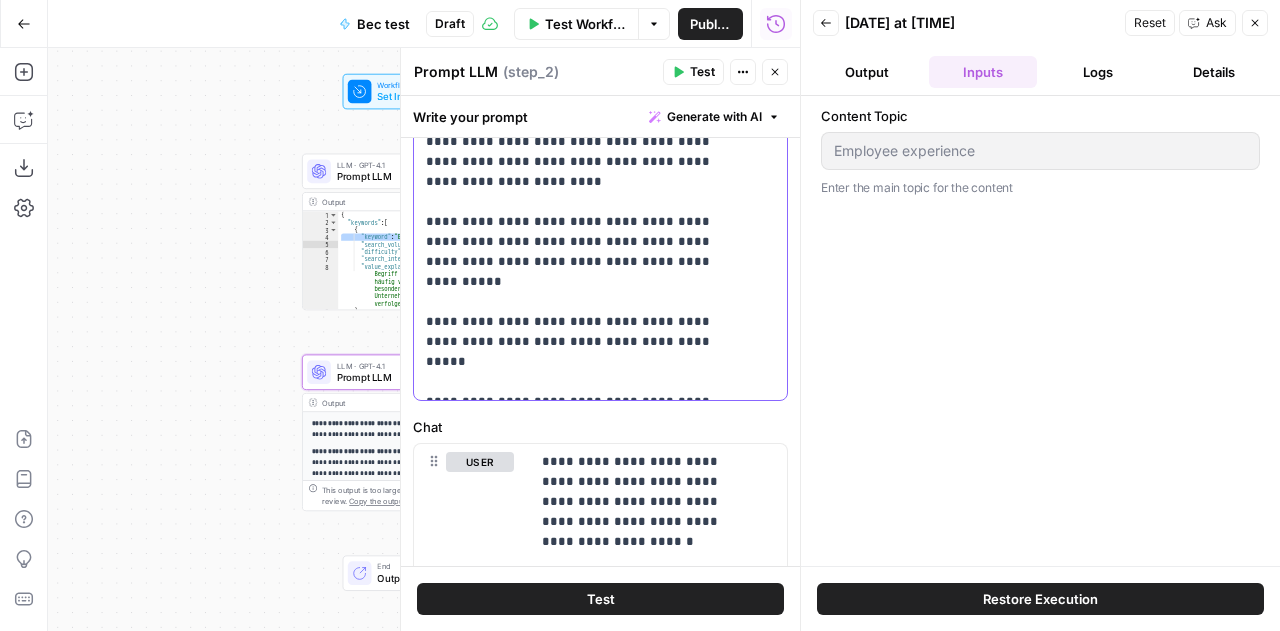 click on "**********" at bounding box center [585, -108] 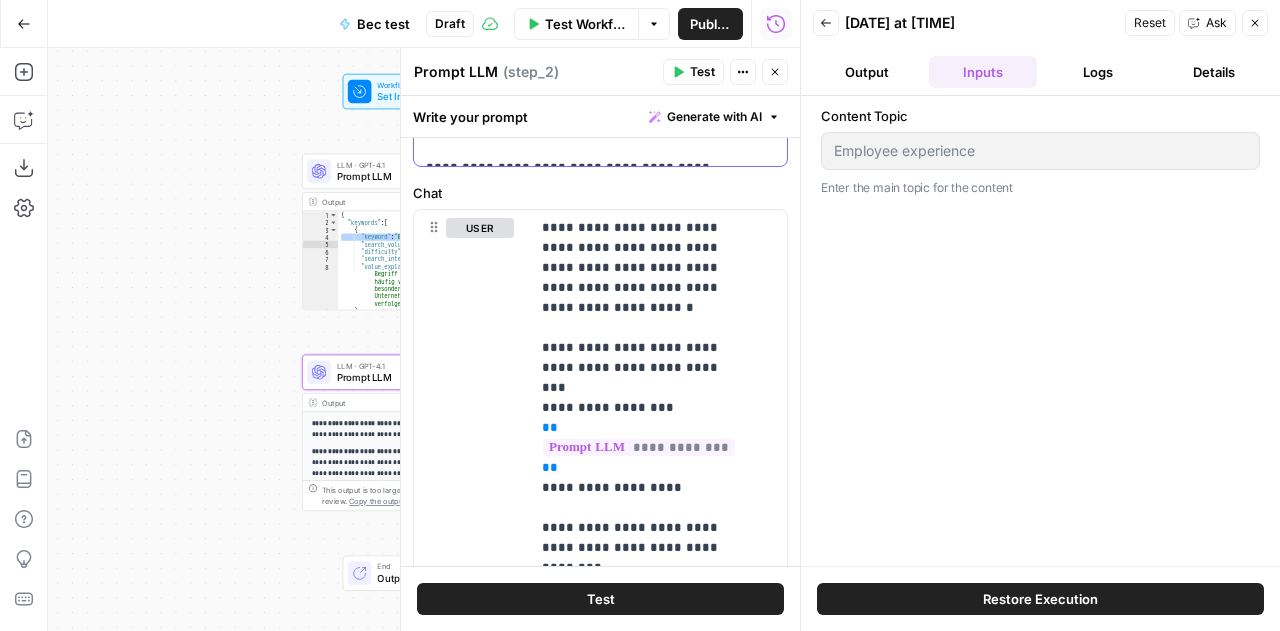 scroll, scrollTop: 896, scrollLeft: 0, axis: vertical 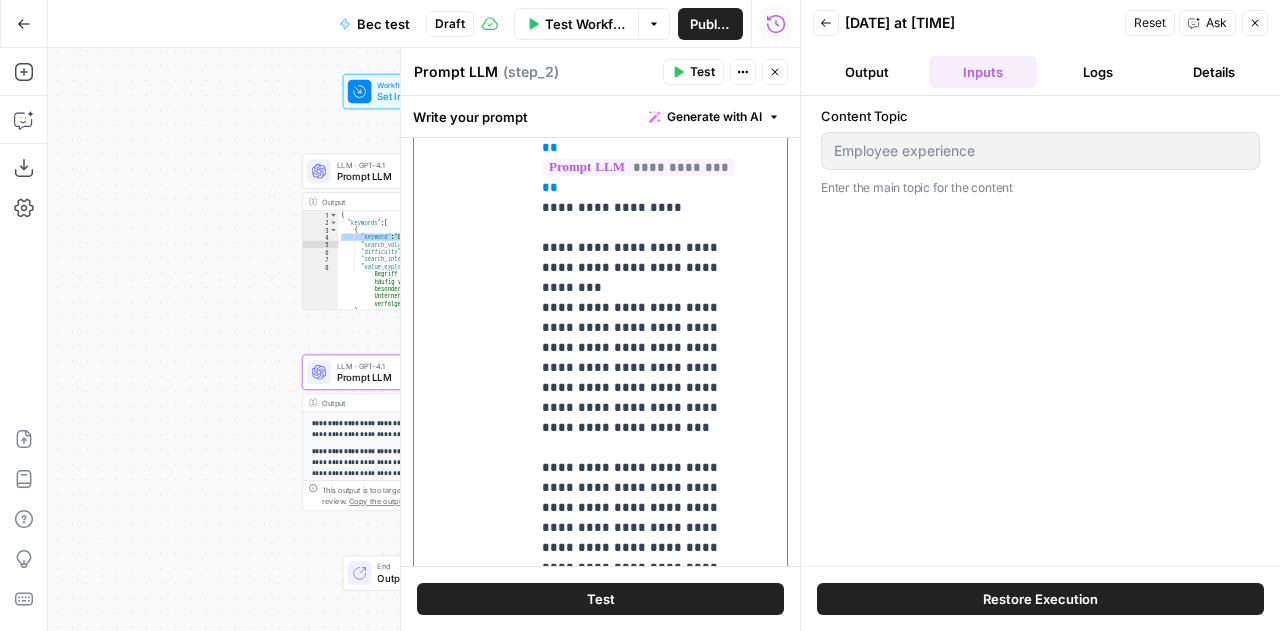 drag, startPoint x: 539, startPoint y: 213, endPoint x: 689, endPoint y: 519, distance: 340.78732 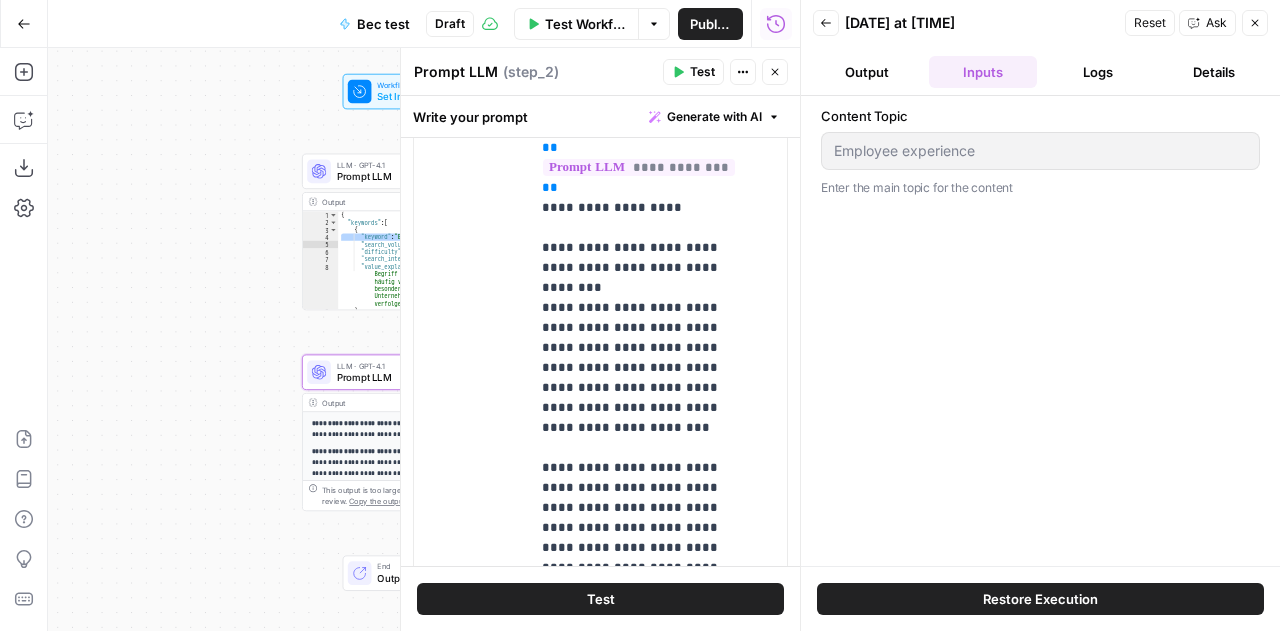 click on "Employee experience" at bounding box center (1040, 151) 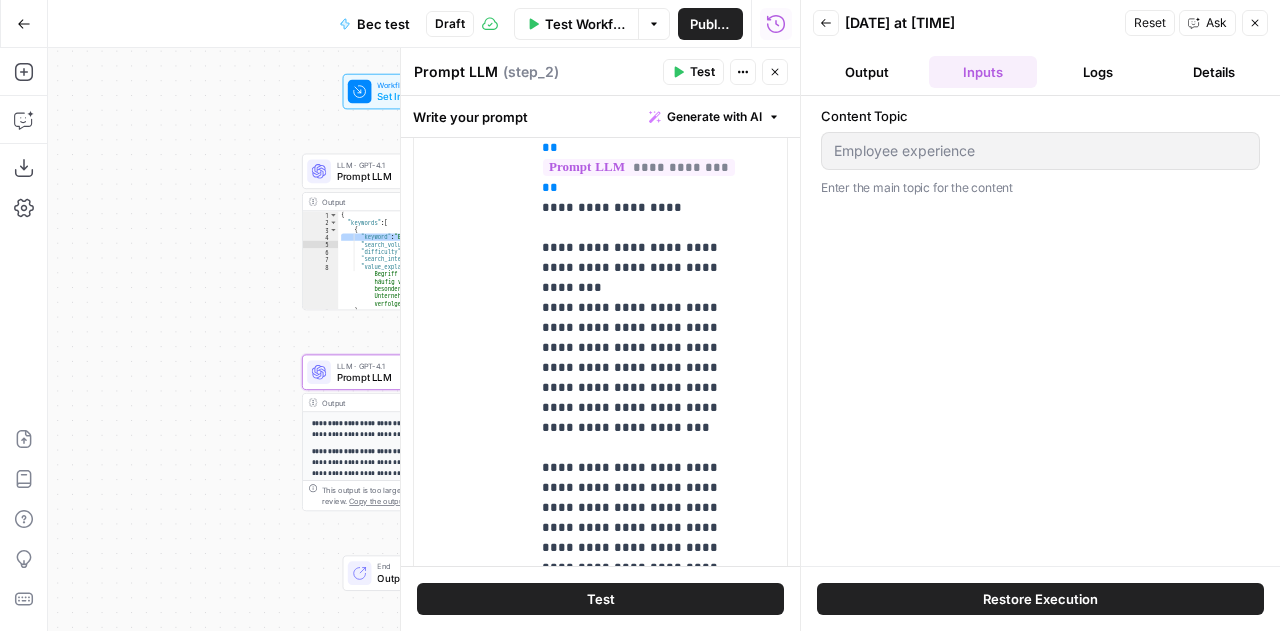 click 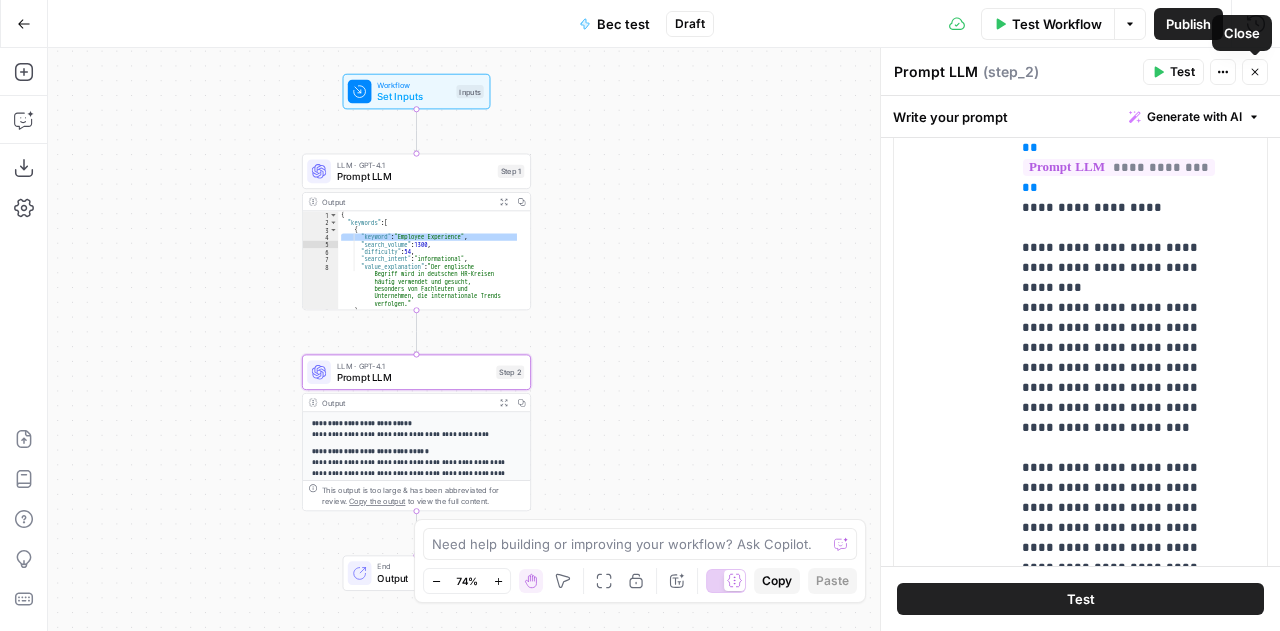 click on "Close" at bounding box center [1255, 72] 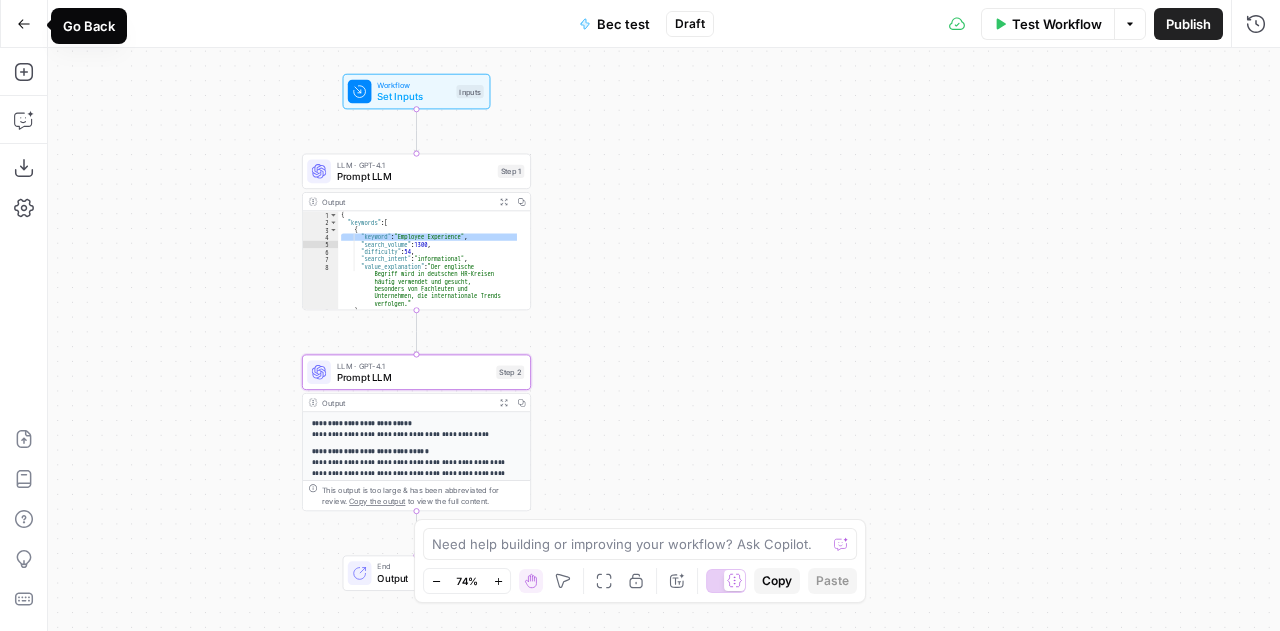 click 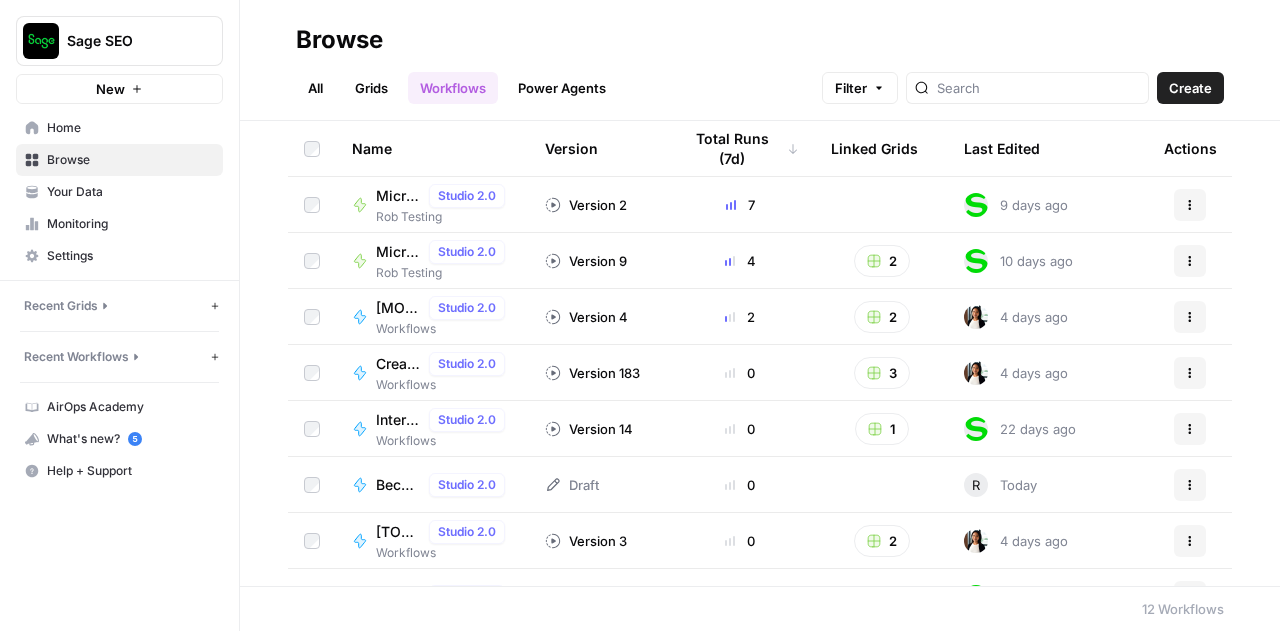 click on "AirOps Academy" at bounding box center [130, 407] 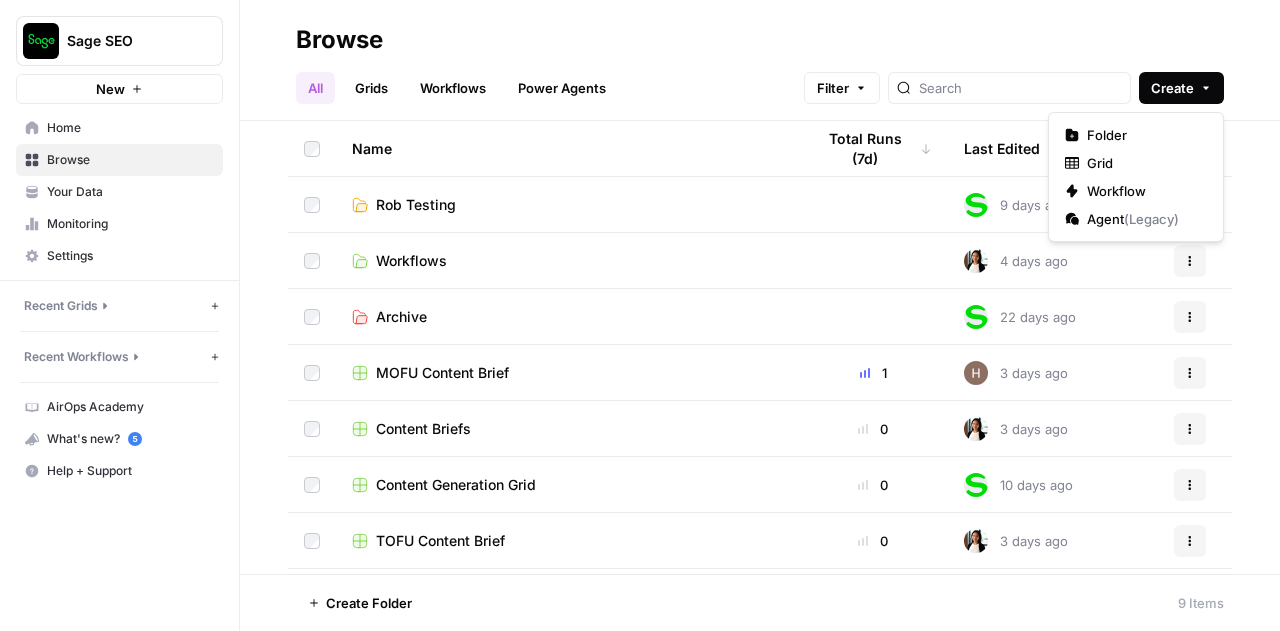 click on "Create" at bounding box center (1181, 88) 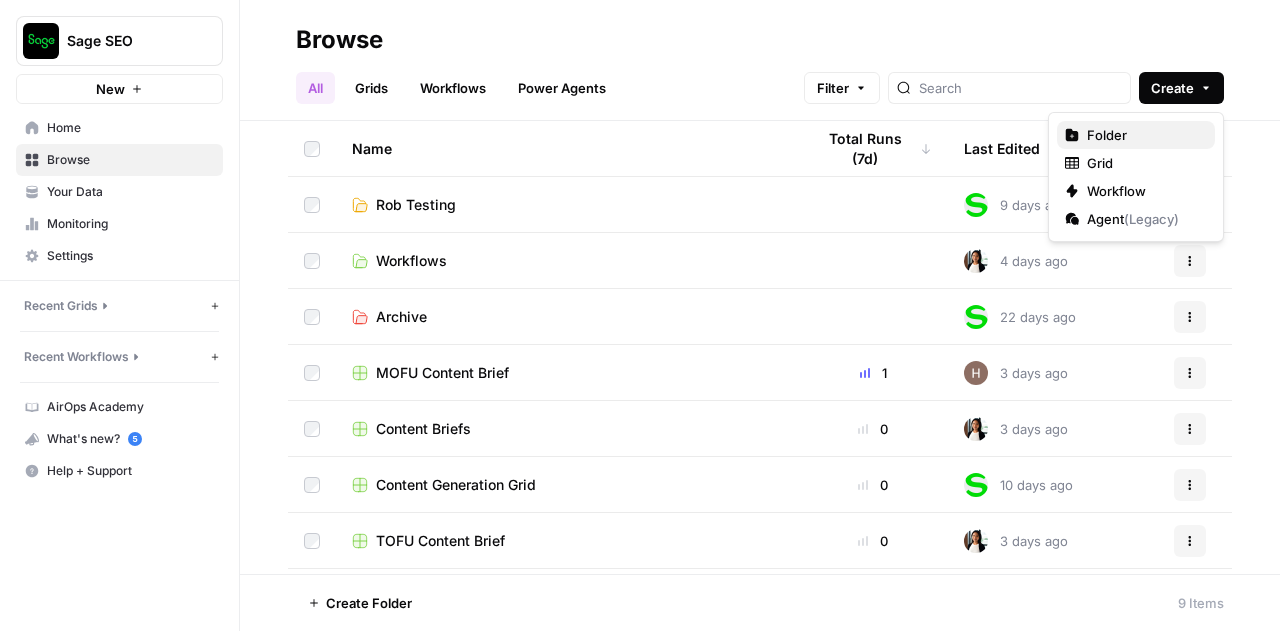 click on "Folder" at bounding box center [1143, 135] 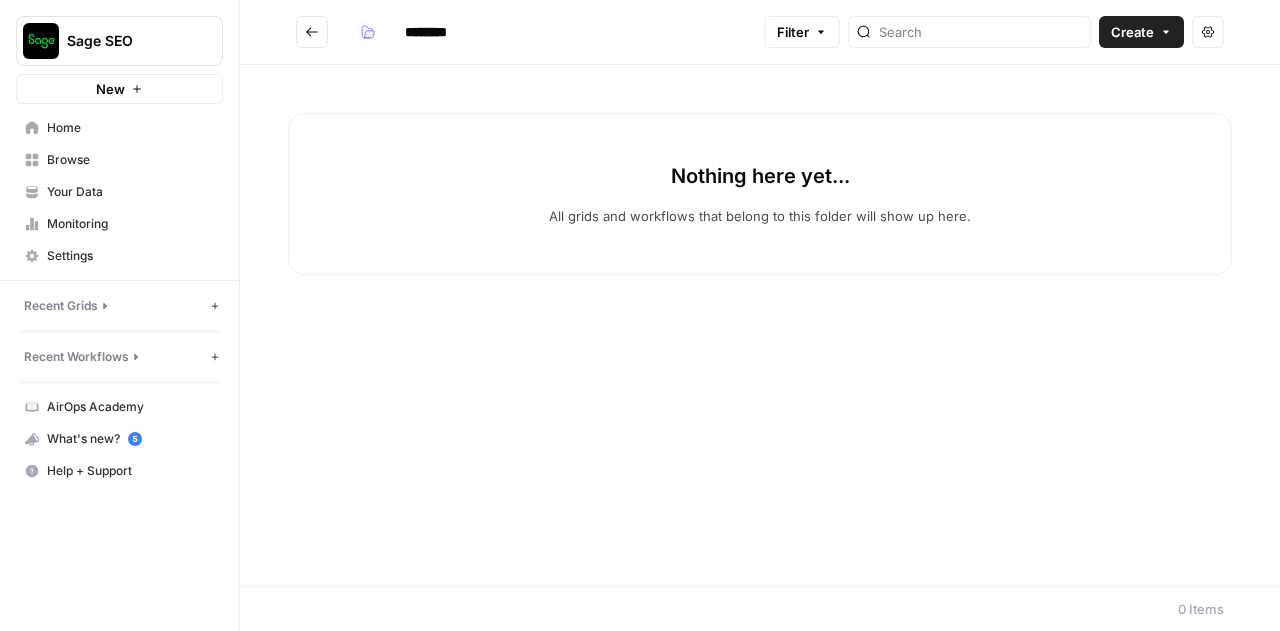 click on "********" at bounding box center [452, 32] 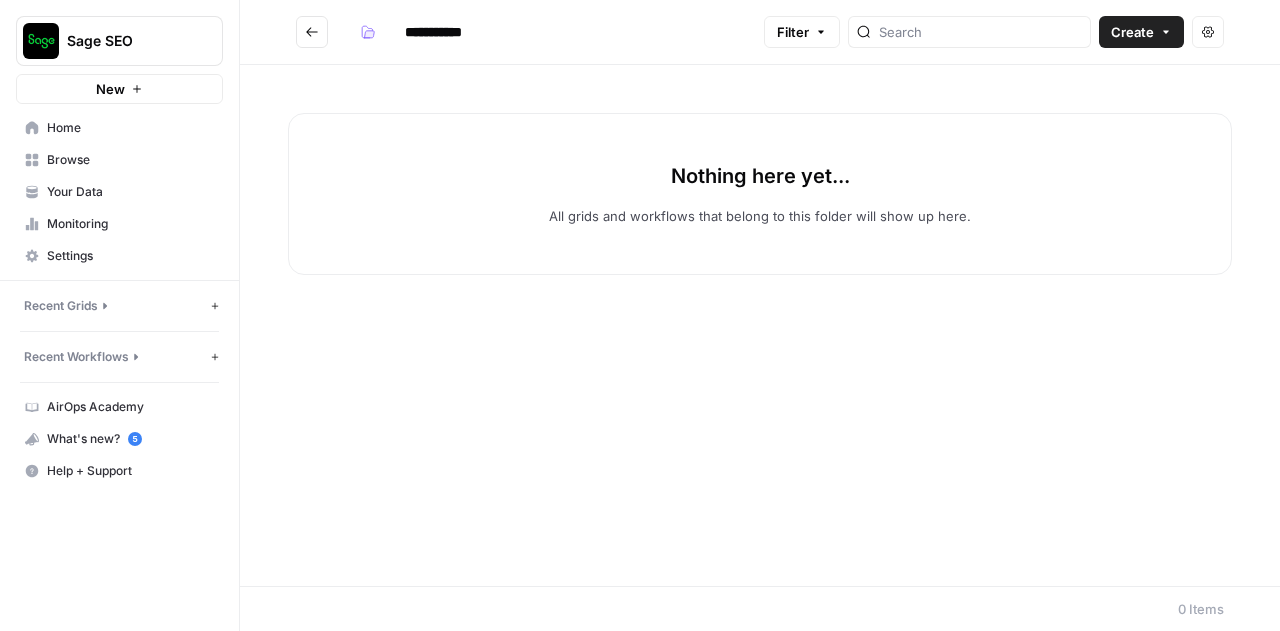 type on "**********" 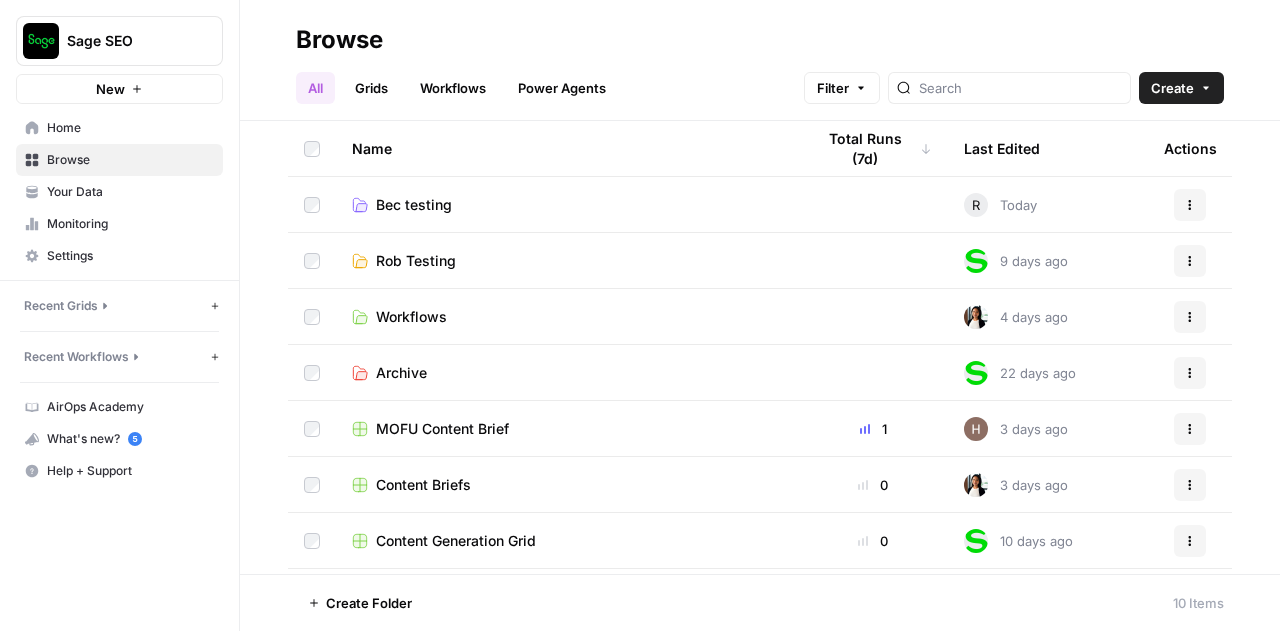 click on "Workflows" at bounding box center (453, 88) 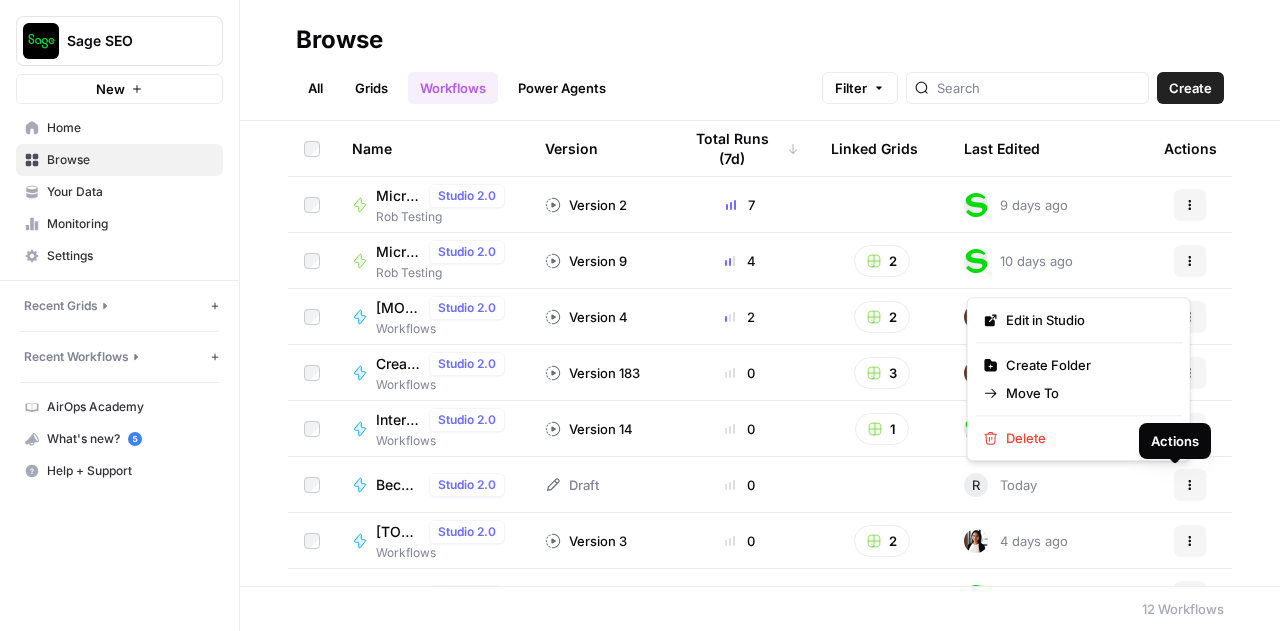 click 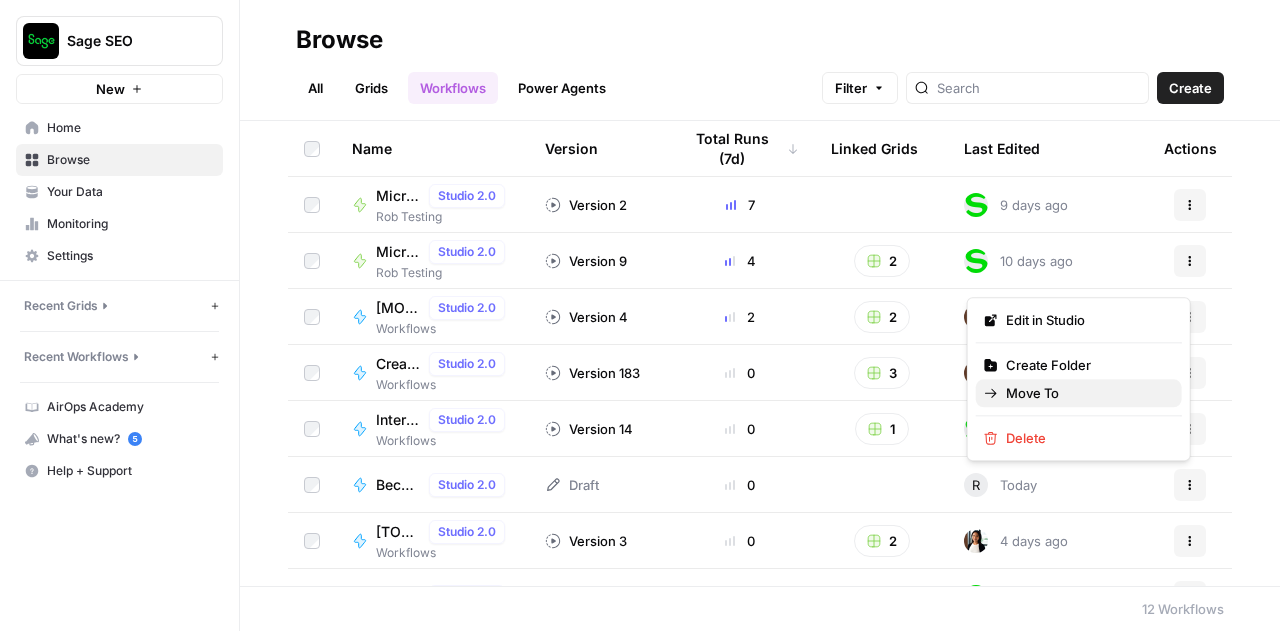 click on "Move To" at bounding box center [1086, 393] 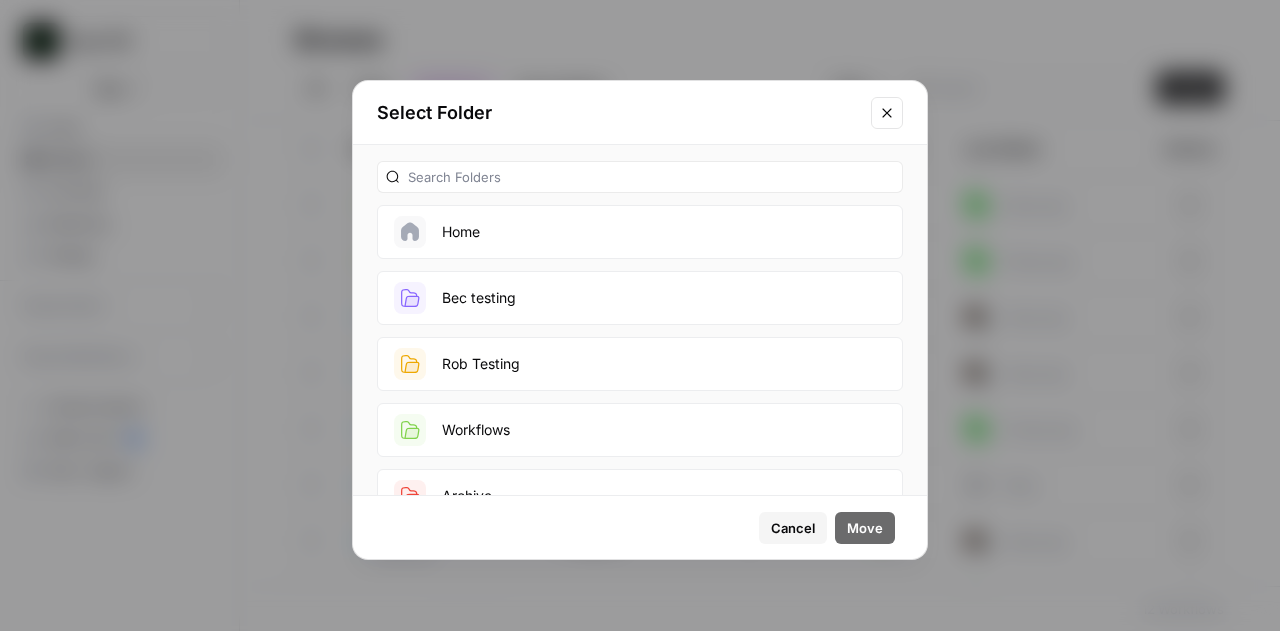 click on "Bec testing" at bounding box center [640, 298] 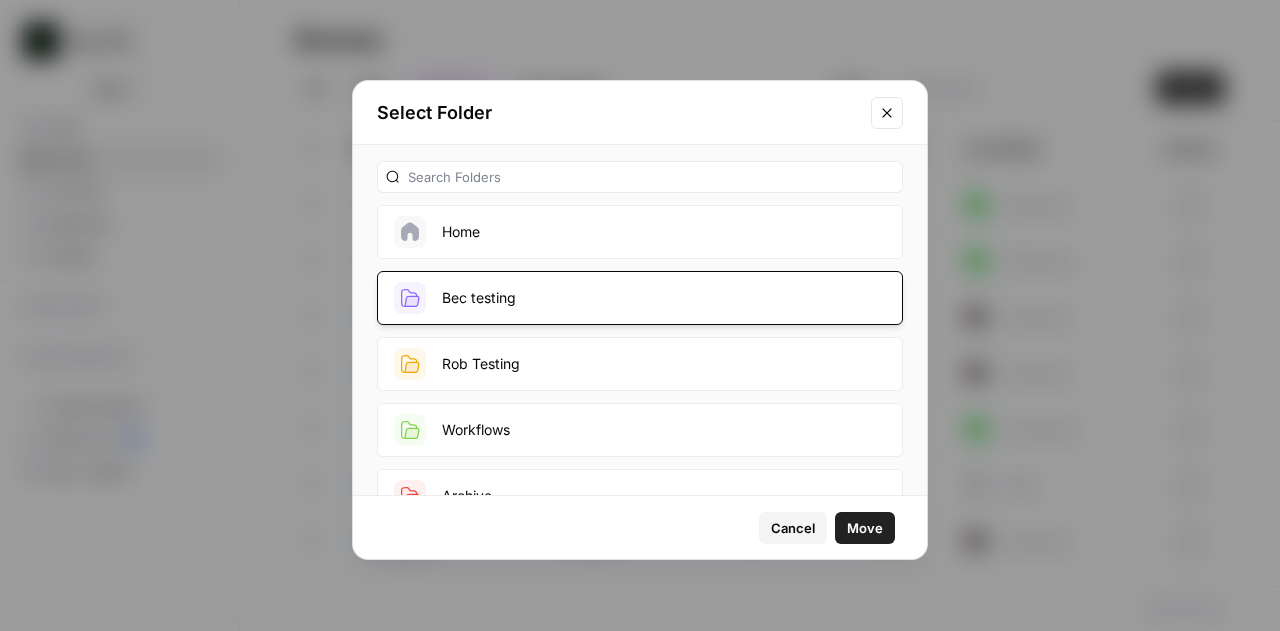 click on "Move" at bounding box center [865, 528] 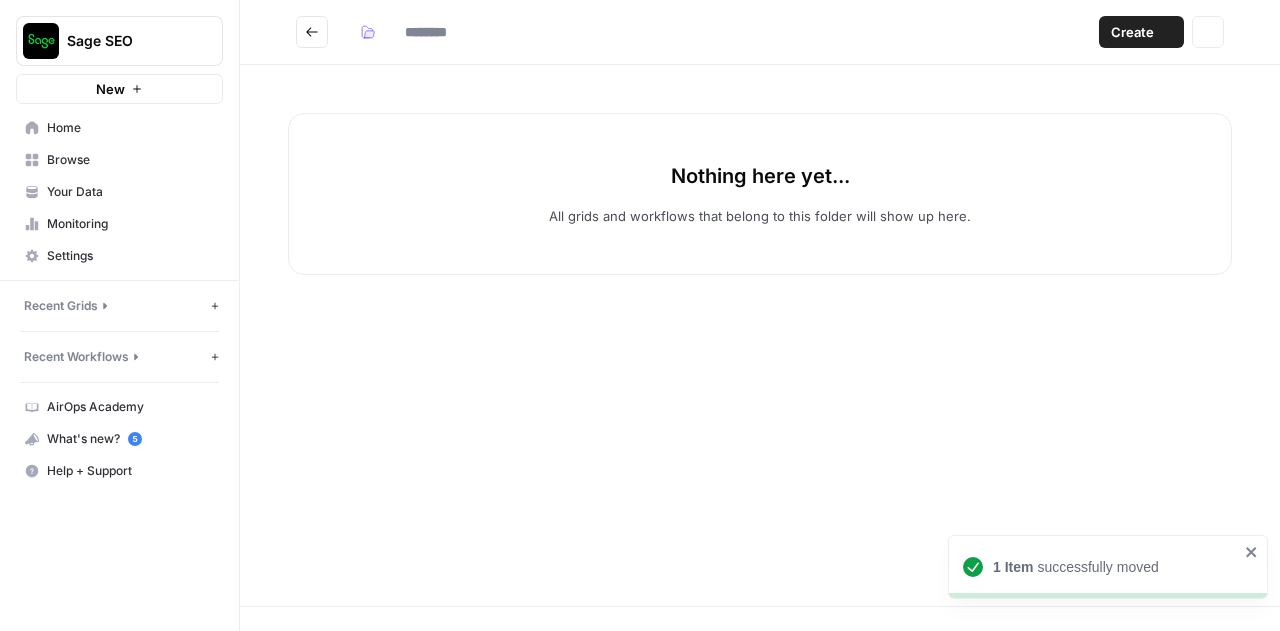 click on "Nothing here yet... All grids and workflows that belong to this folder will show up here." at bounding box center [760, 335] 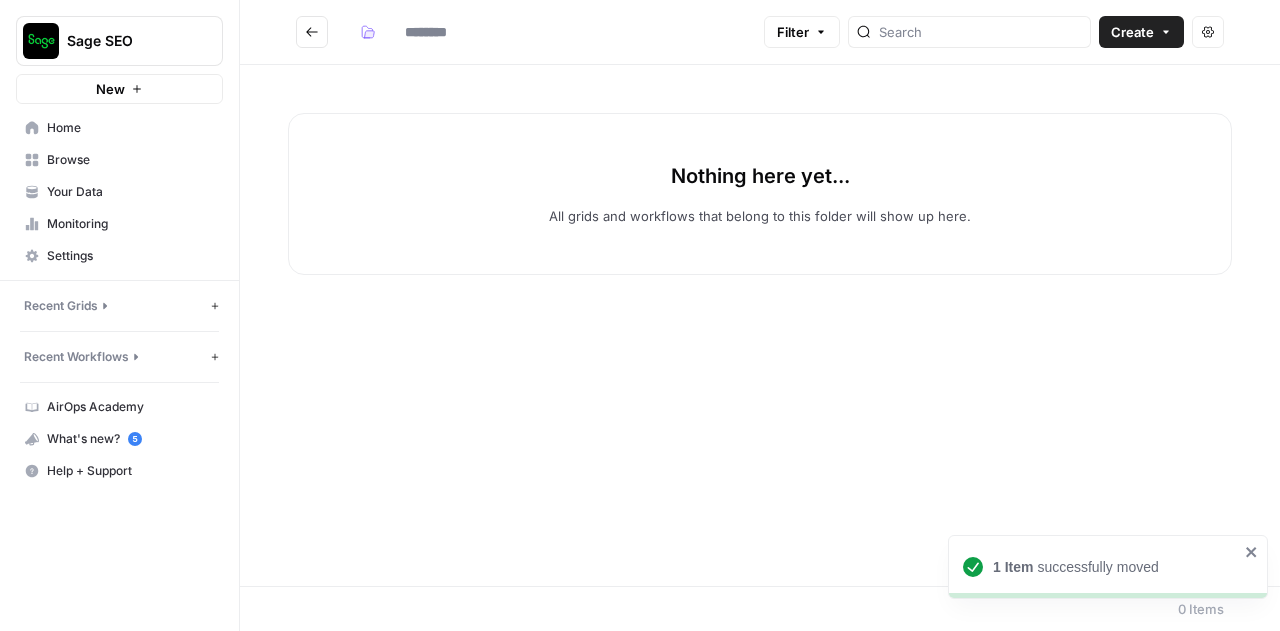 click on "Home" at bounding box center (130, 128) 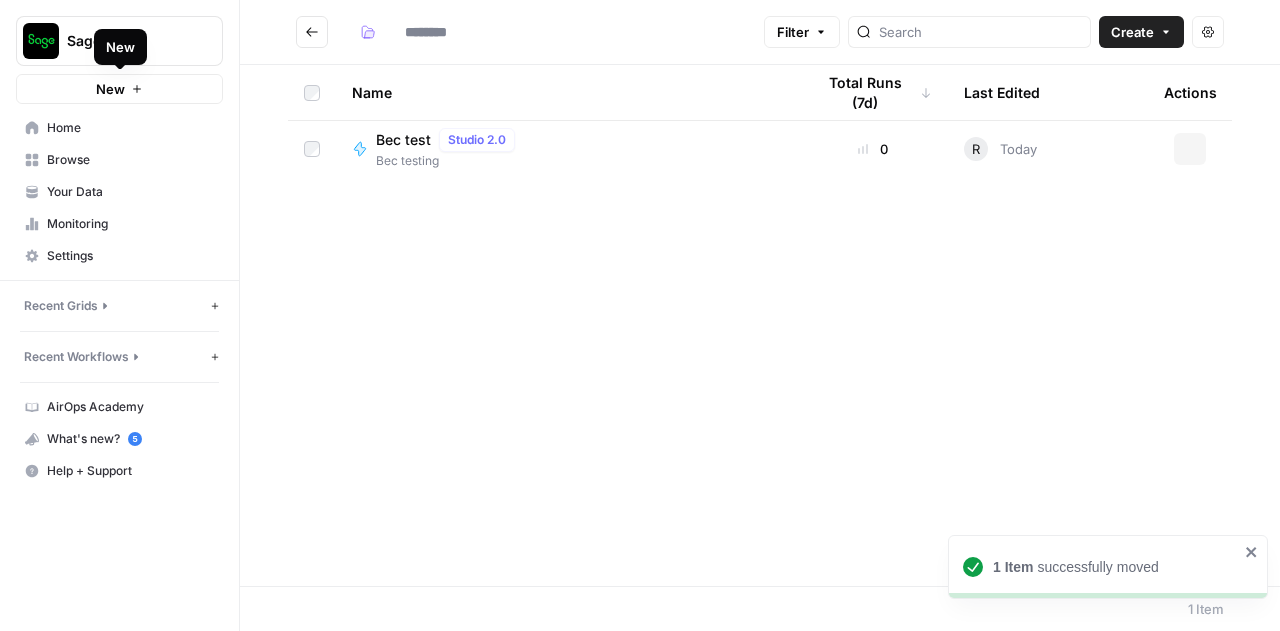 type on "**********" 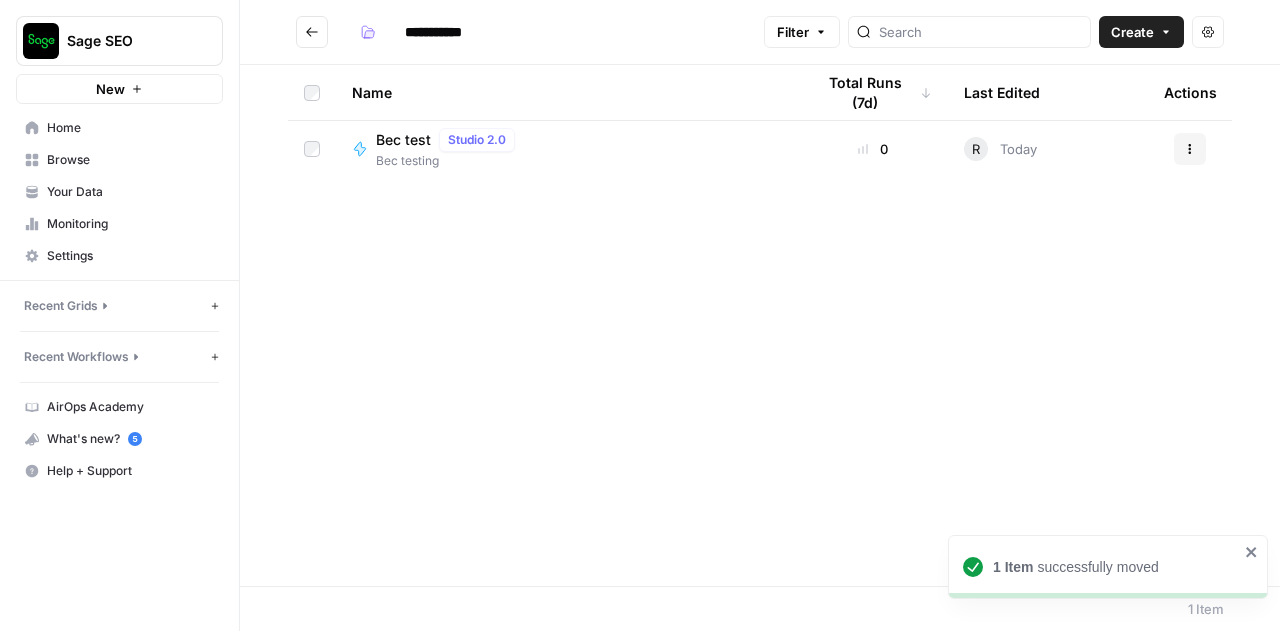 click on "Bec test" at bounding box center [403, 140] 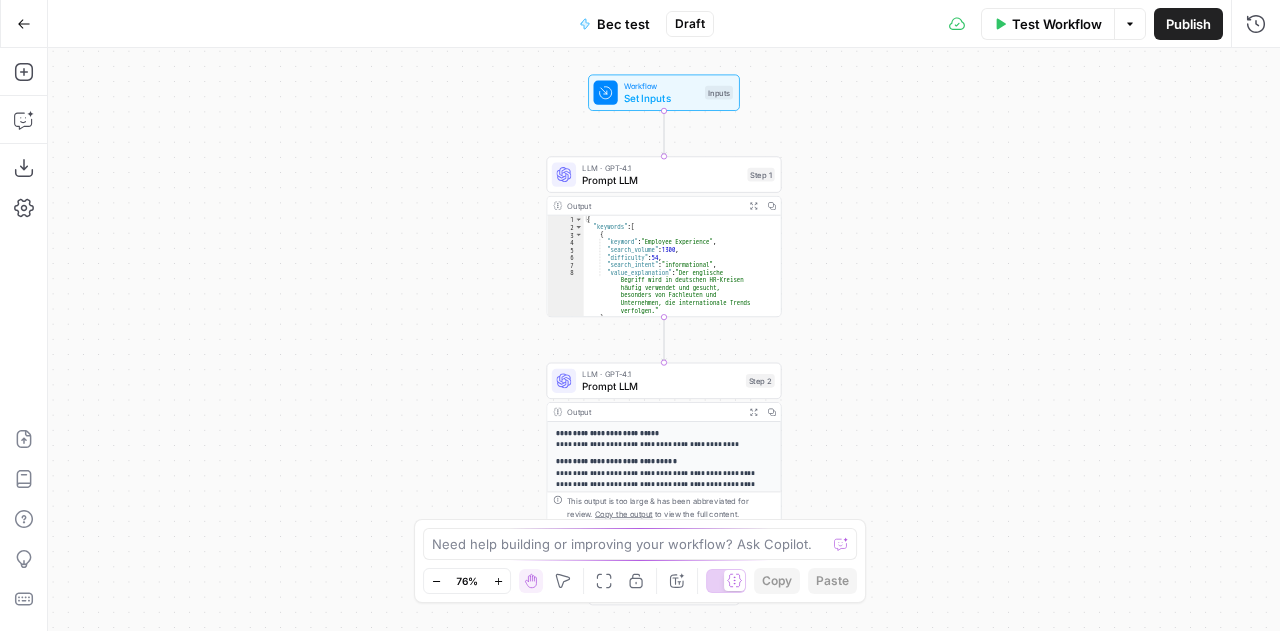 click on "Bec test" at bounding box center (623, 24) 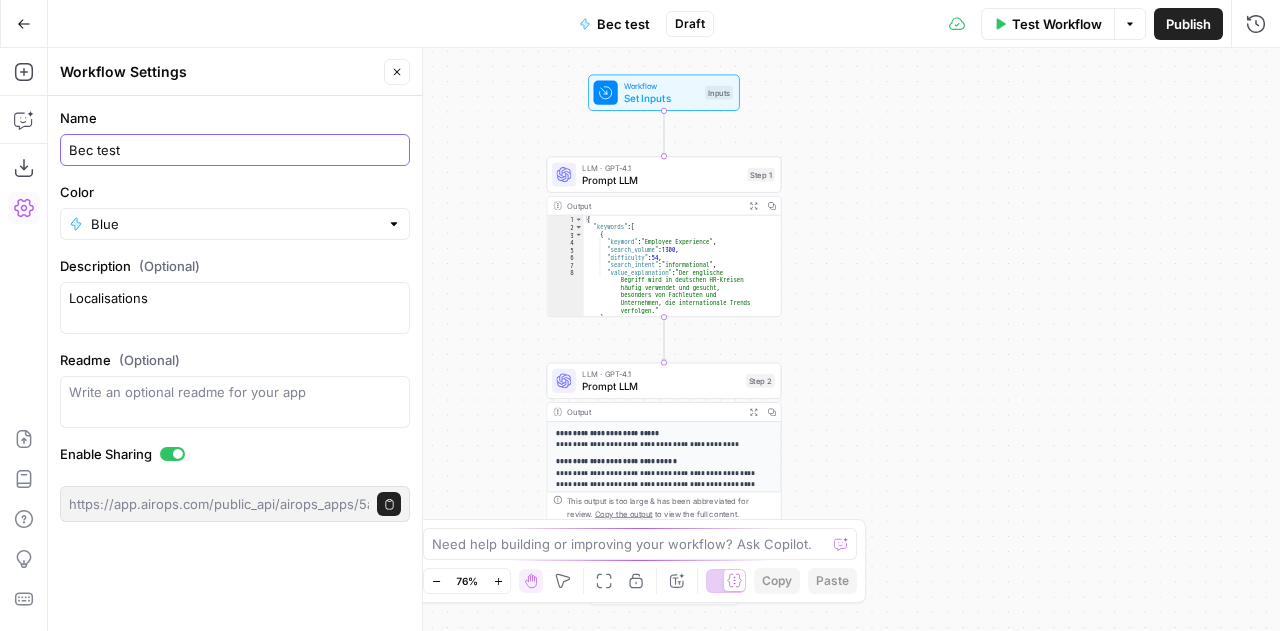 click on "Bec test" at bounding box center [235, 150] 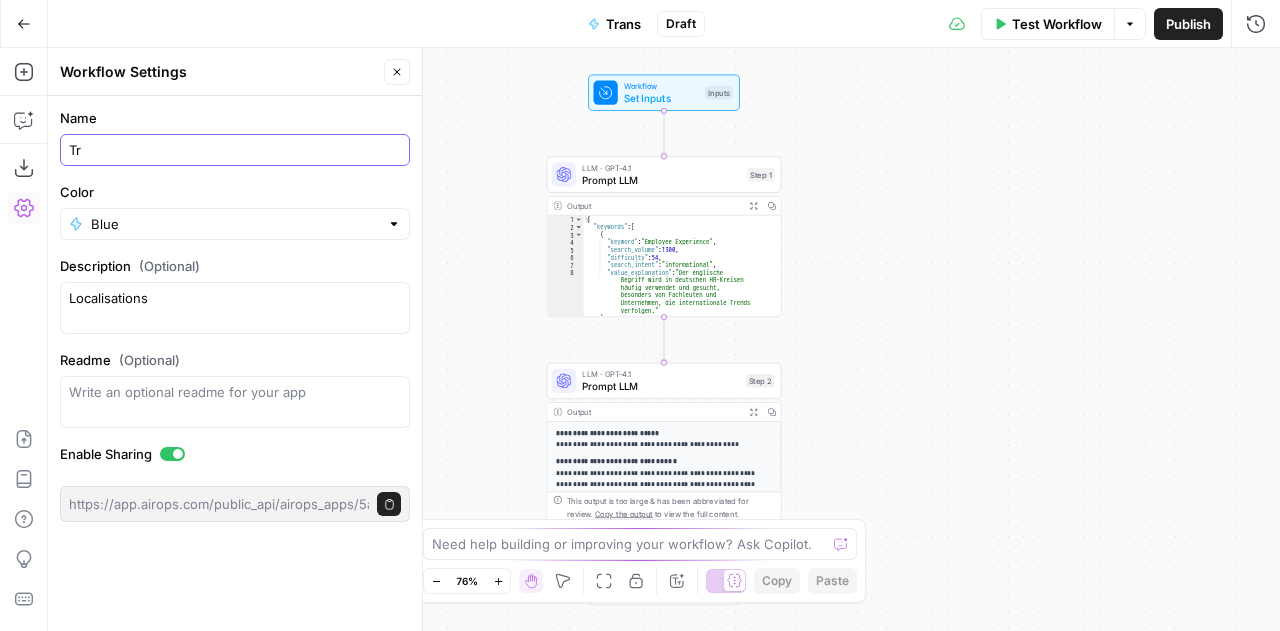 type on "T" 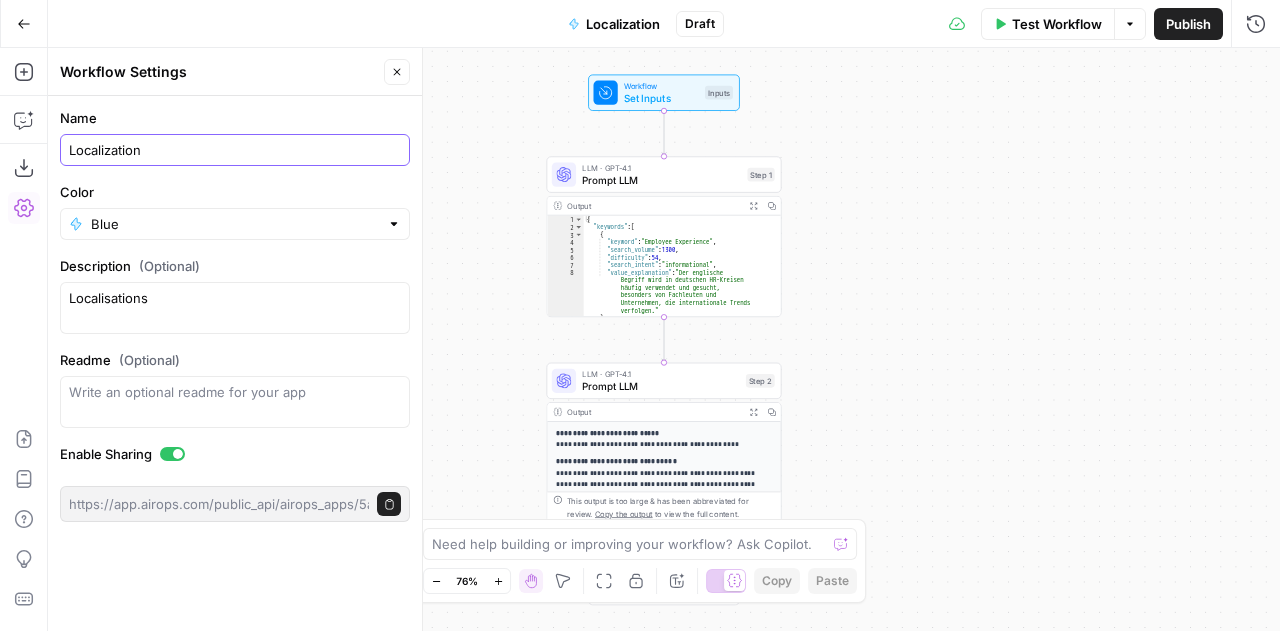 type on "Localization" 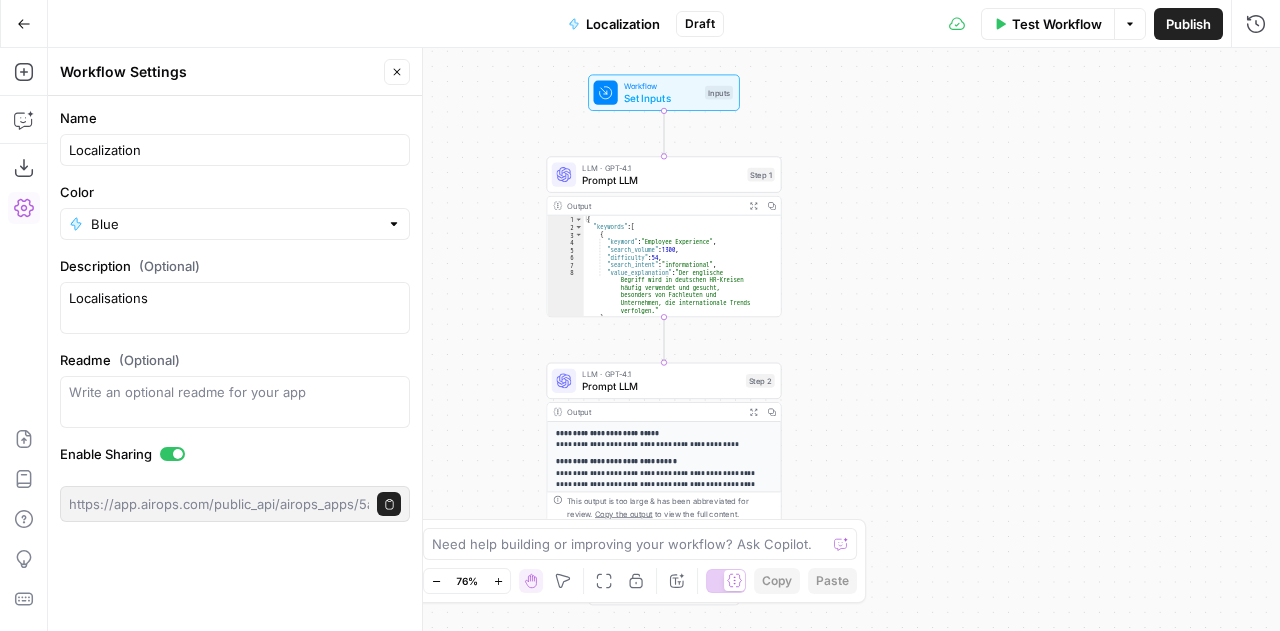 click on "Name" at bounding box center [235, 118] 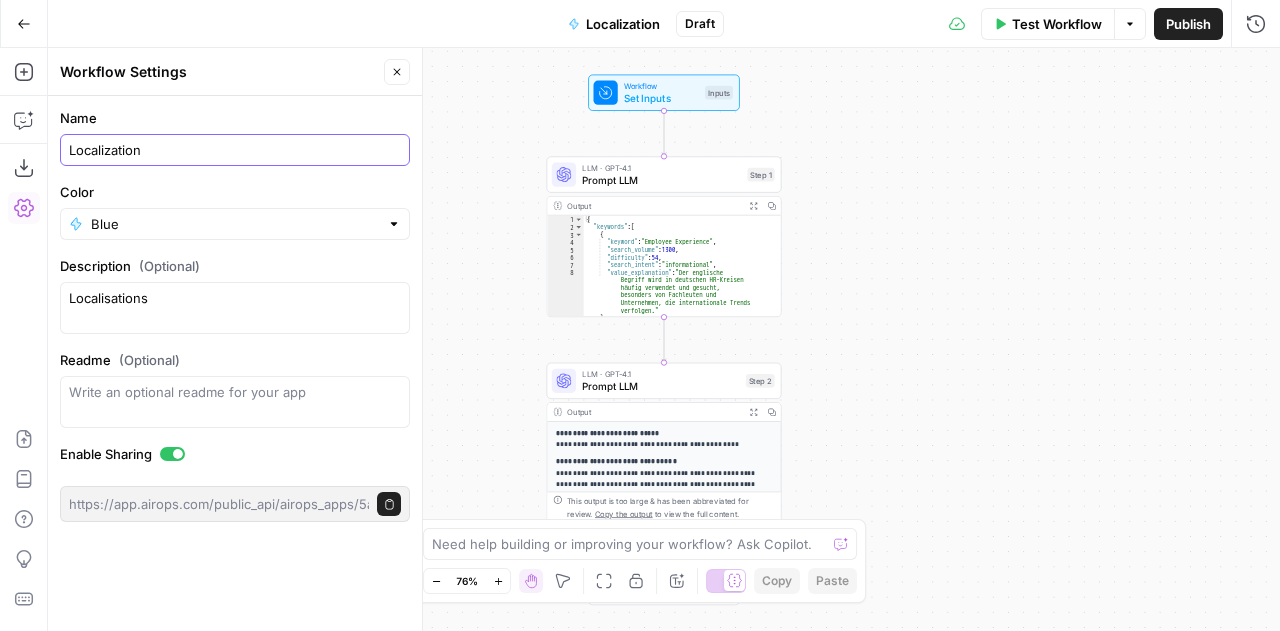click on "Localization" at bounding box center (235, 150) 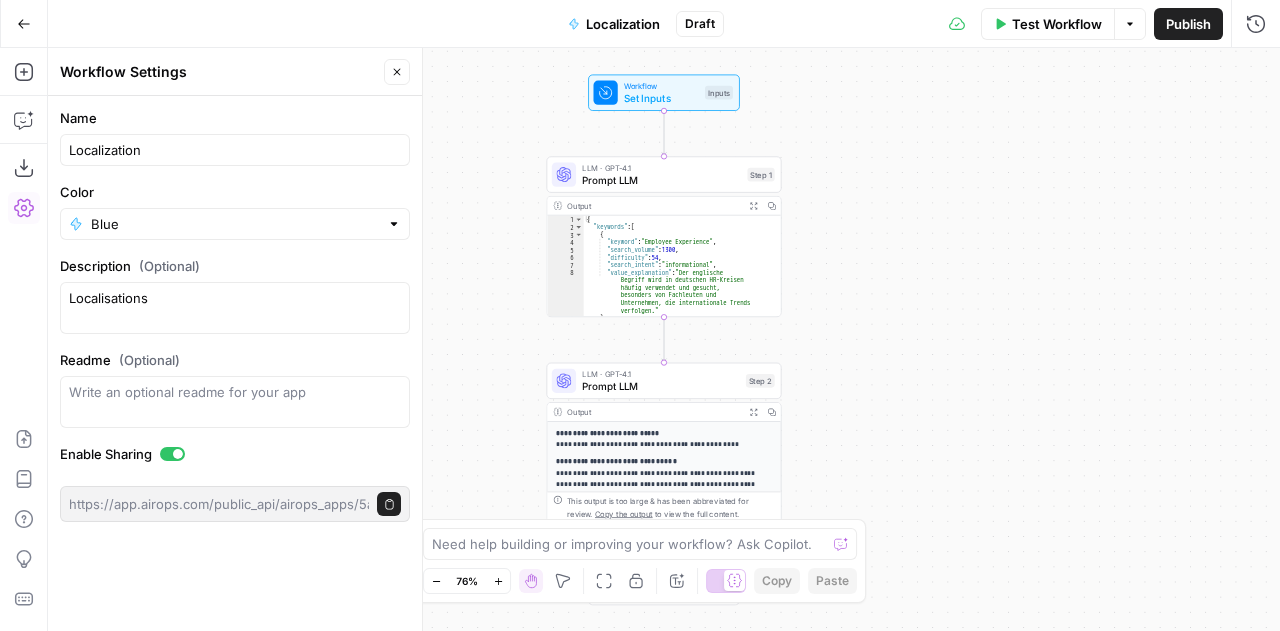 click 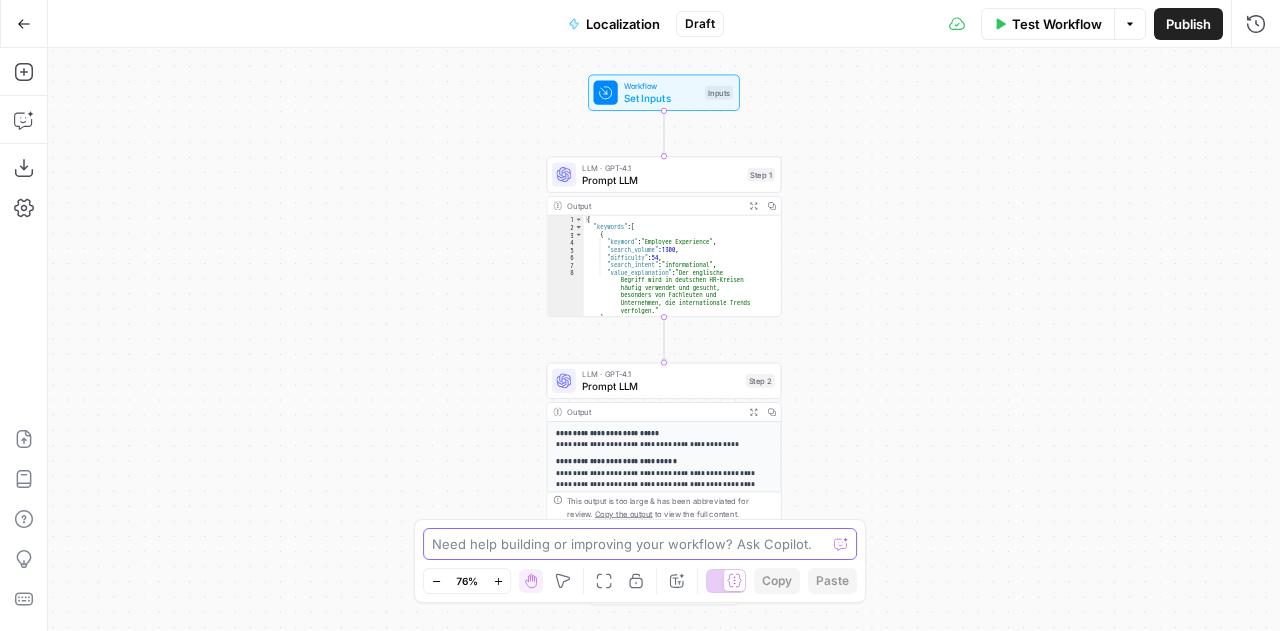 click at bounding box center (629, 544) 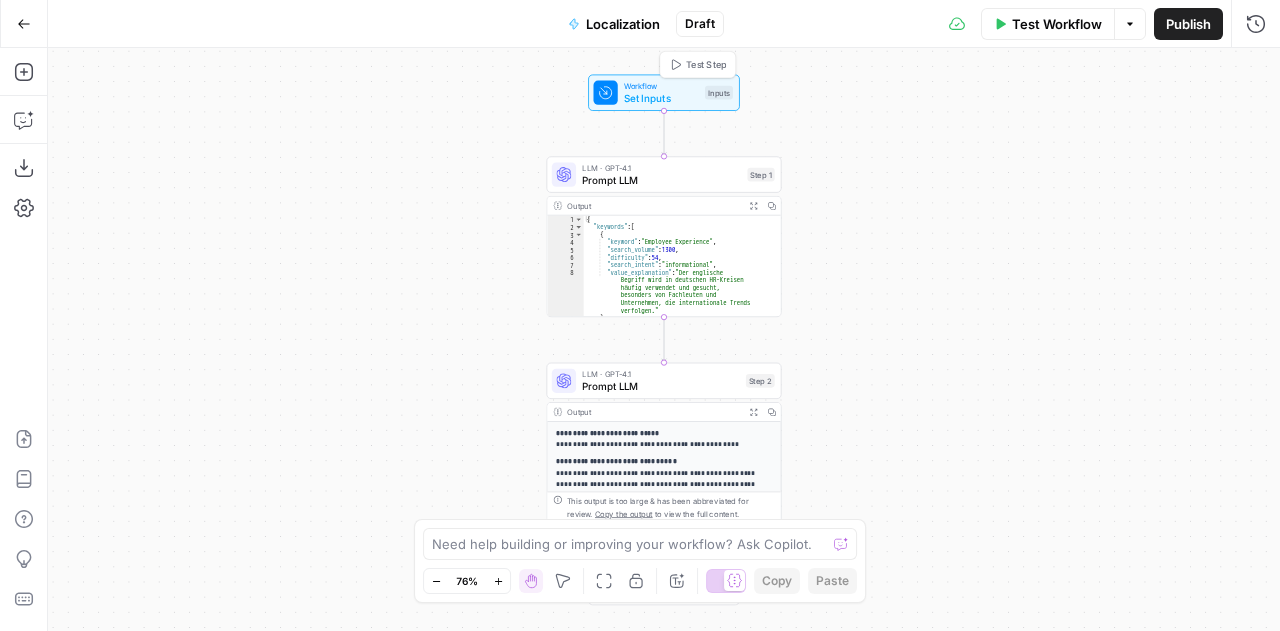 click on "Workflow" at bounding box center [661, 86] 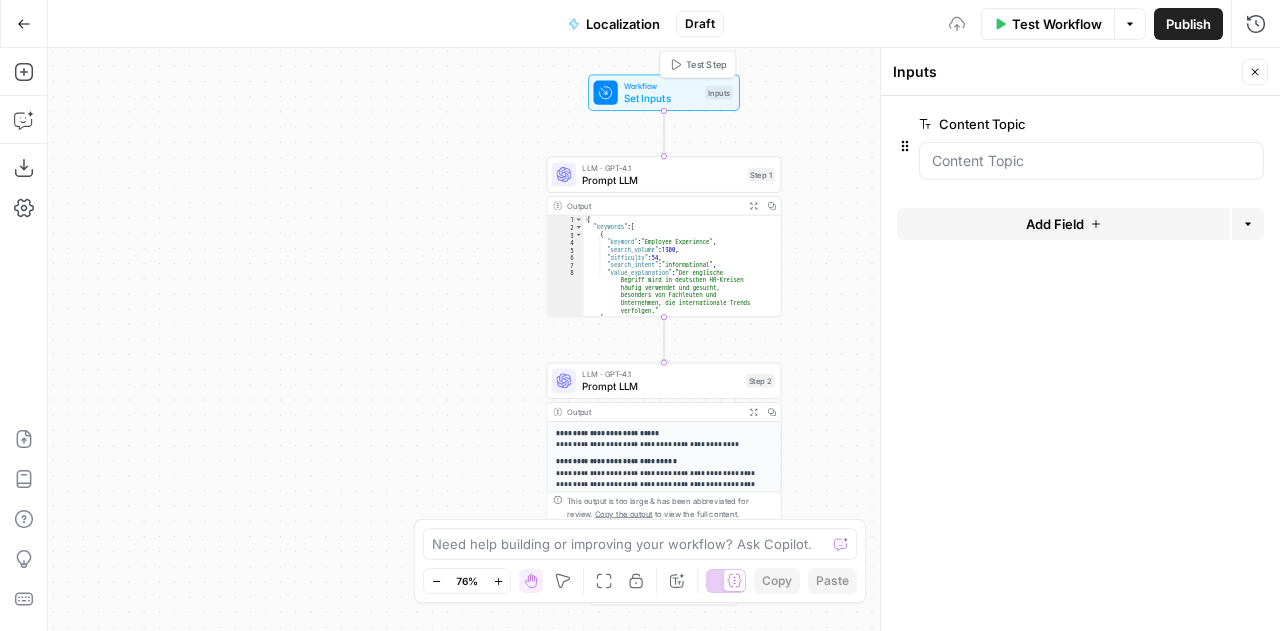 click on "**********" at bounding box center [664, 339] 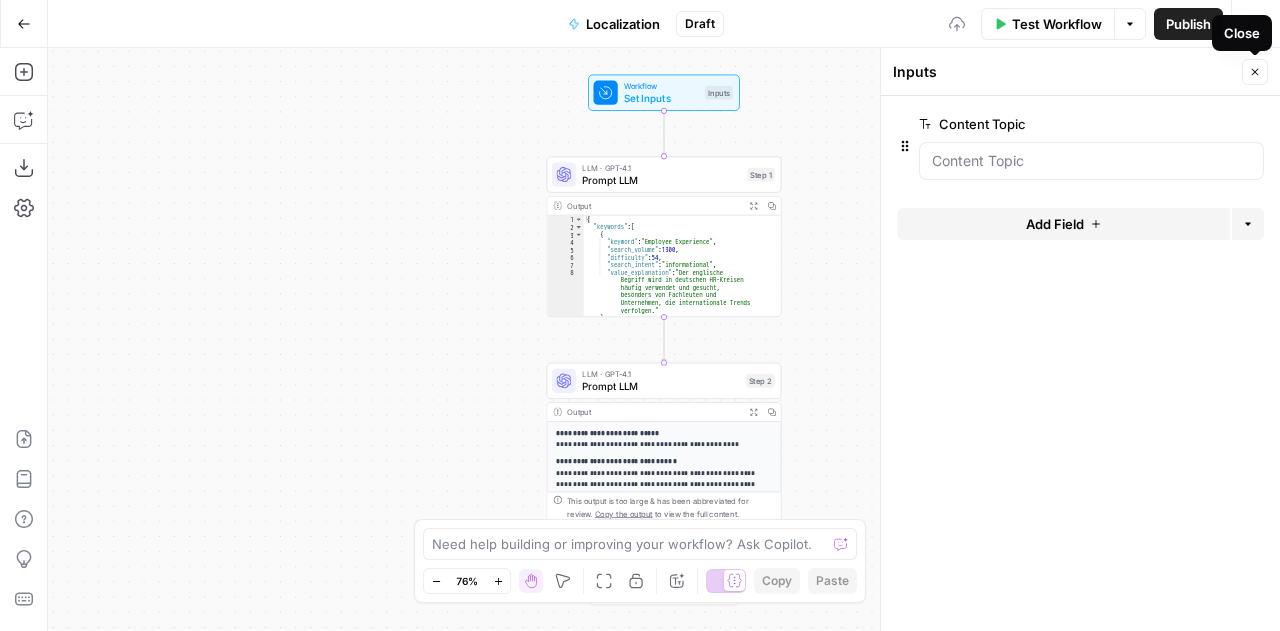 click 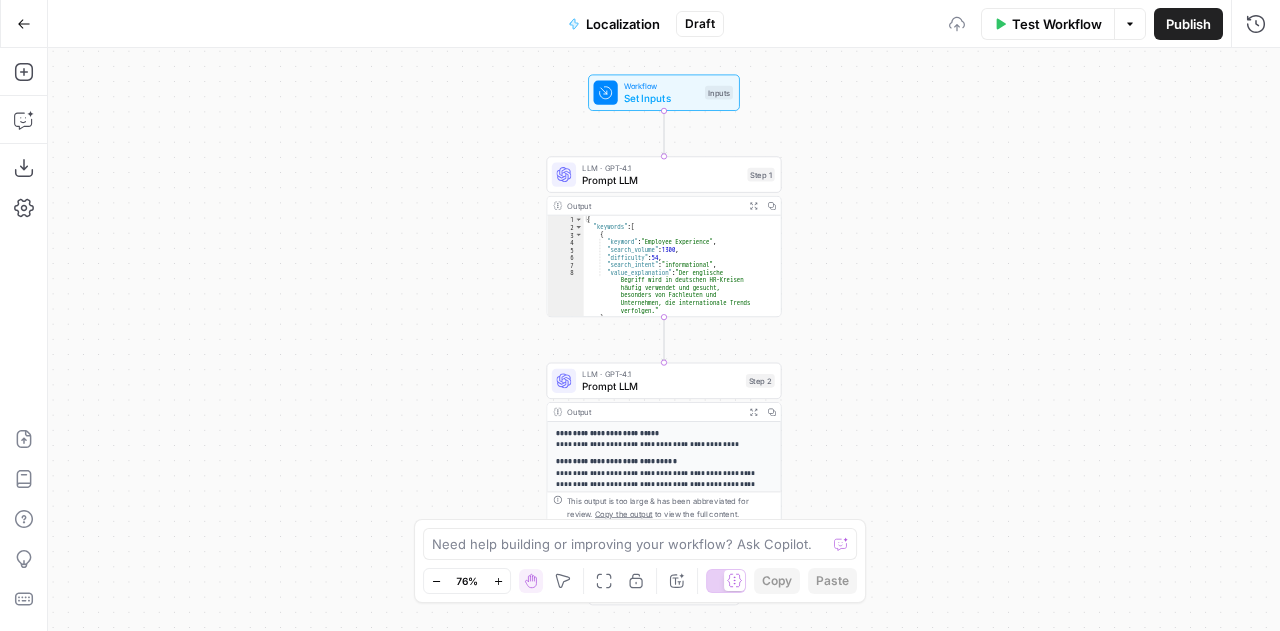 click on "Go Back" at bounding box center (24, 24) 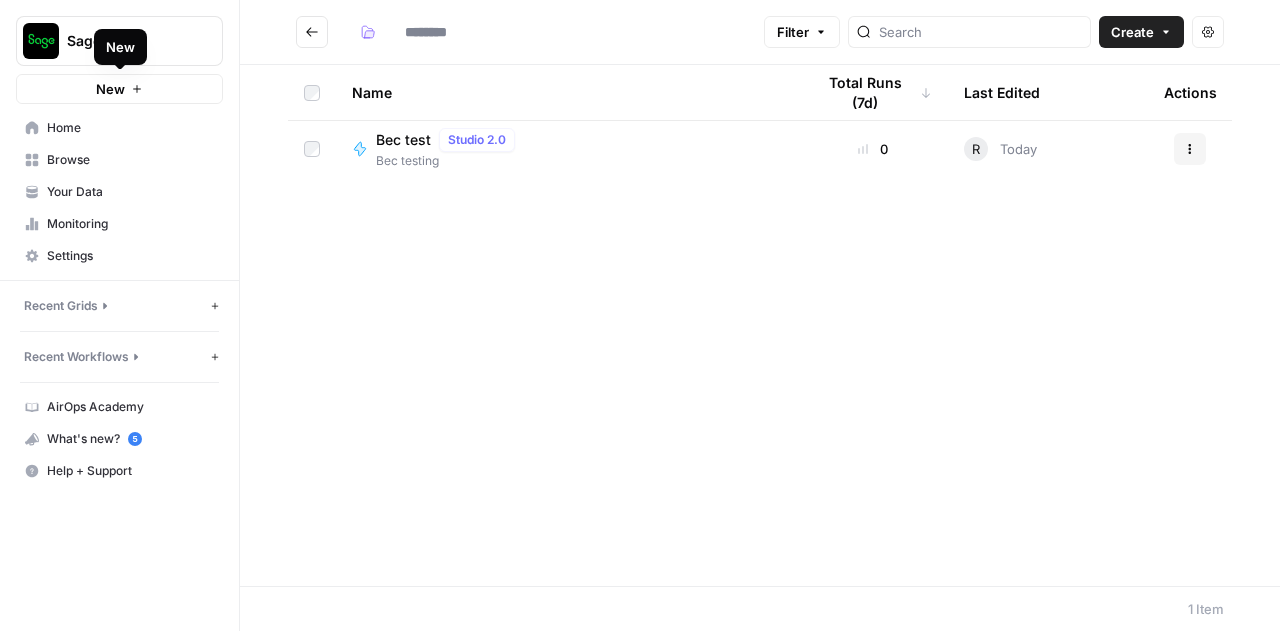 click 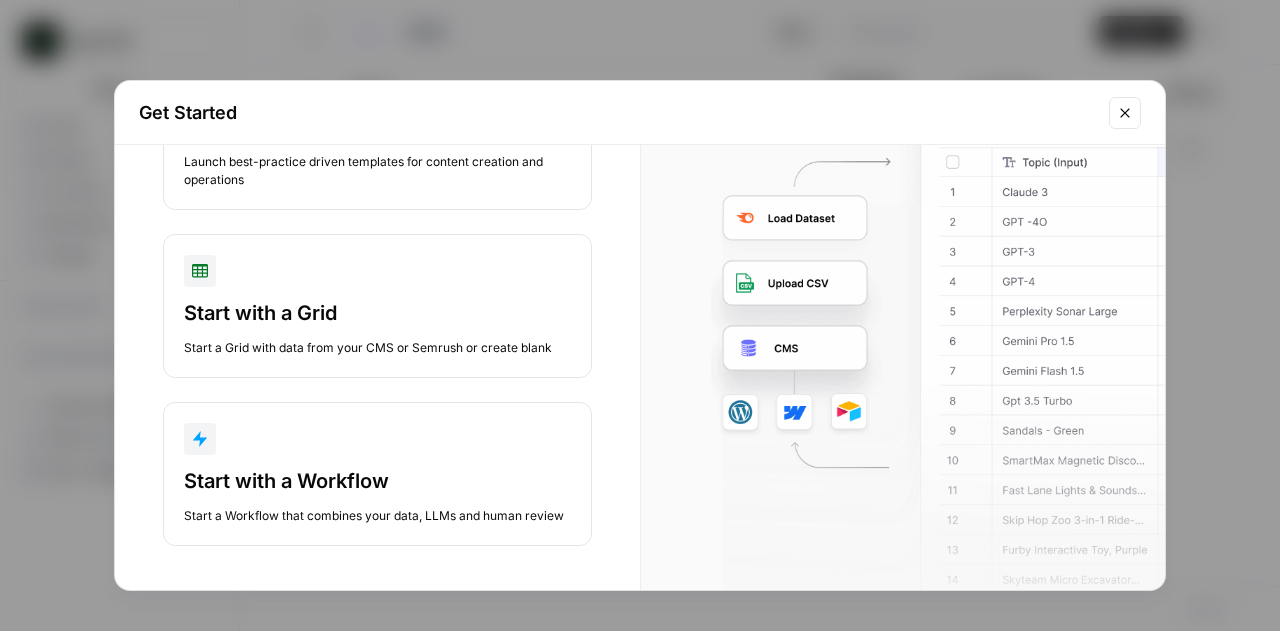 scroll, scrollTop: 146, scrollLeft: 0, axis: vertical 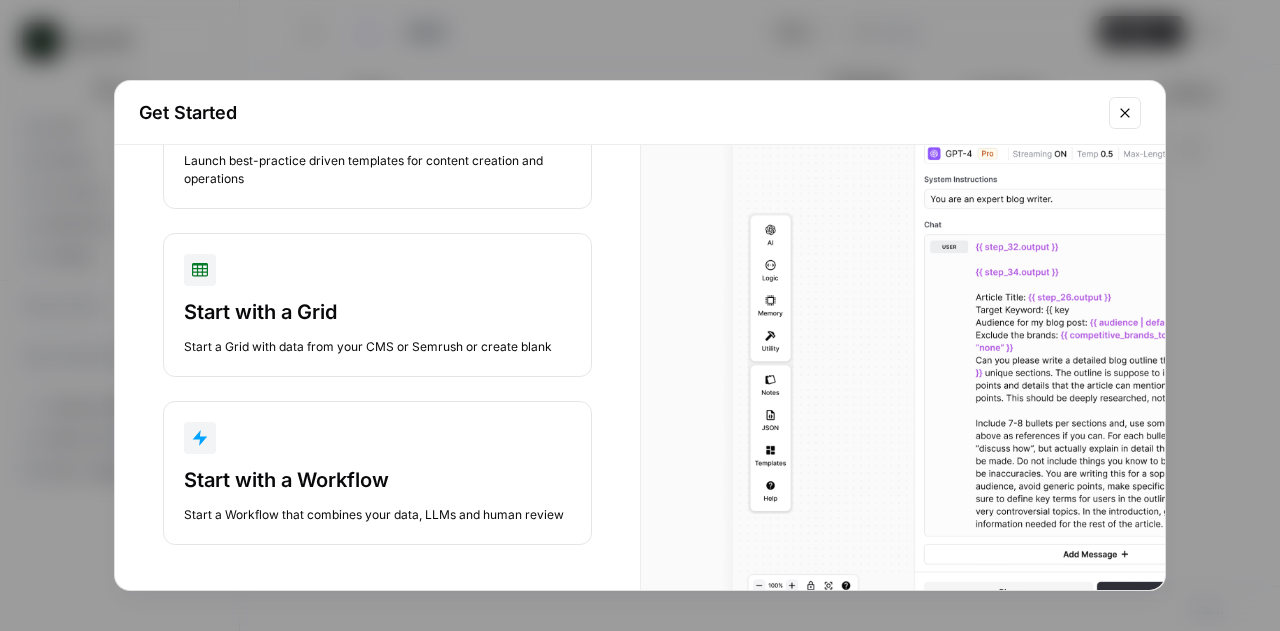 click on "Start with a Workflow Start a Workflow that combines your data, LLMs and human review" at bounding box center [377, 473] 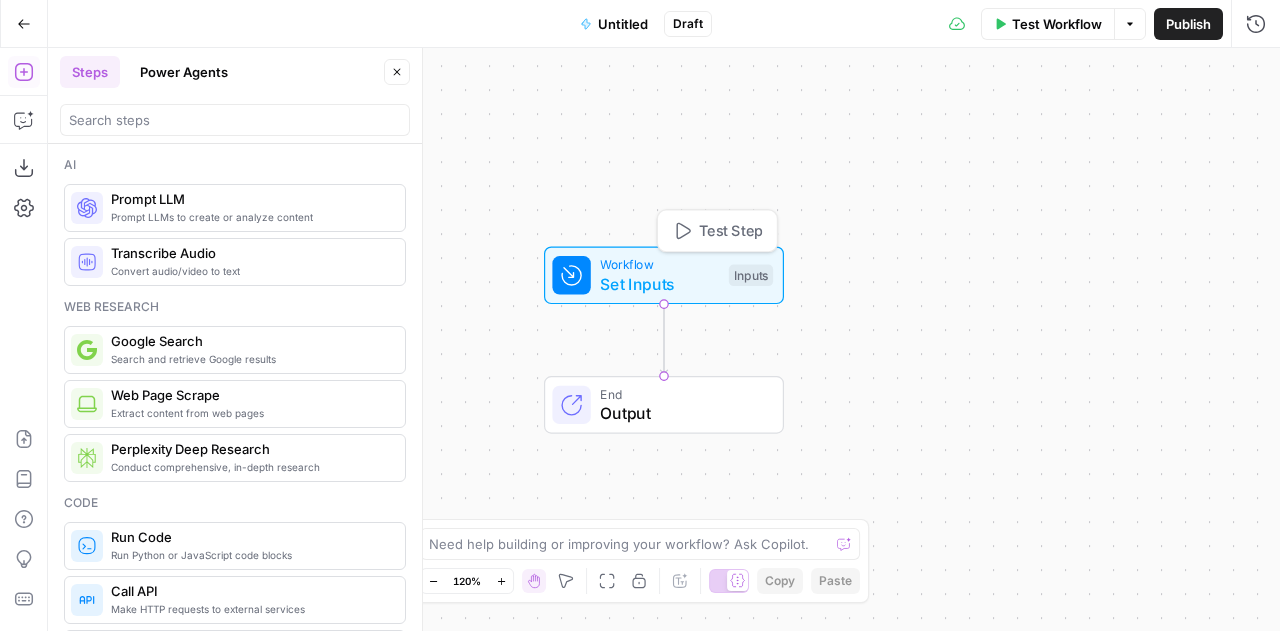 click on "Workflow" at bounding box center [659, 264] 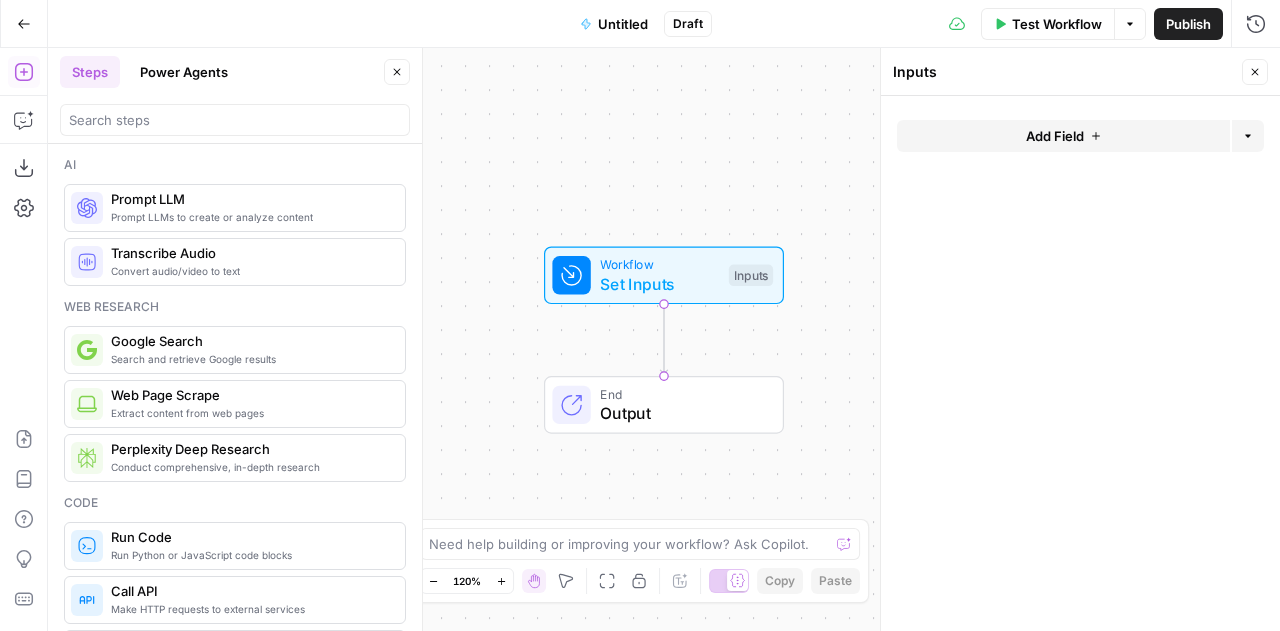 click on "Add Field" at bounding box center (1063, 136) 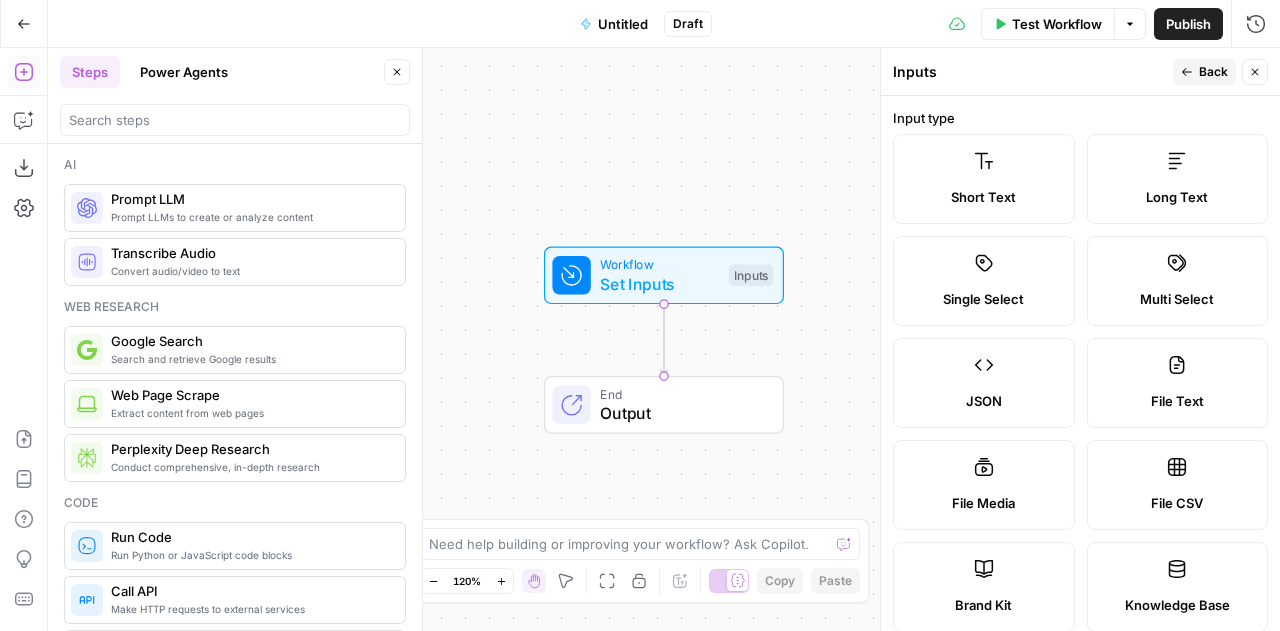 click on "File CSV" at bounding box center (1178, 485) 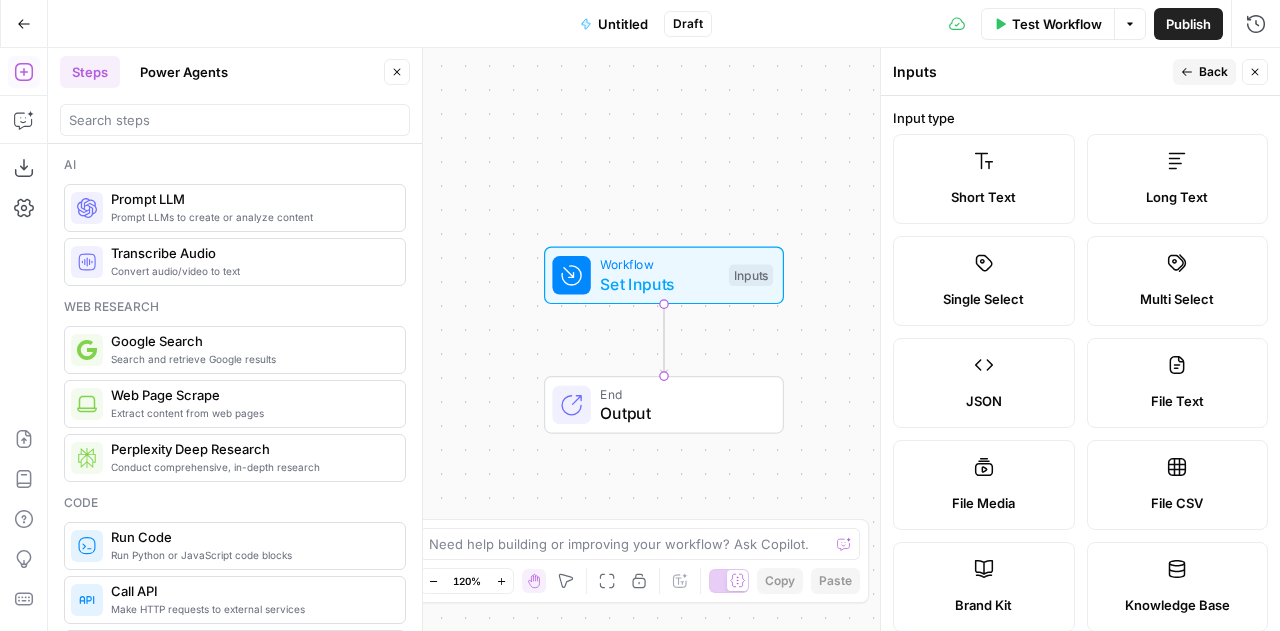 click on "File CSV" at bounding box center [1178, 485] 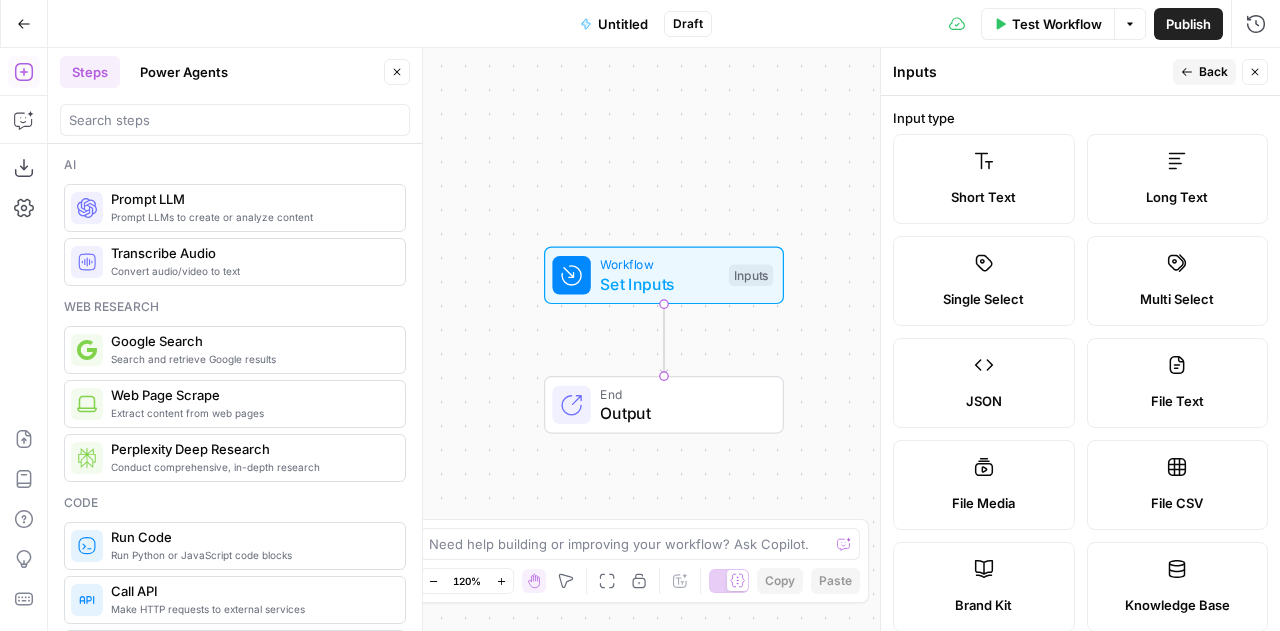 click on "File CSV" at bounding box center (1178, 485) 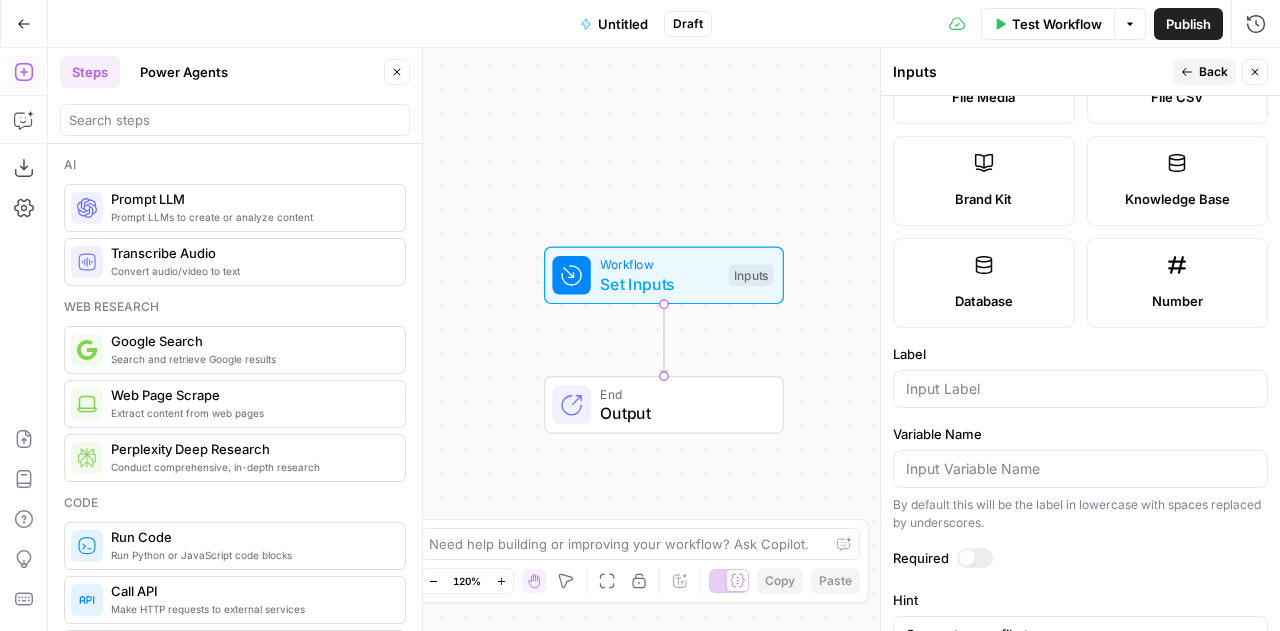 scroll, scrollTop: 408, scrollLeft: 0, axis: vertical 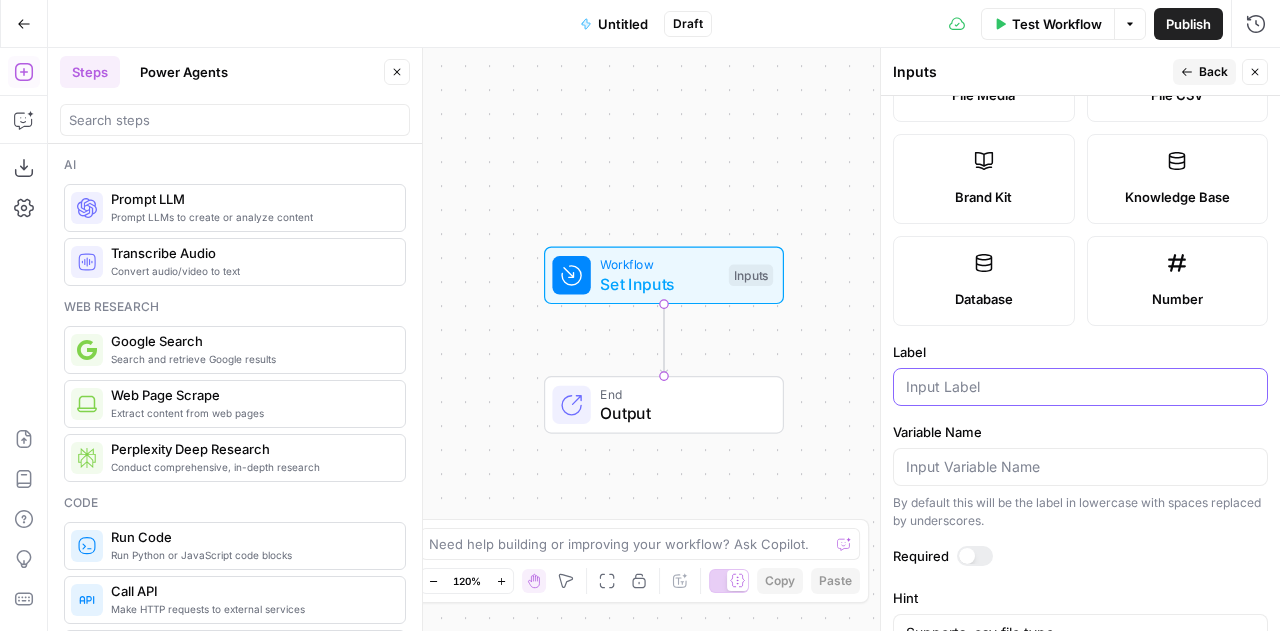 click on "Label" at bounding box center [1080, 387] 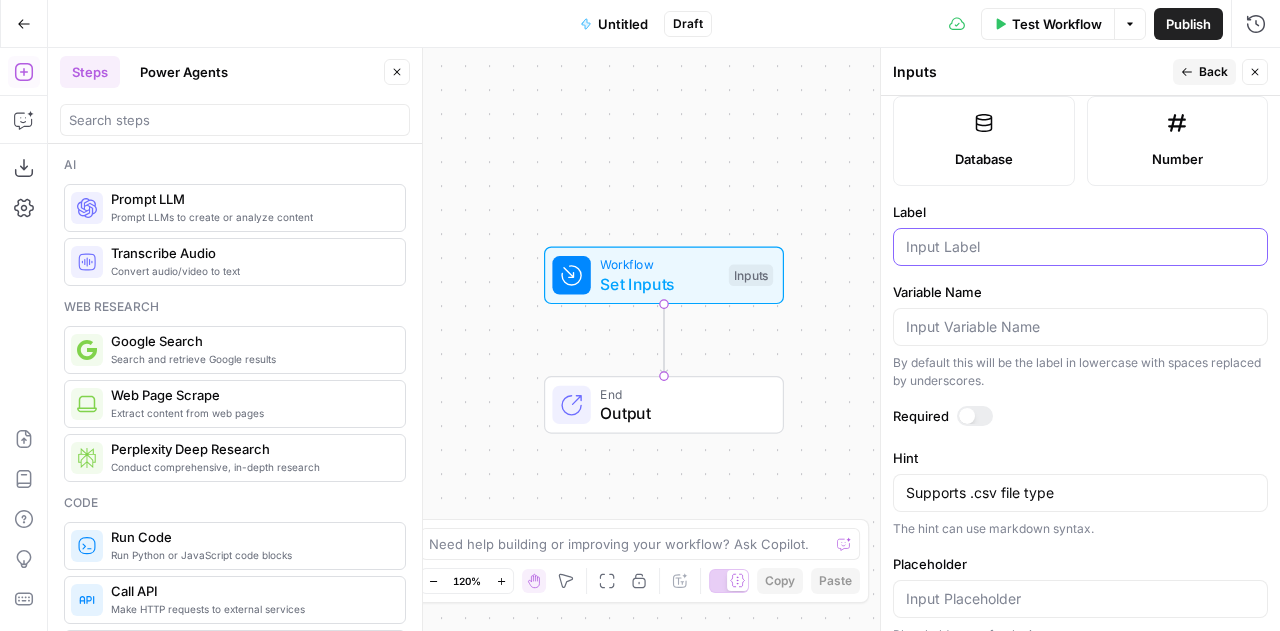scroll, scrollTop: 566, scrollLeft: 0, axis: vertical 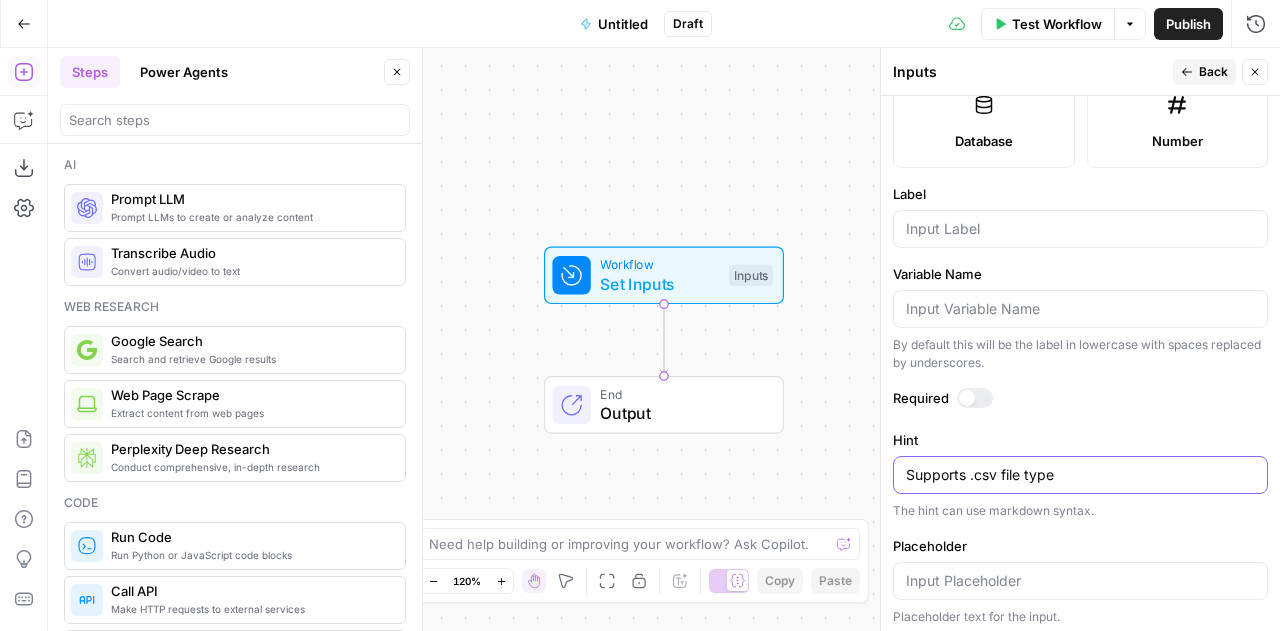 click on "Supports .csv file type" at bounding box center [1080, 475] 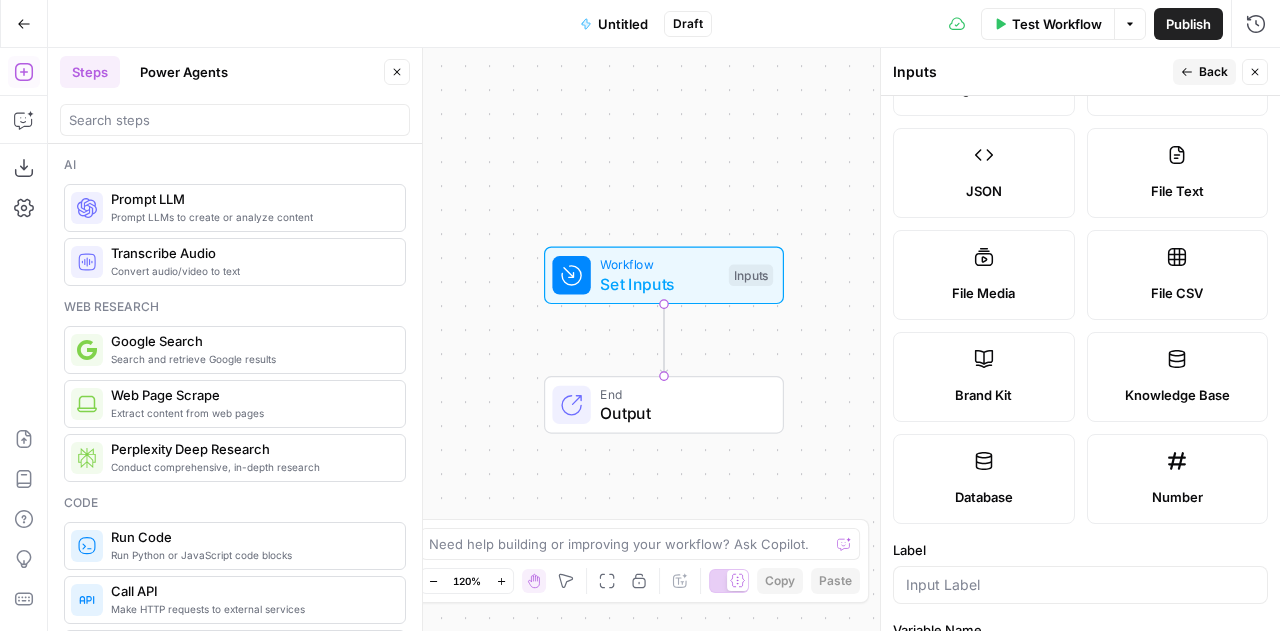 scroll, scrollTop: 186, scrollLeft: 0, axis: vertical 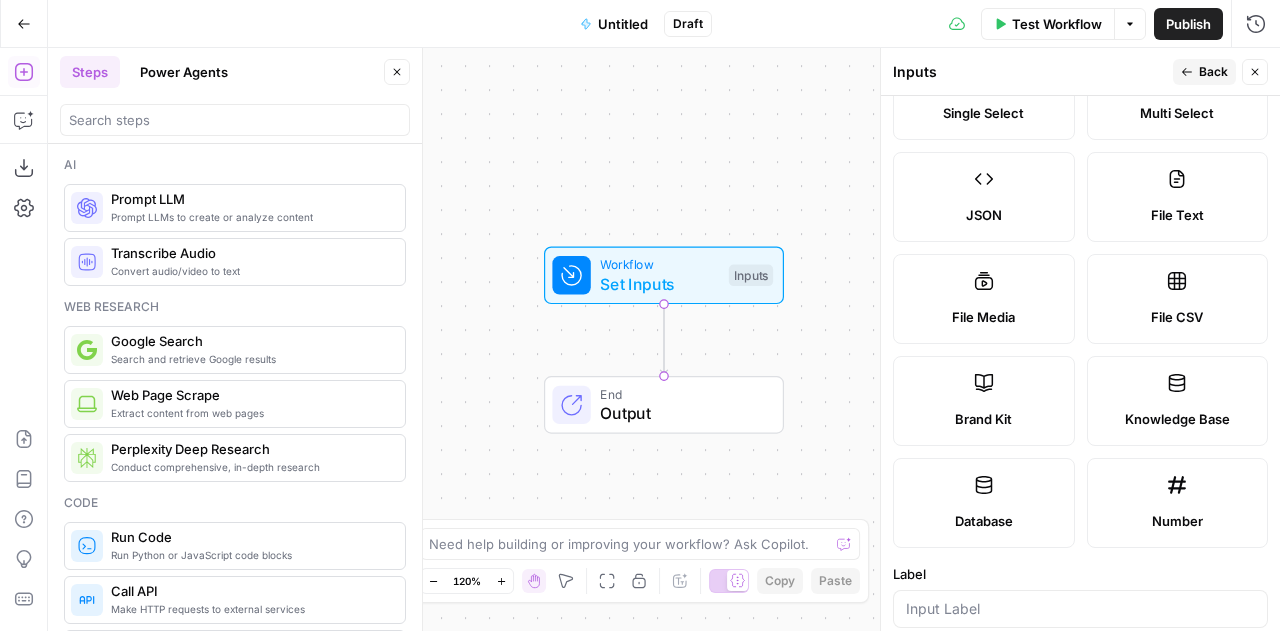click on "File Text" at bounding box center (1178, 197) 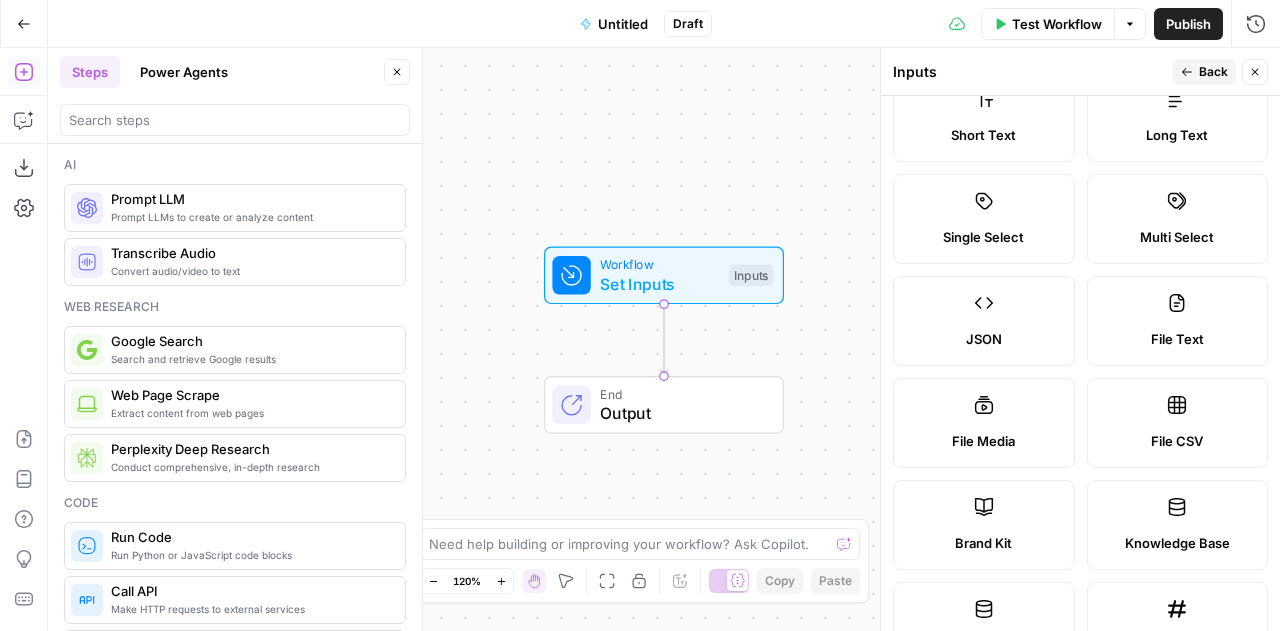 scroll, scrollTop: 0, scrollLeft: 0, axis: both 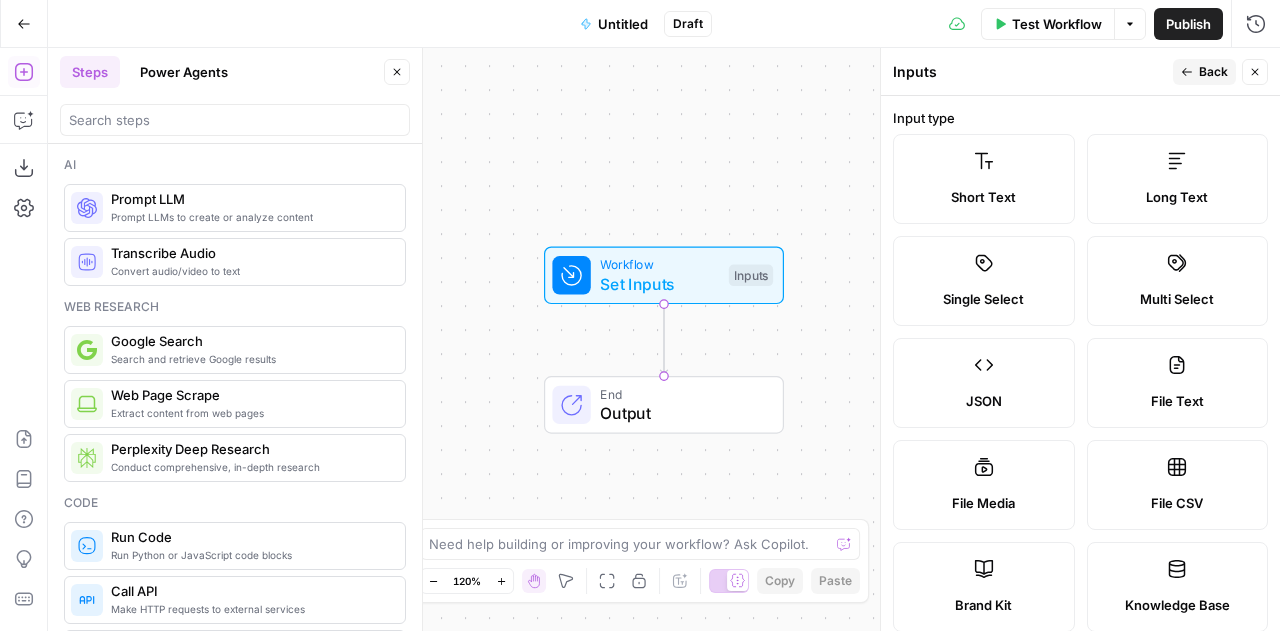click on "Long Text" at bounding box center [1177, 197] 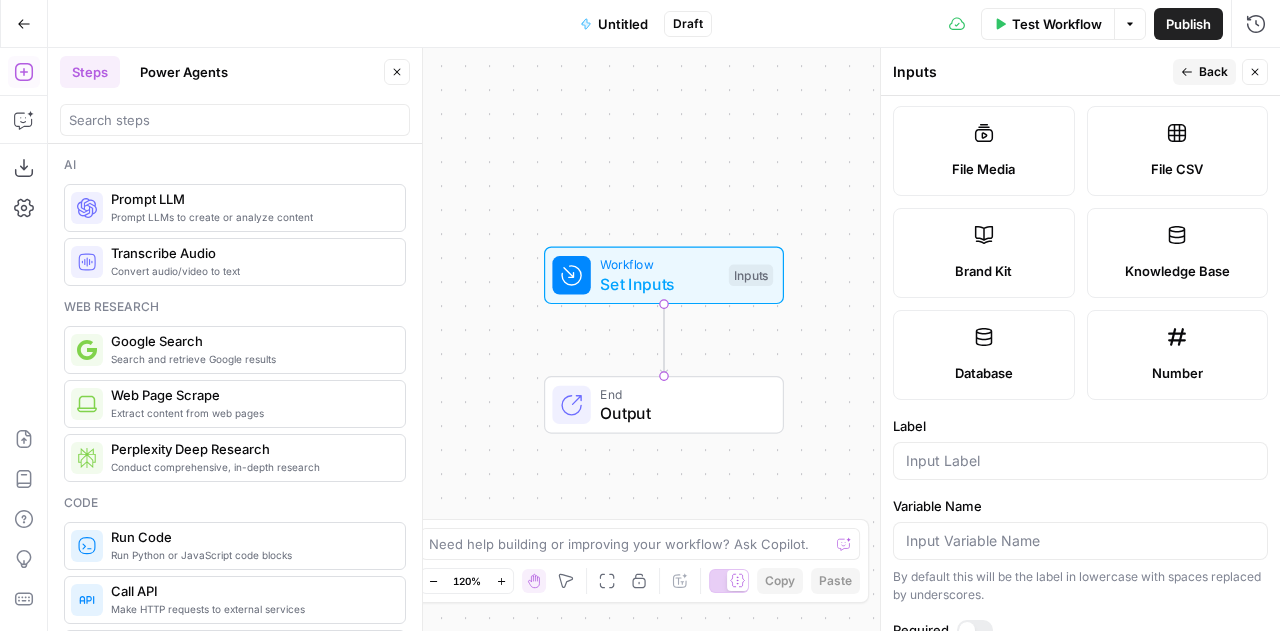 scroll, scrollTop: 0, scrollLeft: 0, axis: both 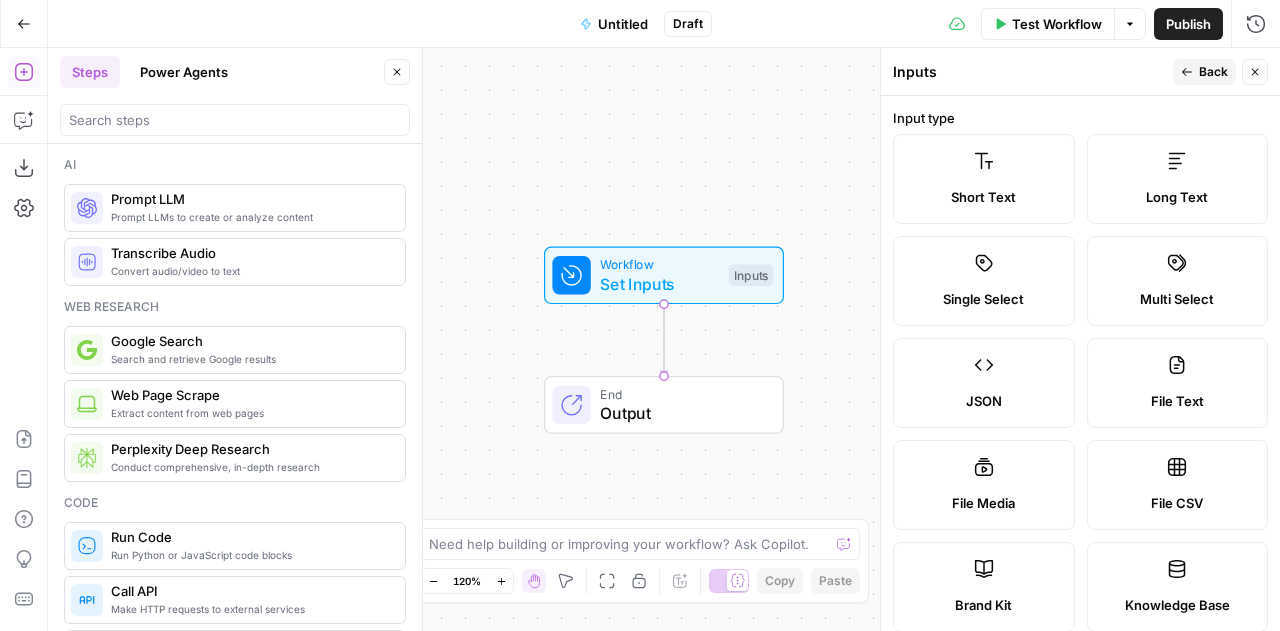 click on "Multi Select" at bounding box center (1177, 299) 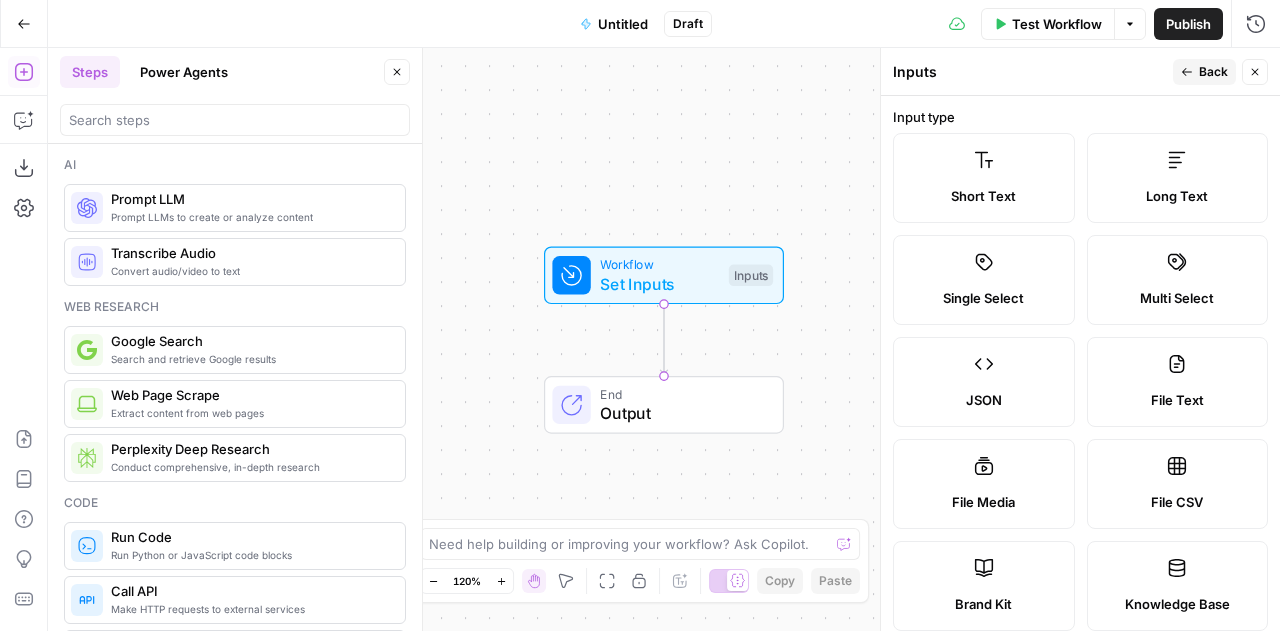 scroll, scrollTop: 0, scrollLeft: 0, axis: both 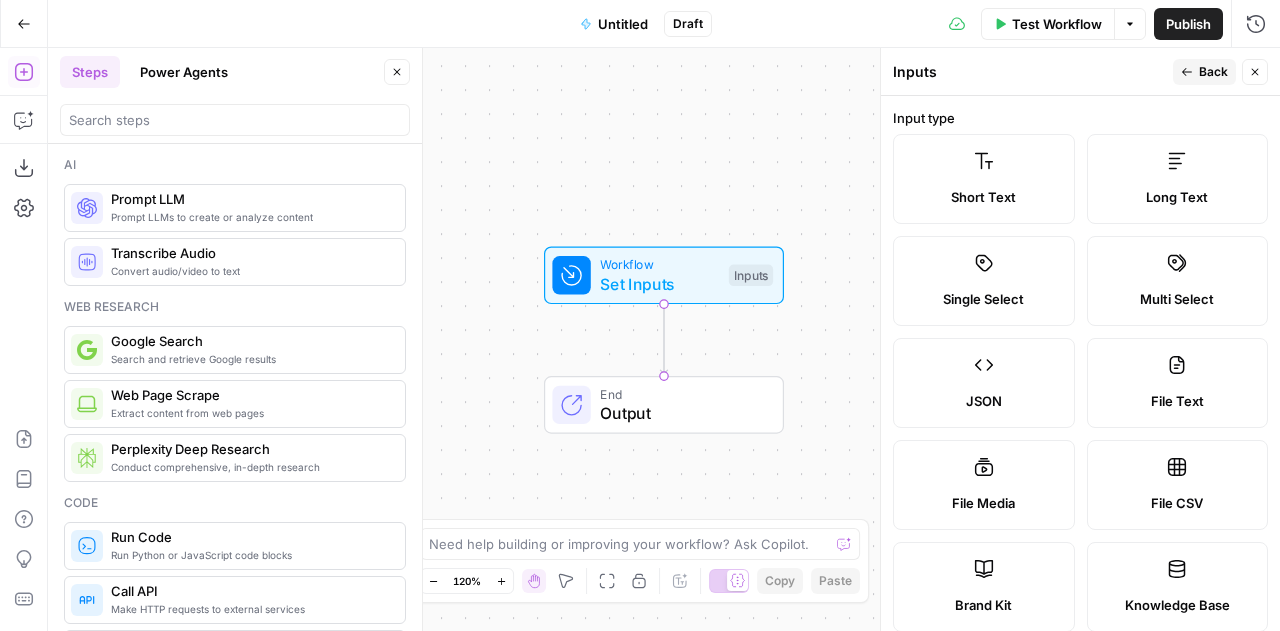 click on "File Text" at bounding box center (1178, 401) 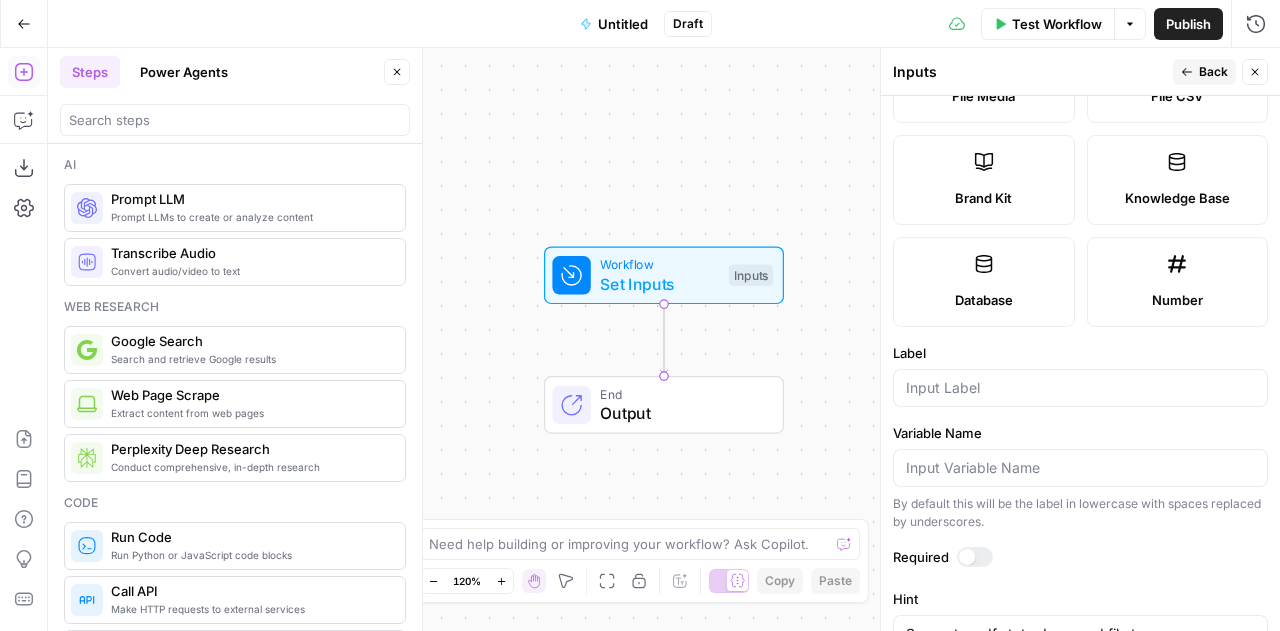 scroll, scrollTop: 437, scrollLeft: 0, axis: vertical 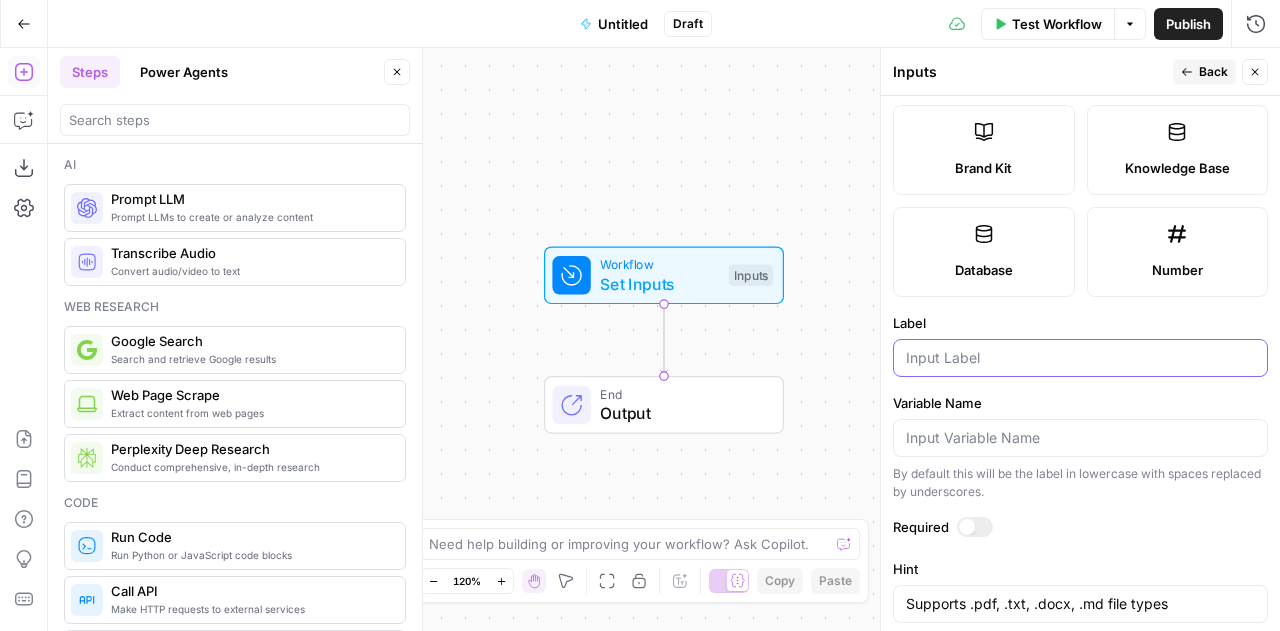 click on "Label" at bounding box center (1080, 358) 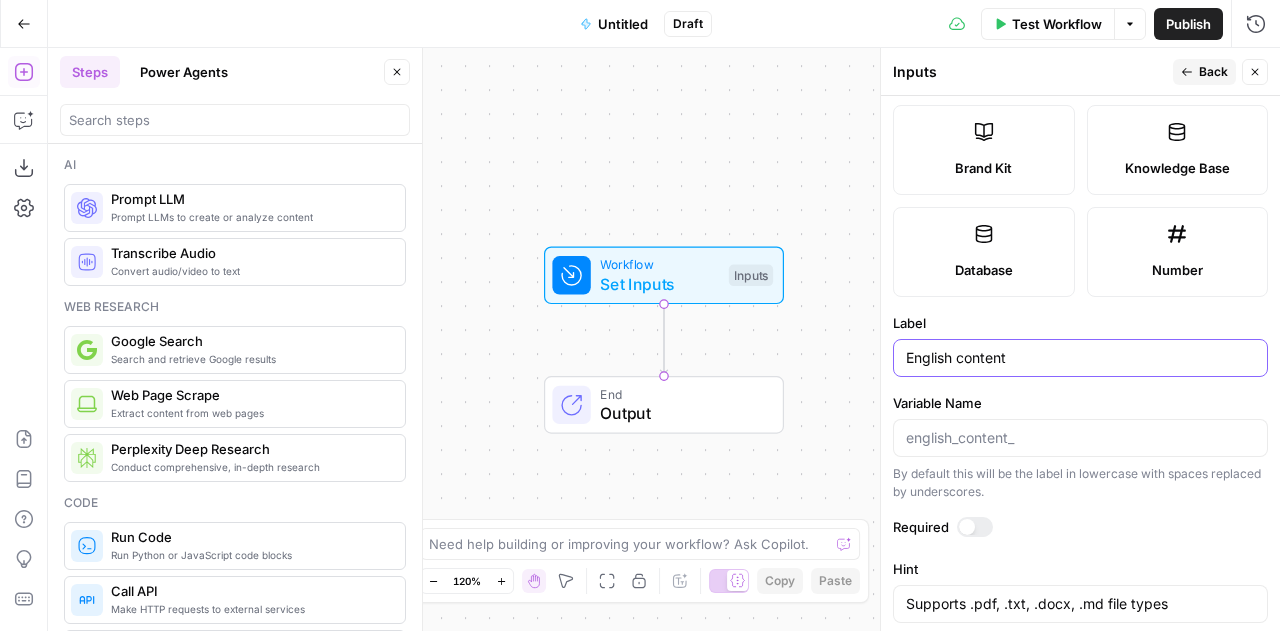 type on "English content" 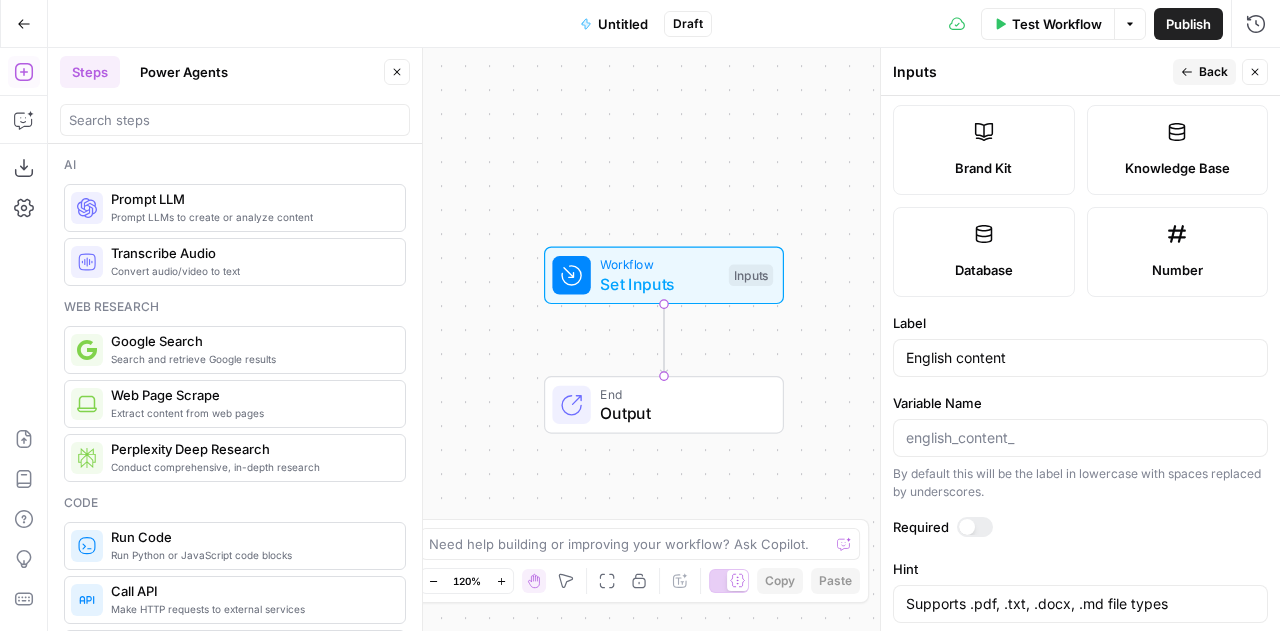 click on "Input type Short Text Long Text Single Select Multi Select JSON File Text File Media File CSV Brand Kit Knowledge Base Database Number Label English content Variable Name By default this will be the label in lowercase with spaces replaced by underscores. Required Hint Supports .pdf, .txt, .docx, .md file types Supports .pdf, .txt, .docx, .md file types The hint can use markdown syntax. Placeholder Placeholder text for the input." at bounding box center (1080, 363) 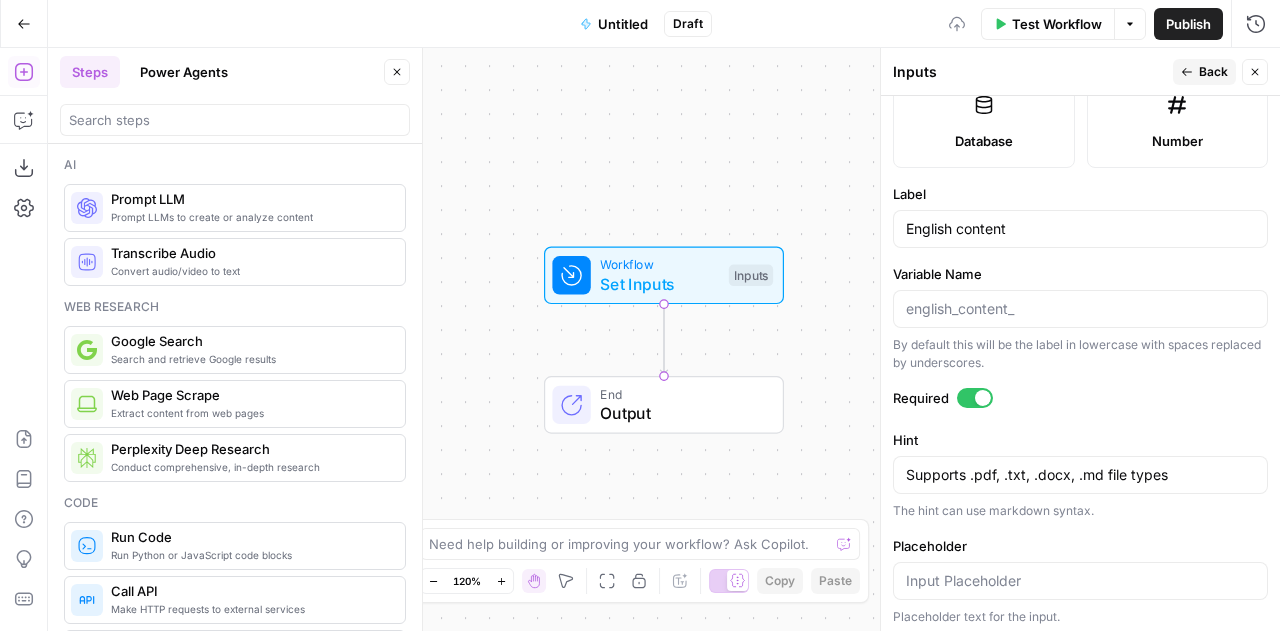 scroll, scrollTop: 566, scrollLeft: 0, axis: vertical 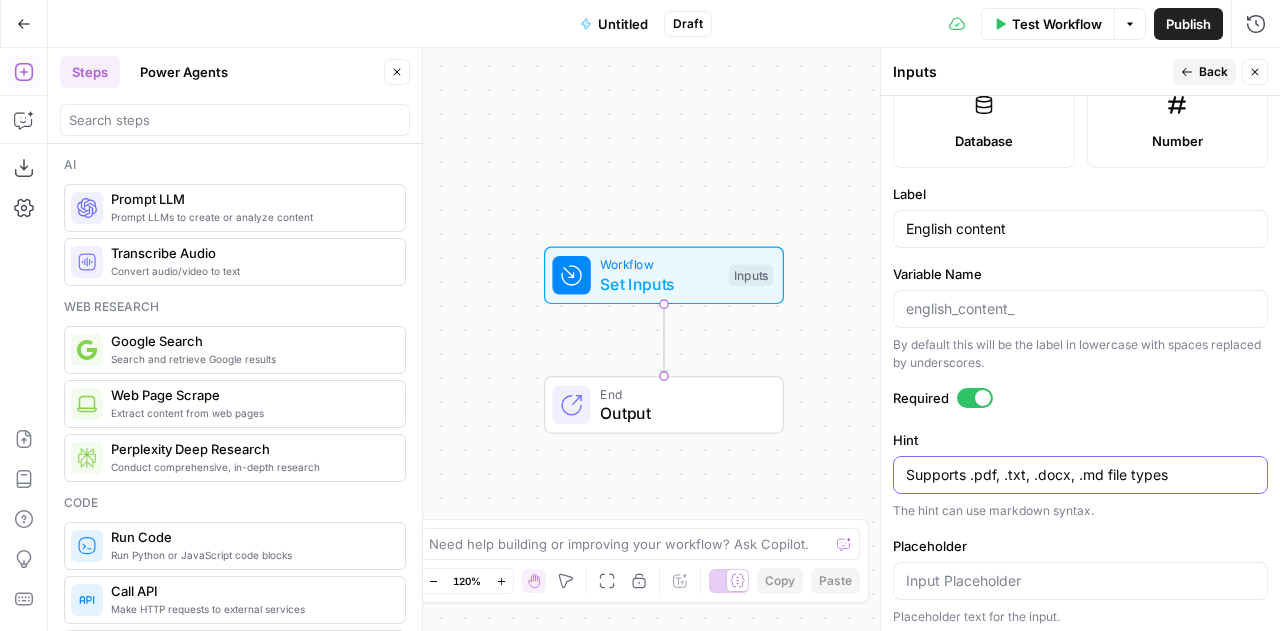 click on "Supports .pdf, .txt, .docx, .md file types" at bounding box center [1080, 475] 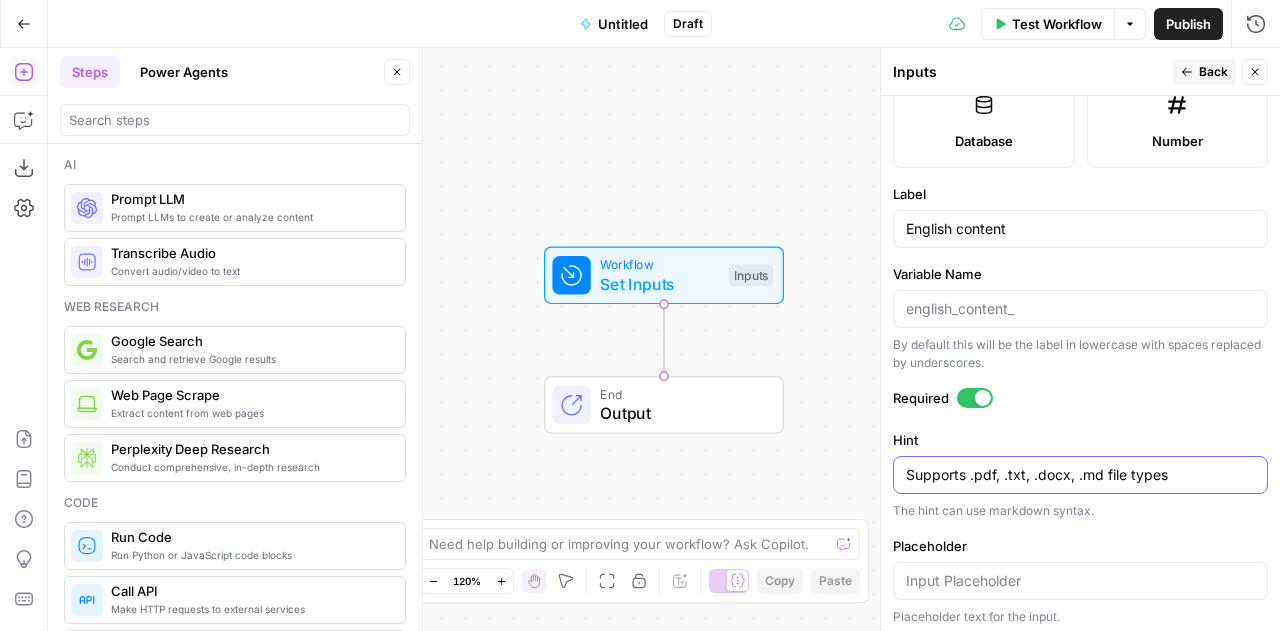 click on "Supports .pdf, .txt, .docx, .md file types" at bounding box center [1080, 475] 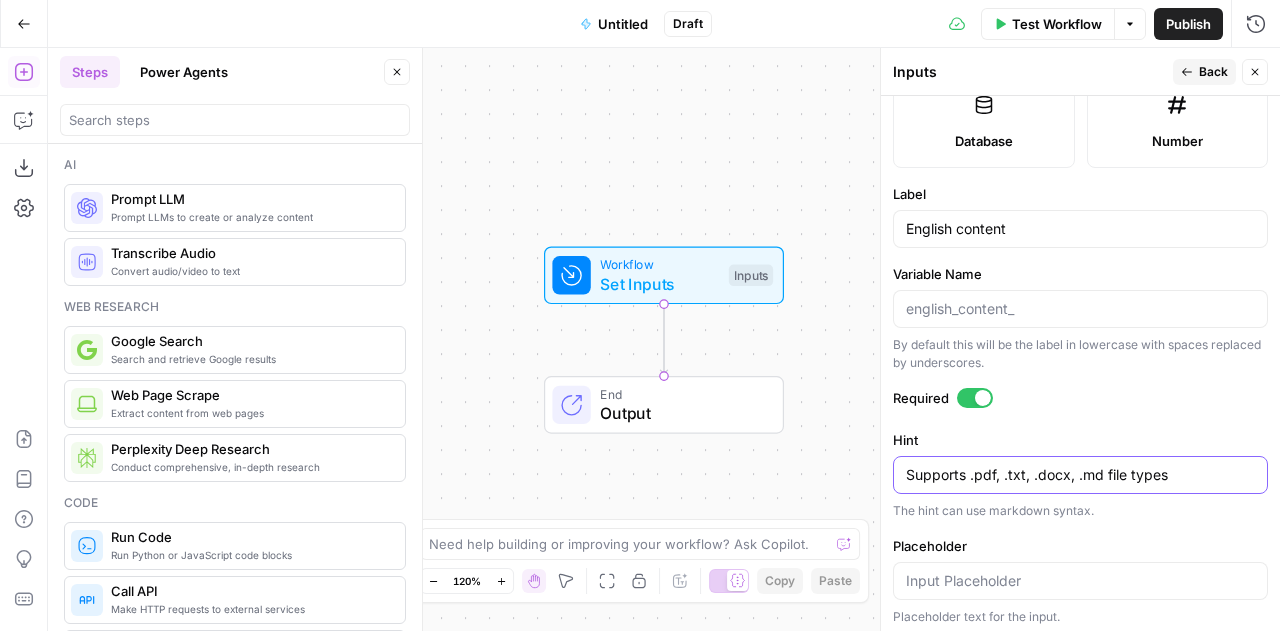 drag, startPoint x: 972, startPoint y: 469, endPoint x: 1033, endPoint y: 471, distance: 61.03278 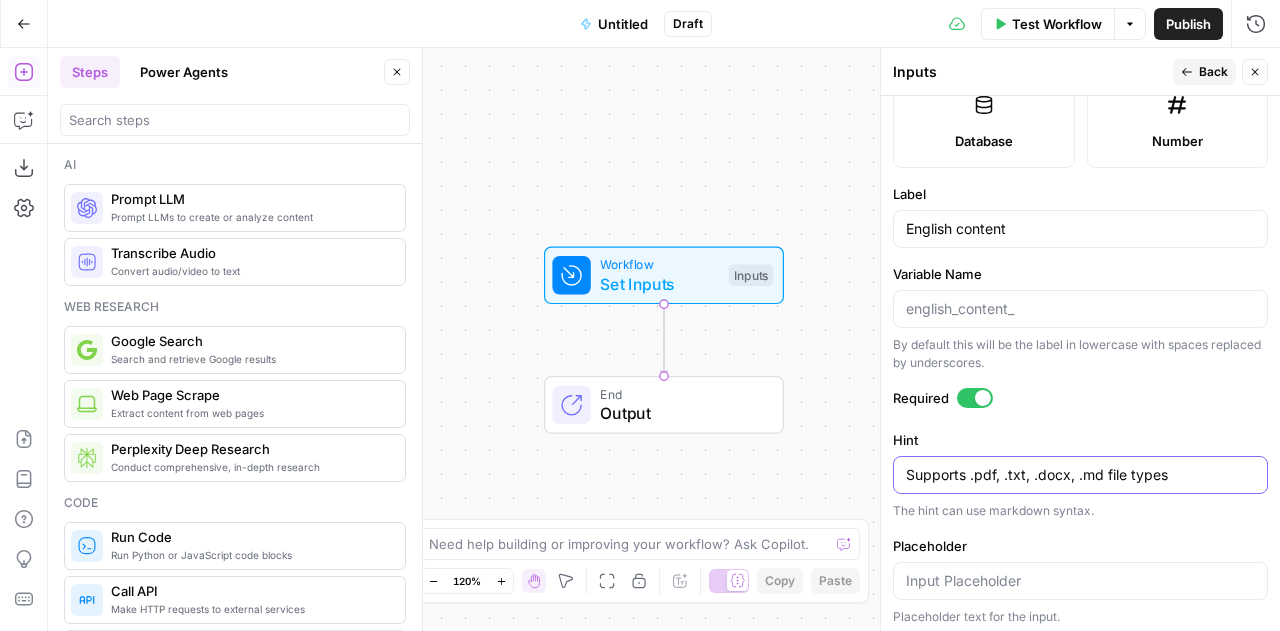 click on "Supports .pdf, .txt, .docx, .md file types" at bounding box center (1080, 475) 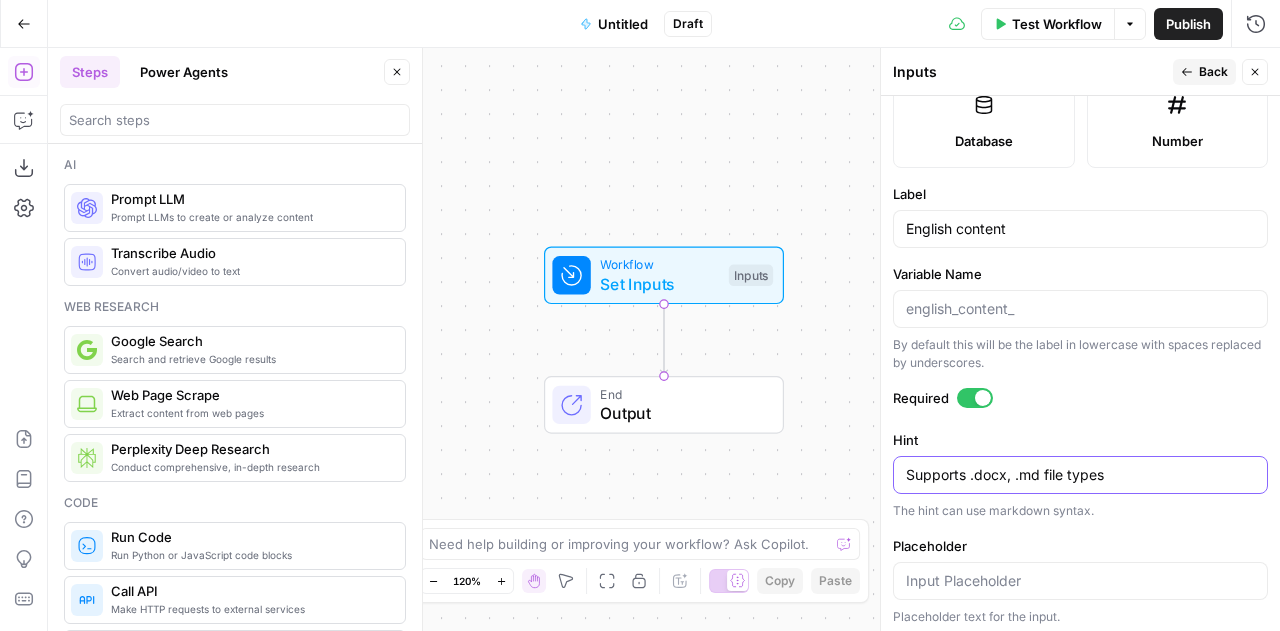 drag, startPoint x: 1006, startPoint y: 474, endPoint x: 1147, endPoint y: 474, distance: 141 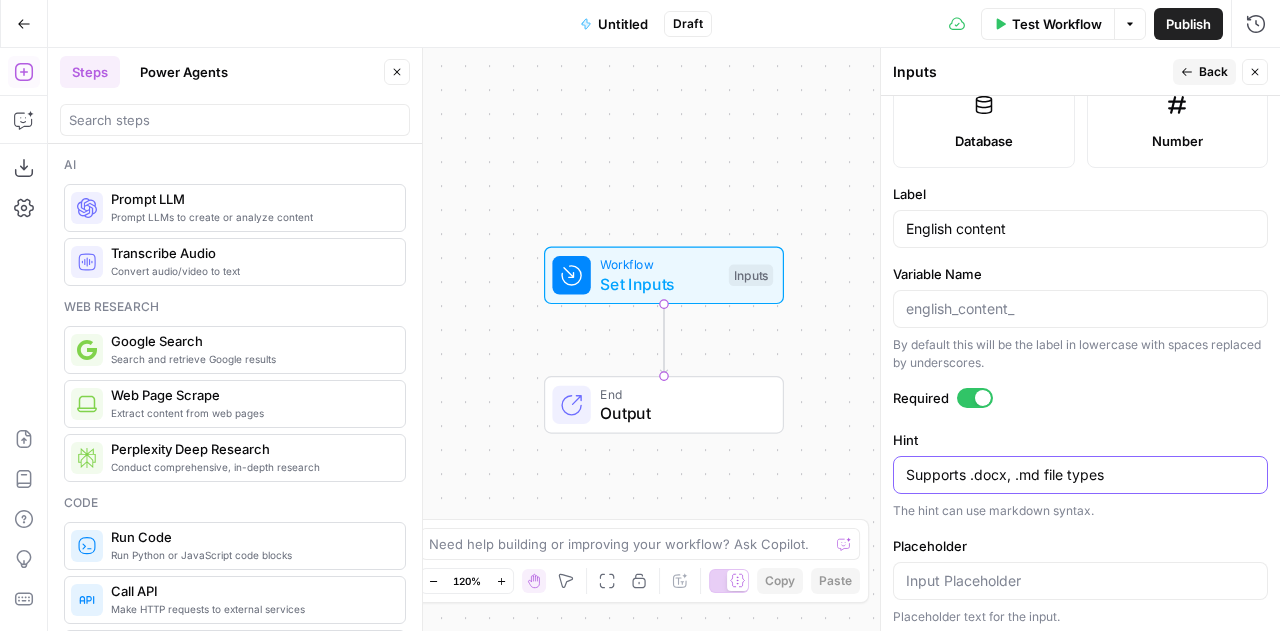 click on "Supports .docx, .md file types" at bounding box center (1080, 475) 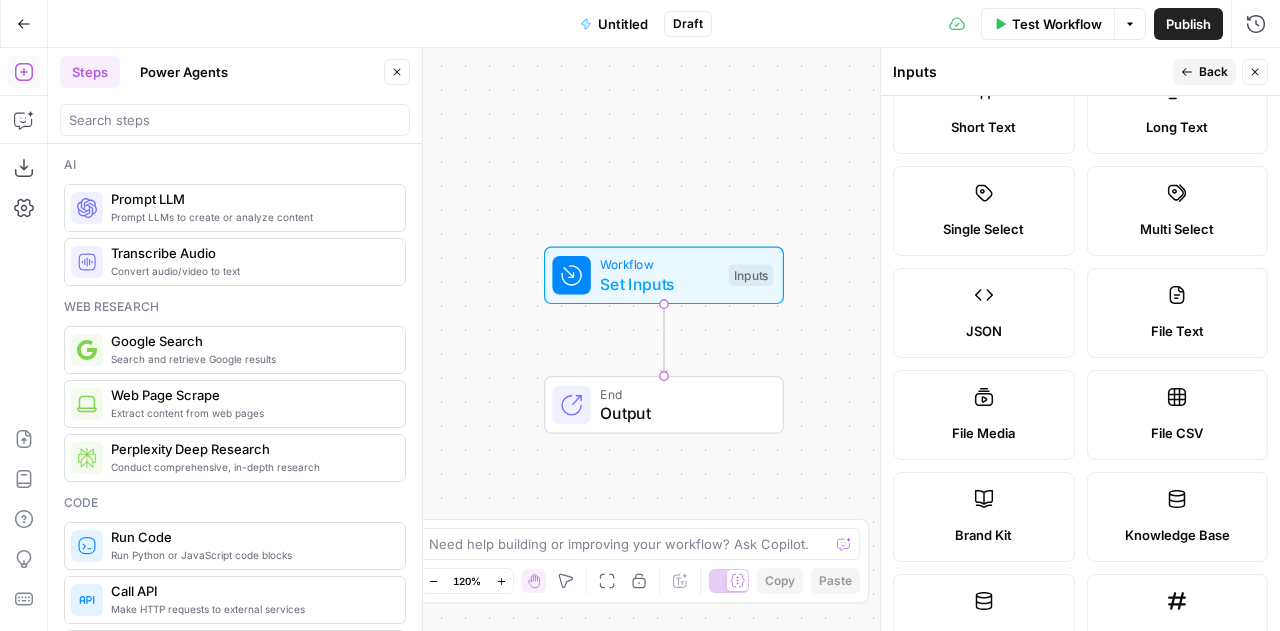 scroll, scrollTop: 566, scrollLeft: 0, axis: vertical 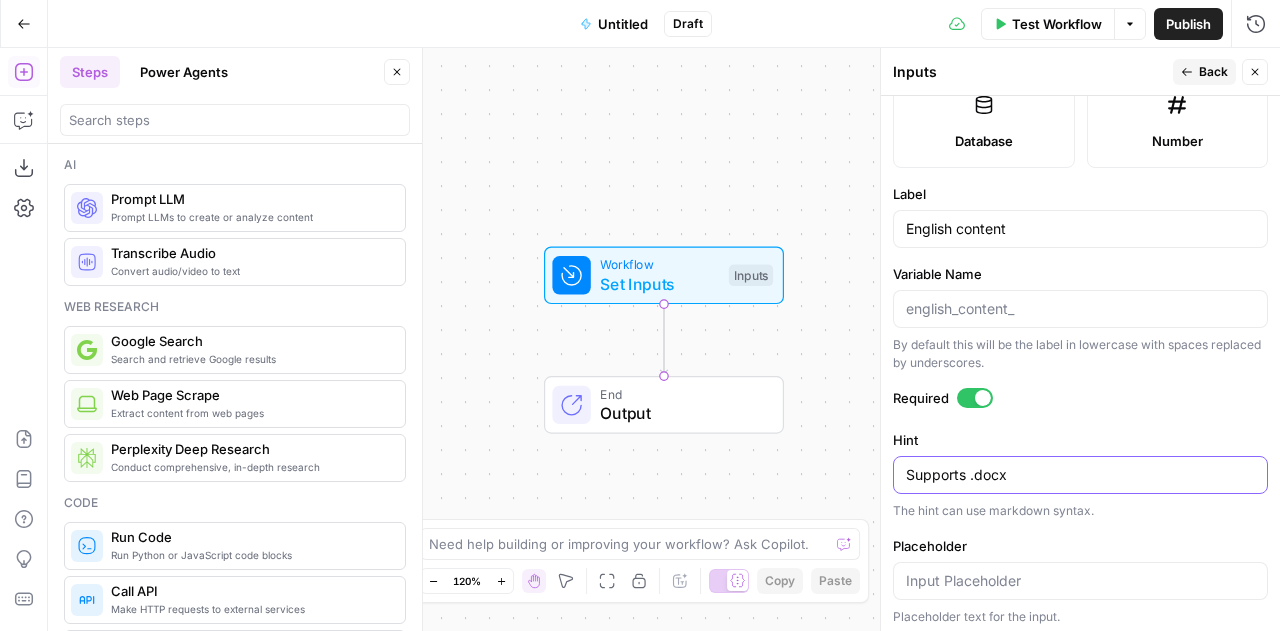 type on "Supports .docx" 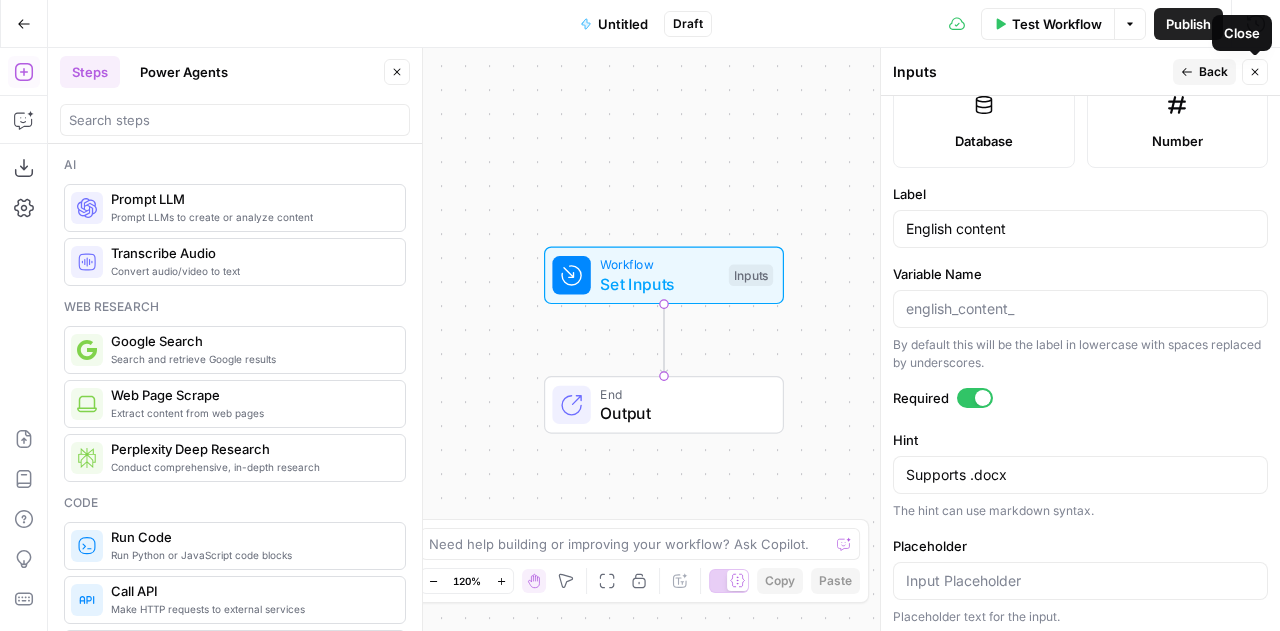 click 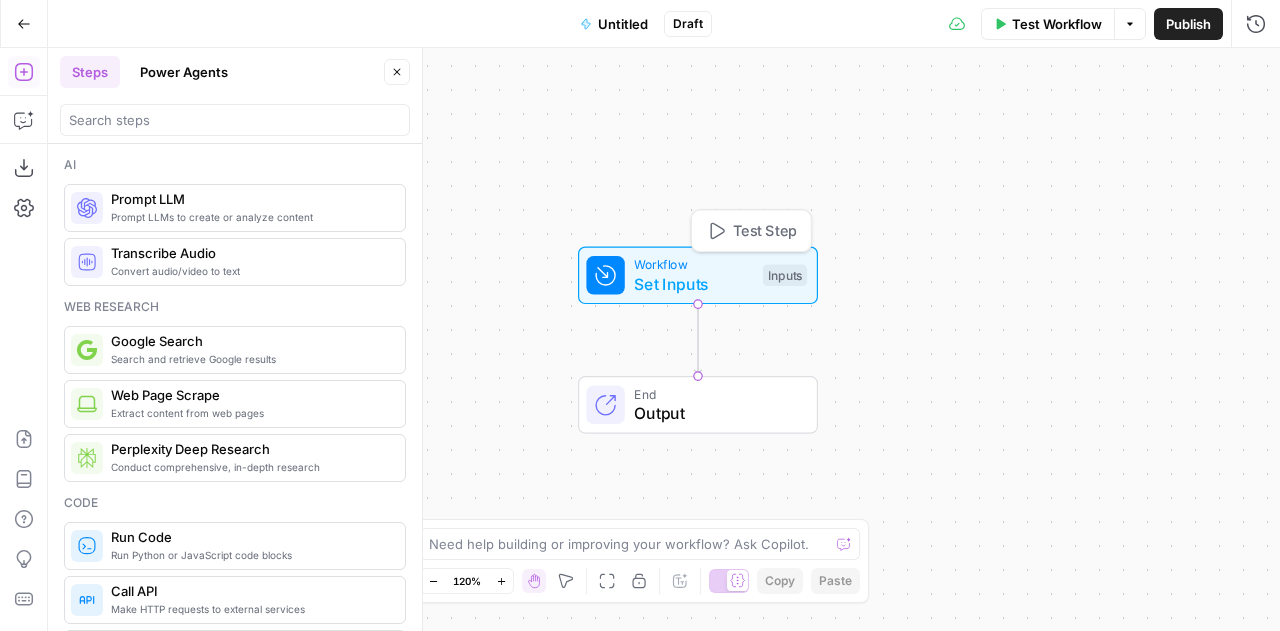 click on "Set Inputs" at bounding box center [693, 284] 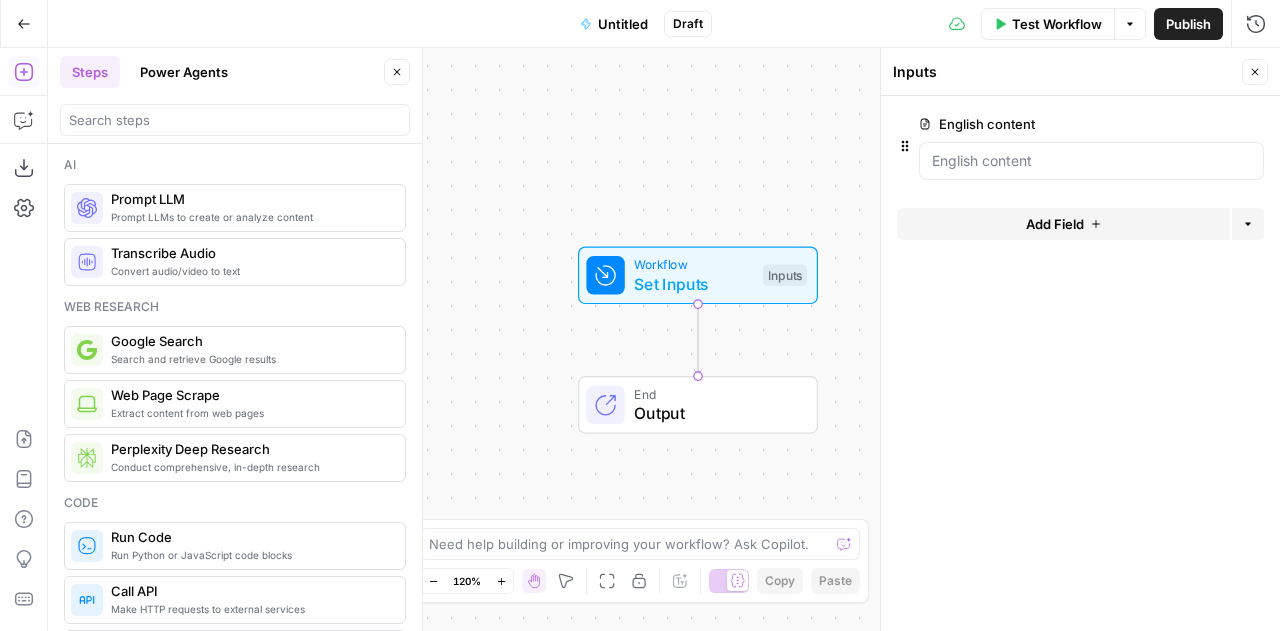 click on "Add Field" at bounding box center [1055, 224] 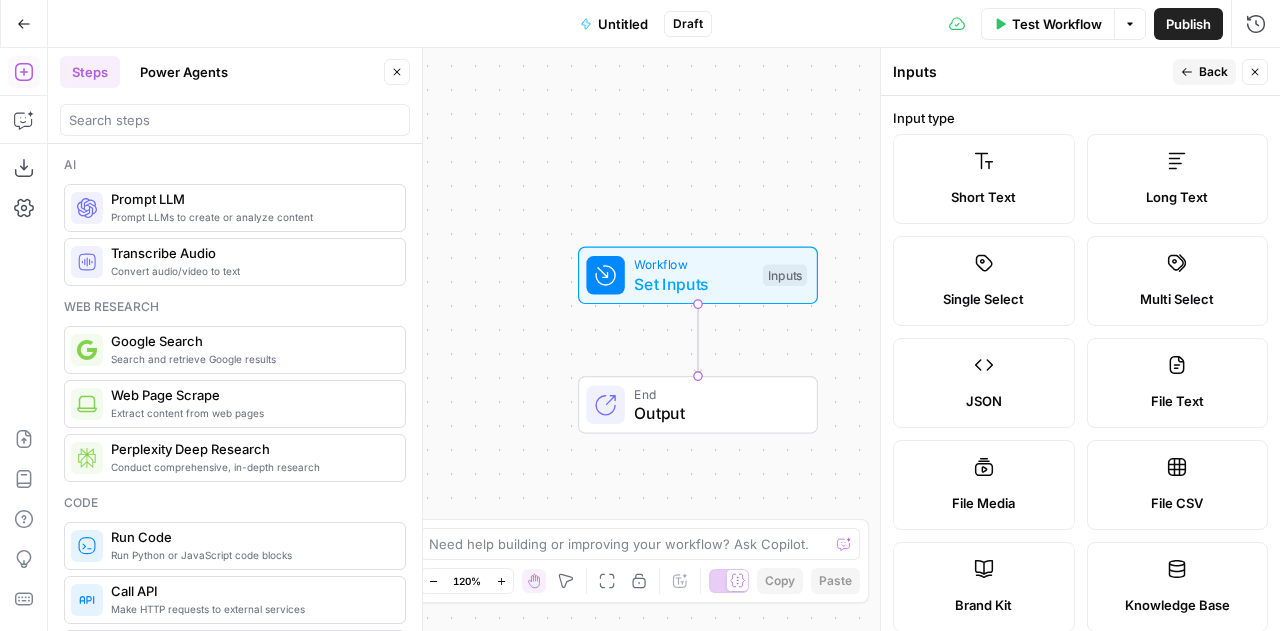 click on "File Text" at bounding box center (1178, 383) 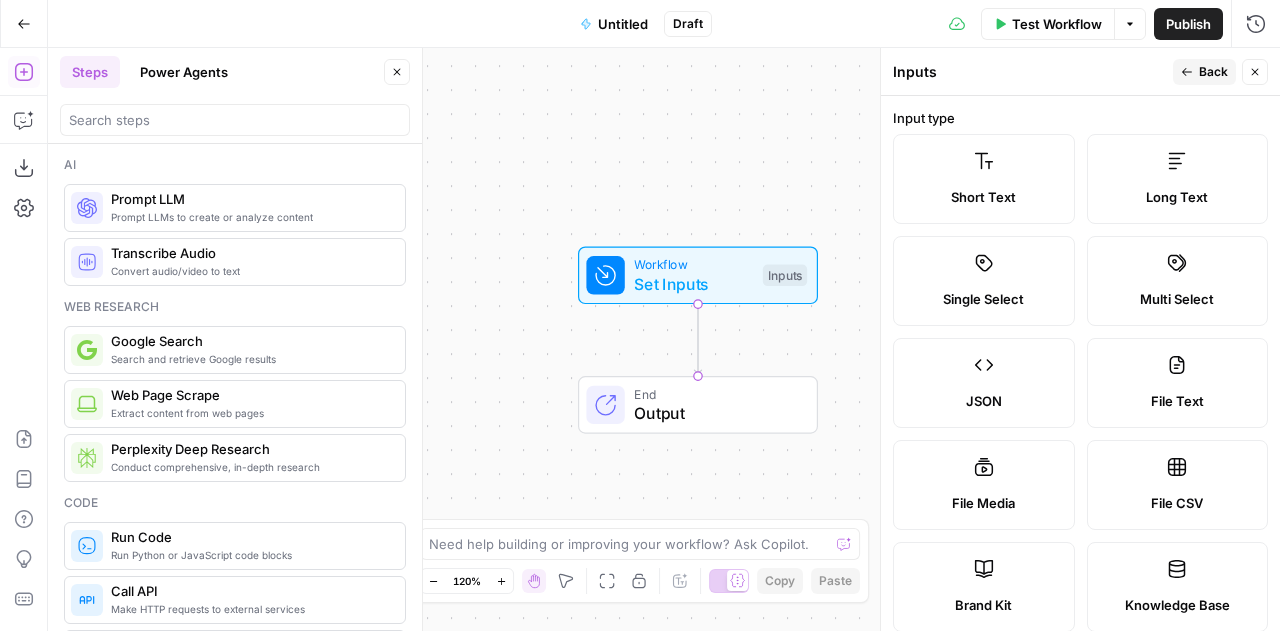 click on "File Text" at bounding box center (1178, 383) 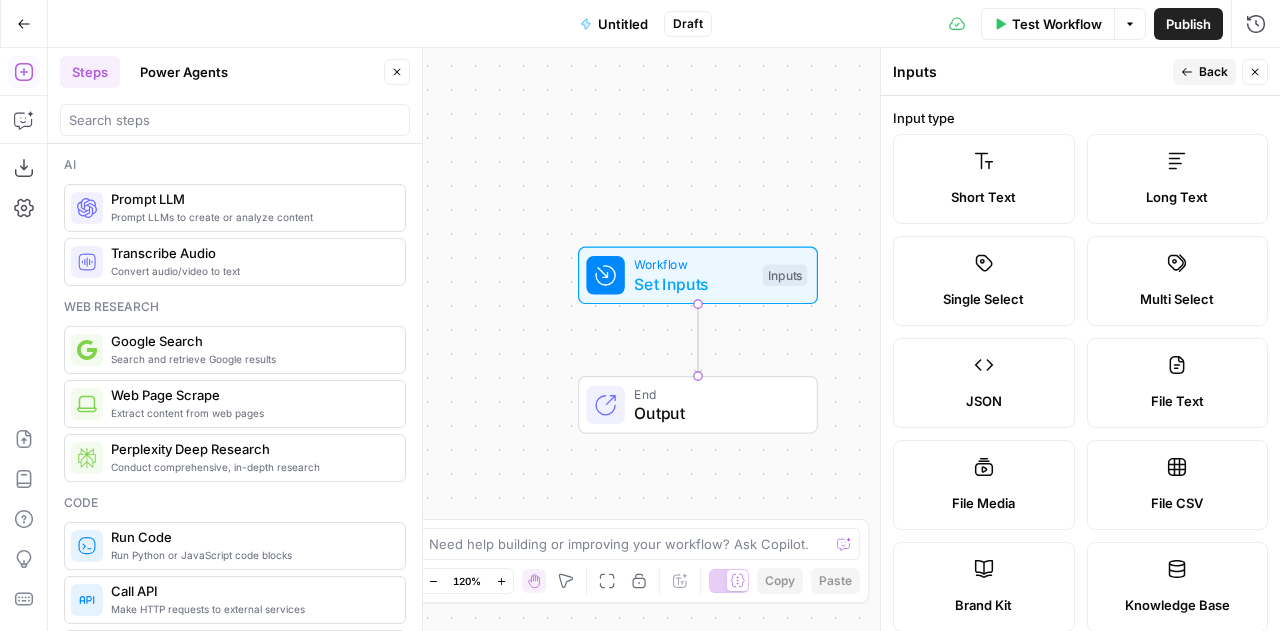 click on "File Text" at bounding box center [1178, 383] 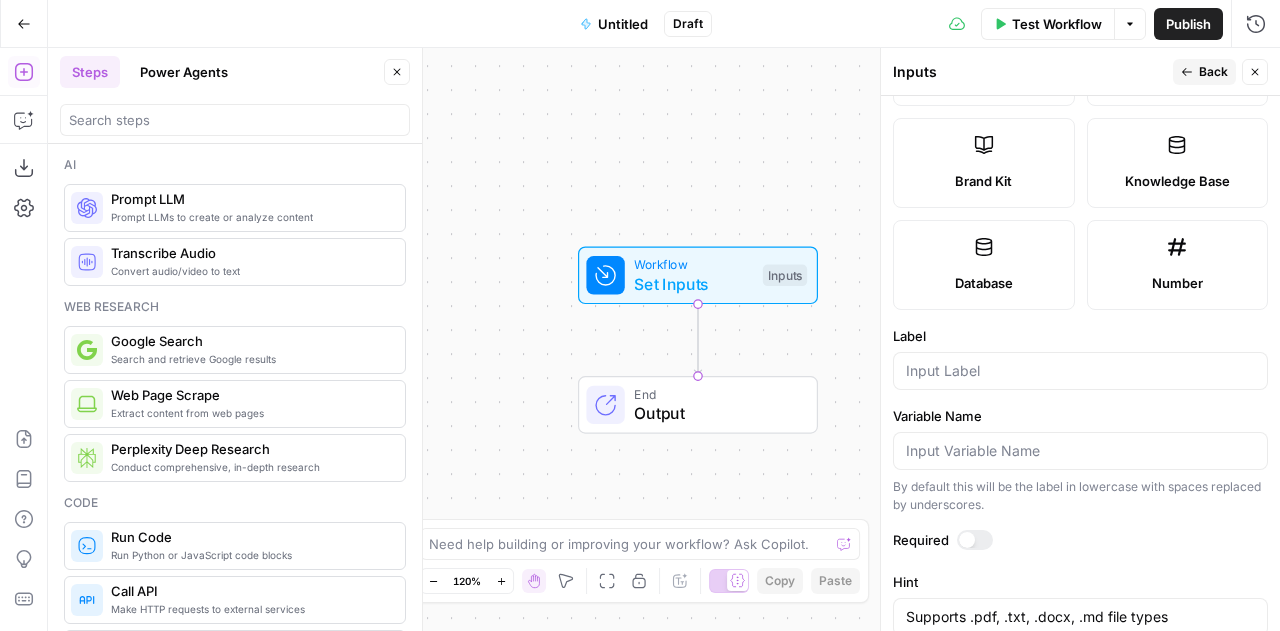 scroll, scrollTop: 566, scrollLeft: 0, axis: vertical 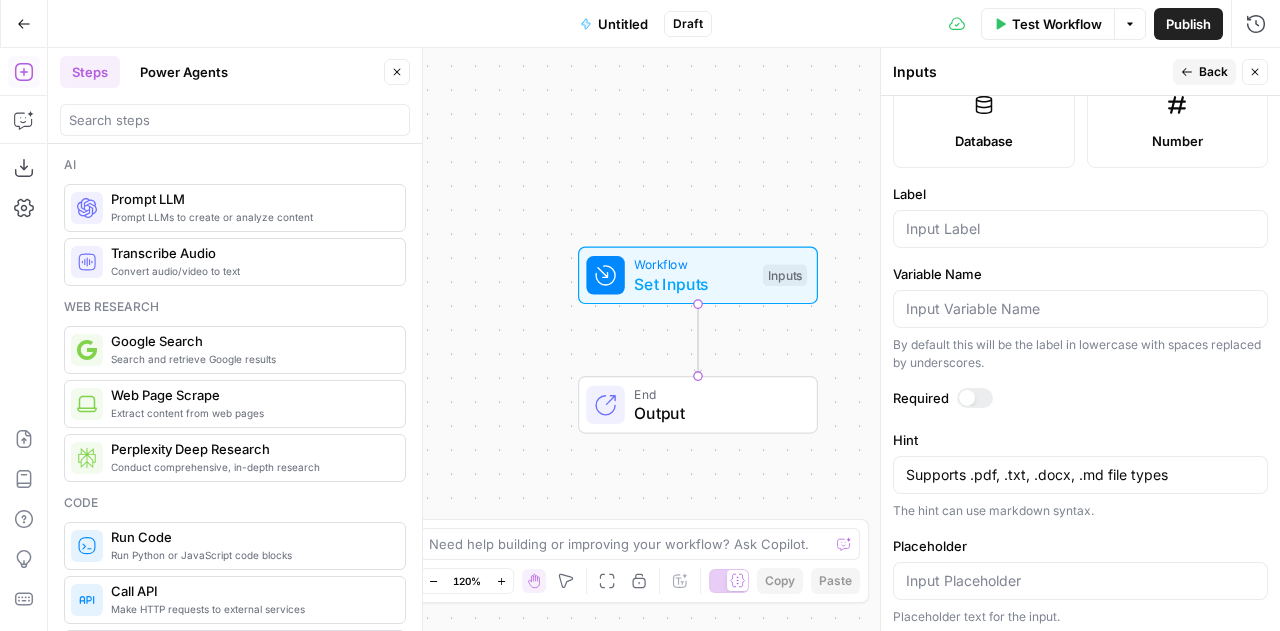 click at bounding box center (975, 398) 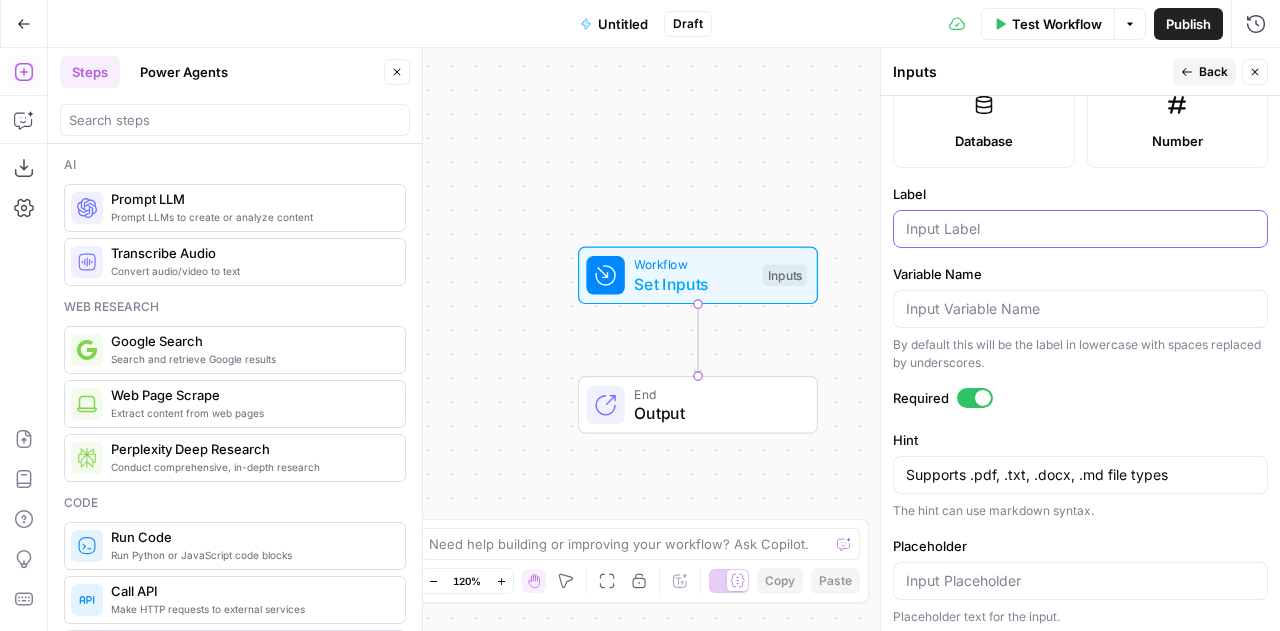 click on "Label" at bounding box center (1080, 229) 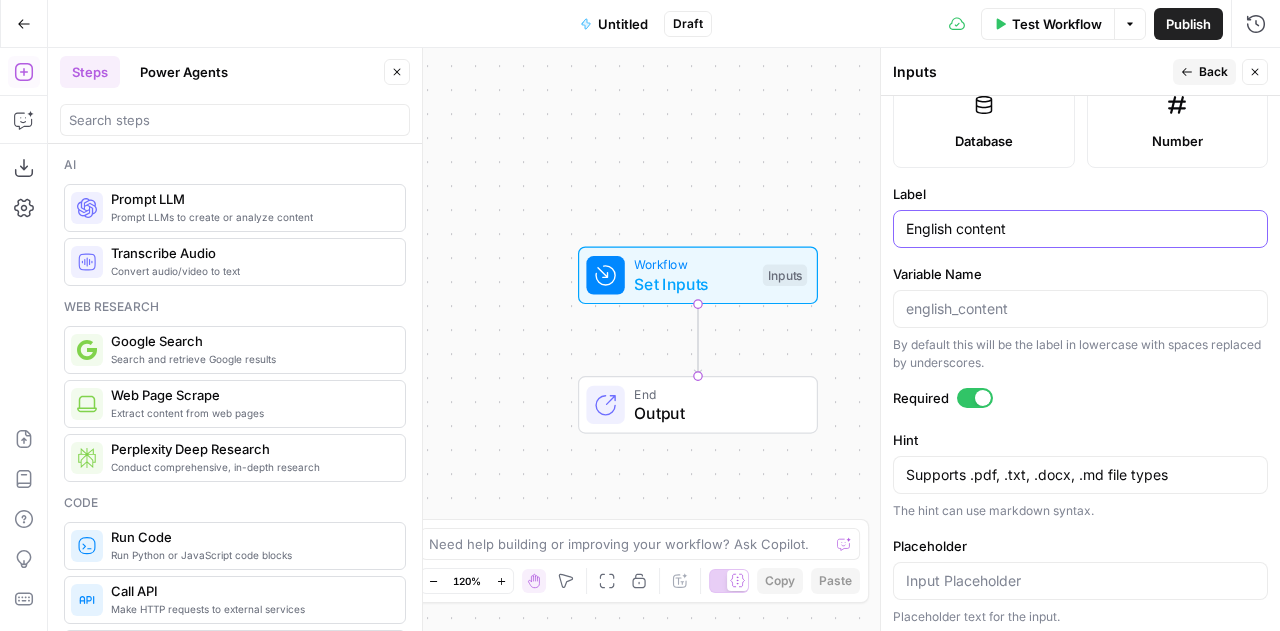 type on "English content" 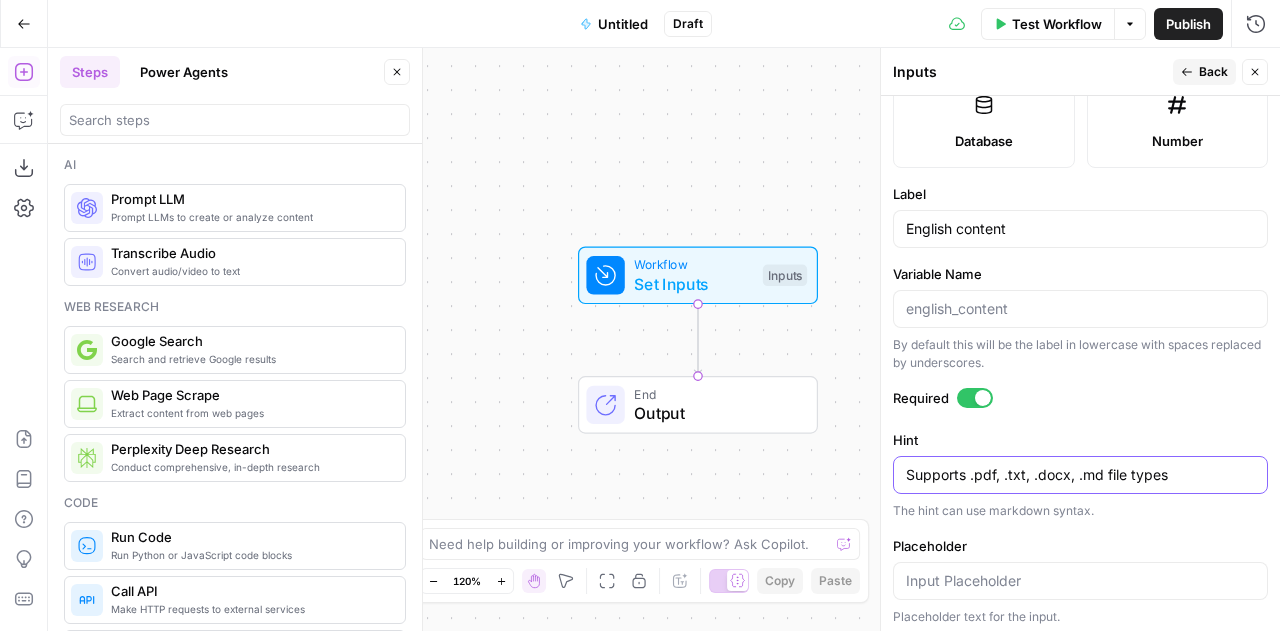 drag, startPoint x: 967, startPoint y: 471, endPoint x: 1037, endPoint y: 471, distance: 70 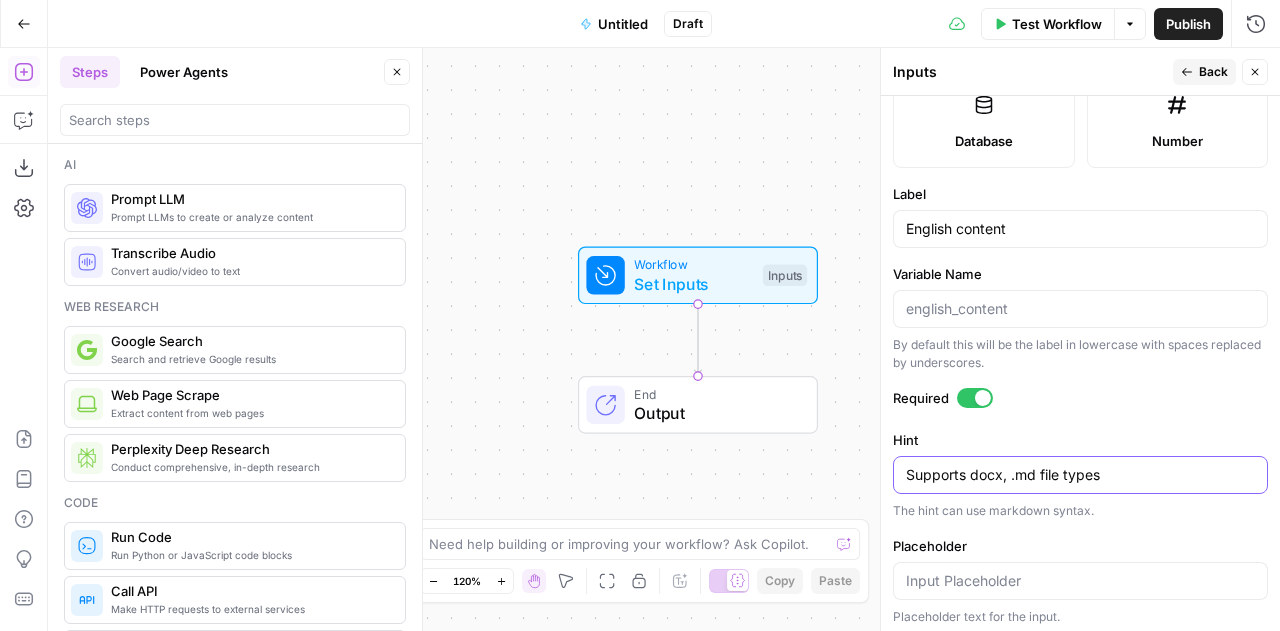 drag, startPoint x: 1056, startPoint y: 471, endPoint x: 1279, endPoint y: 466, distance: 223.05605 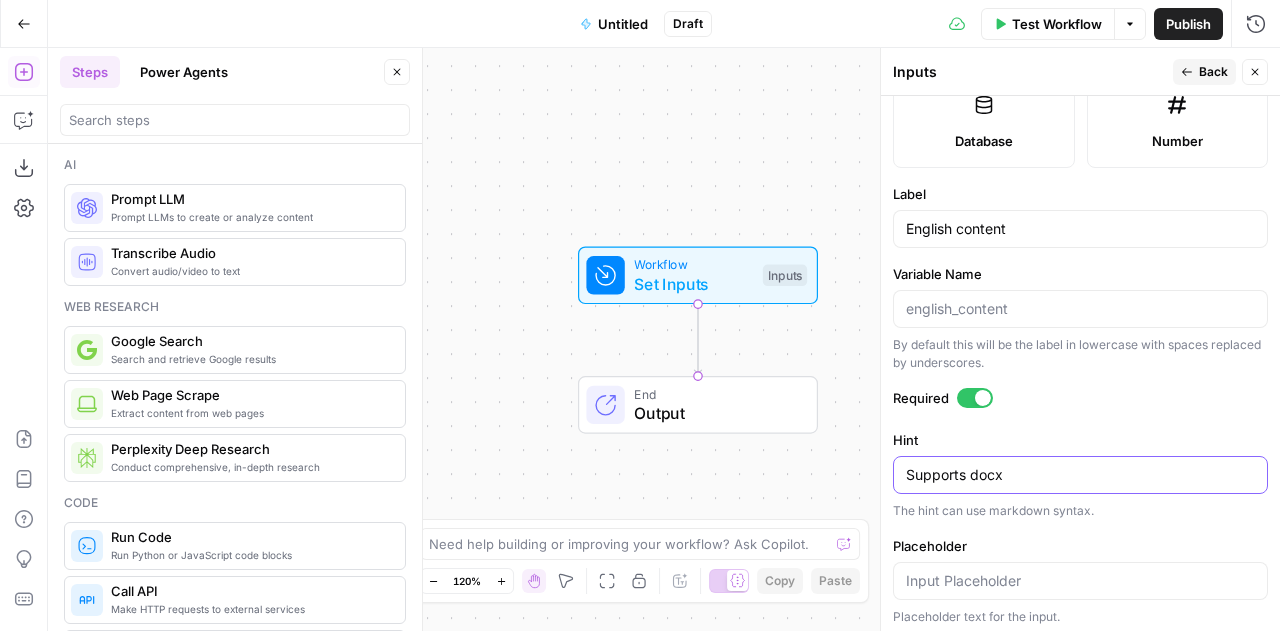 scroll, scrollTop: 0, scrollLeft: 0, axis: both 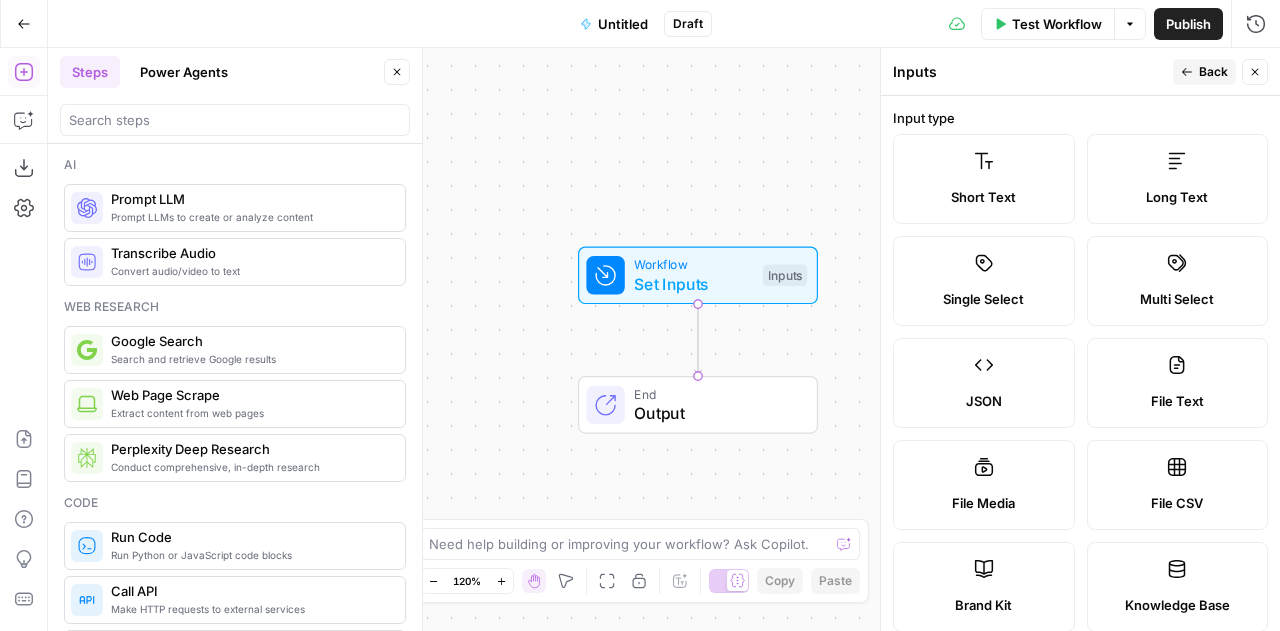 type on "Supports docx" 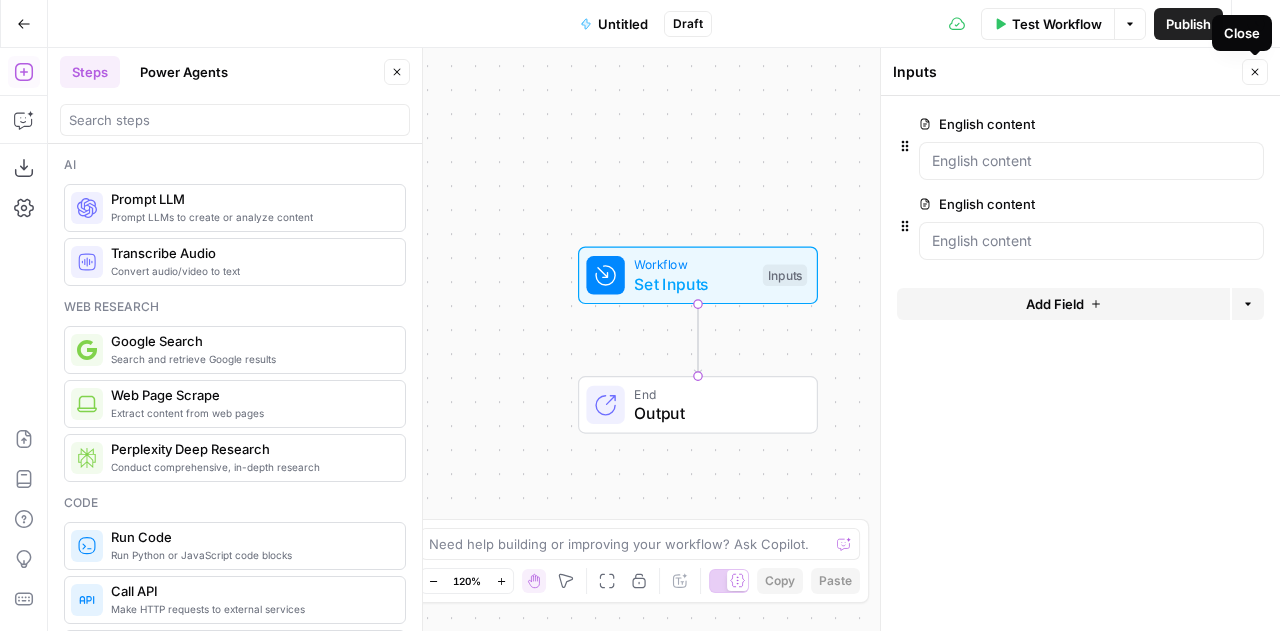 click on "Close" at bounding box center (1255, 72) 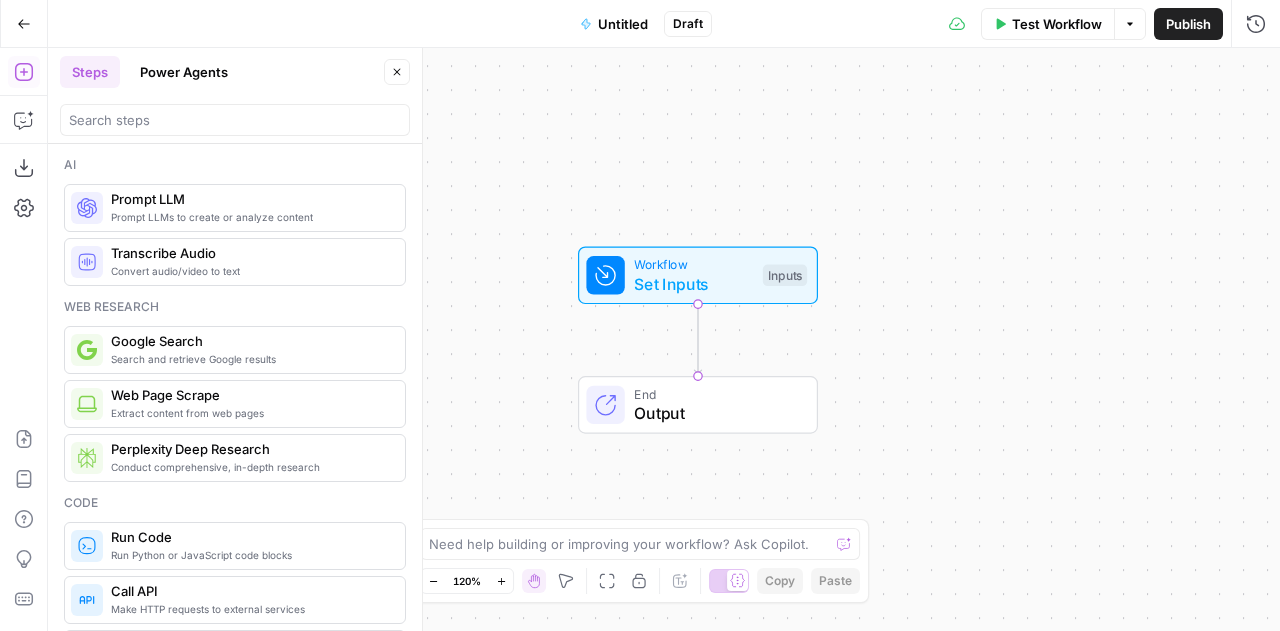click on "Prompt LLMs to create or analyze content" at bounding box center (250, 217) 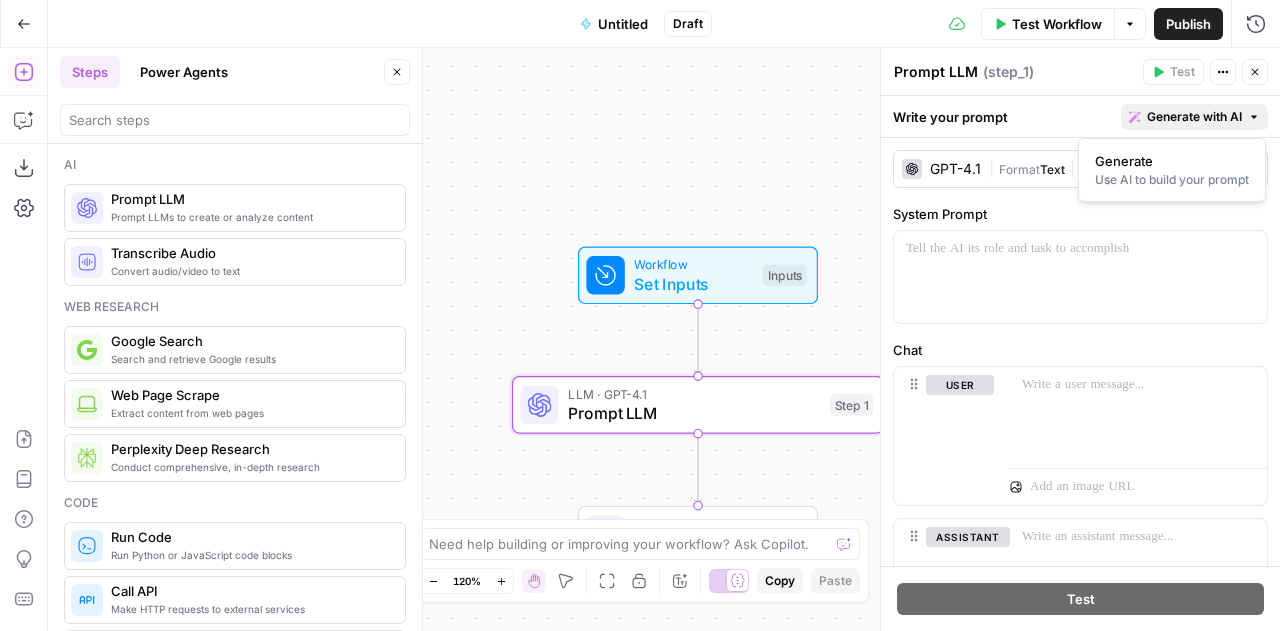 click 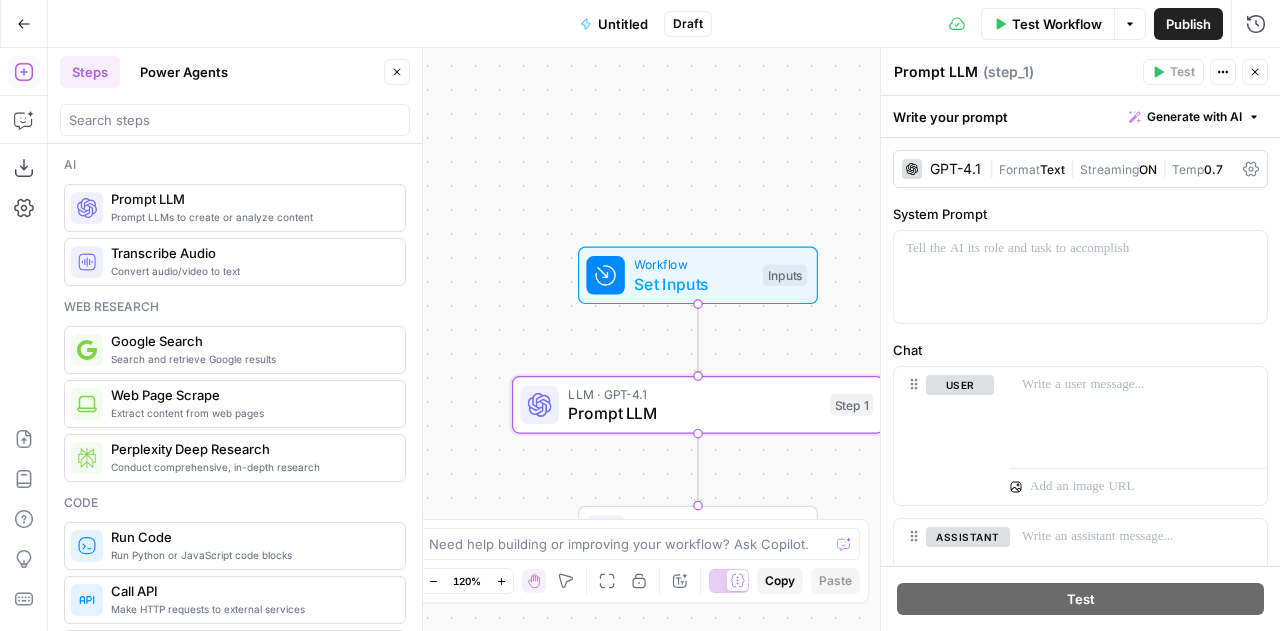 click 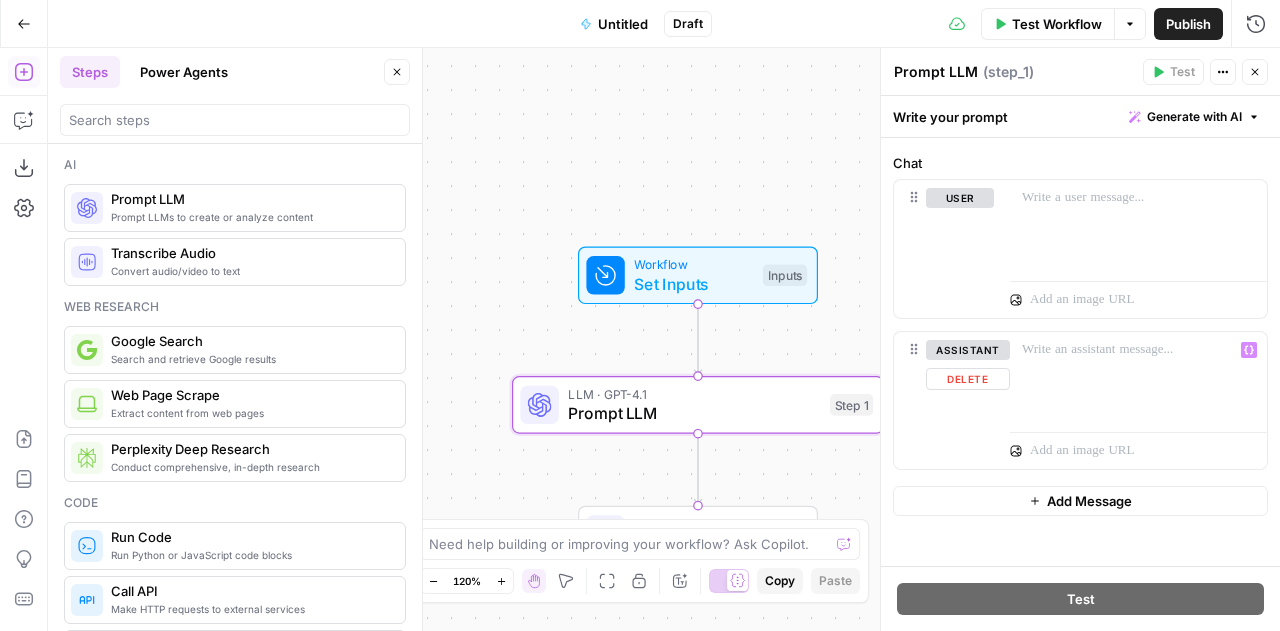 scroll, scrollTop: 224, scrollLeft: 0, axis: vertical 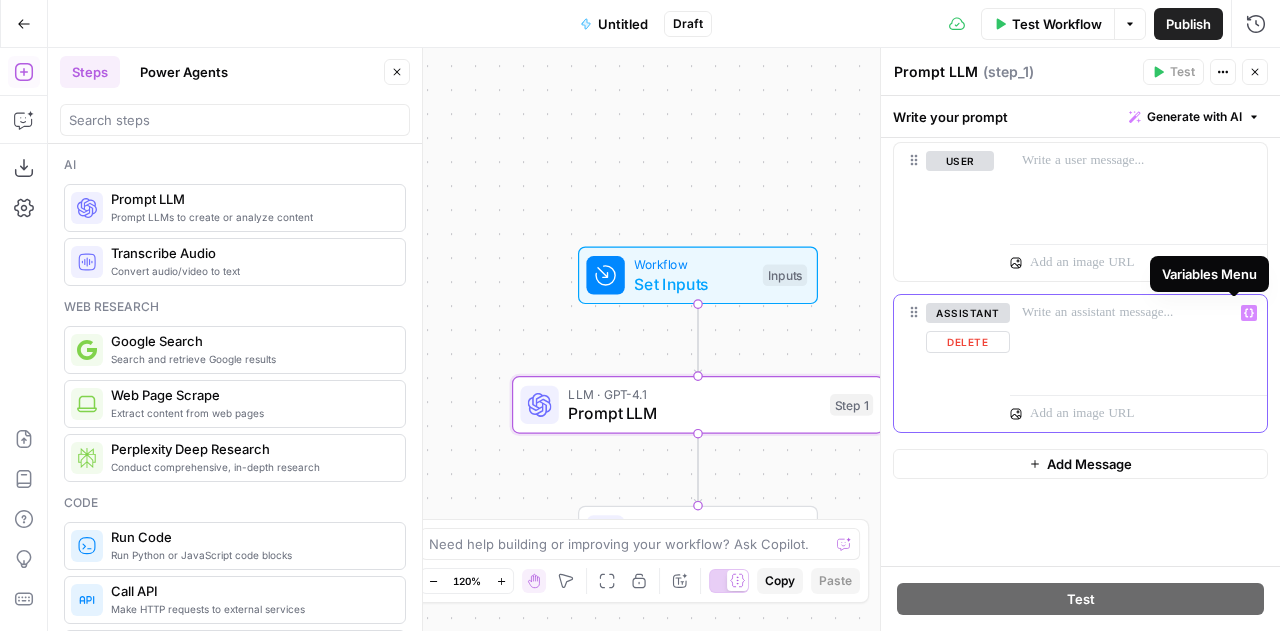 click on "Variables Menu" at bounding box center (1249, 313) 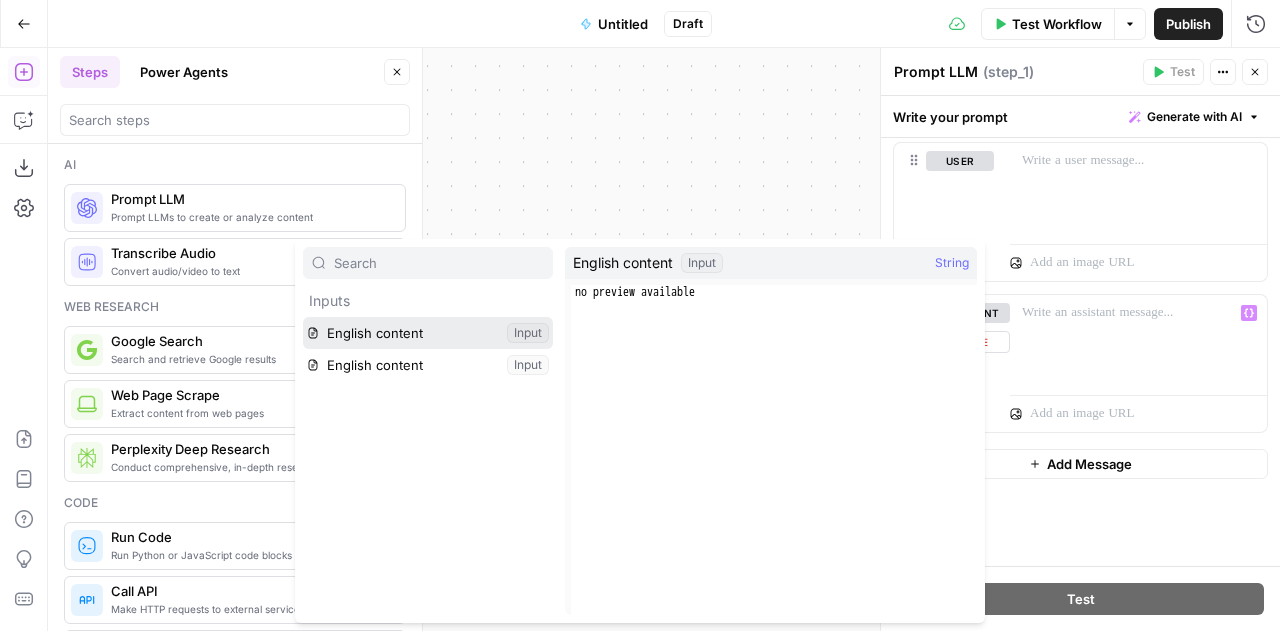 click at bounding box center (428, 333) 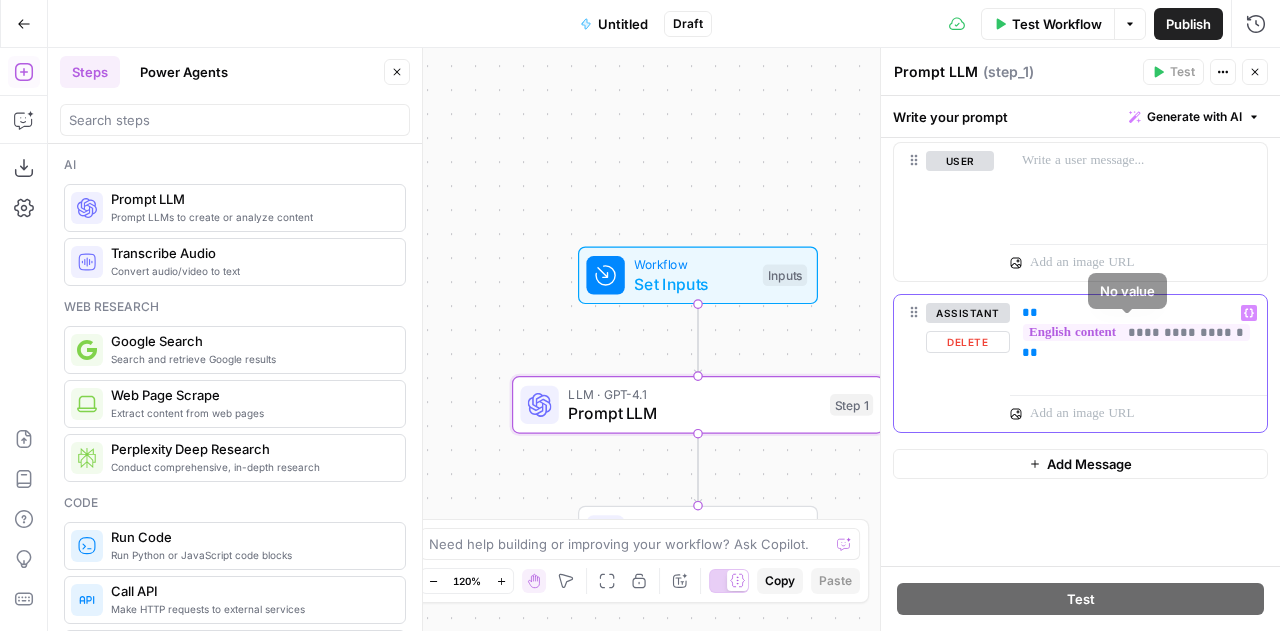 drag, startPoint x: 1040, startPoint y: 362, endPoint x: 1014, endPoint y: 307, distance: 60.835846 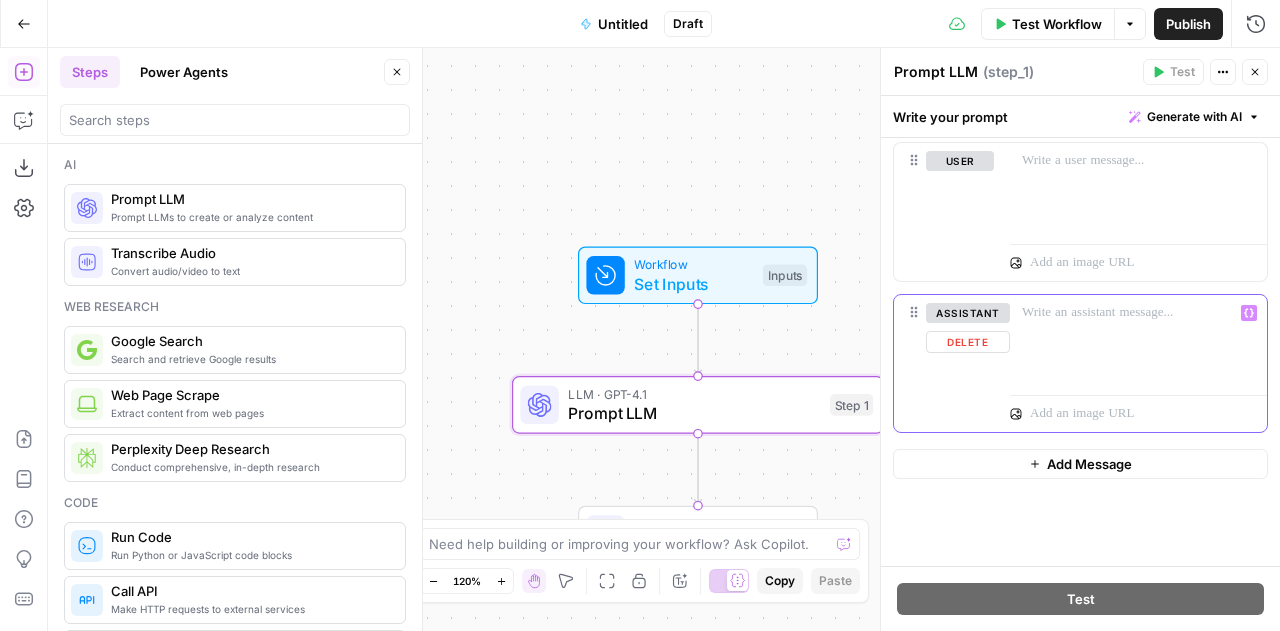 scroll, scrollTop: 0, scrollLeft: 0, axis: both 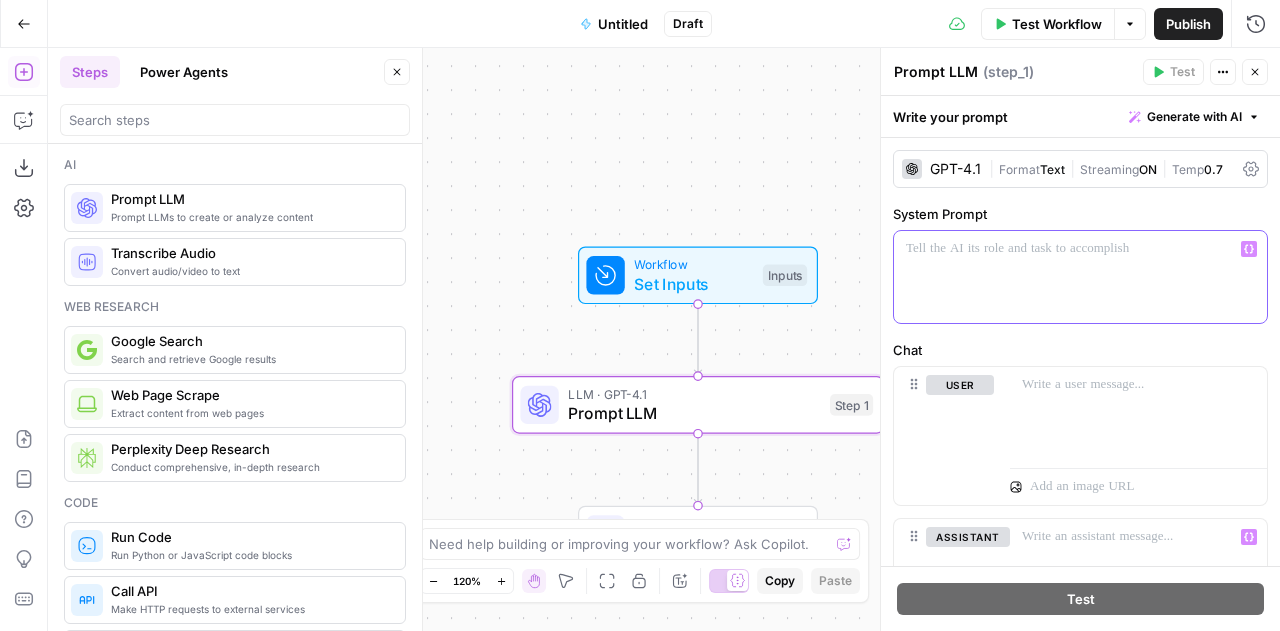 click at bounding box center [1080, 277] 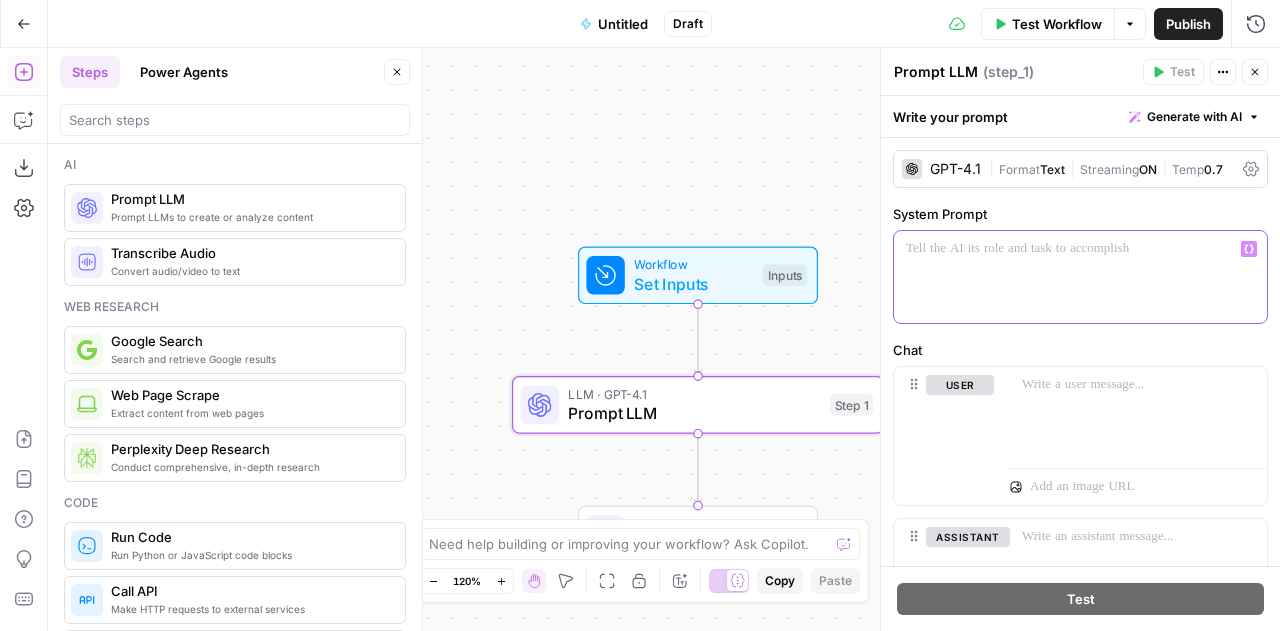 click at bounding box center (1080, 277) 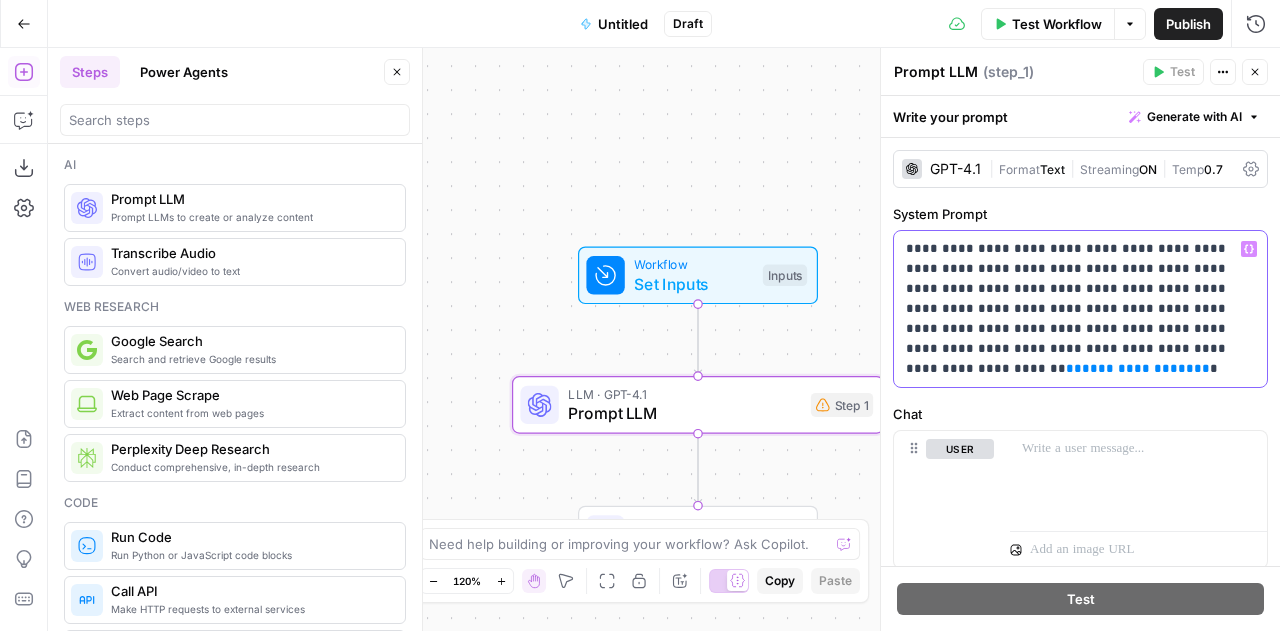 click on "**********" at bounding box center [1073, 309] 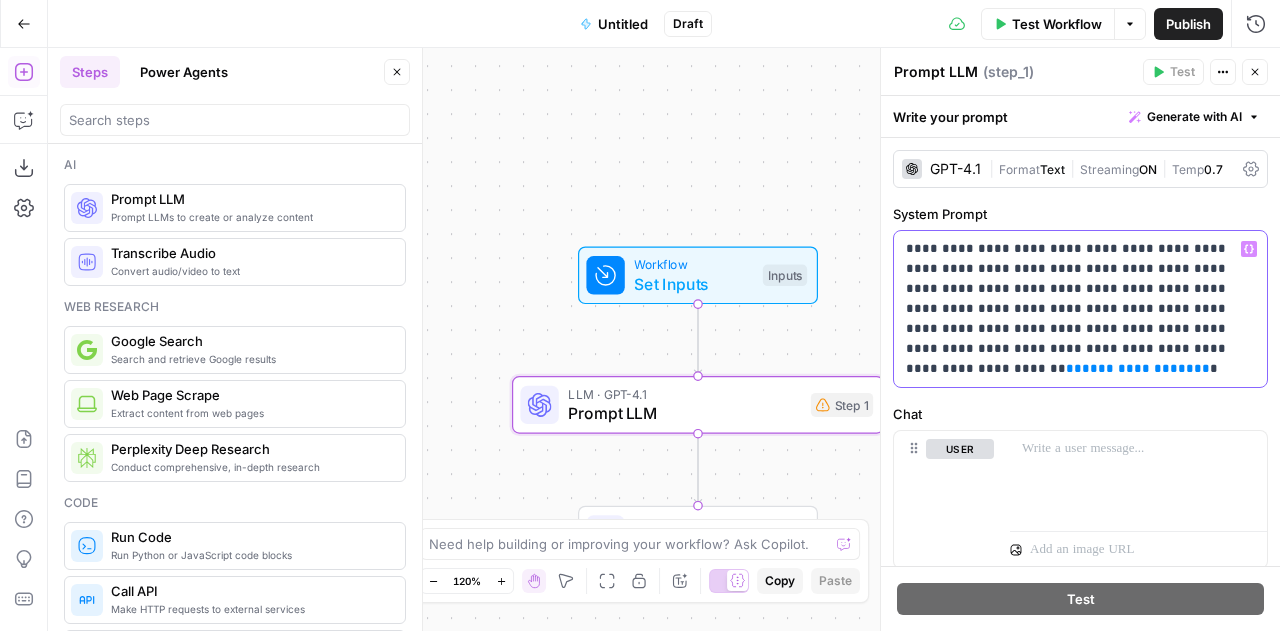 click on "**********" at bounding box center [1073, 309] 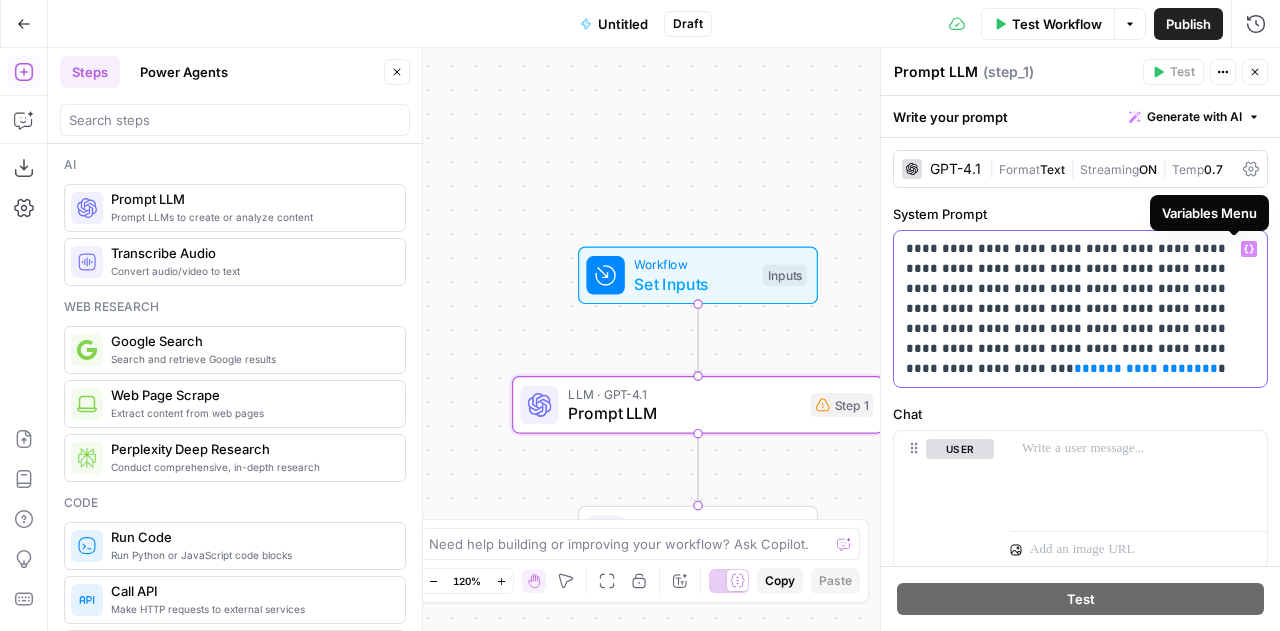 click 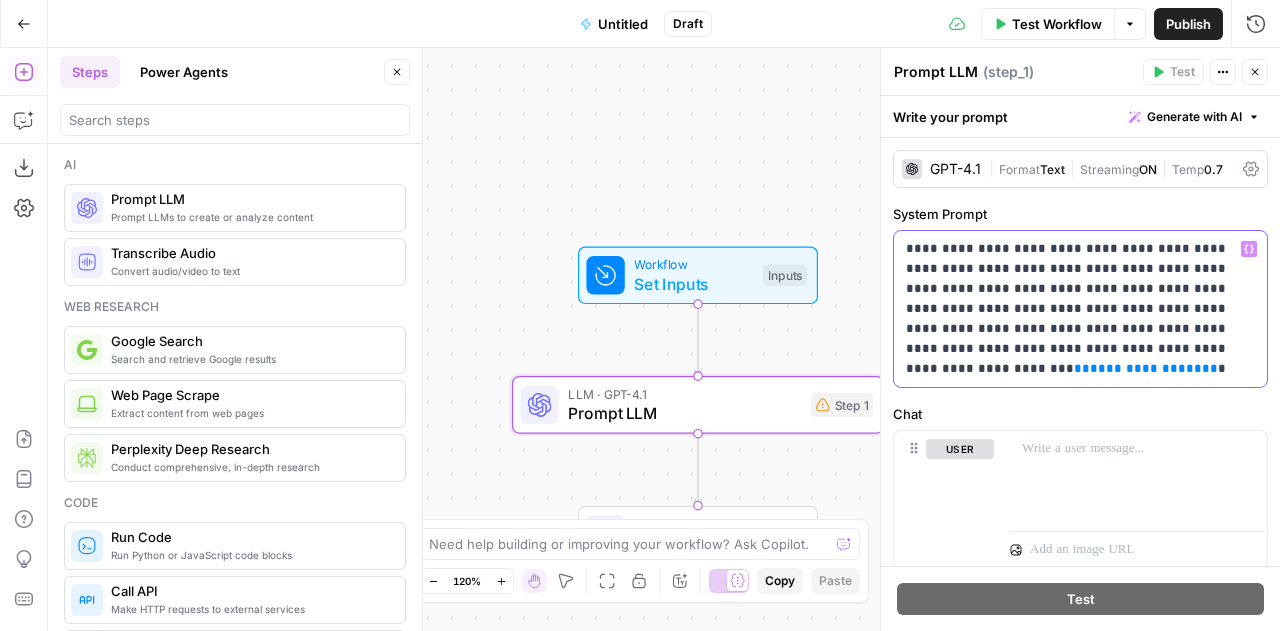 click on "**********" at bounding box center [1073, 309] 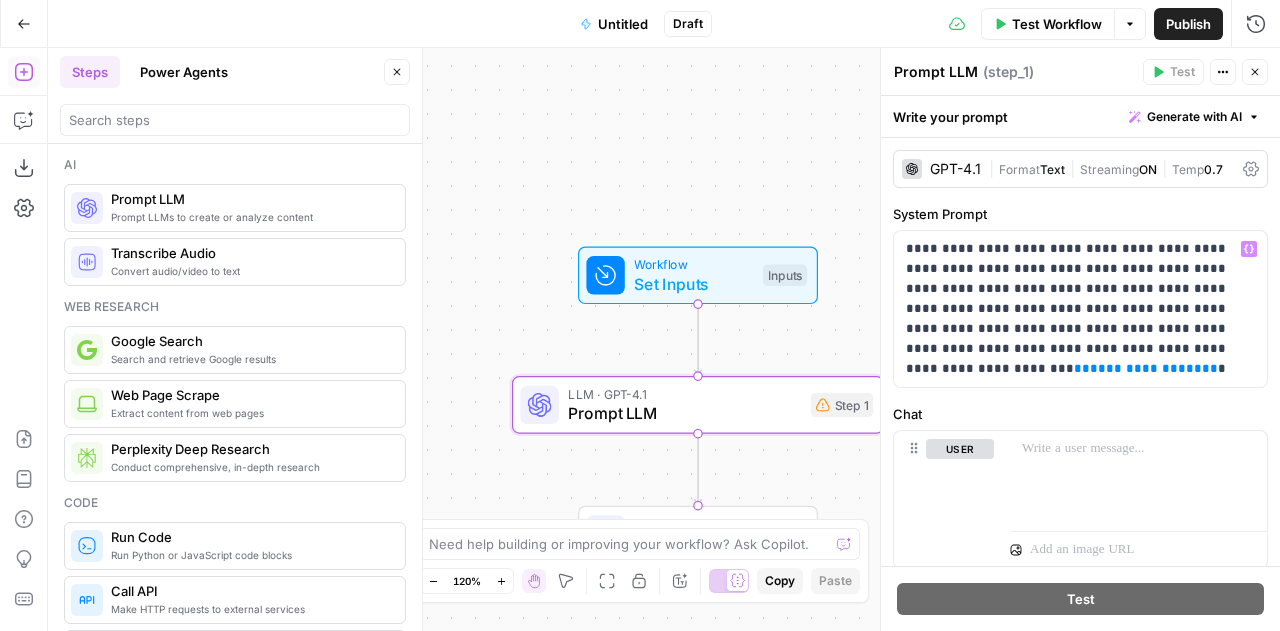 click 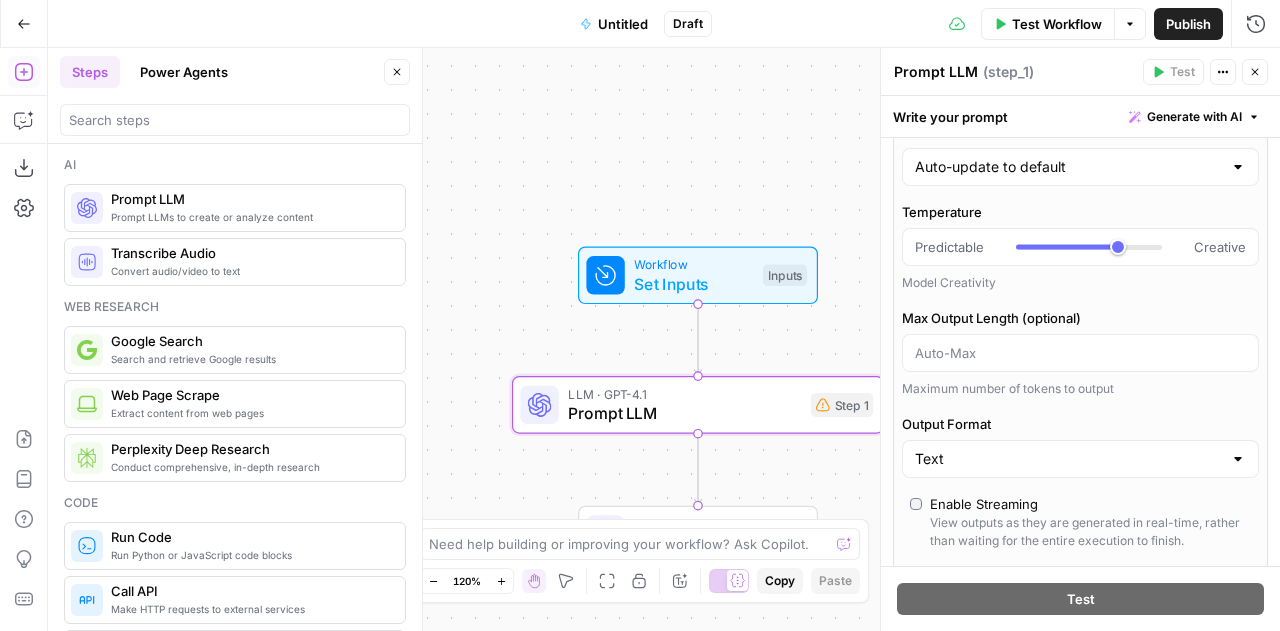 scroll, scrollTop: 118, scrollLeft: 0, axis: vertical 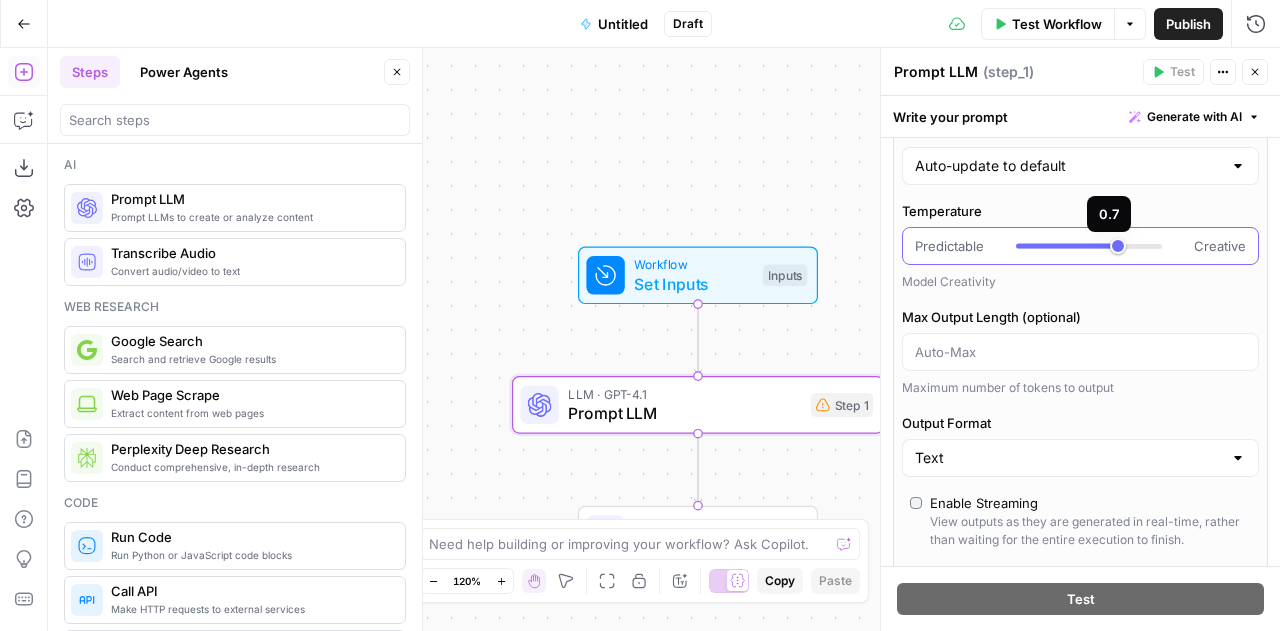 click at bounding box center [1067, 246] 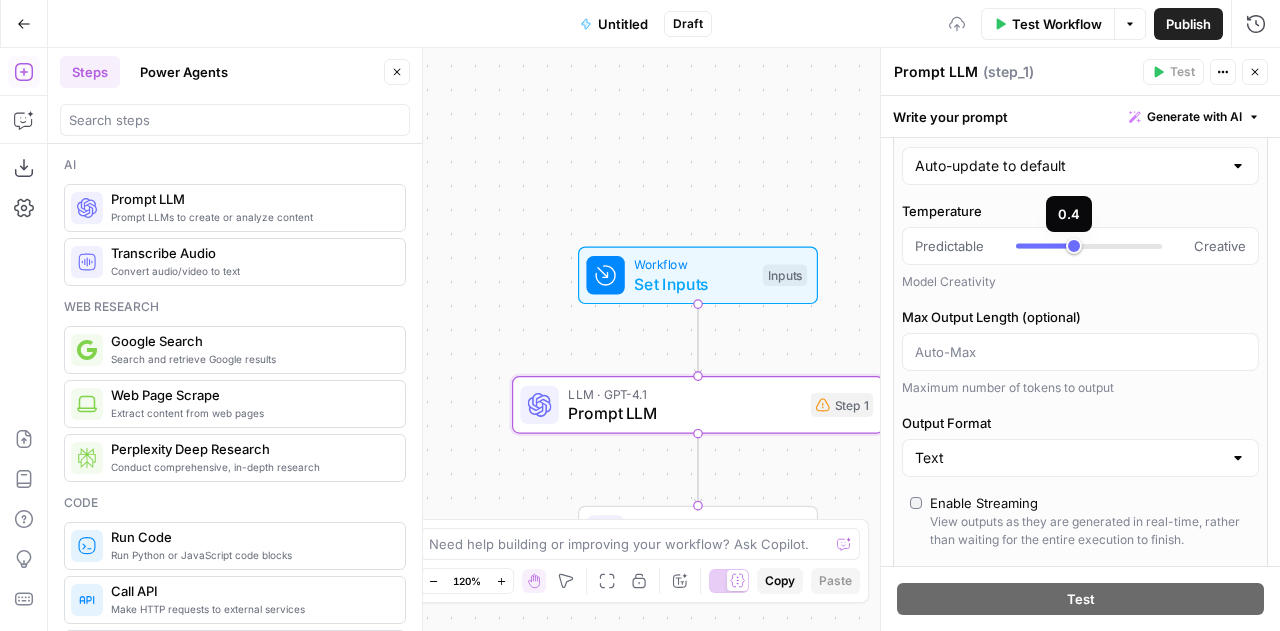 click at bounding box center [1089, 246] 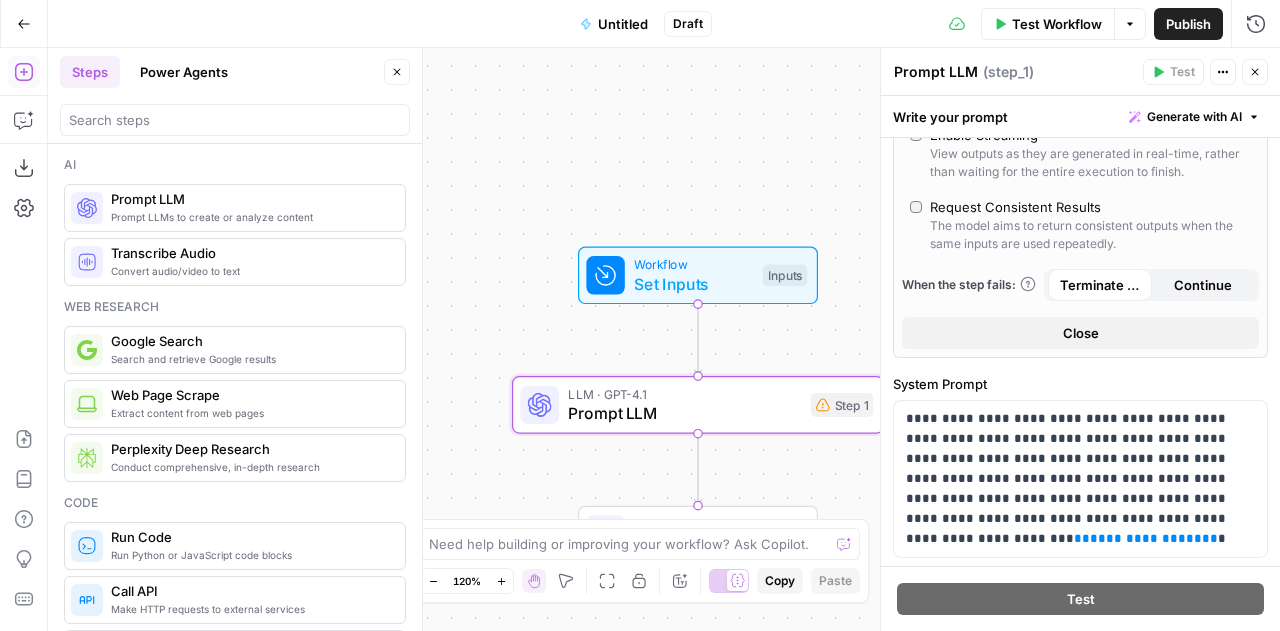 scroll, scrollTop: 487, scrollLeft: 0, axis: vertical 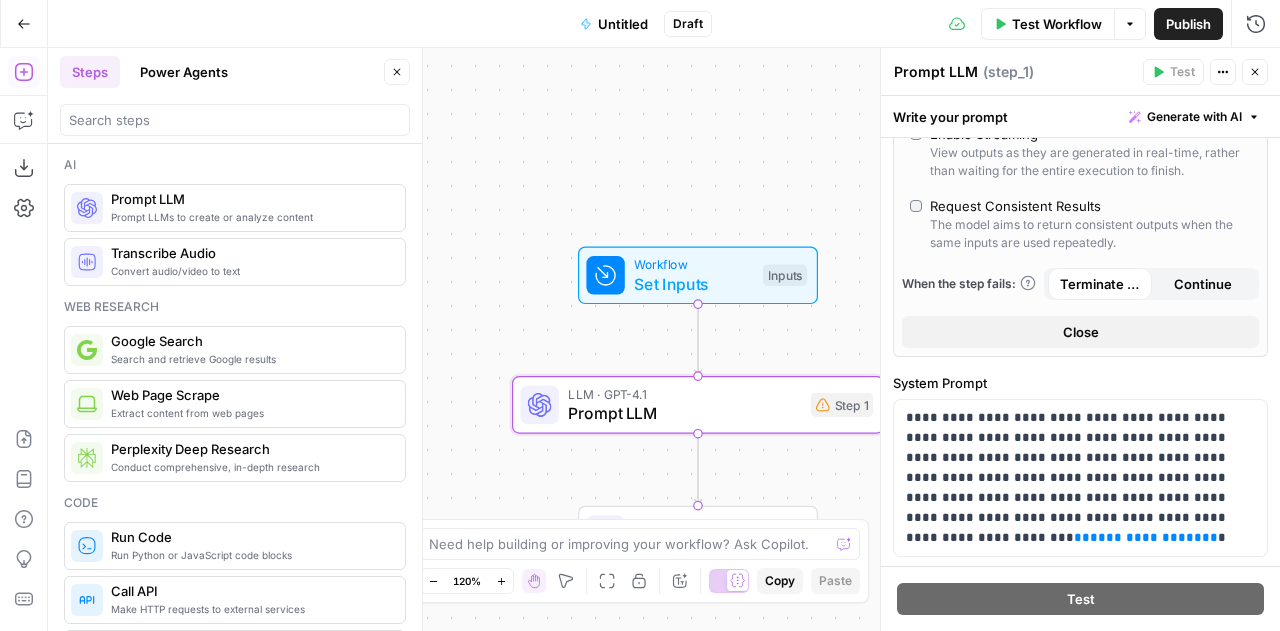 click on "Close" at bounding box center [1081, 332] 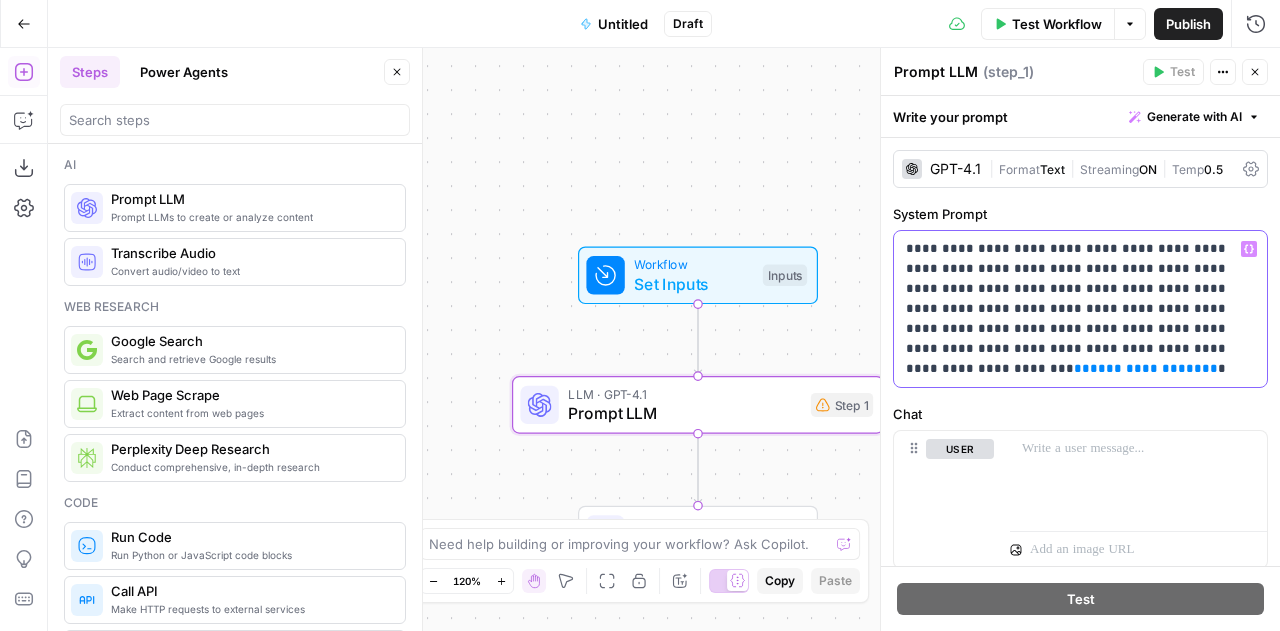 click on "**********" at bounding box center (1073, 309) 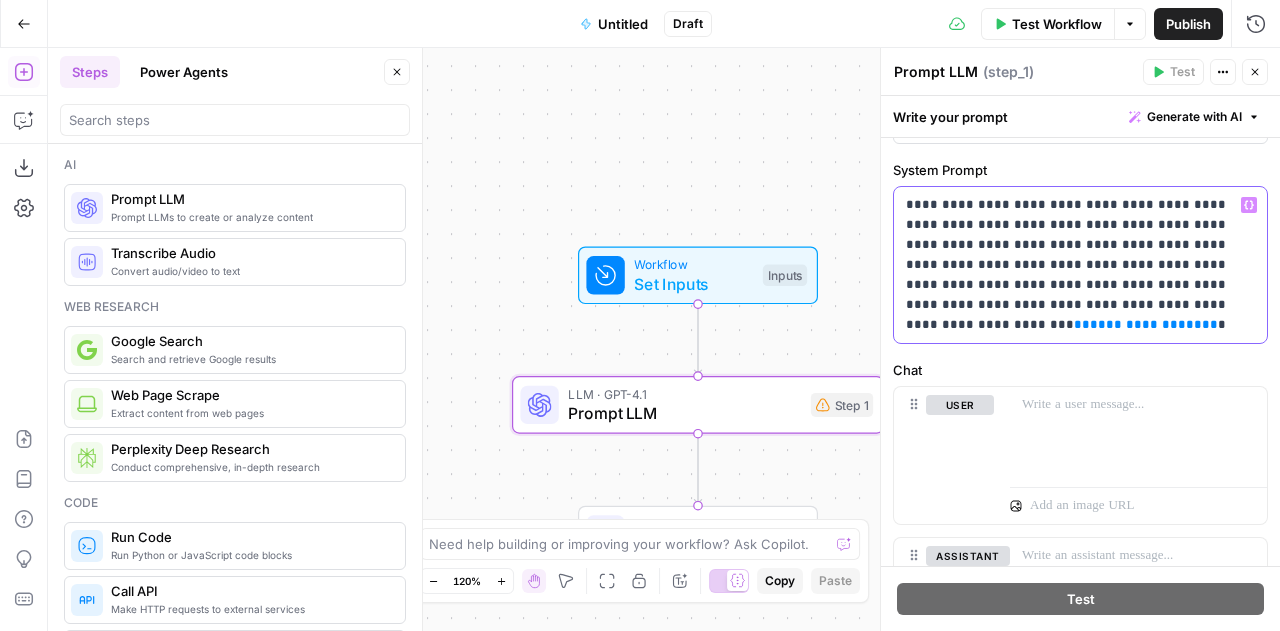 scroll, scrollTop: 50, scrollLeft: 0, axis: vertical 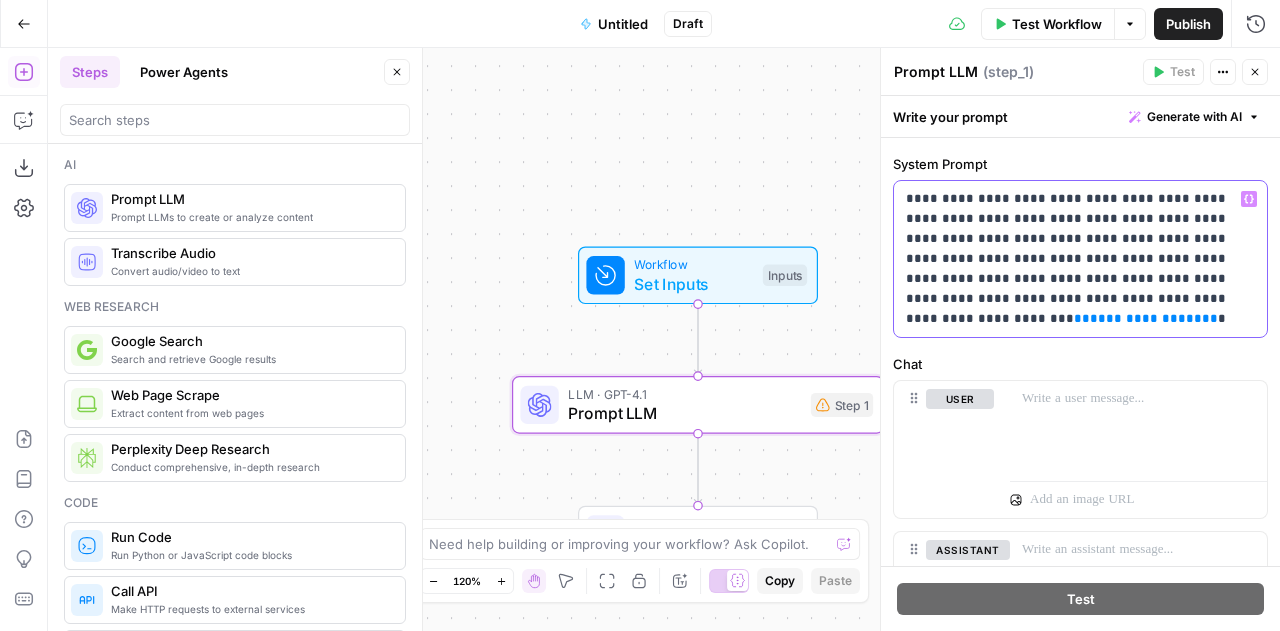 click on "**********" at bounding box center (1073, 259) 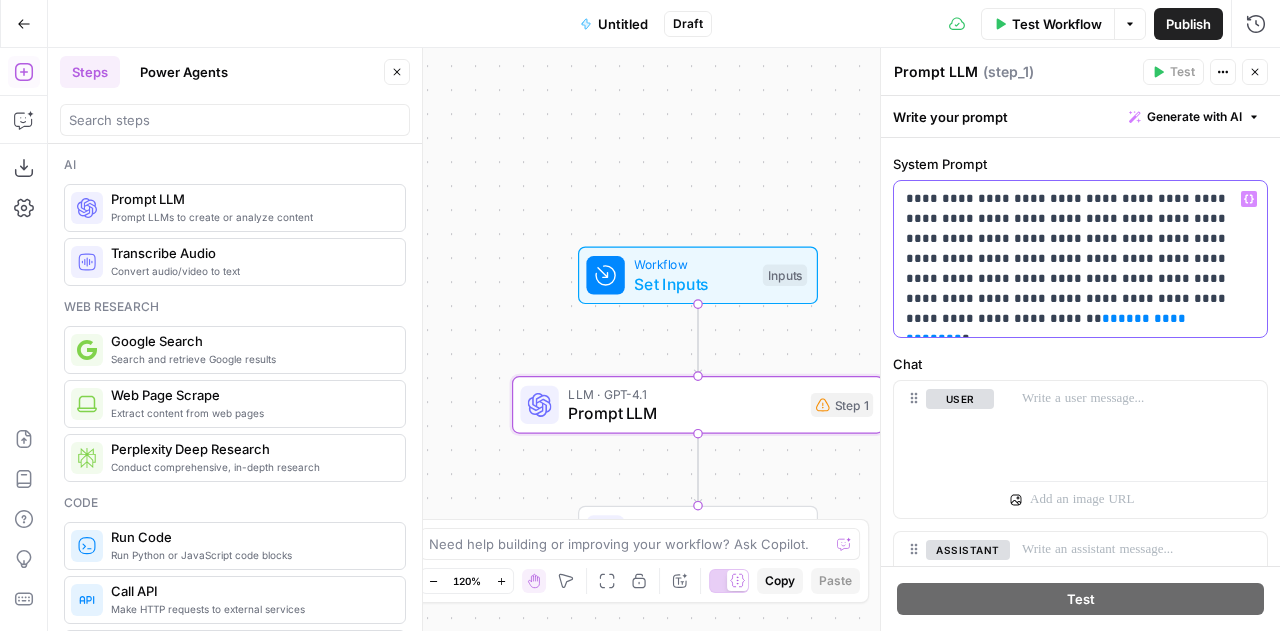 click on "**********" at bounding box center (1073, 259) 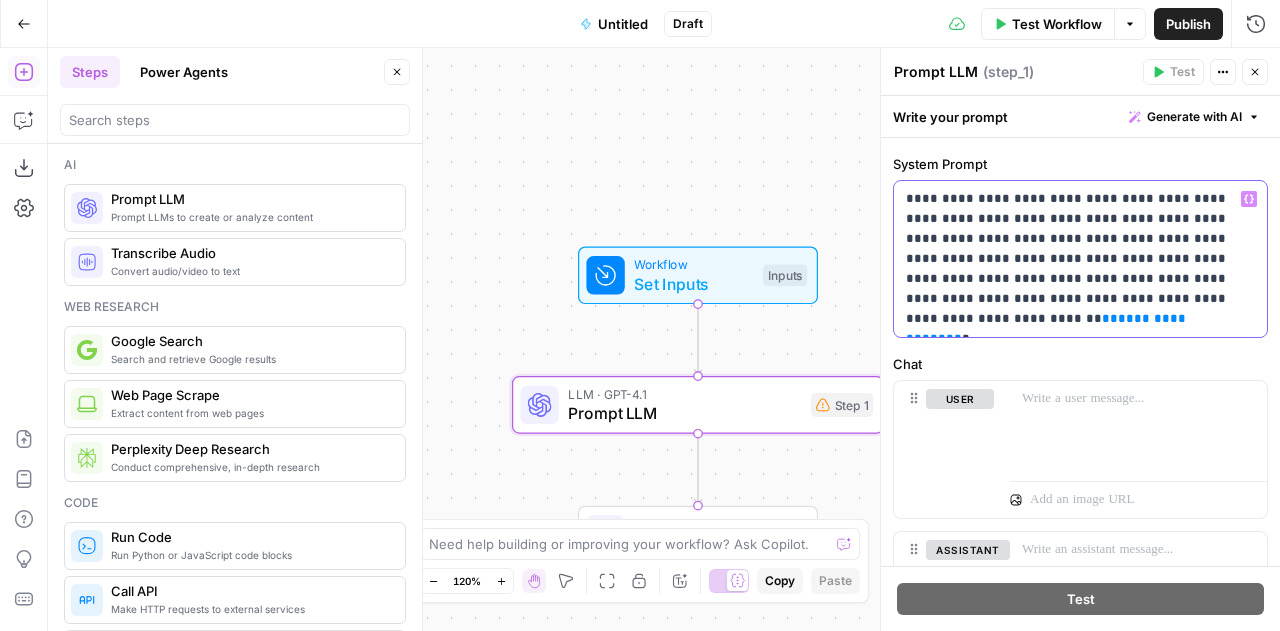drag, startPoint x: 1108, startPoint y: 197, endPoint x: 1226, endPoint y: 199, distance: 118.016945 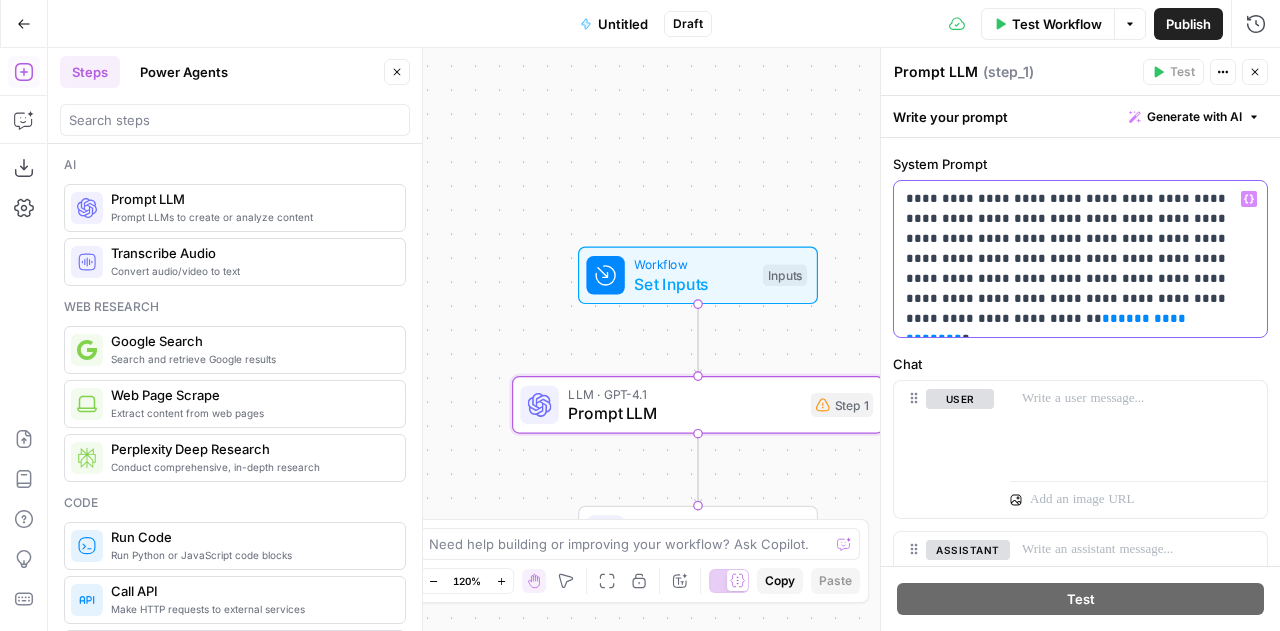 click on "**********" at bounding box center (1080, 259) 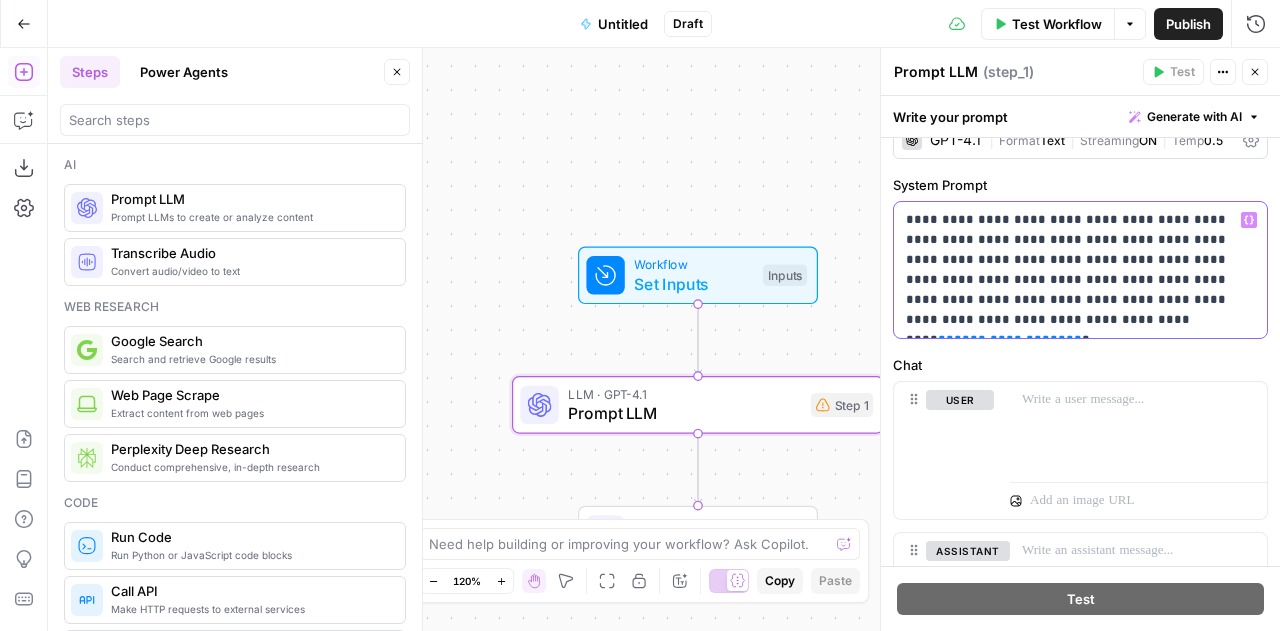 scroll, scrollTop: 30, scrollLeft: 0, axis: vertical 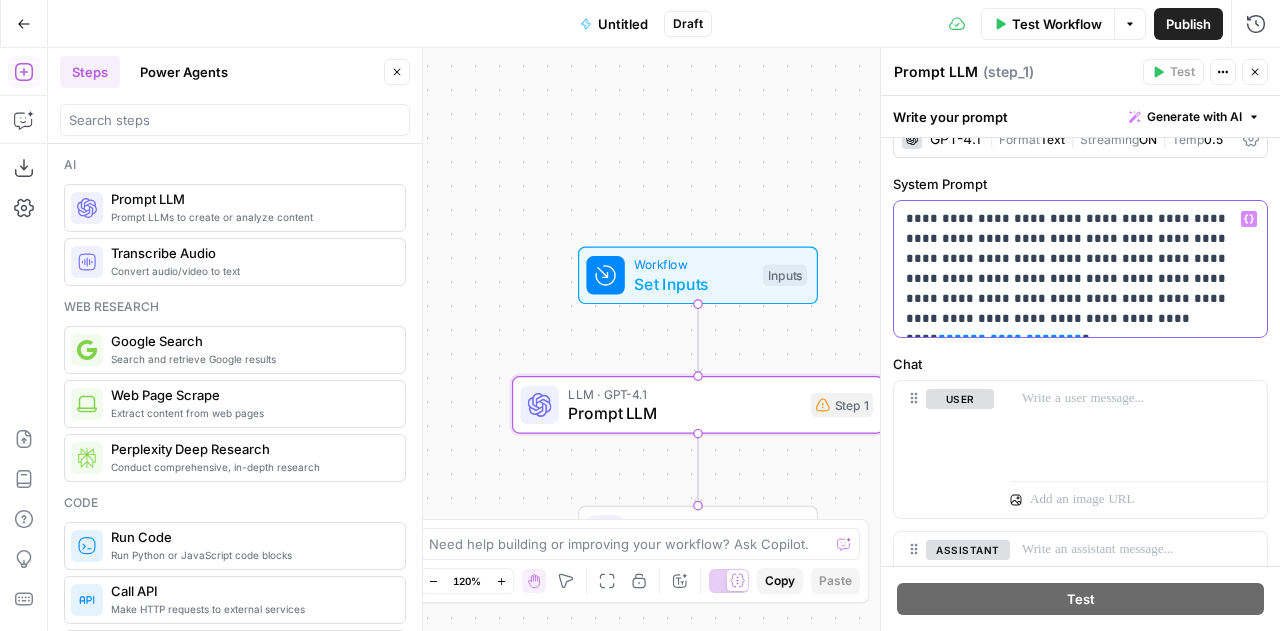 click on "**********" at bounding box center [1073, 269] 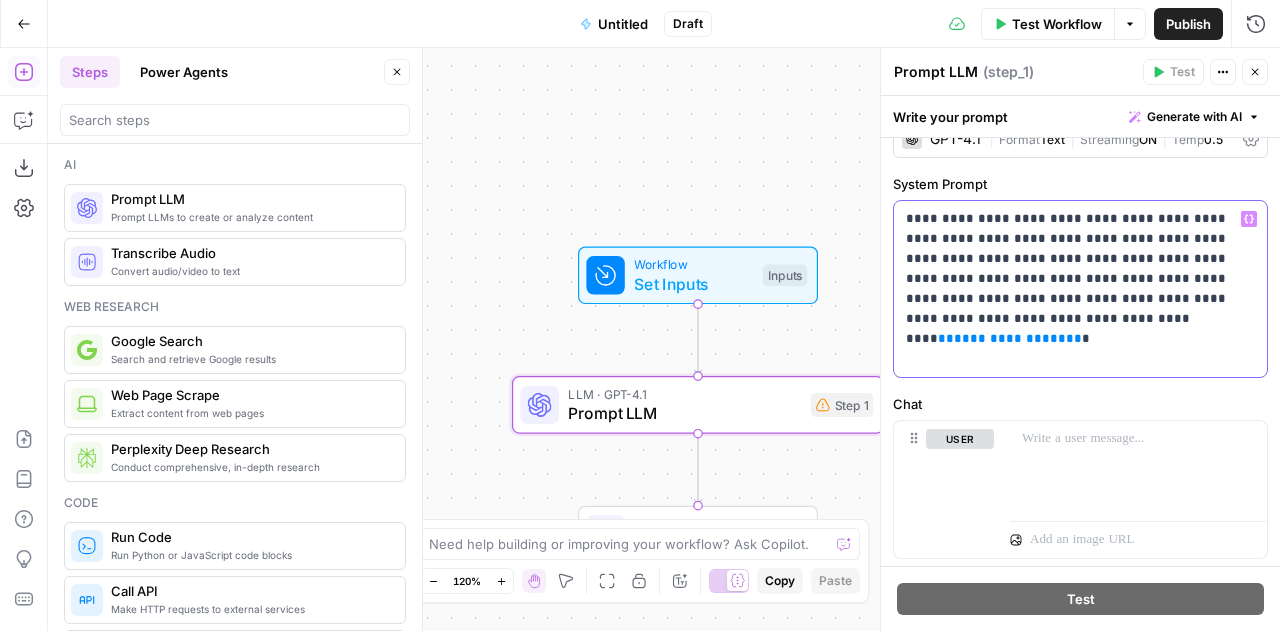 drag, startPoint x: 966, startPoint y: 239, endPoint x: 970, endPoint y: 296, distance: 57.14018 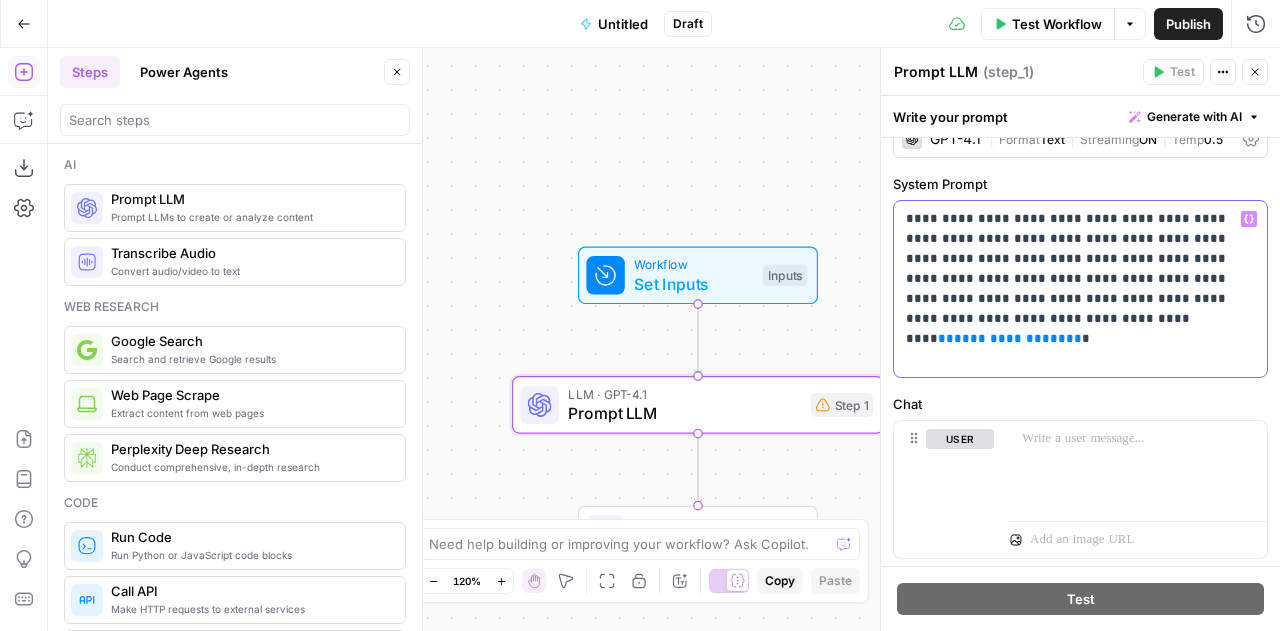 click on "**********" at bounding box center [1073, 289] 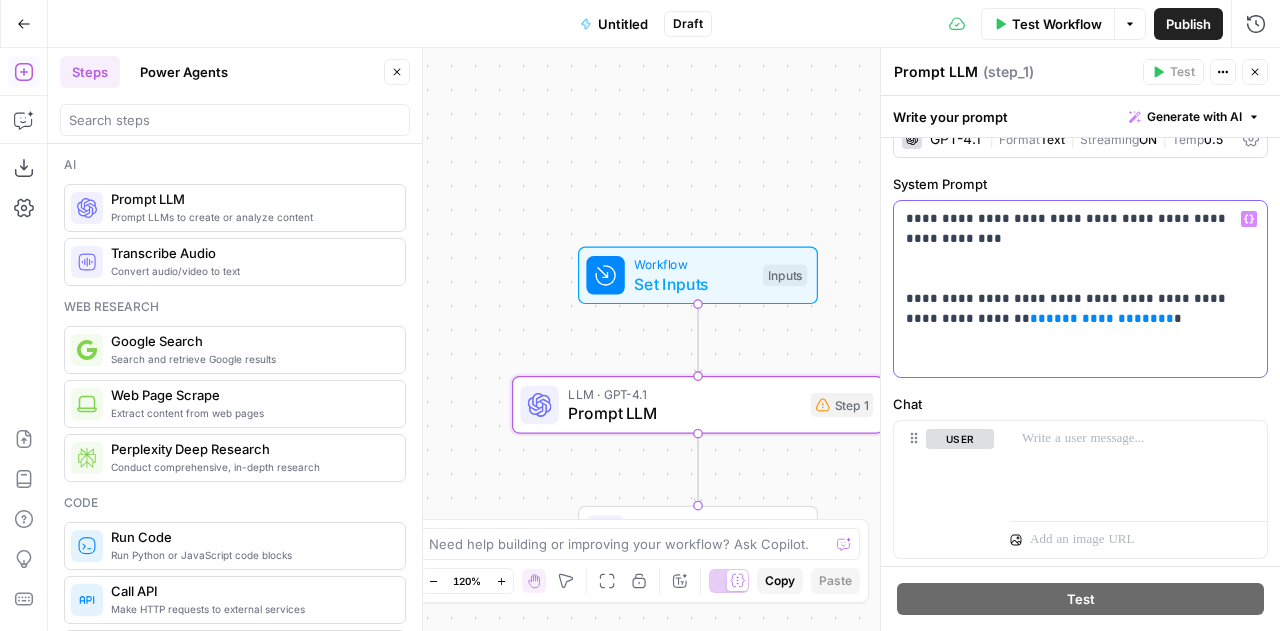 click on "**********" at bounding box center [1073, 289] 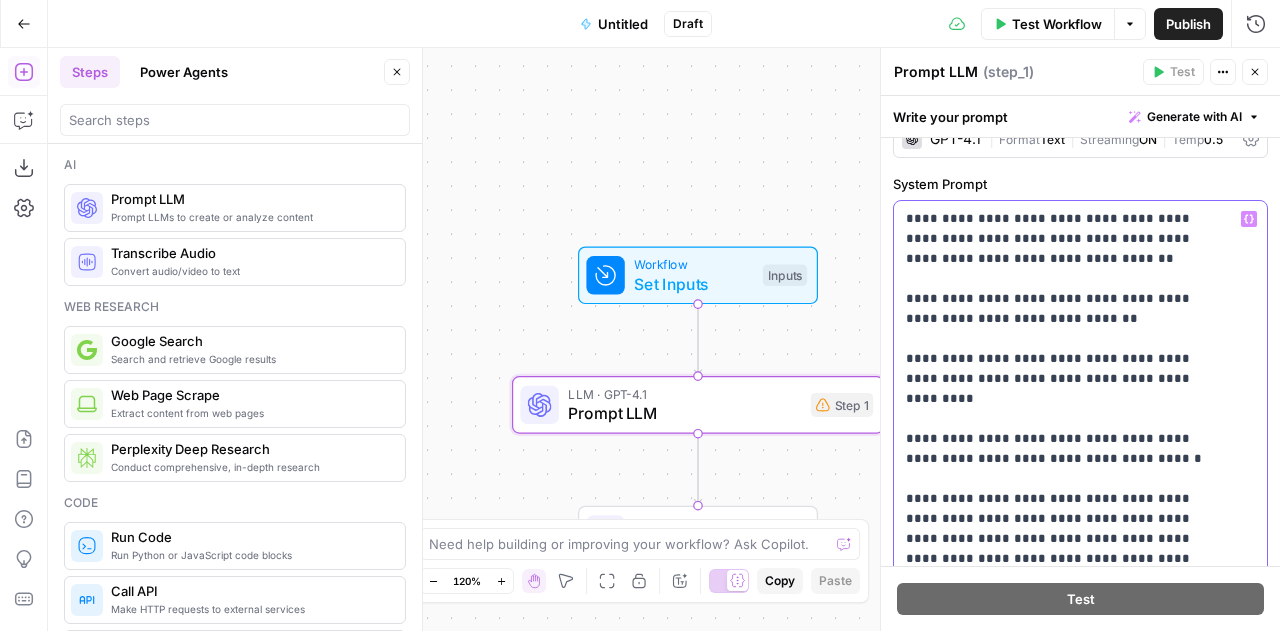 click on "**********" at bounding box center (1065, 689) 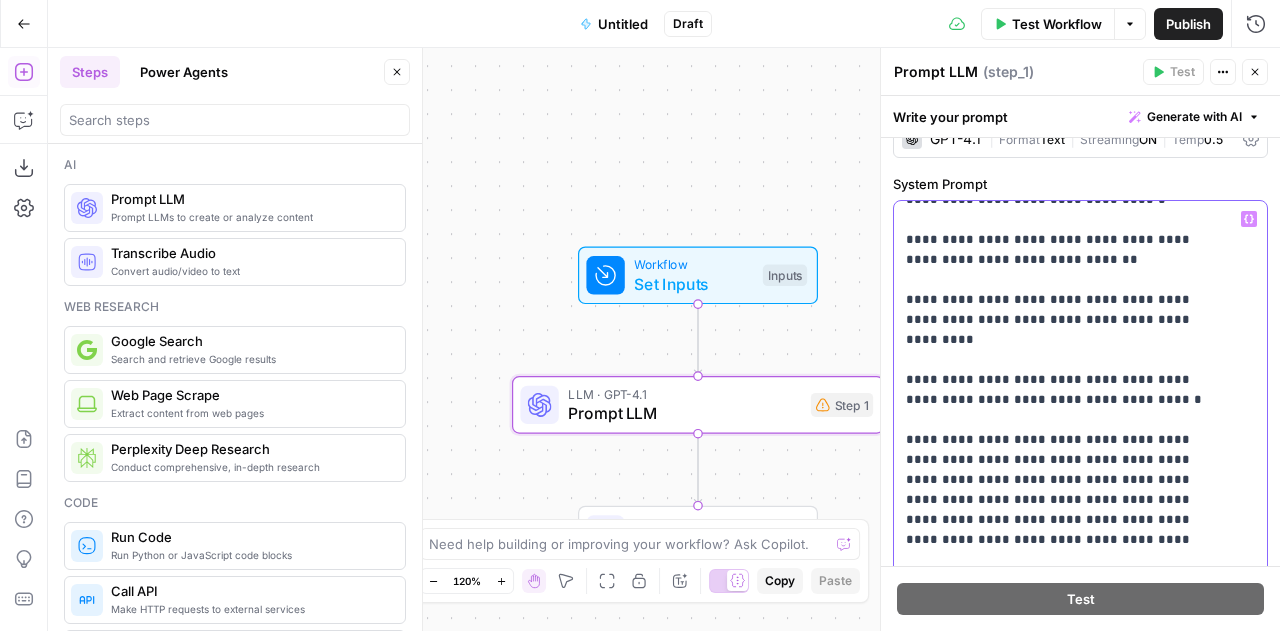 scroll, scrollTop: 60, scrollLeft: 0, axis: vertical 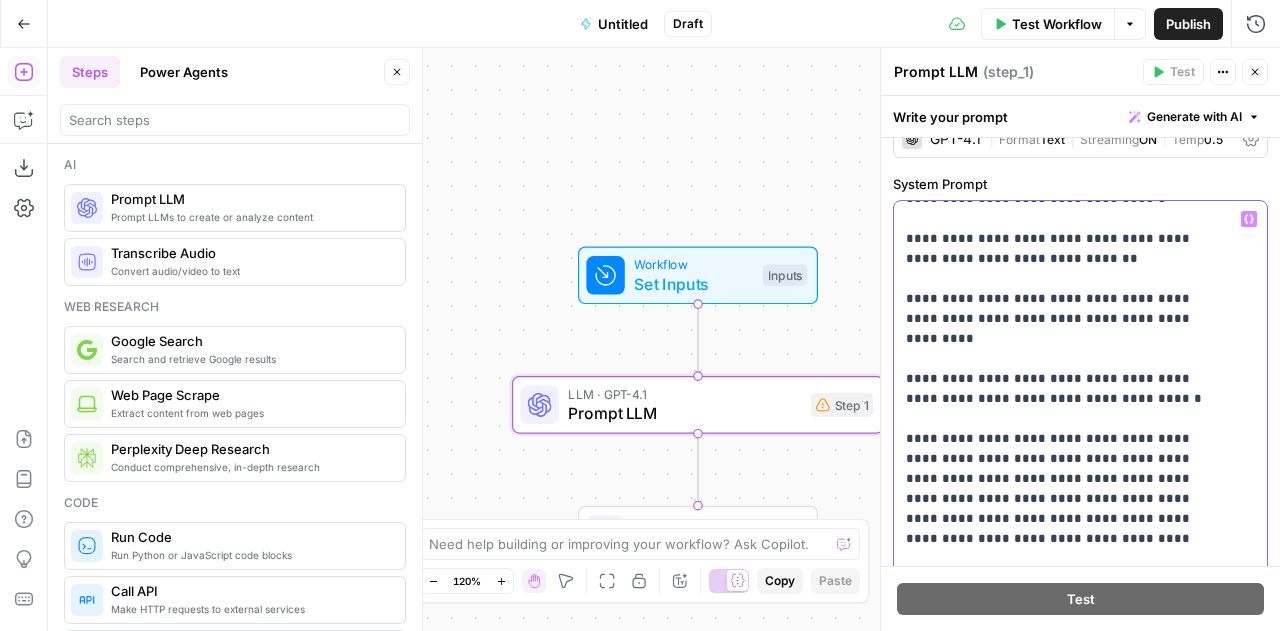 drag, startPoint x: 993, startPoint y: 522, endPoint x: 888, endPoint y: 418, distance: 147.787 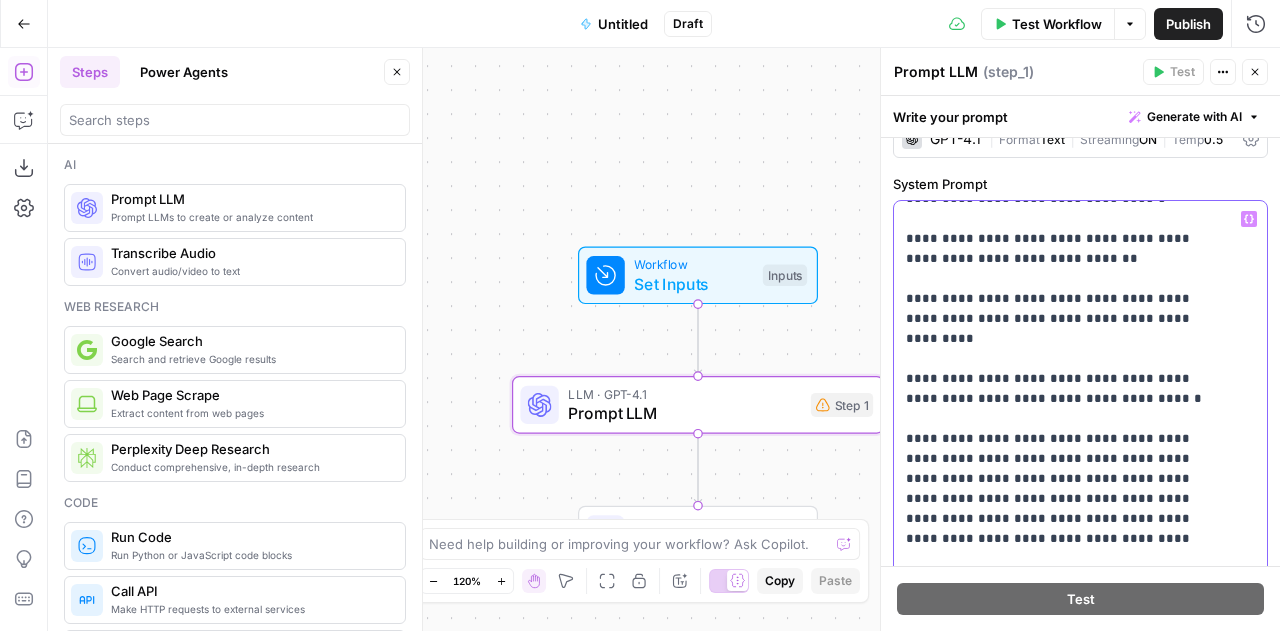 click on "**********" at bounding box center (1080, 339) 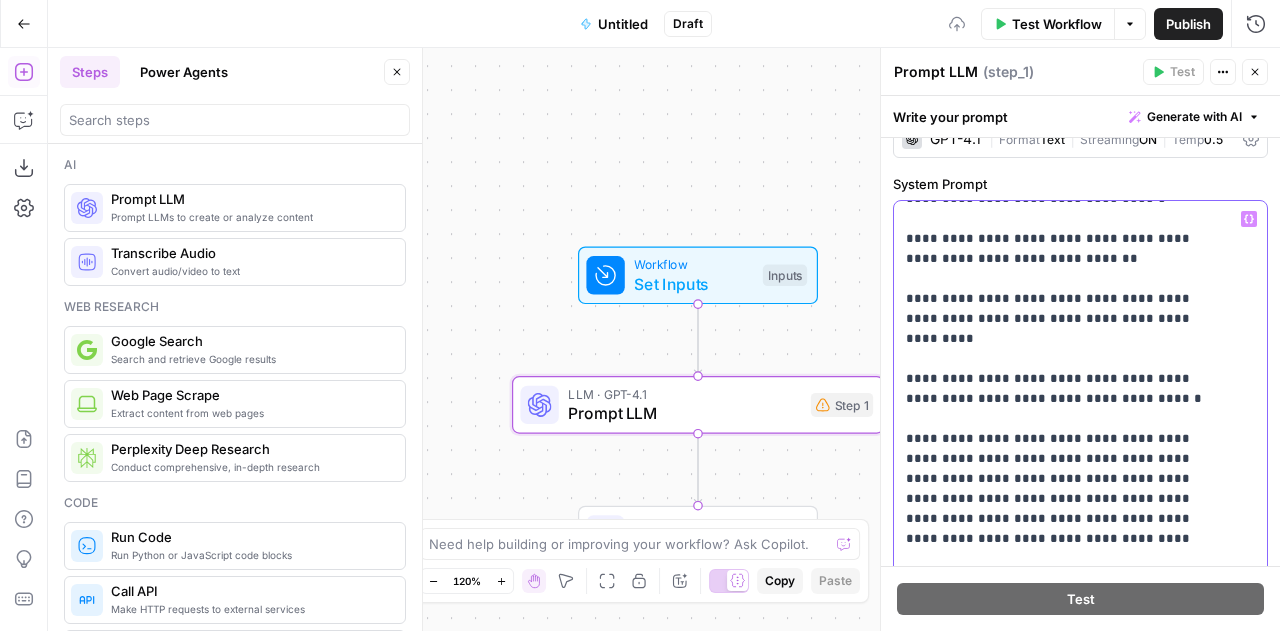 scroll, scrollTop: 161, scrollLeft: 0, axis: vertical 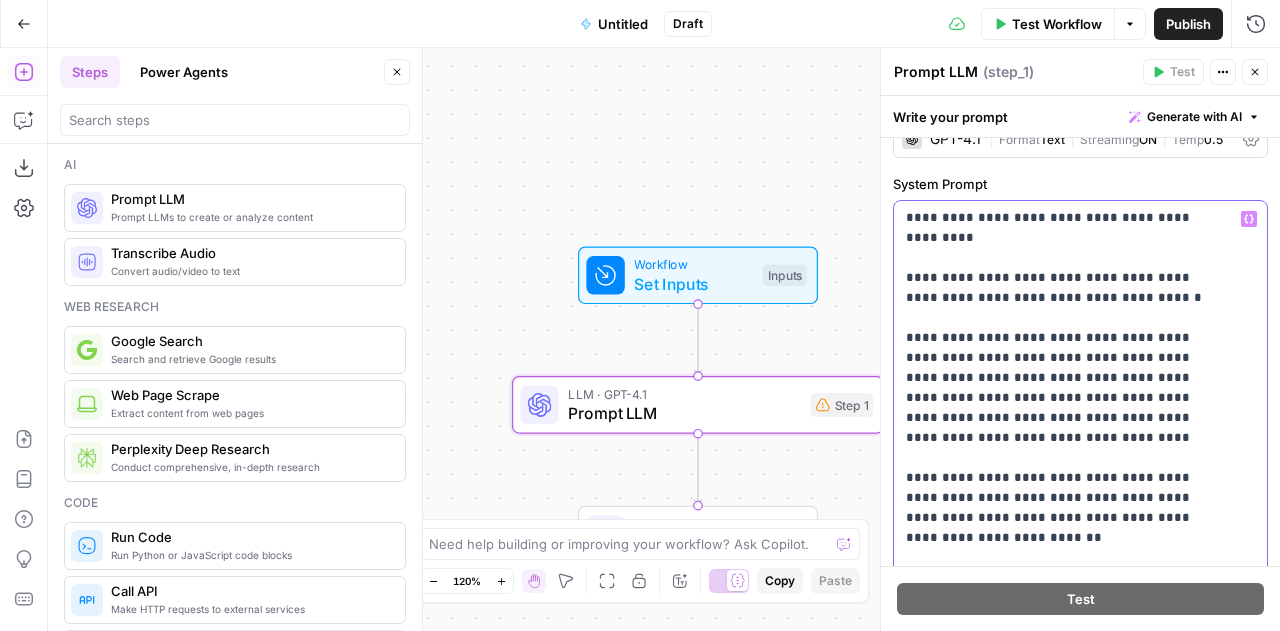 drag, startPoint x: 1196, startPoint y: 557, endPoint x: 897, endPoint y: 315, distance: 384.6622 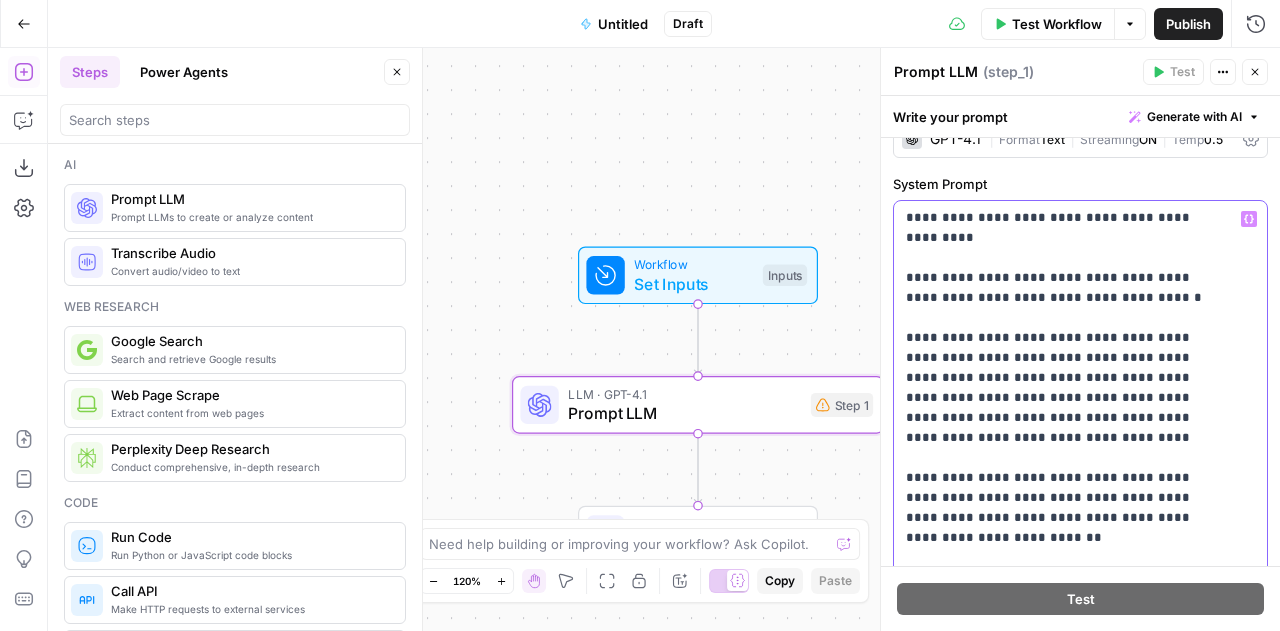 click on "**********" at bounding box center (1073, 608) 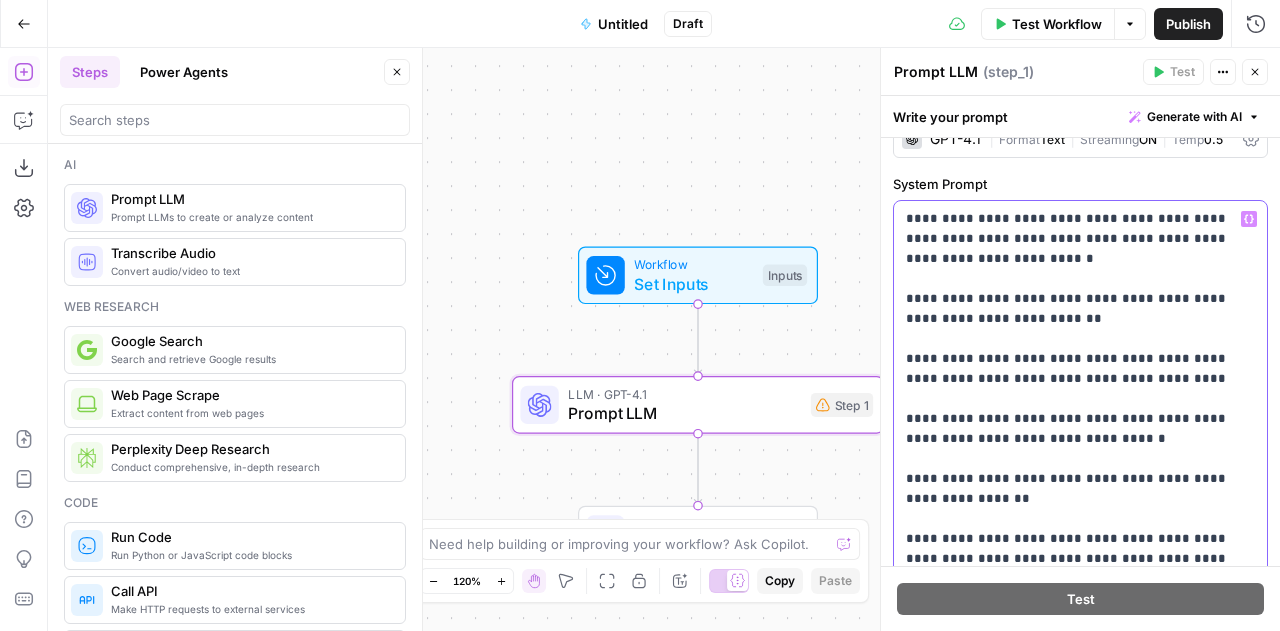 scroll, scrollTop: 0, scrollLeft: 0, axis: both 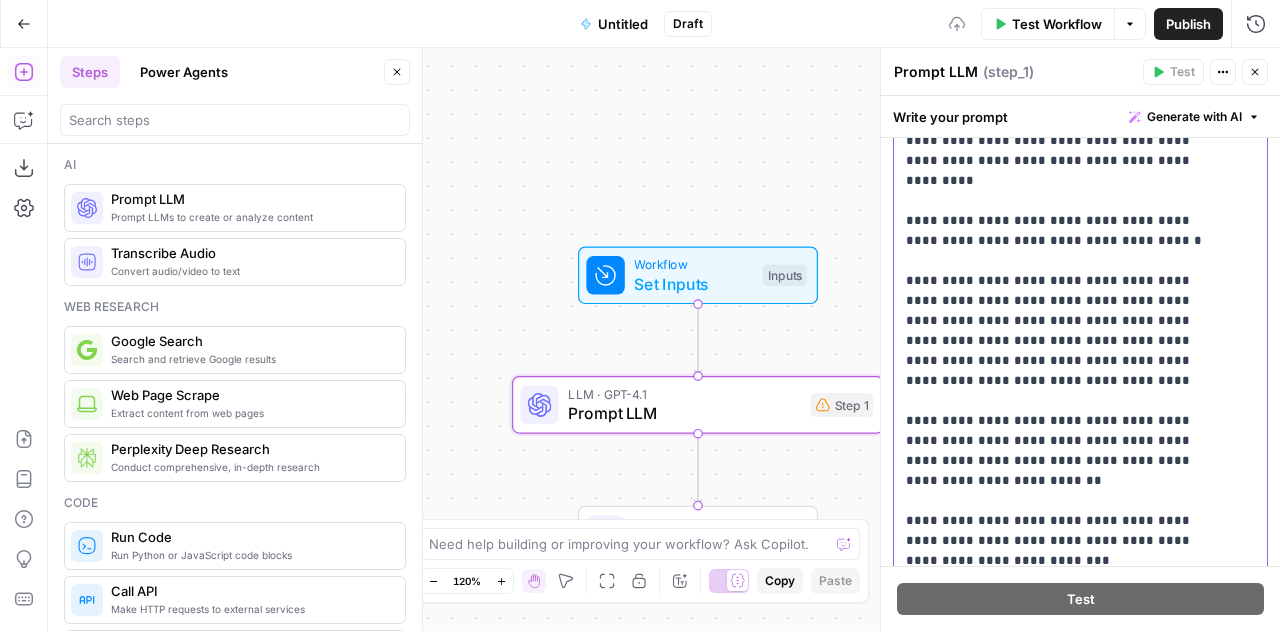 click on "**********" at bounding box center (1065, 471) 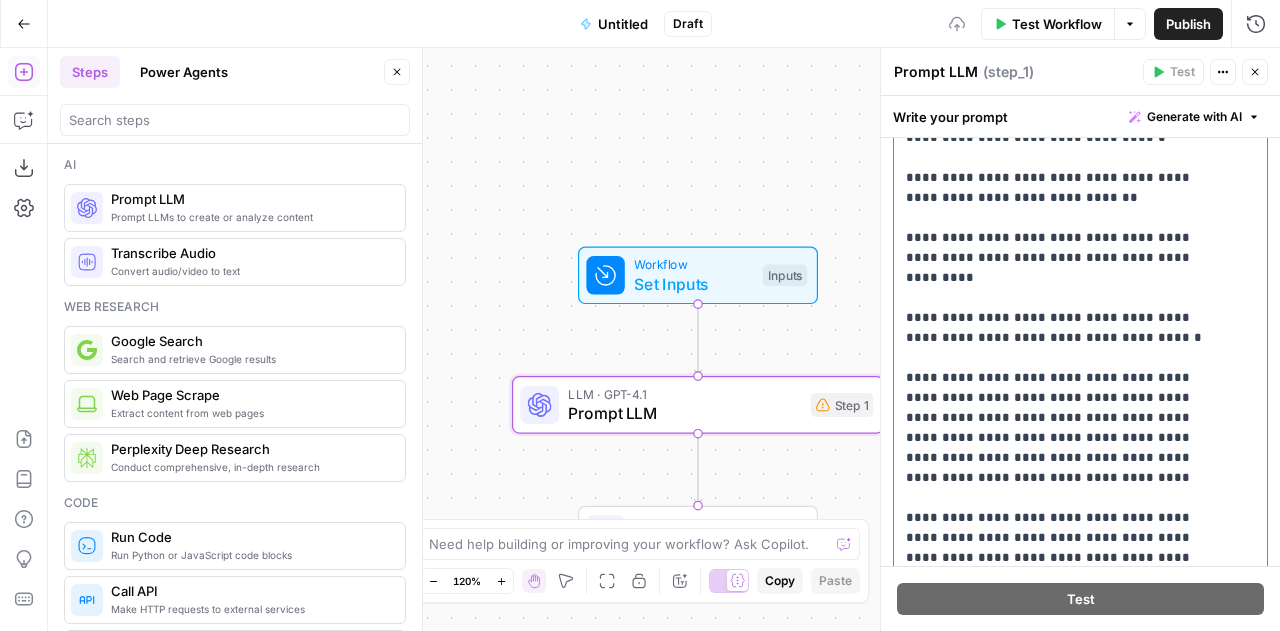scroll, scrollTop: 161, scrollLeft: 0, axis: vertical 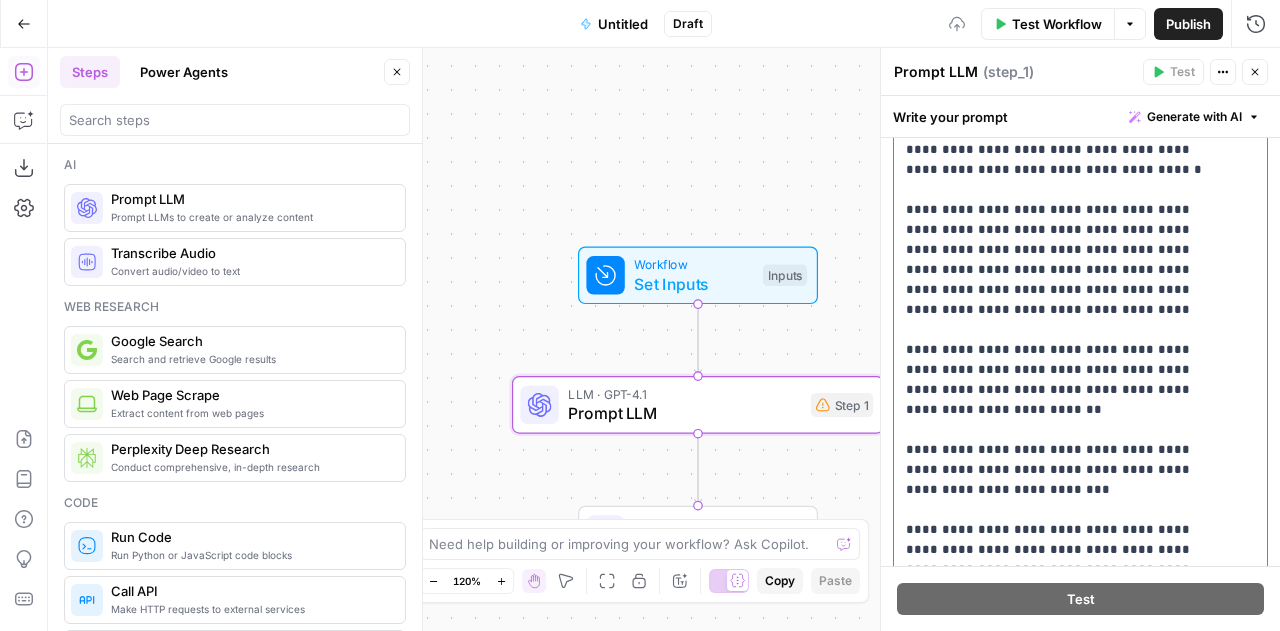 drag, startPoint x: 1079, startPoint y: 349, endPoint x: 890, endPoint y: 179, distance: 254.2066 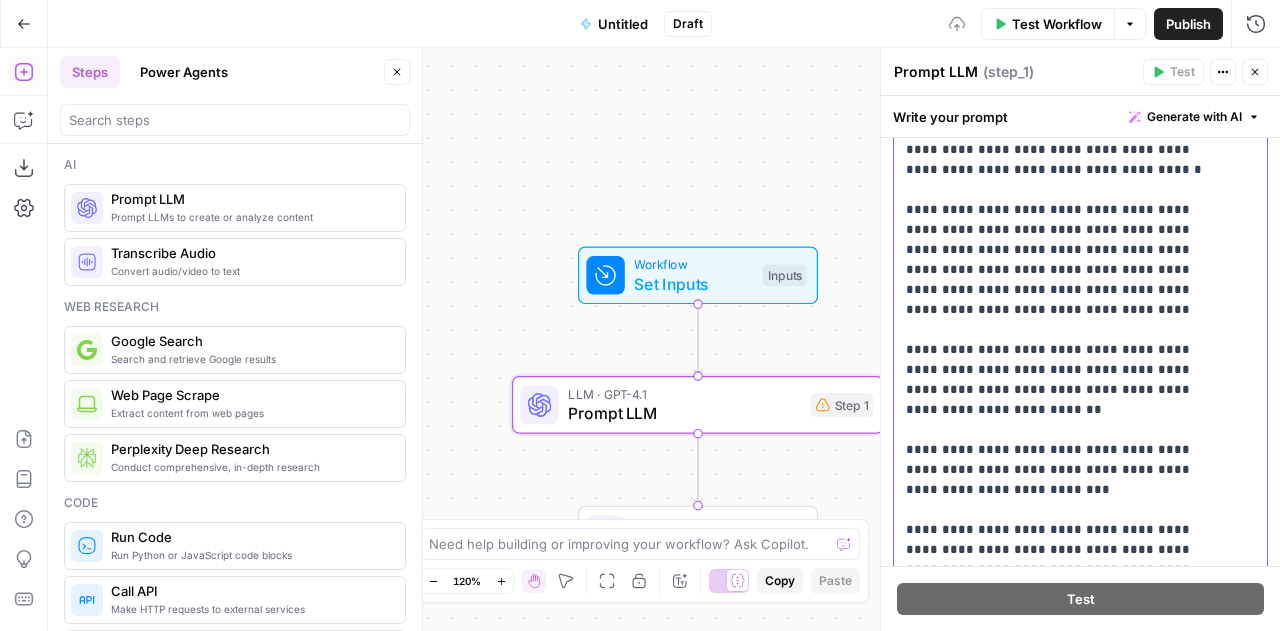 click on "**********" at bounding box center [1080, 339] 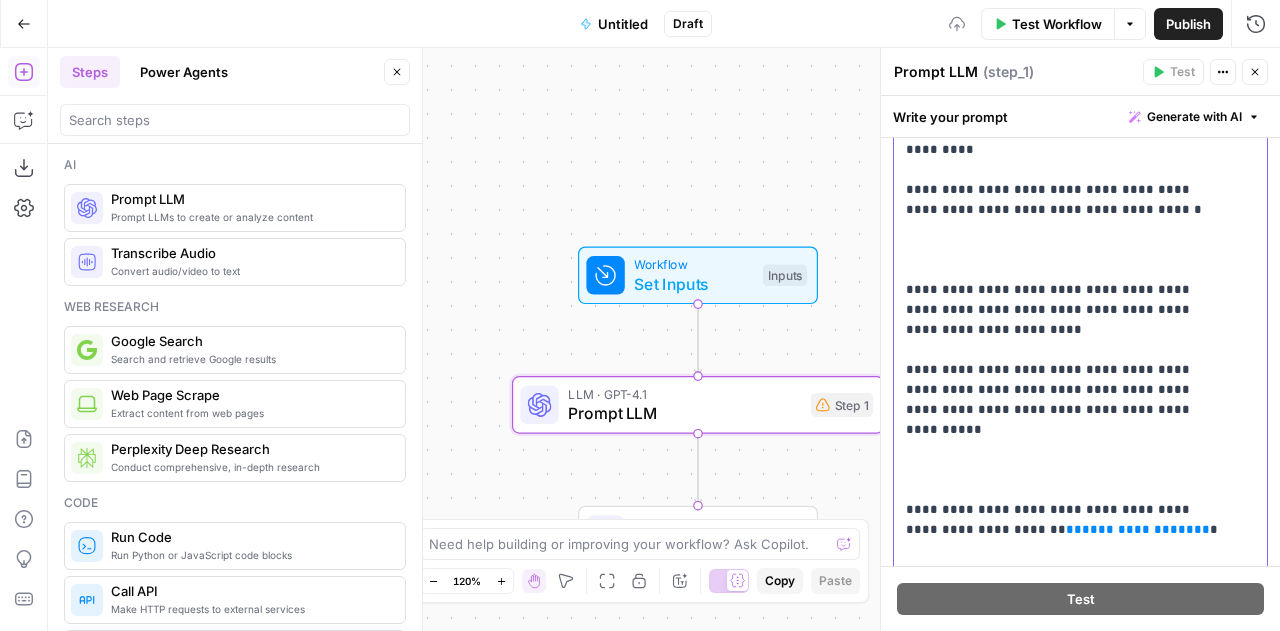 scroll, scrollTop: 0, scrollLeft: 0, axis: both 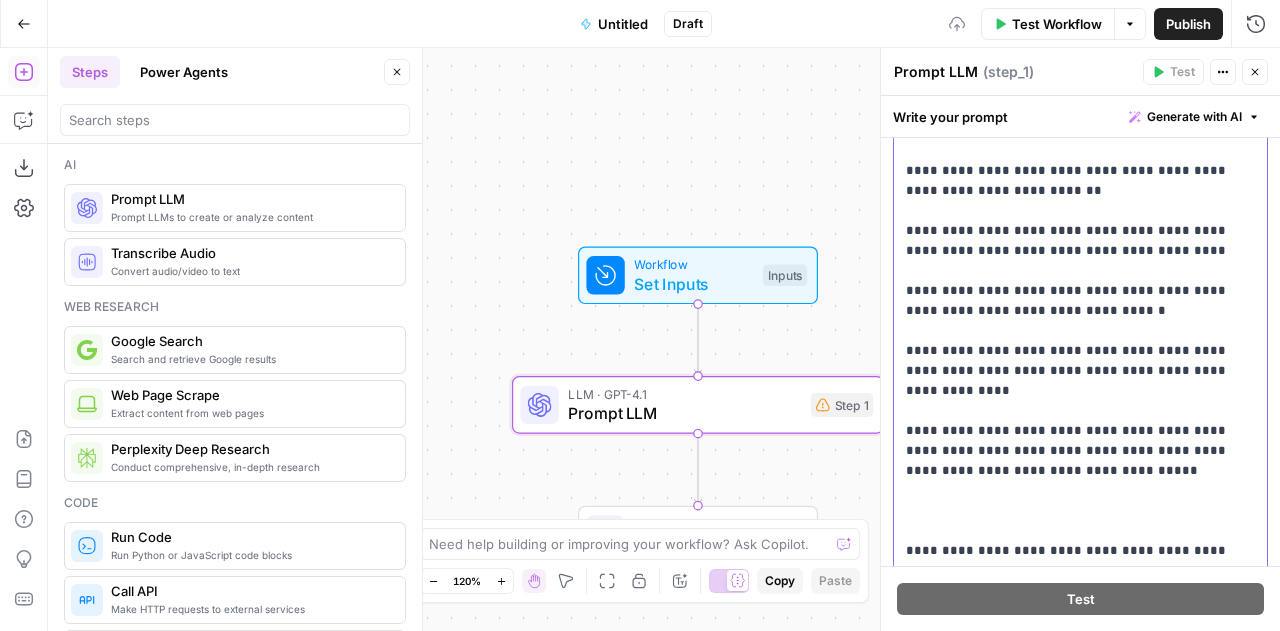 click on "**********" at bounding box center (1073, 341) 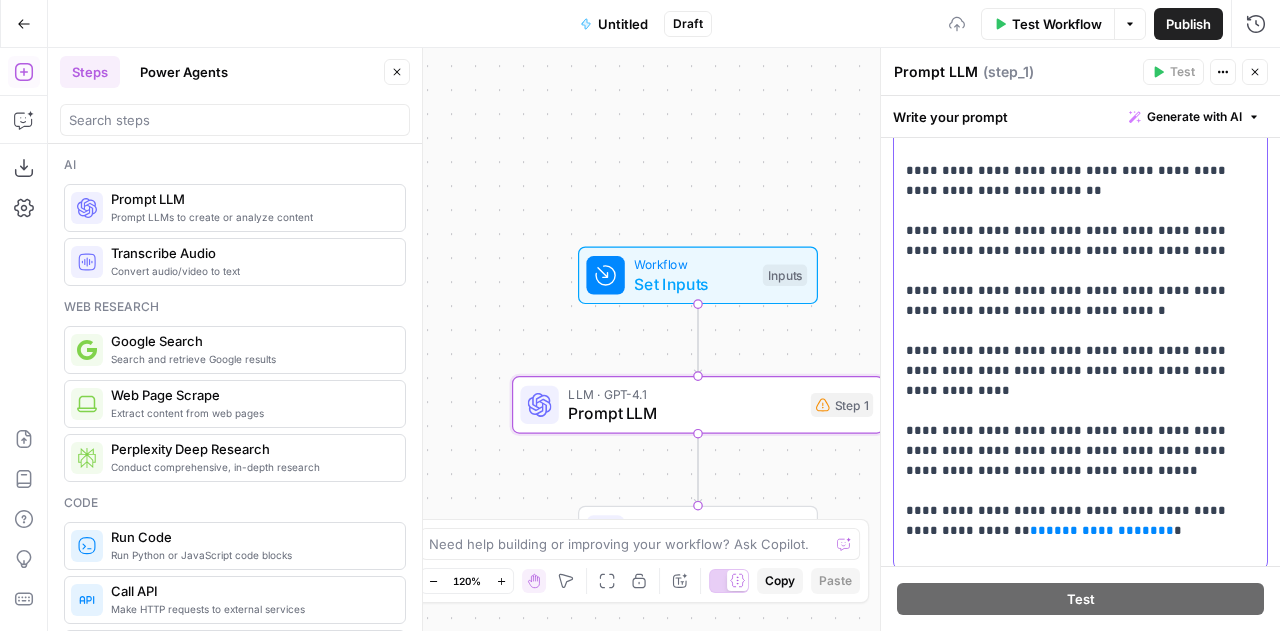 click on "**********" at bounding box center (1073, 321) 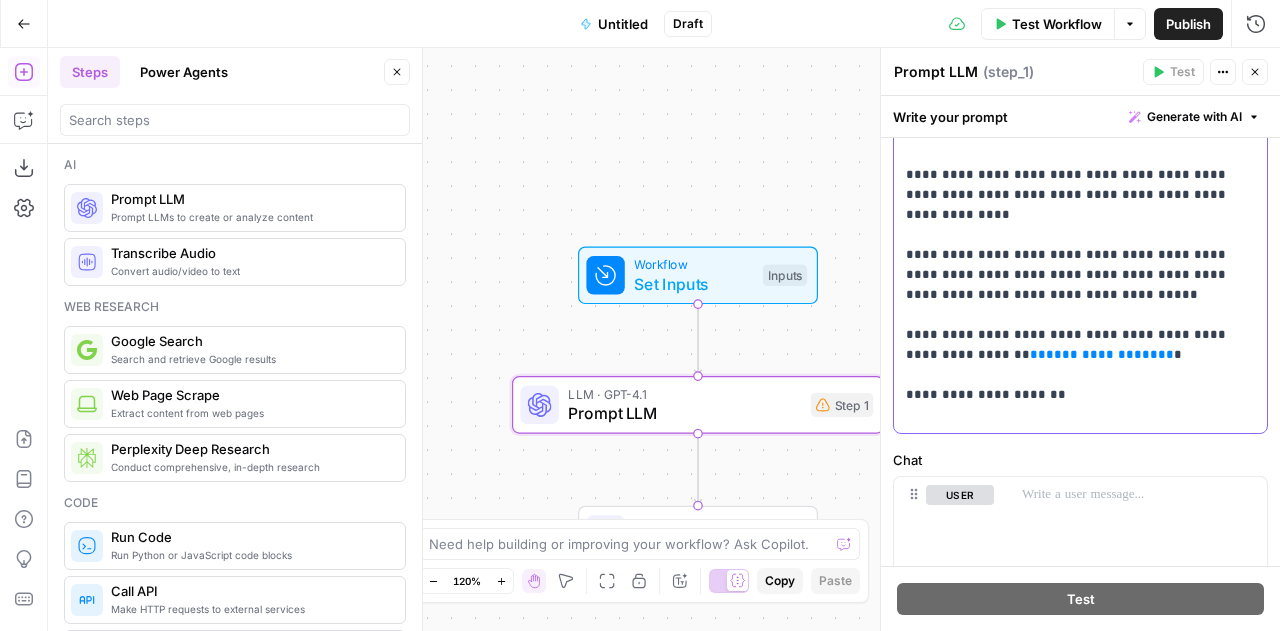 scroll, scrollTop: 334, scrollLeft: 0, axis: vertical 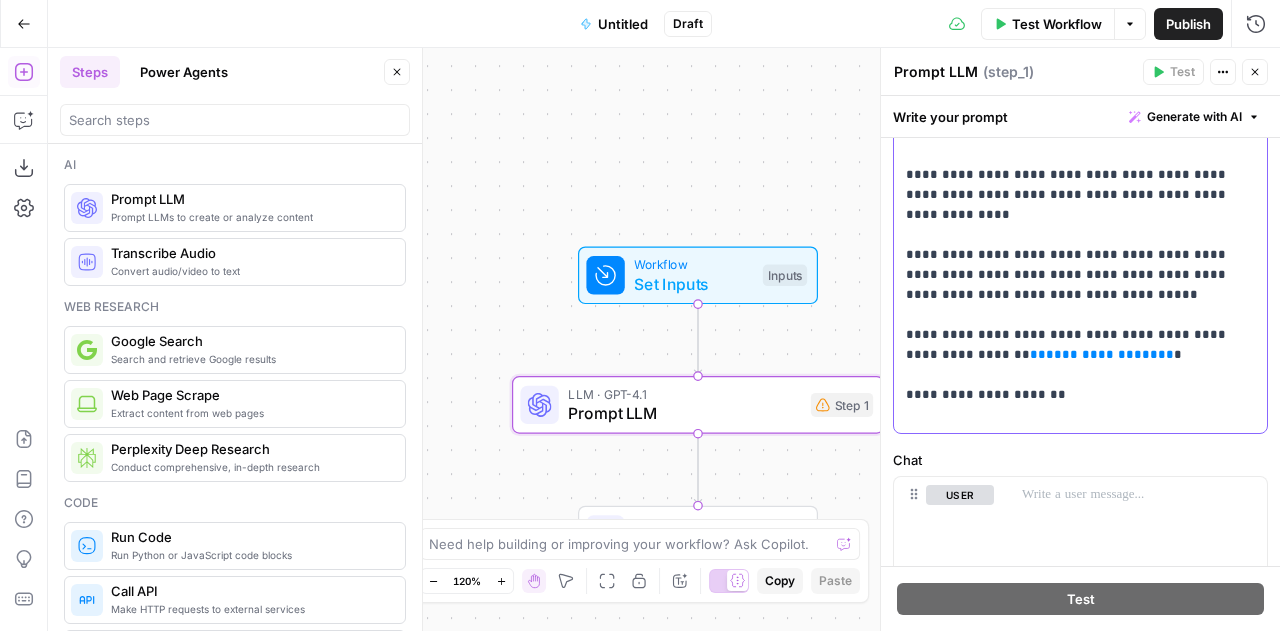 click on "**********" at bounding box center [1073, 165] 